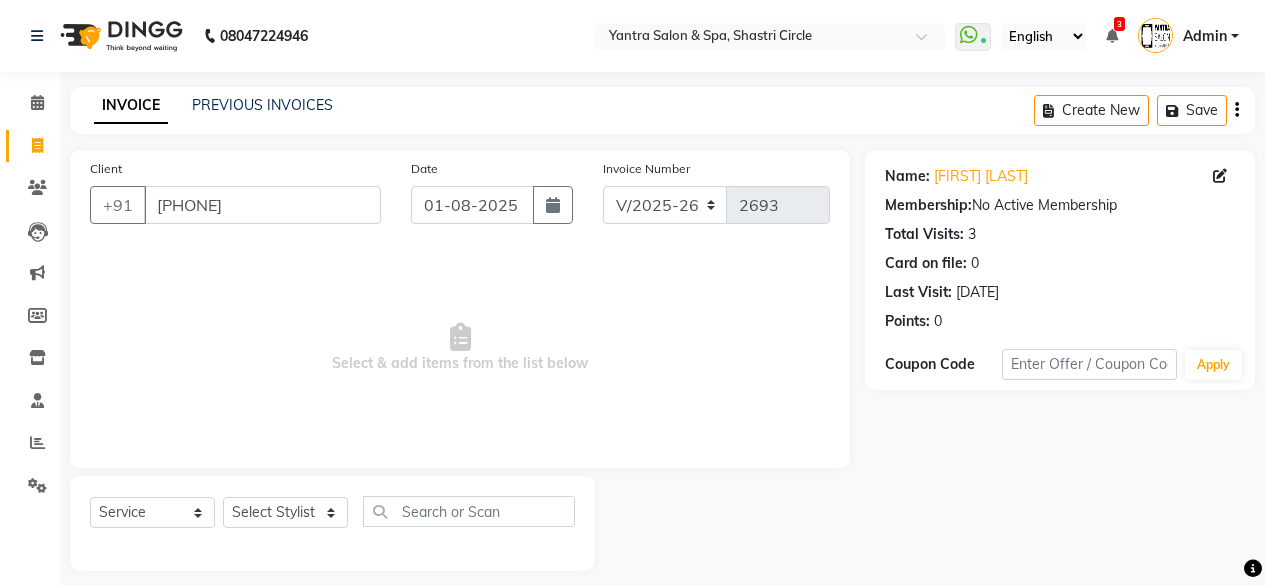 select on "154" 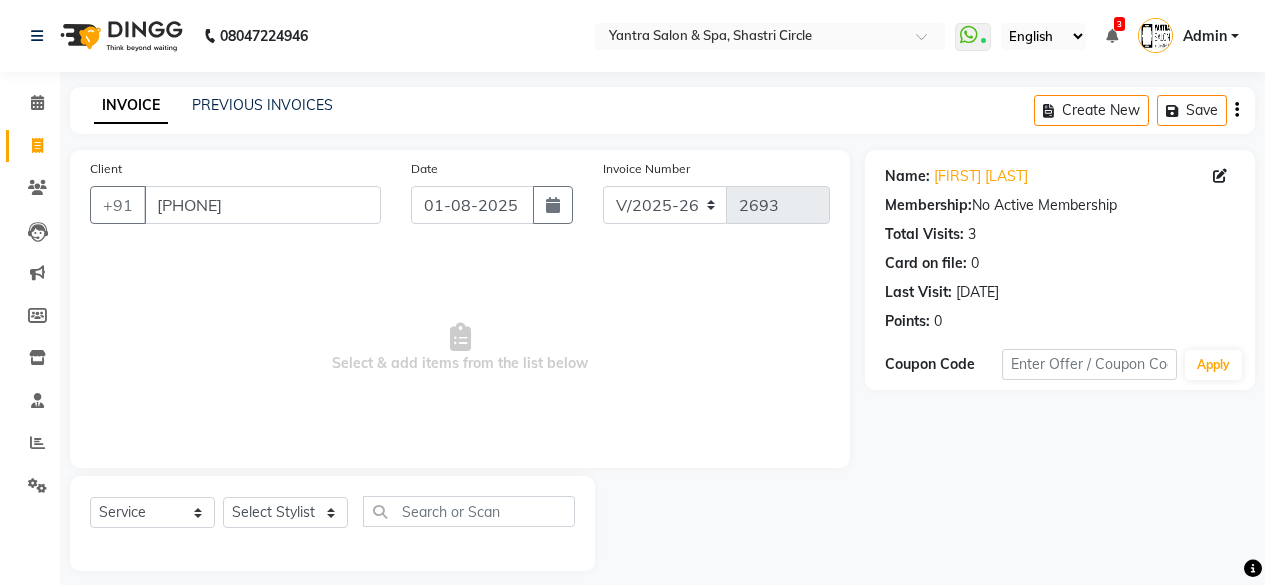 select on "service" 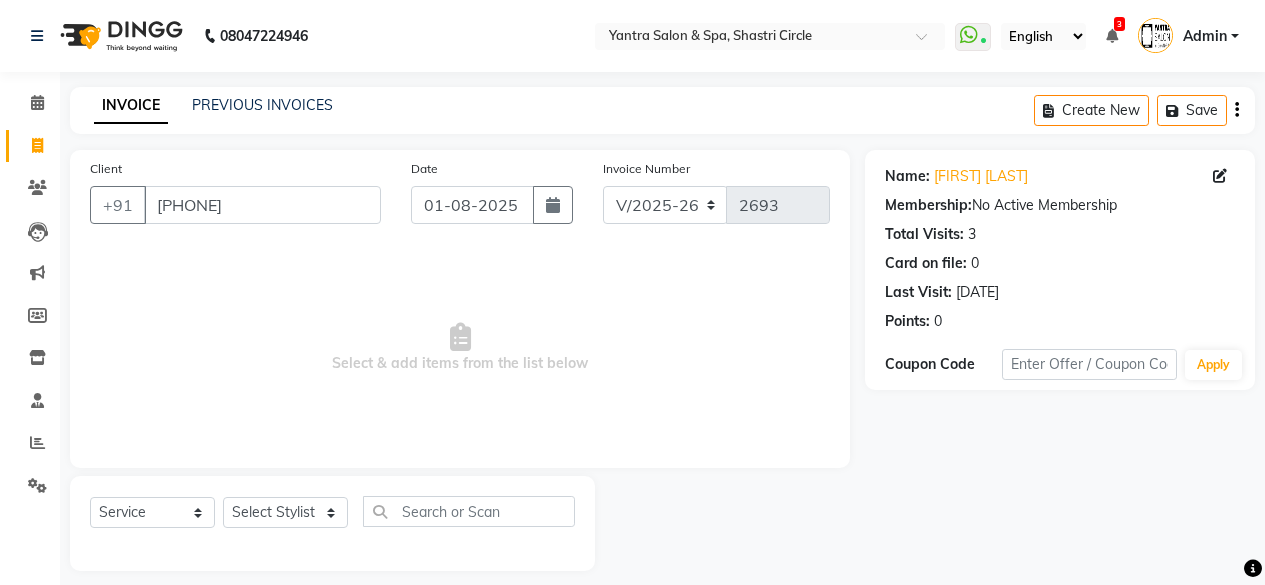 scroll, scrollTop: 0, scrollLeft: 0, axis: both 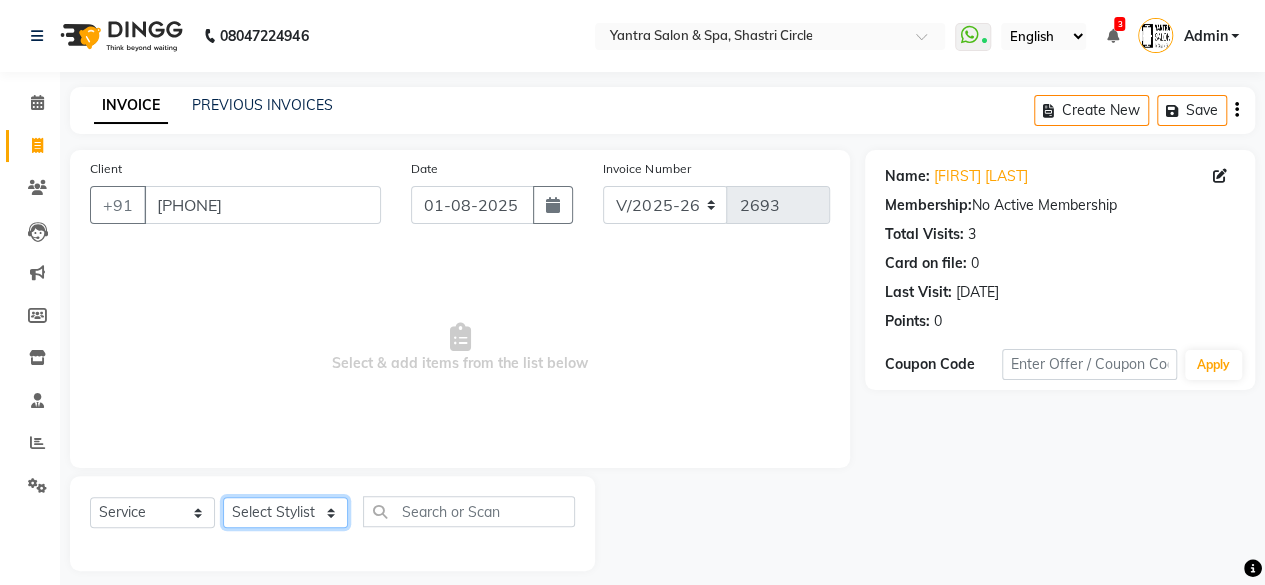 click on "Select Stylist Arvind ASHA bhawna goyal Dev Dimple Director Harsha Hemlata kajal Latika lucky Manager Manisha maam Neelu  Pallavi Pinky Priyanka Rahul Sekhar usha" 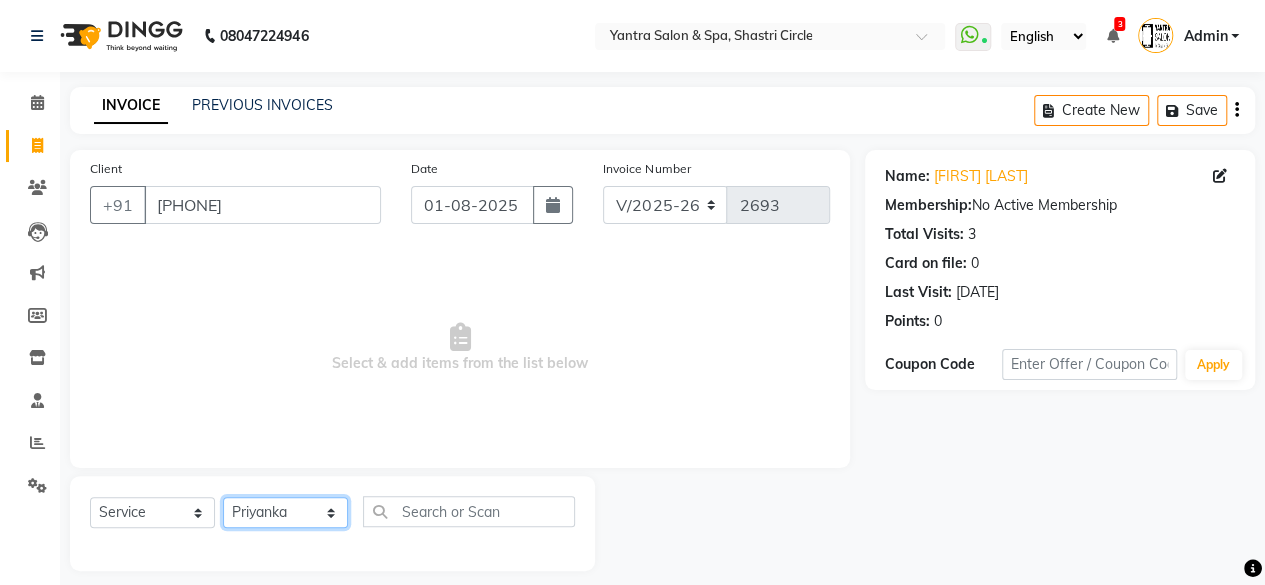 click on "Select Stylist Arvind ASHA bhawna goyal Dev Dimple Director Harsha Hemlata kajal Latika lucky Manager Manisha maam Neelu  Pallavi Pinky Priyanka Rahul Sekhar usha" 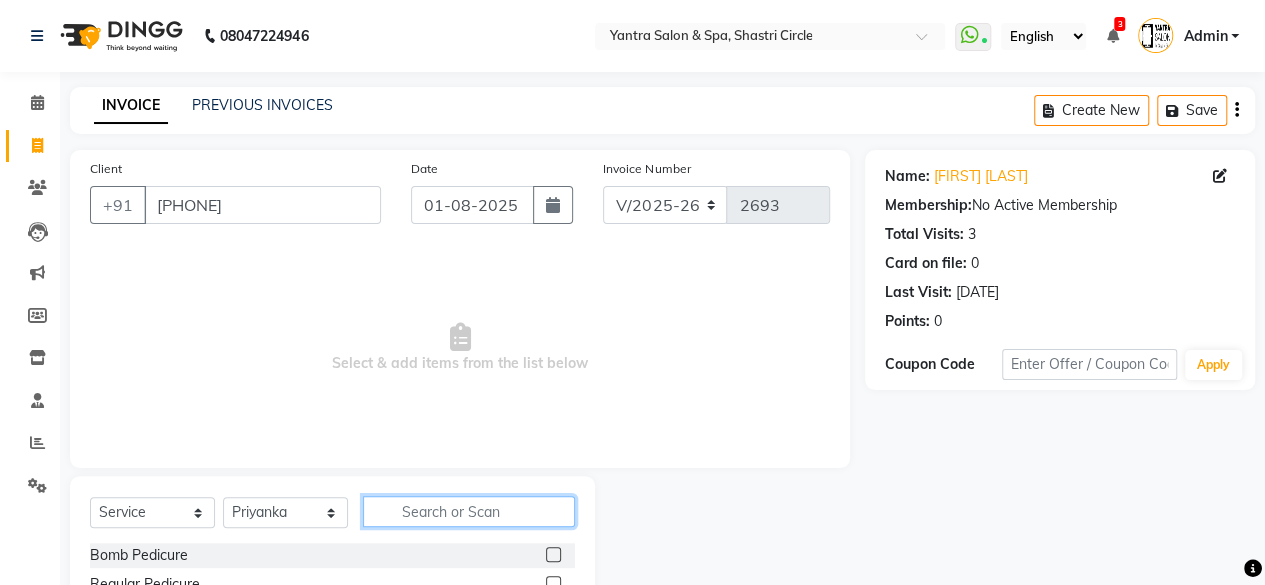 click 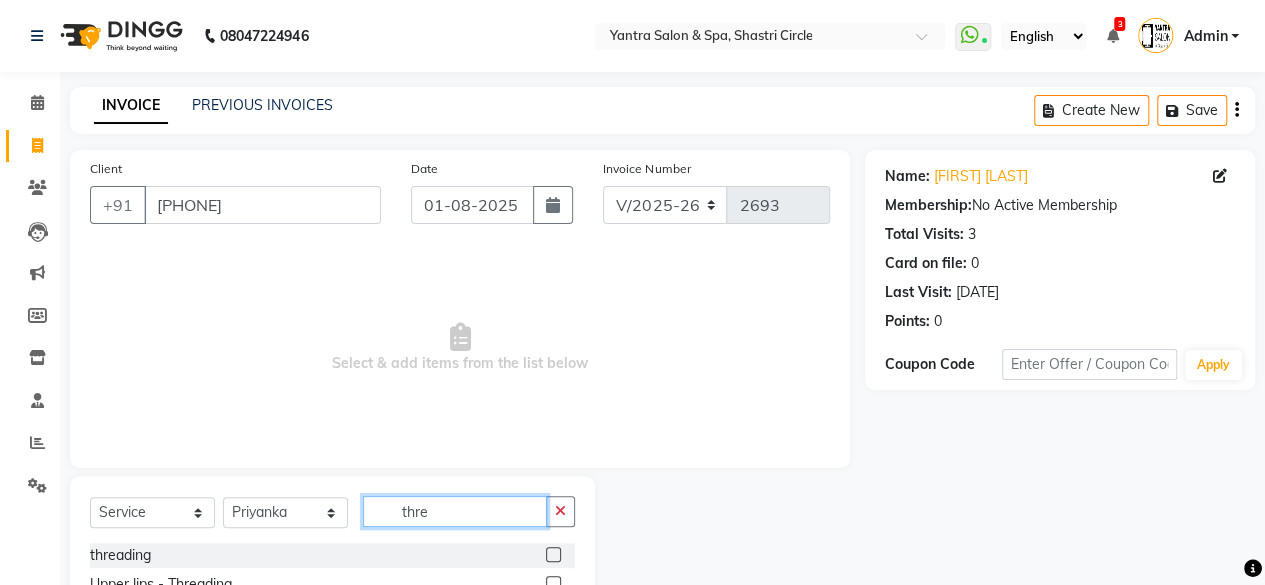type on "thre" 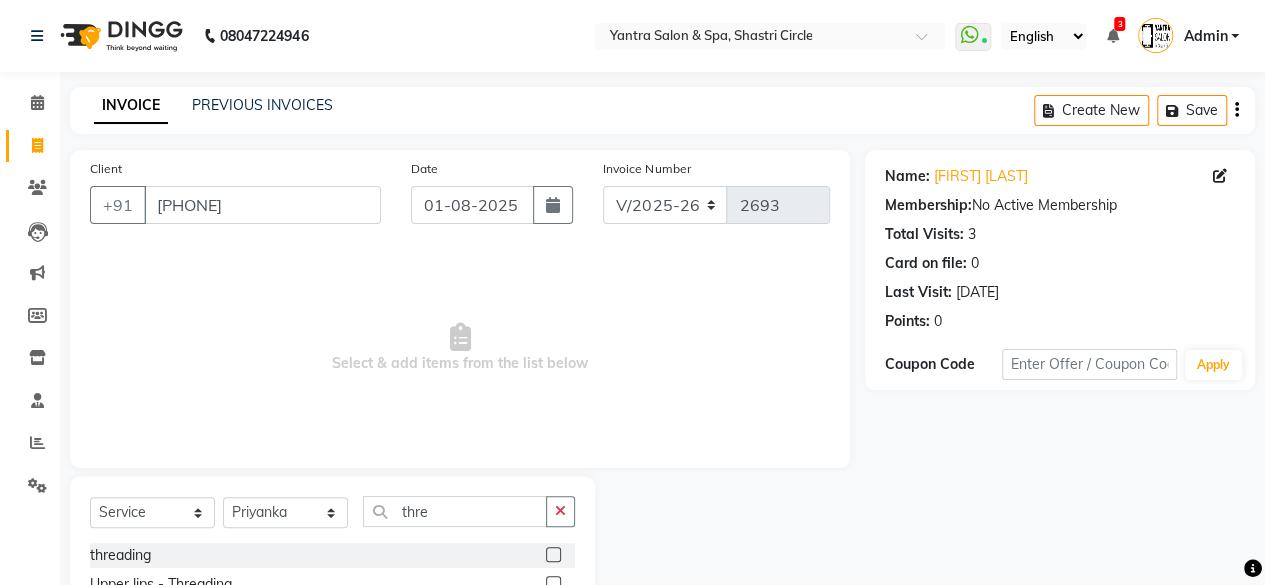 click 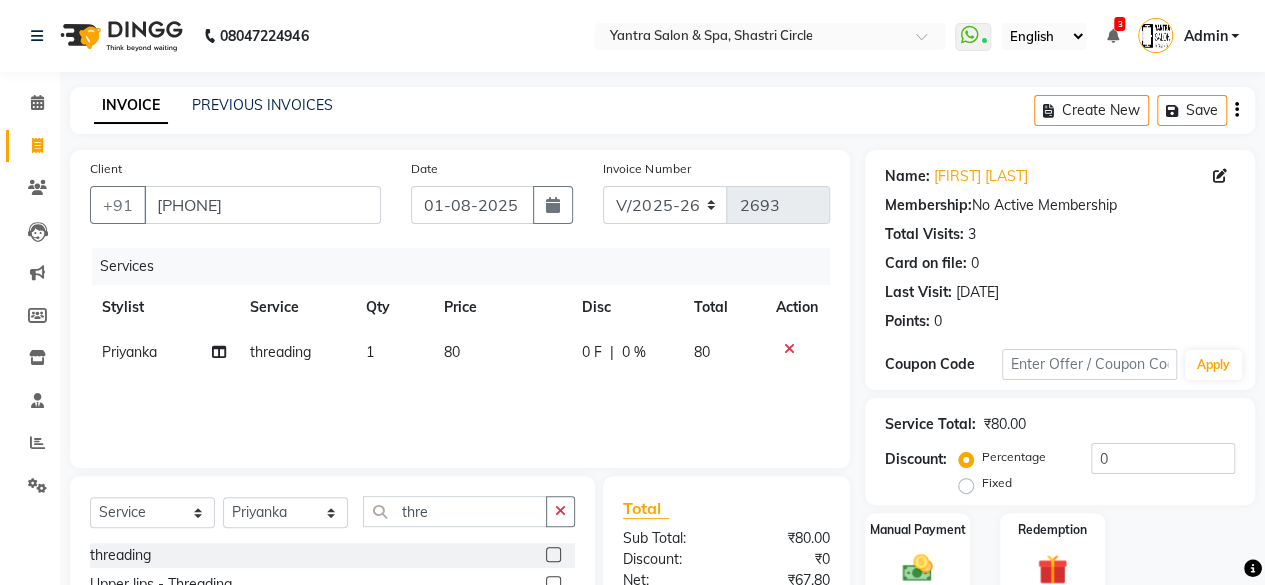 checkbox on "false" 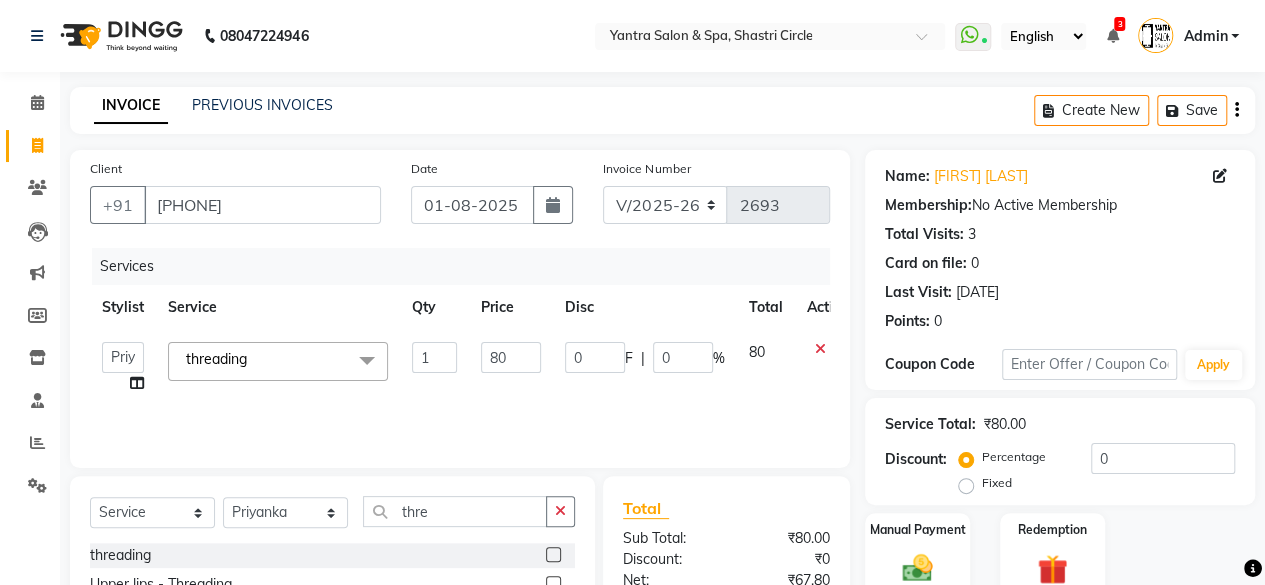 click on "80" 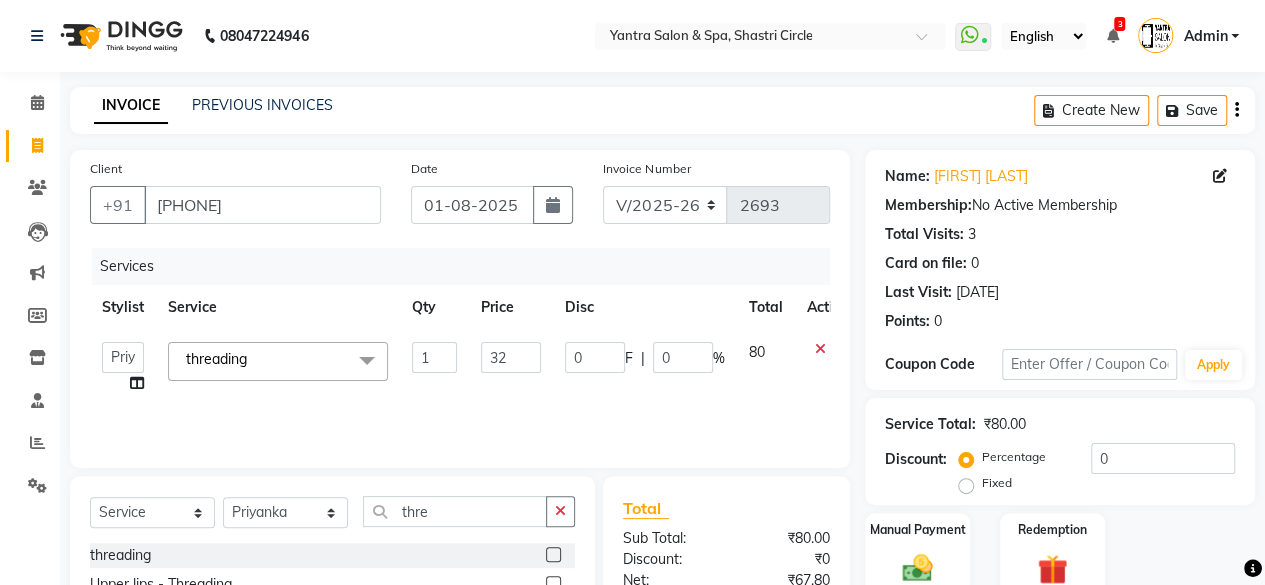 type on "320" 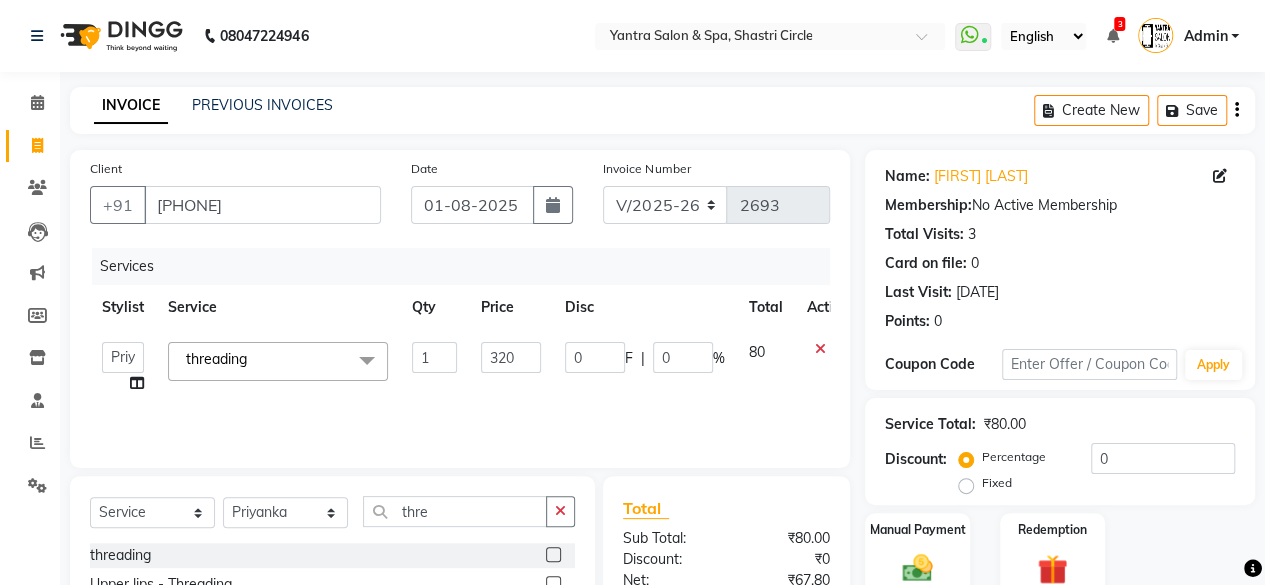 click on "Services Stylist Service Qty Price Disc Total Action  Arvind   ASHA   bhawna goyal   Dev   Dimple   Director   Harsha   Hemlata   kajal   Latika   lucky   Manager   Manisha maam   Neelu    Pallavi   Pinky   Priyanka   Rahul   Sekhar   usha  threading  x Bomb Pedicure Regular Pedicure Cracked Heal Treatment Alga Apothecary Pedicure Gel polish remover  Donut Pedicure candle Pedicure Avl Express Pedicure Avl Pedicruise pedicure Avl Pedipure pedicure Pedi Pai pedicure Under arms polish Kanpeki body spa Regular Manicure Bomb Manicure Alga Apothecary Manicure Nail Extensions Gel nail pent Pedi Pai manicure Donut manicure Avl express manicure Avl Pedicruise manicure Avl Pedipure manicure Candle manicure Back polish Foot Massage Head Massage Back Massage Hand & Shoulder Massage Body Spa Relaxing Body Massage Aromatherapy Associates - Renewing Rose Aromatherapy Associates - intense nourishment Aromatherapy Associates Body Massage Full Body Bleach Body Polishing body scrub  face bleach back scrub bleach Saree Draping" 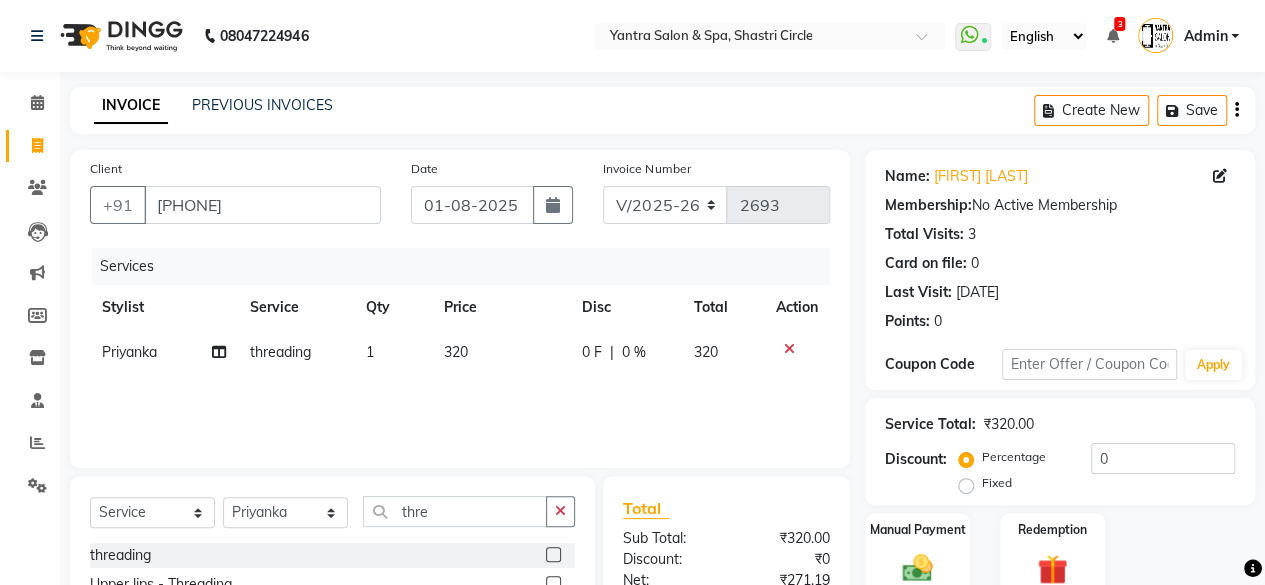 scroll, scrollTop: 213, scrollLeft: 0, axis: vertical 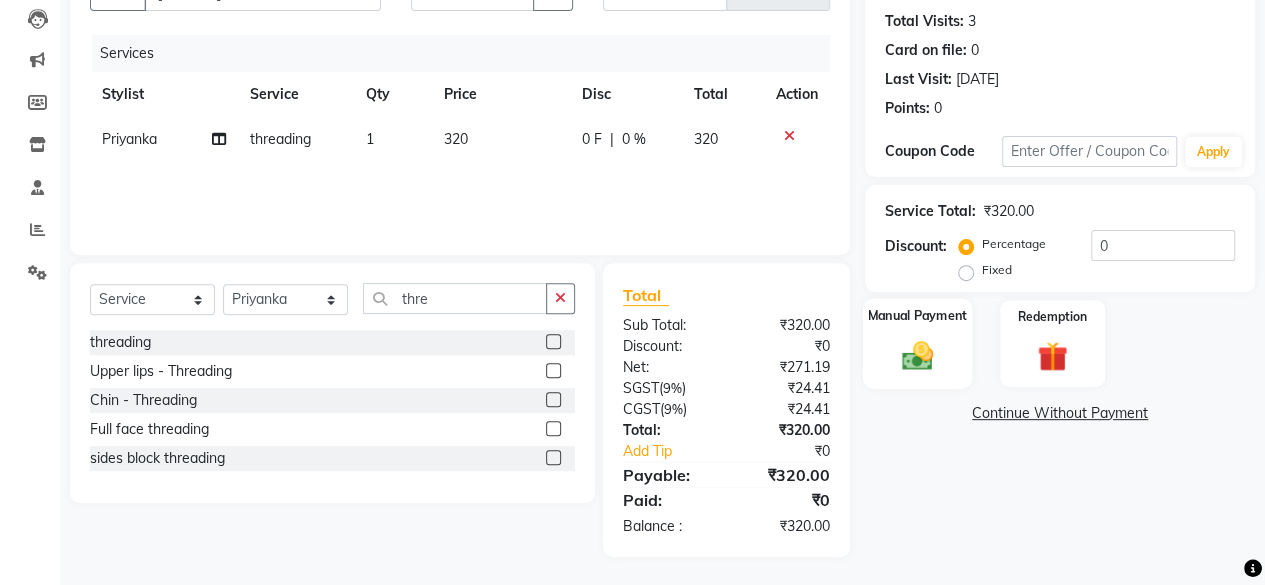 click 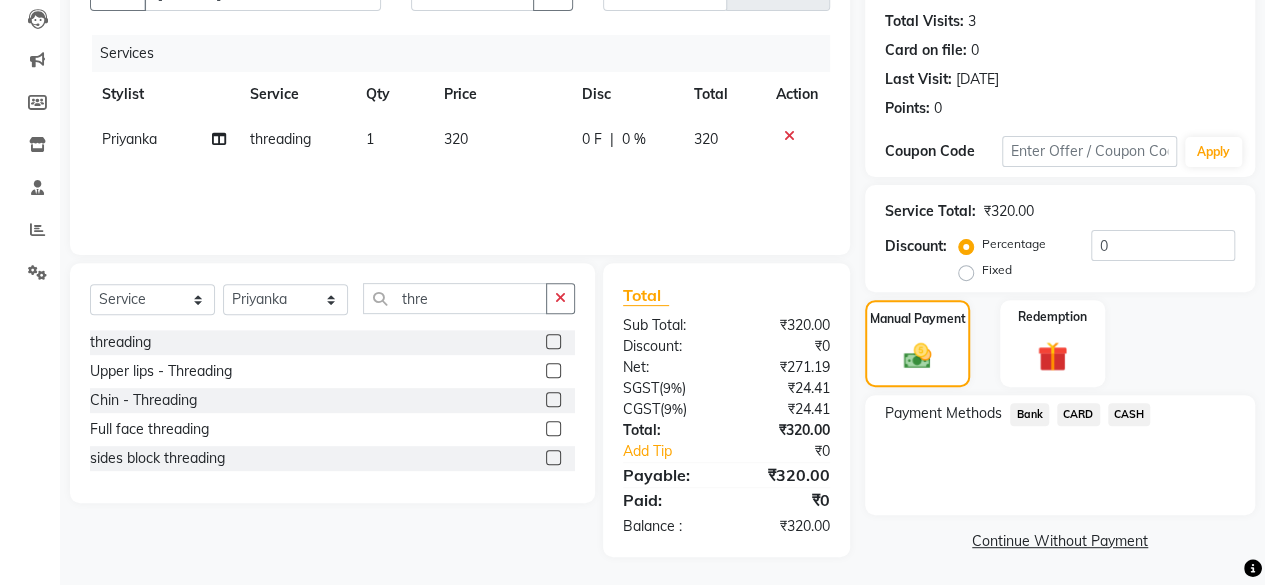 click on "CASH" 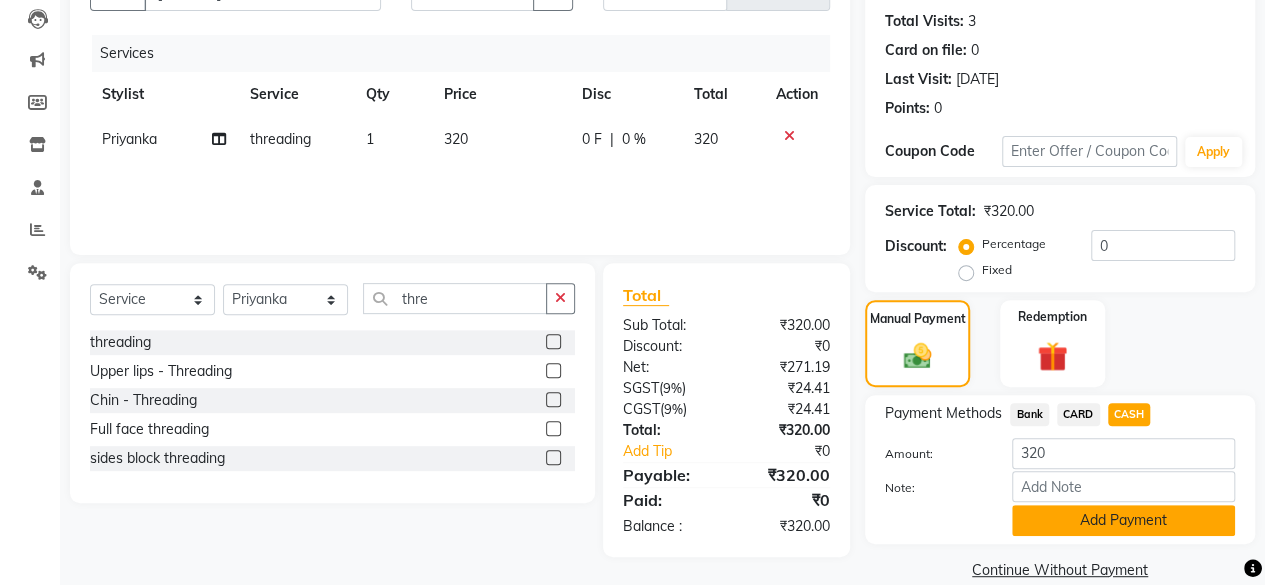 click on "Add Payment" 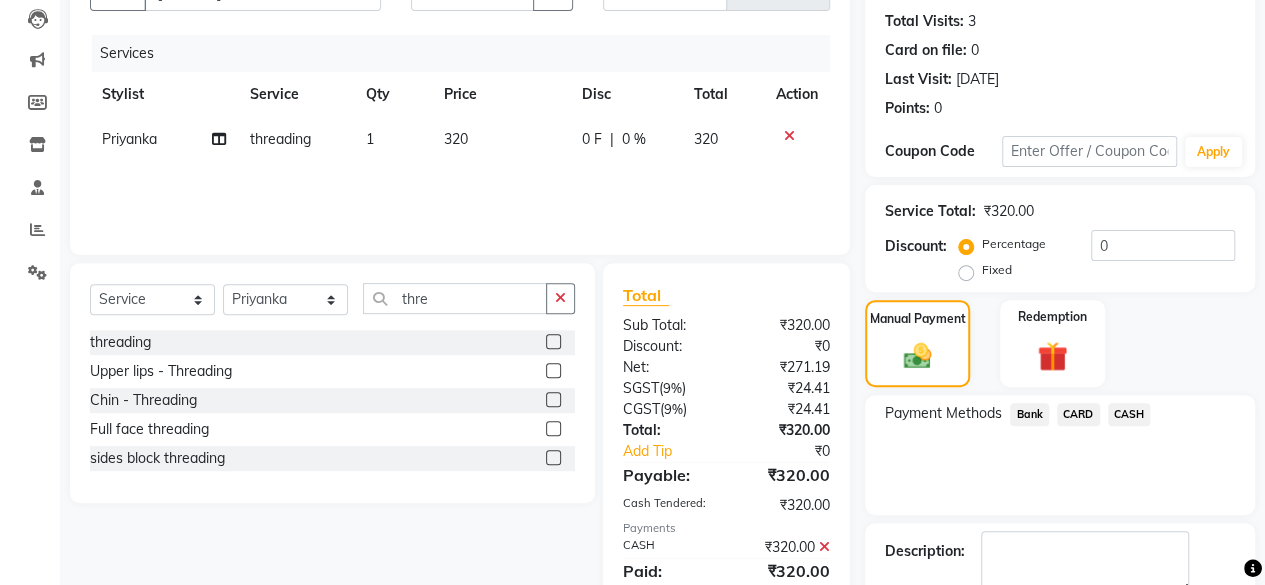 scroll, scrollTop: 324, scrollLeft: 0, axis: vertical 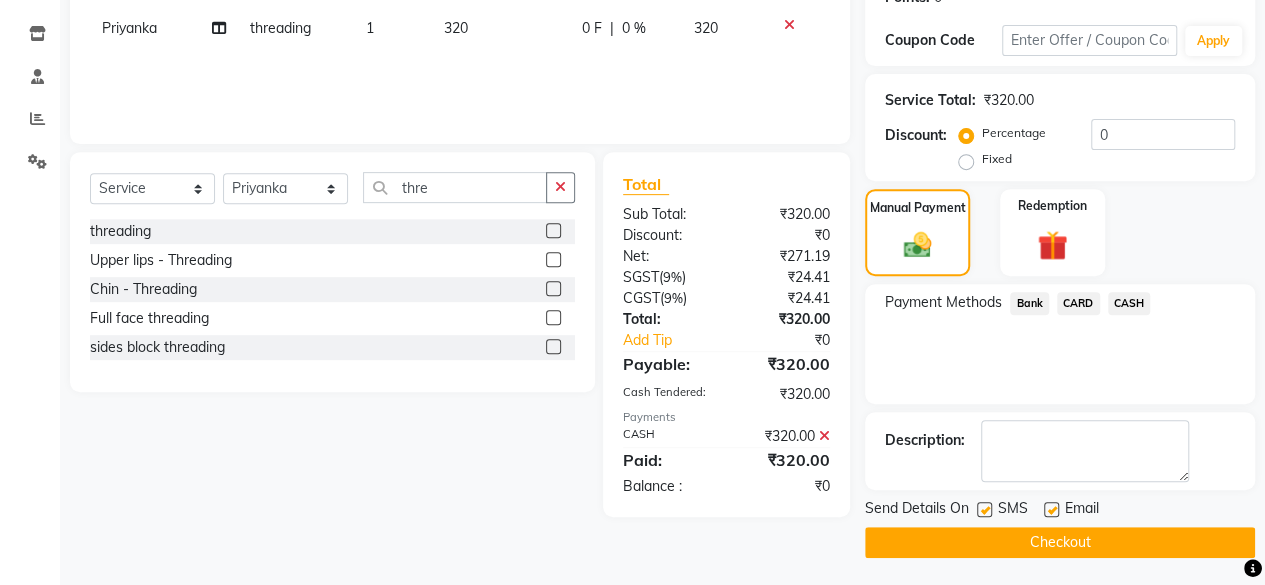 click on "Checkout" 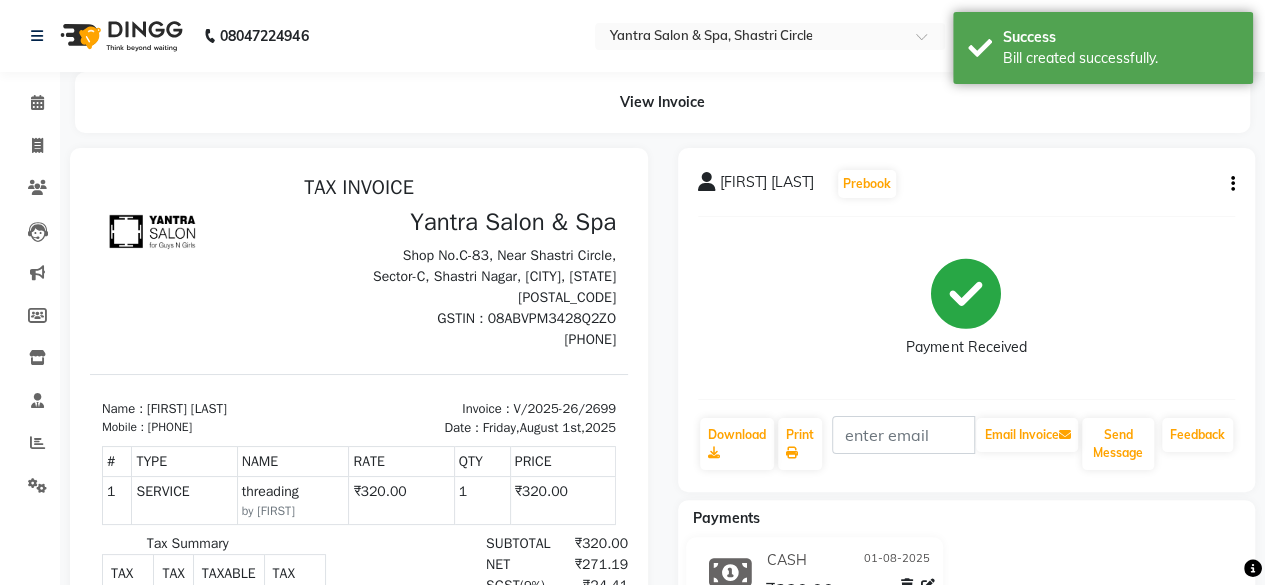 scroll, scrollTop: 0, scrollLeft: 0, axis: both 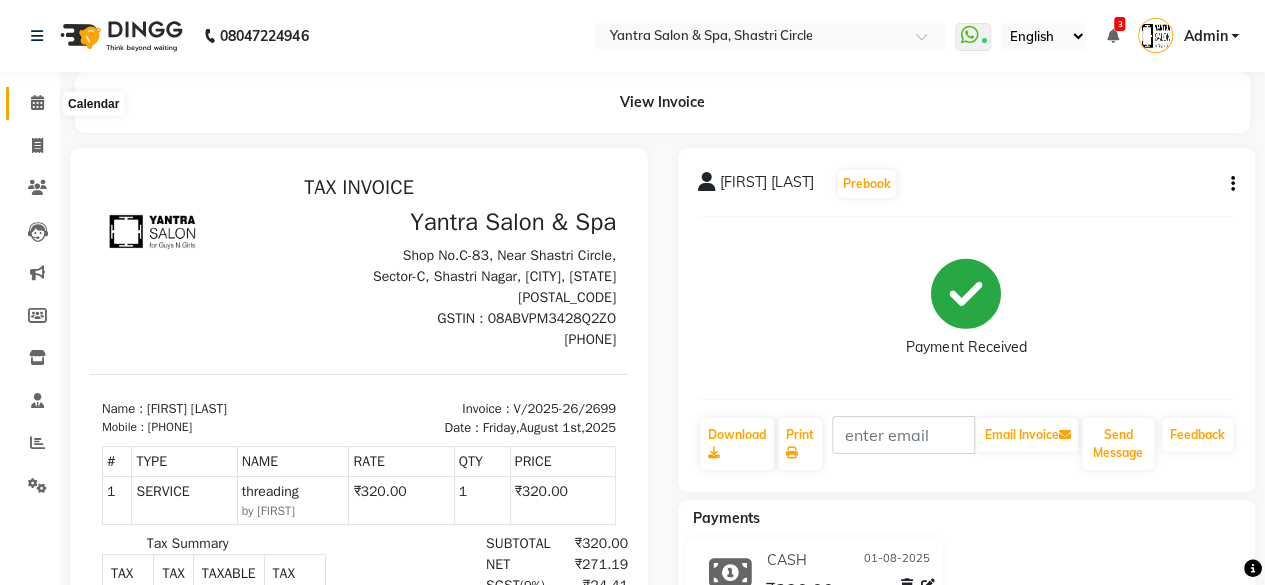 click 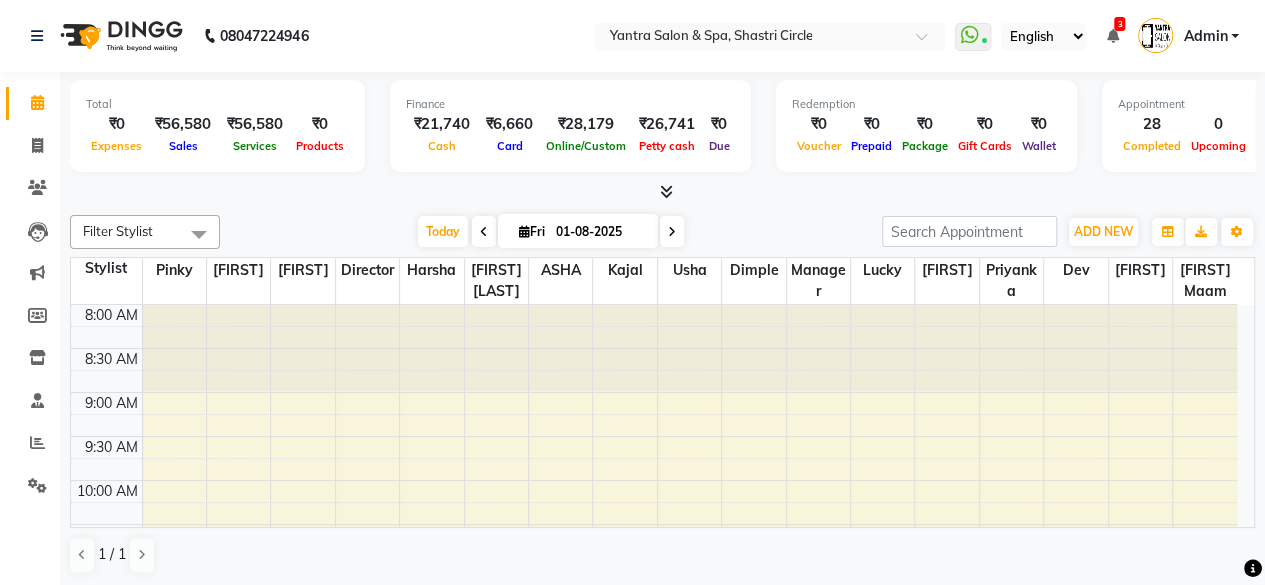 scroll, scrollTop: 0, scrollLeft: 0, axis: both 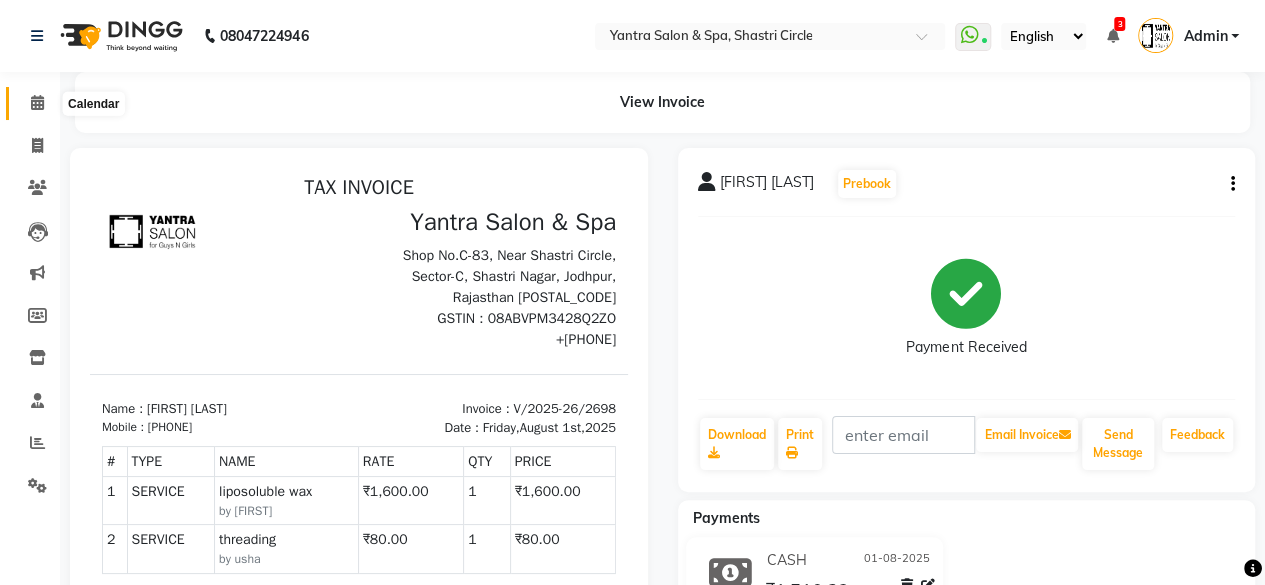 click 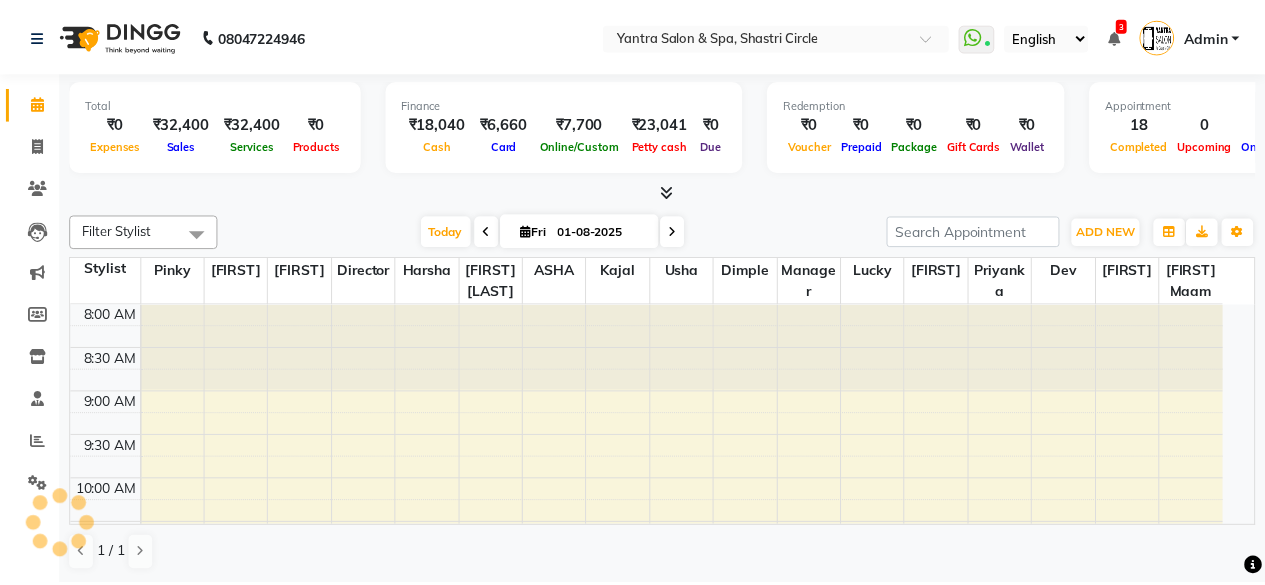 scroll, scrollTop: 0, scrollLeft: 0, axis: both 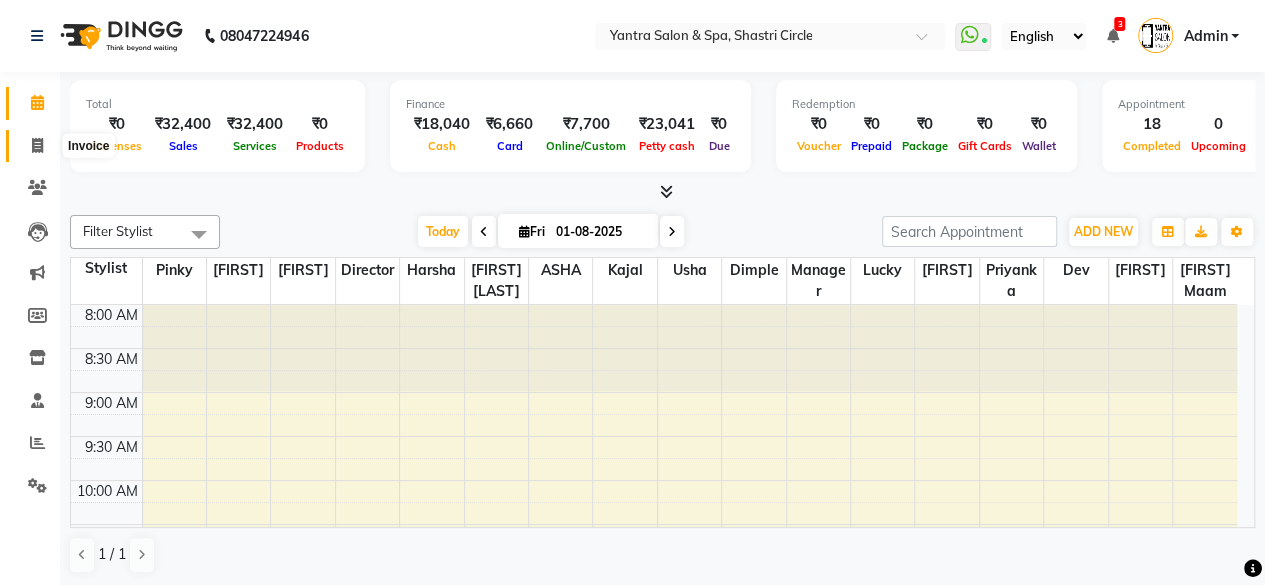 click 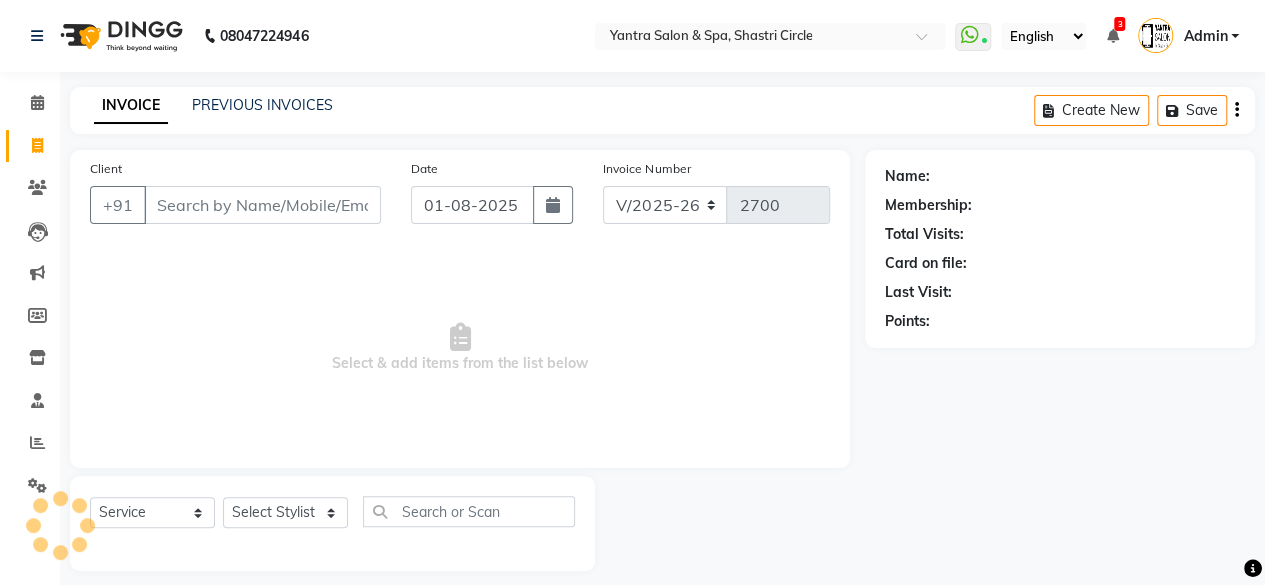 click on "Client" at bounding box center [262, 205] 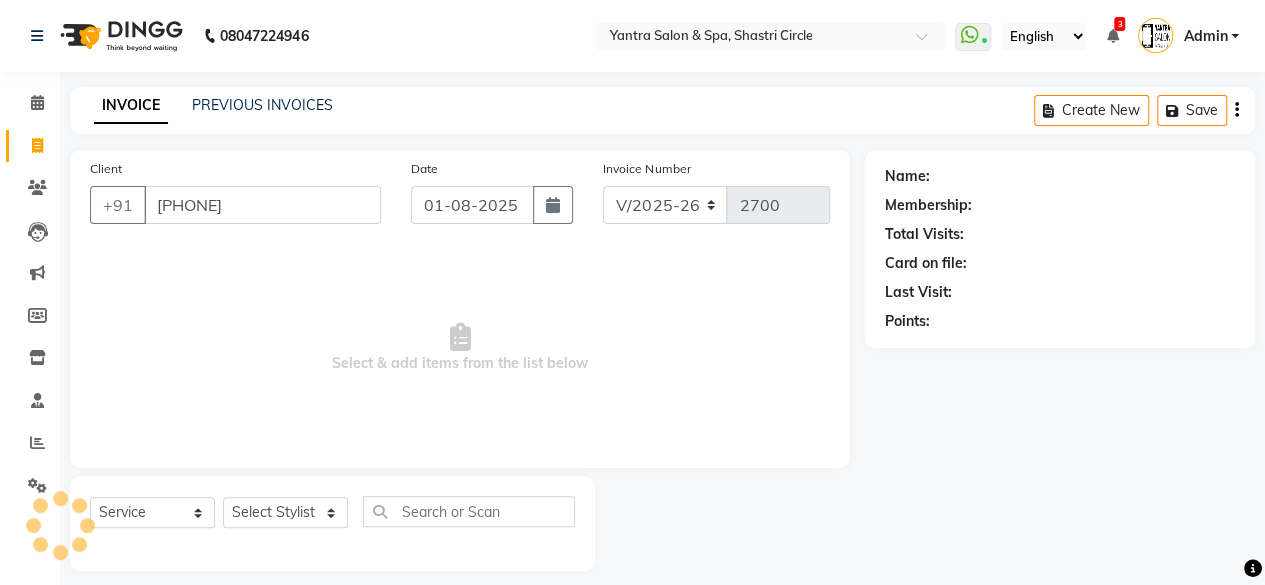 type on "[PHONE]" 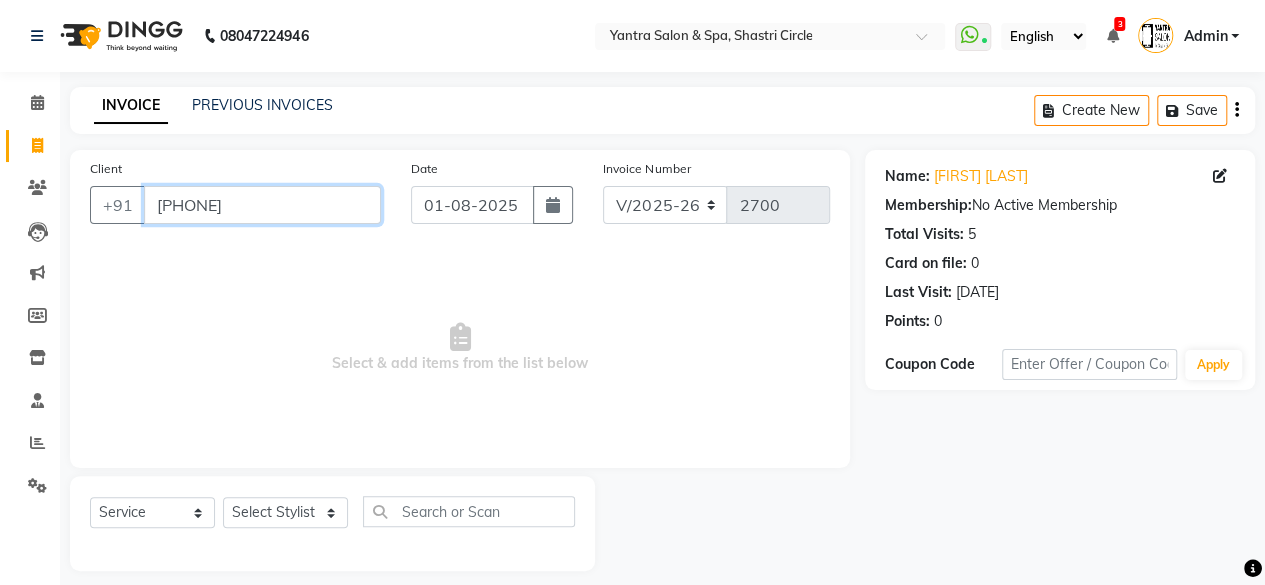 click on "[PHONE]" at bounding box center (262, 205) 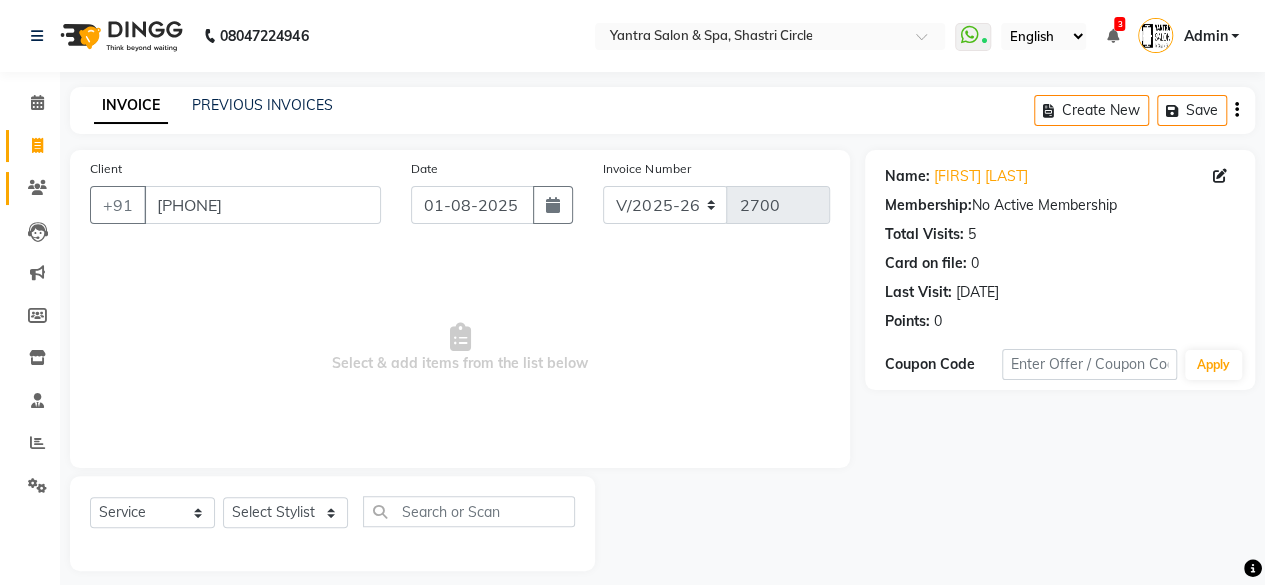 click 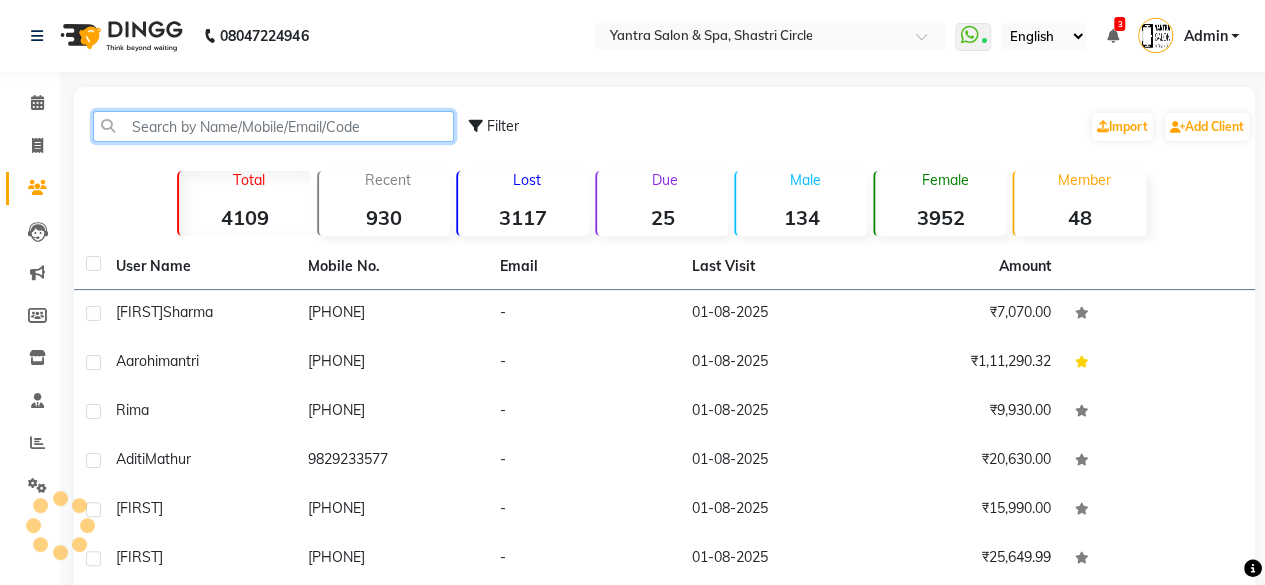 click 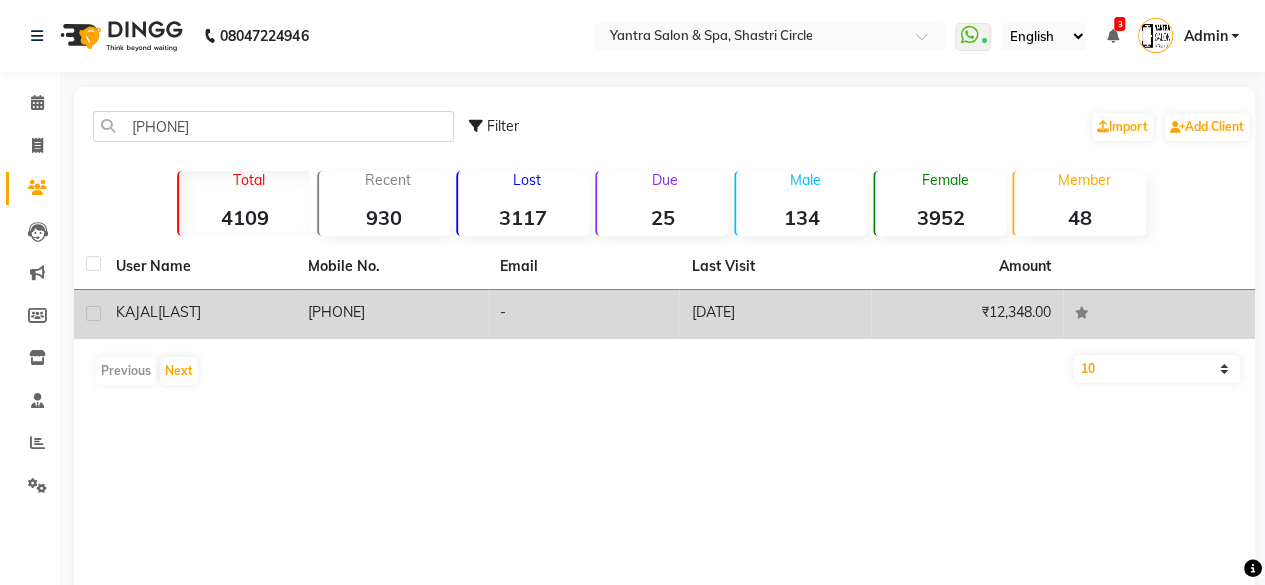 click on "[FIRST] [LAST]" 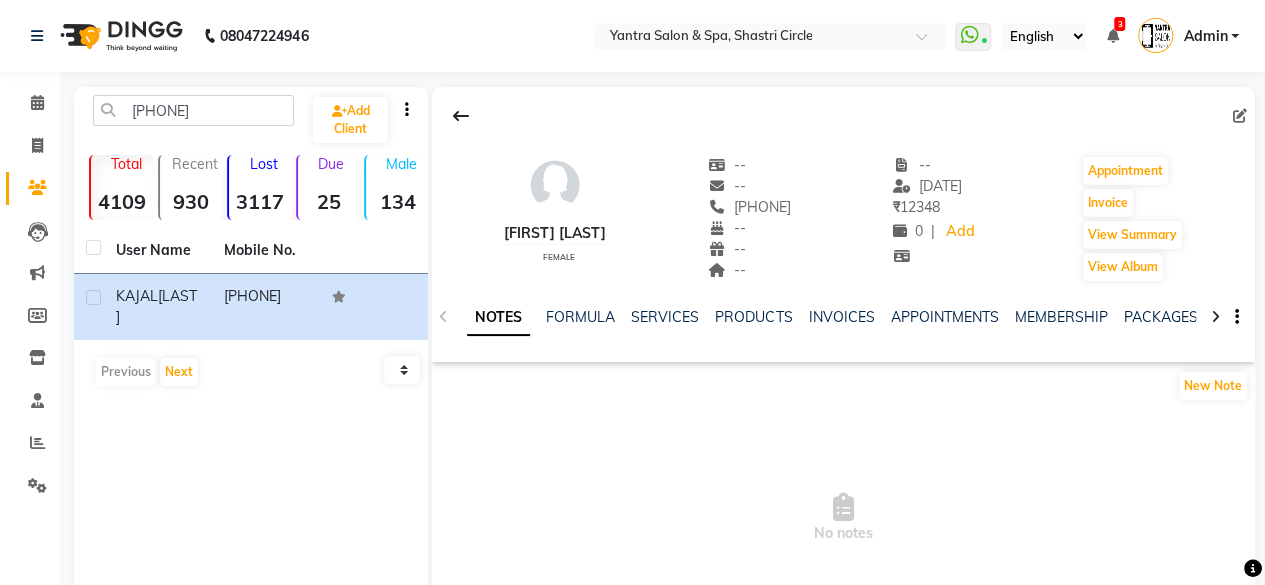 click on "NOTES FORMULA SERVICES PRODUCTS INVOICES APPOINTMENTS MEMBERSHIP PACKAGES VOUCHERS GIFTCARDS POINTS FORMS FAMILY CARDS WALLET" 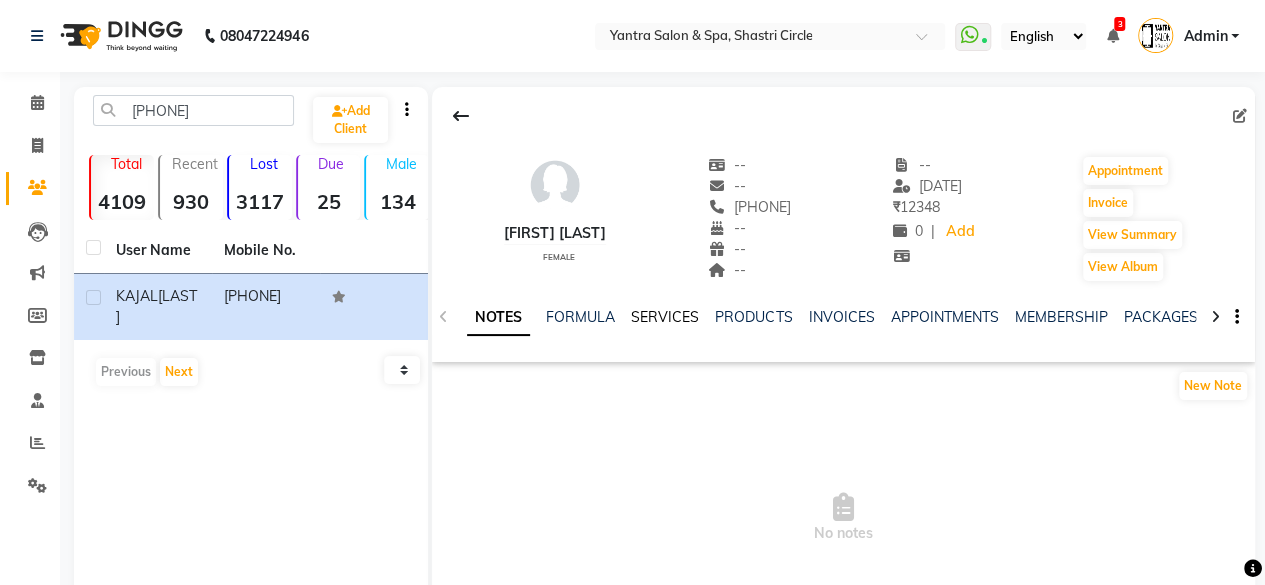 click on "SERVICES" 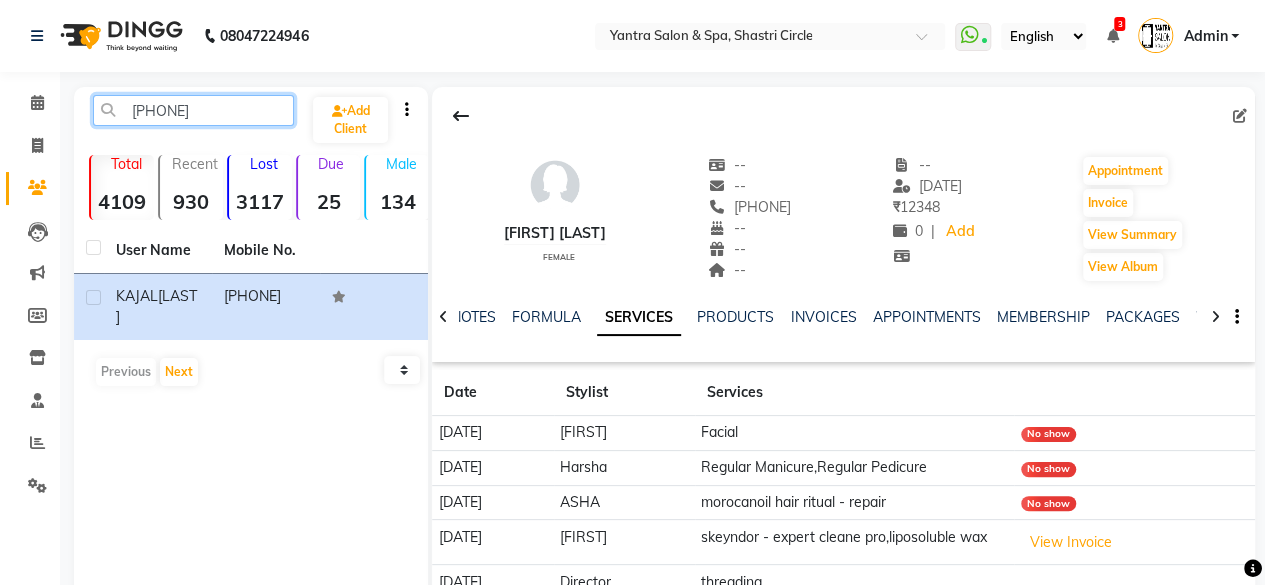 click on "[PHONE]" 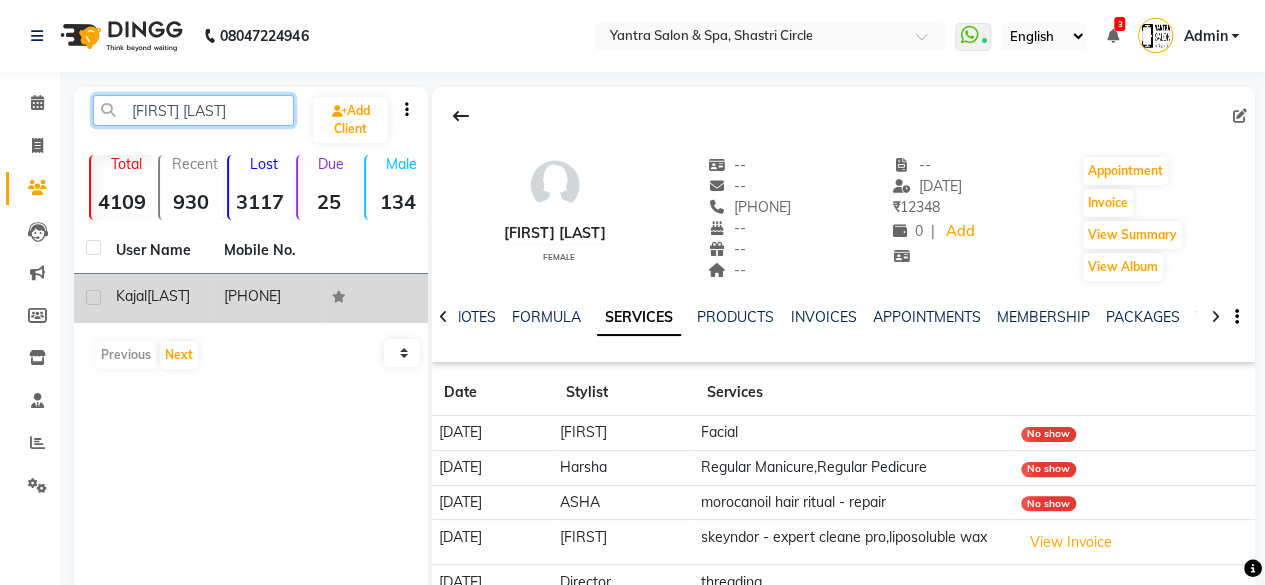 type on "[FIRST] [LAST]" 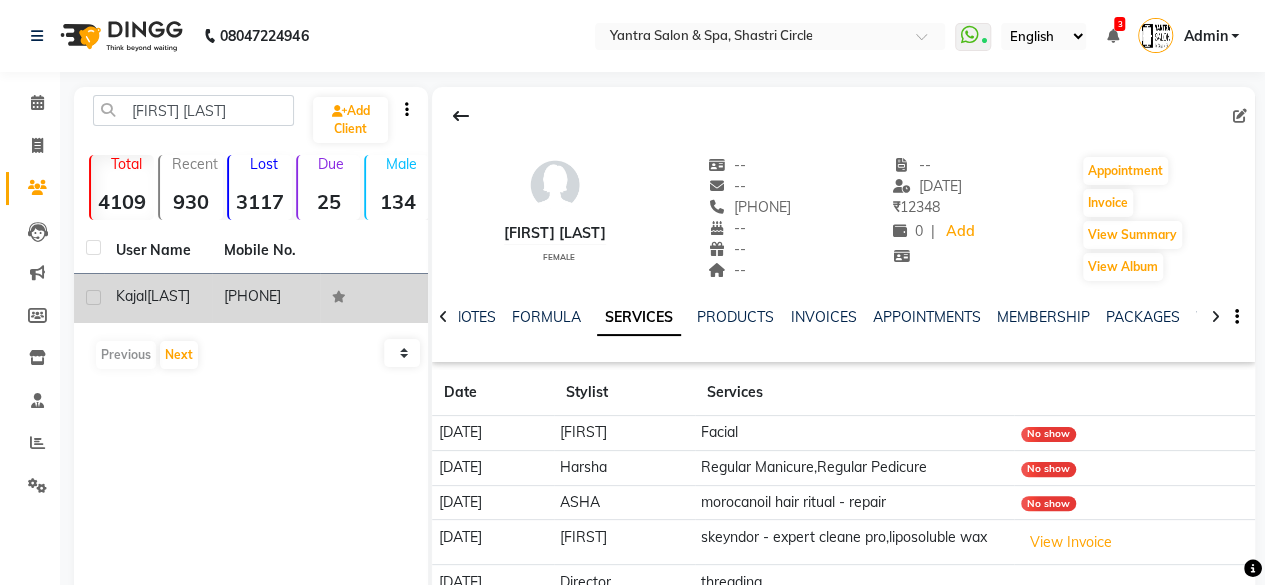 click on "[PHONE]" 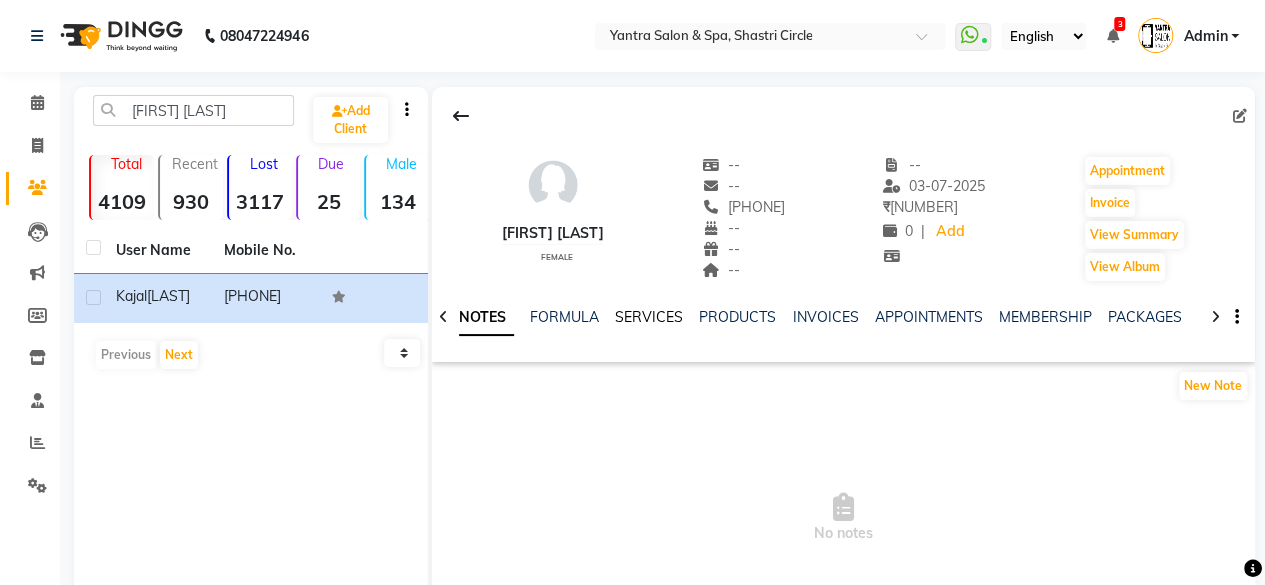click on "SERVICES" 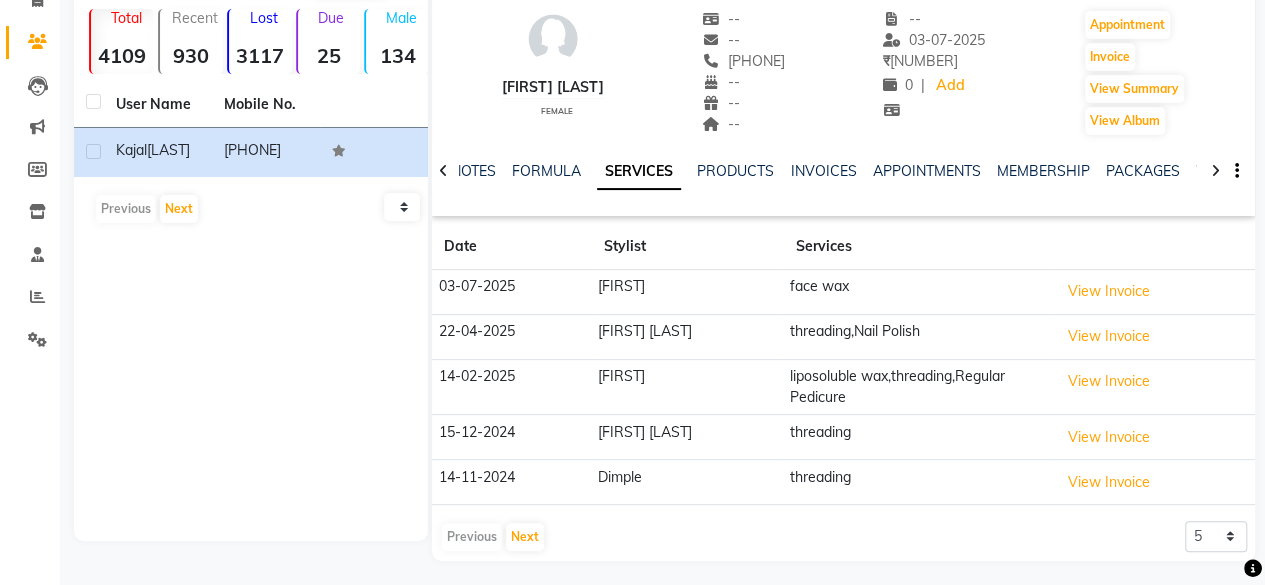 scroll, scrollTop: 0, scrollLeft: 0, axis: both 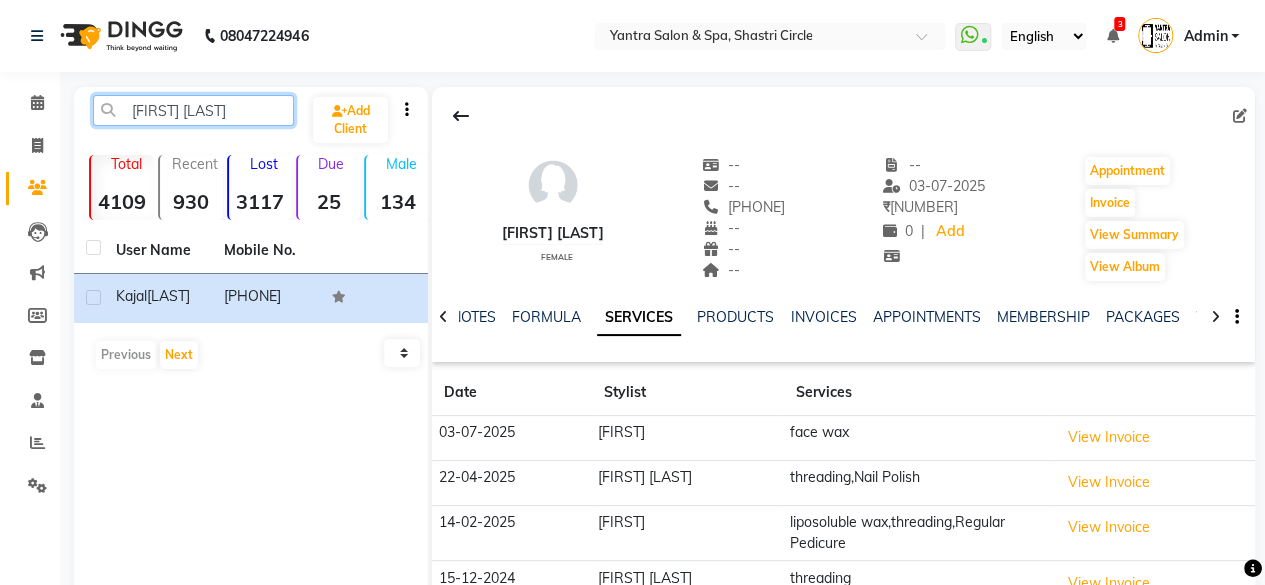 click on "[FIRST] [LAST]" 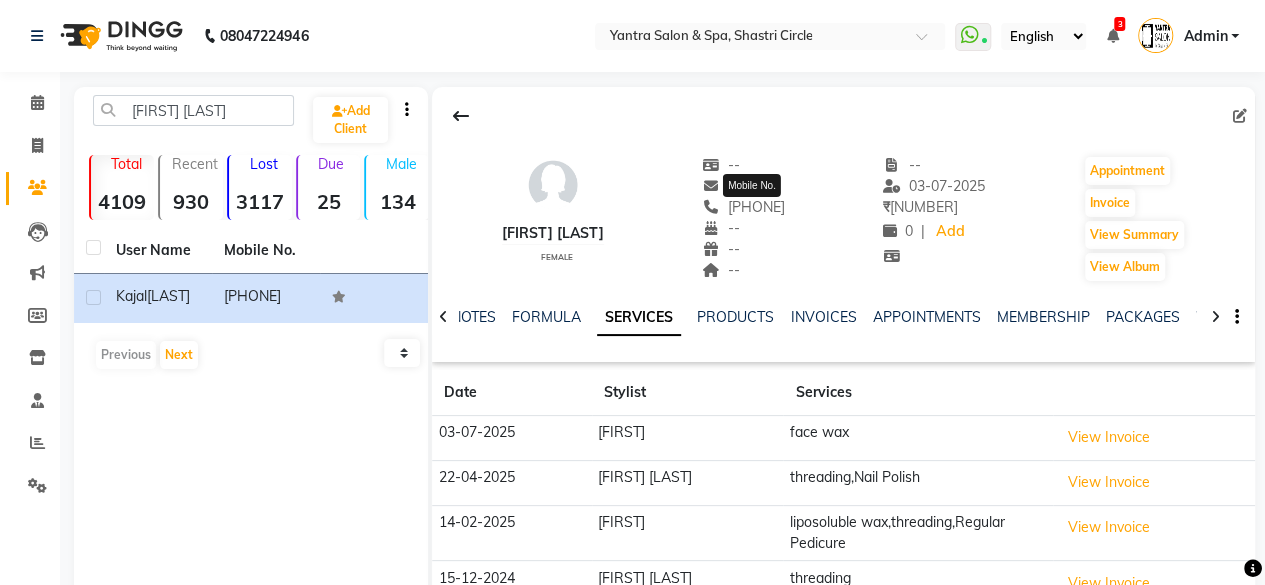 click on "[PHONE]" 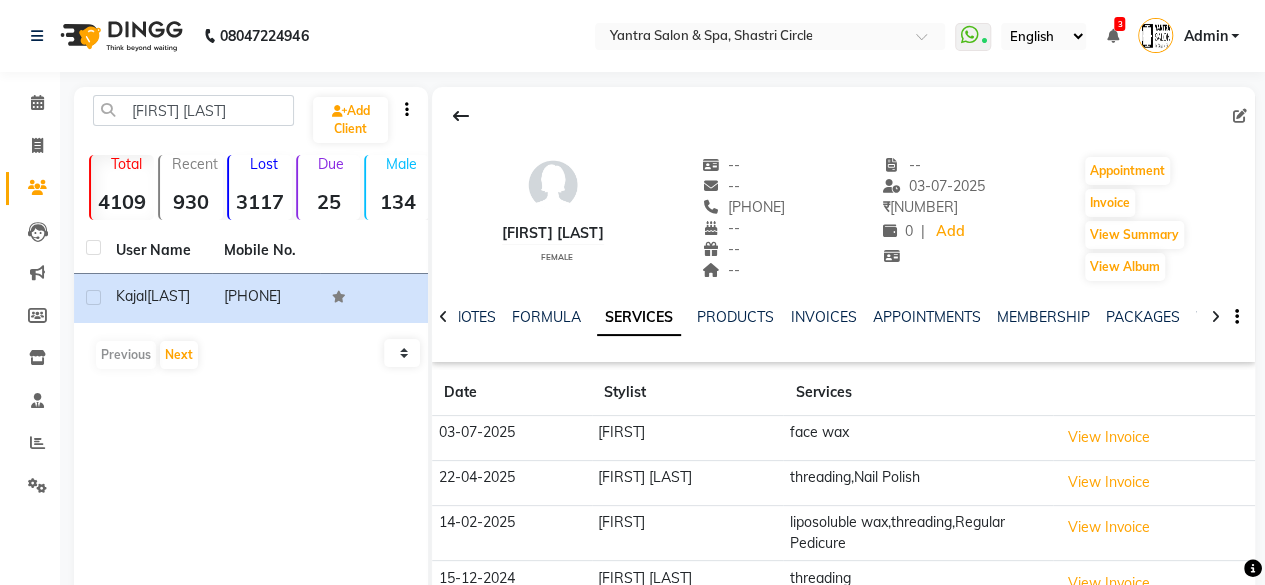 copy on "[PHONE]" 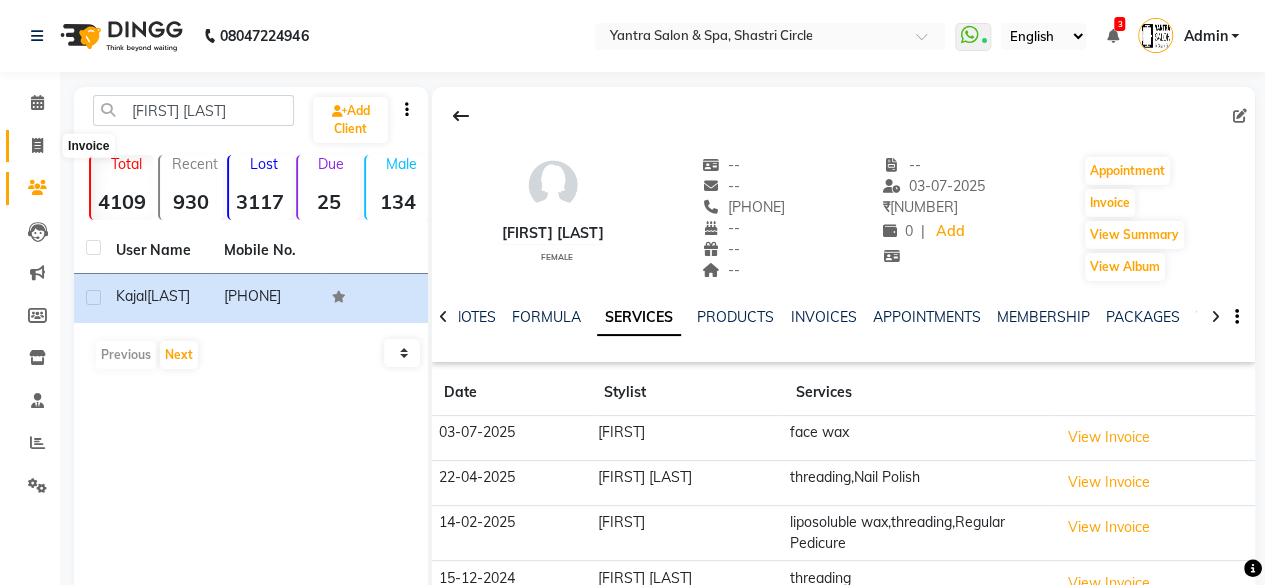 click 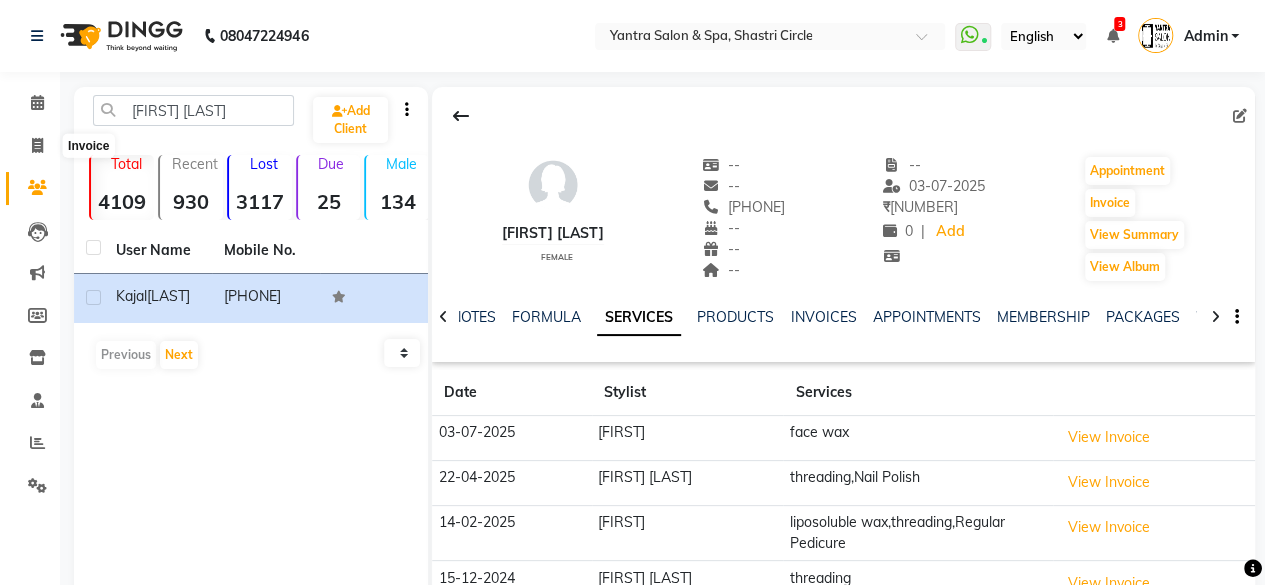 select on "service" 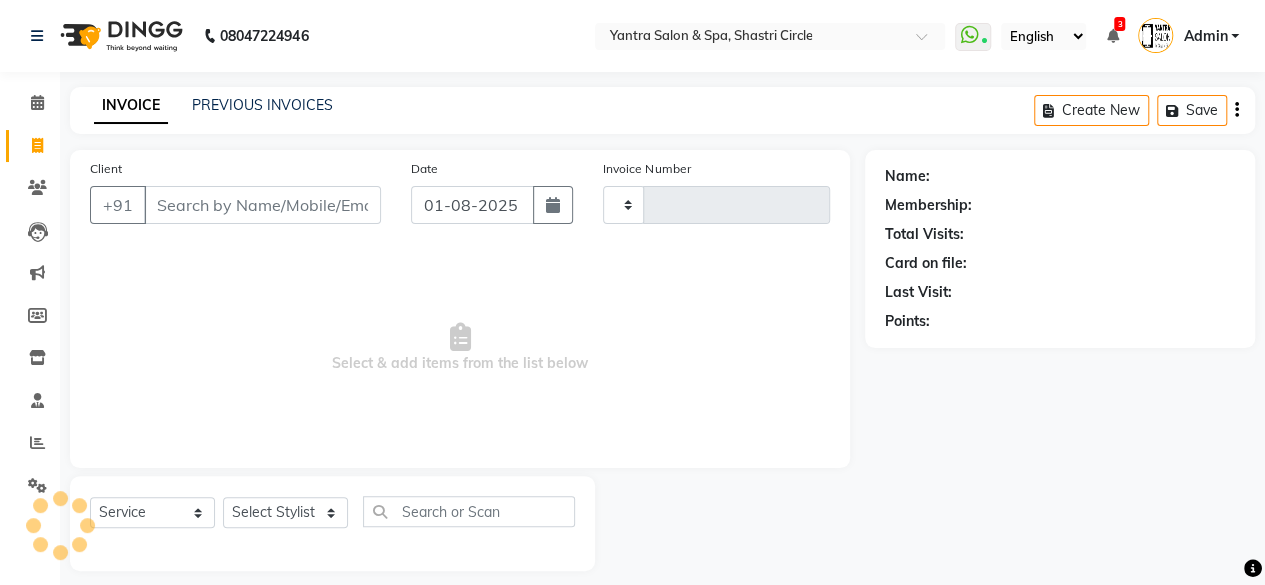 type on "2700" 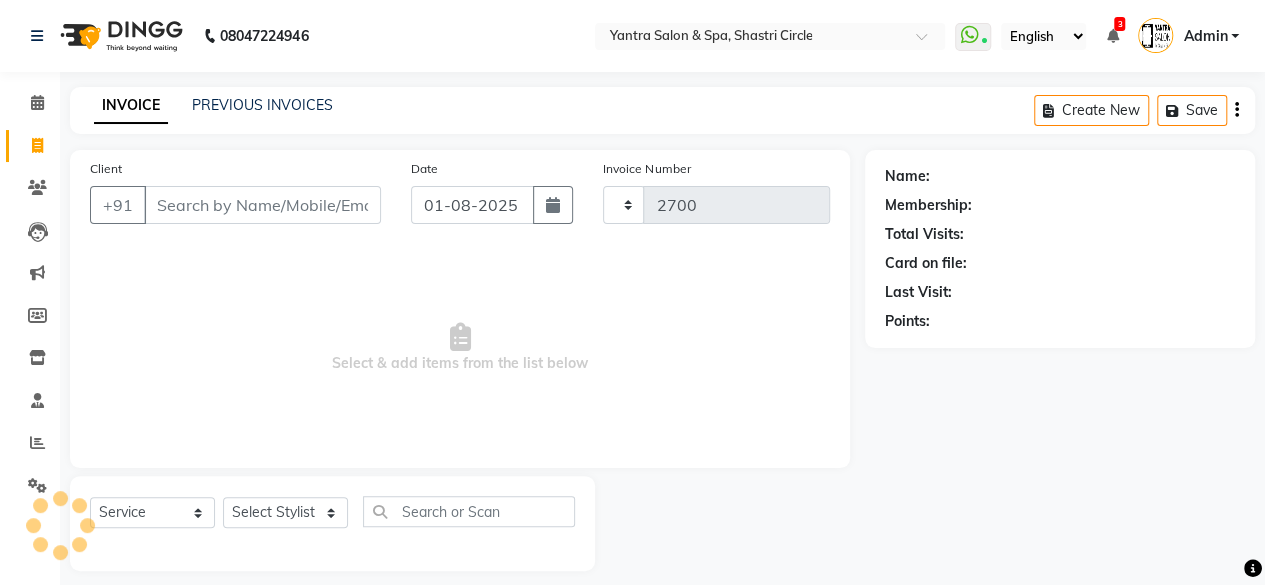 scroll, scrollTop: 15, scrollLeft: 0, axis: vertical 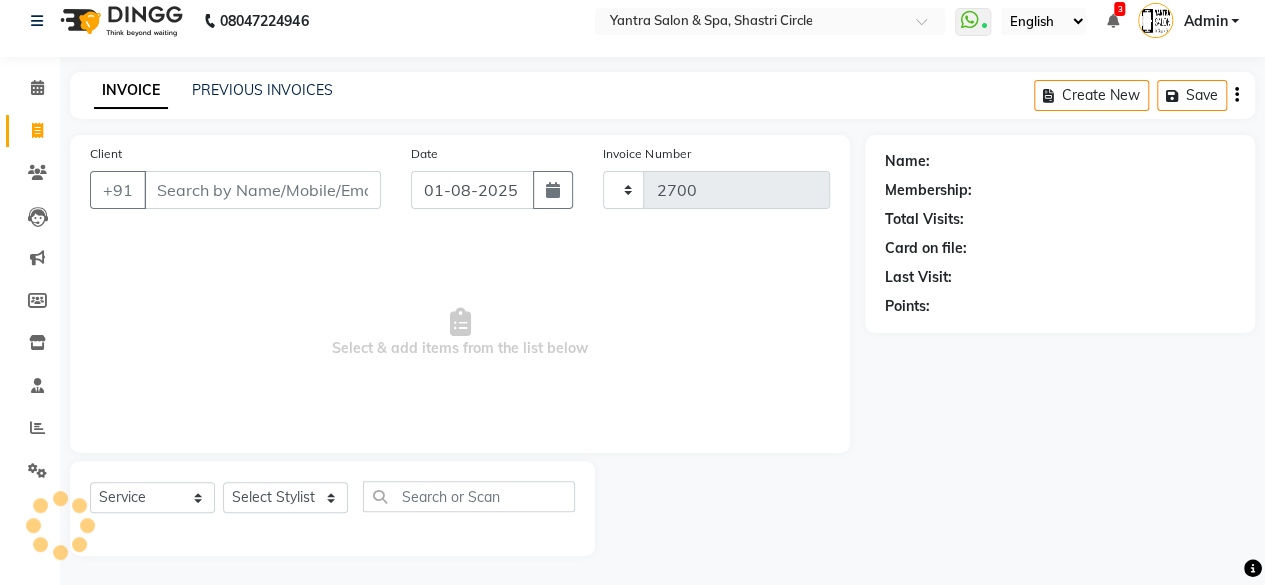 select on "154" 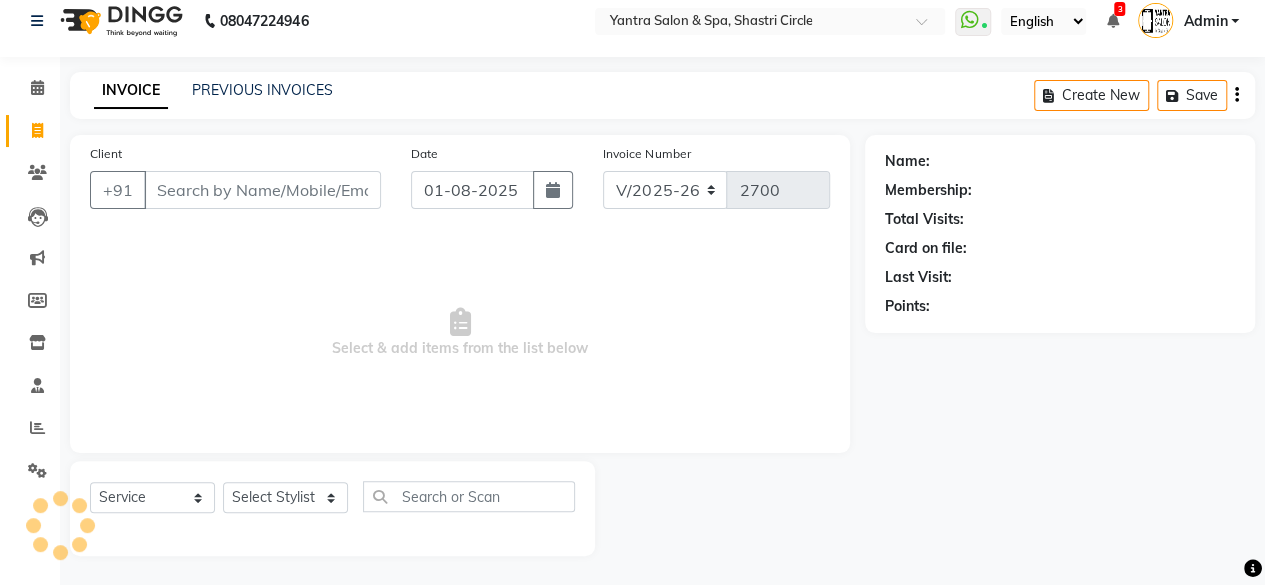 click on "Client" at bounding box center (262, 190) 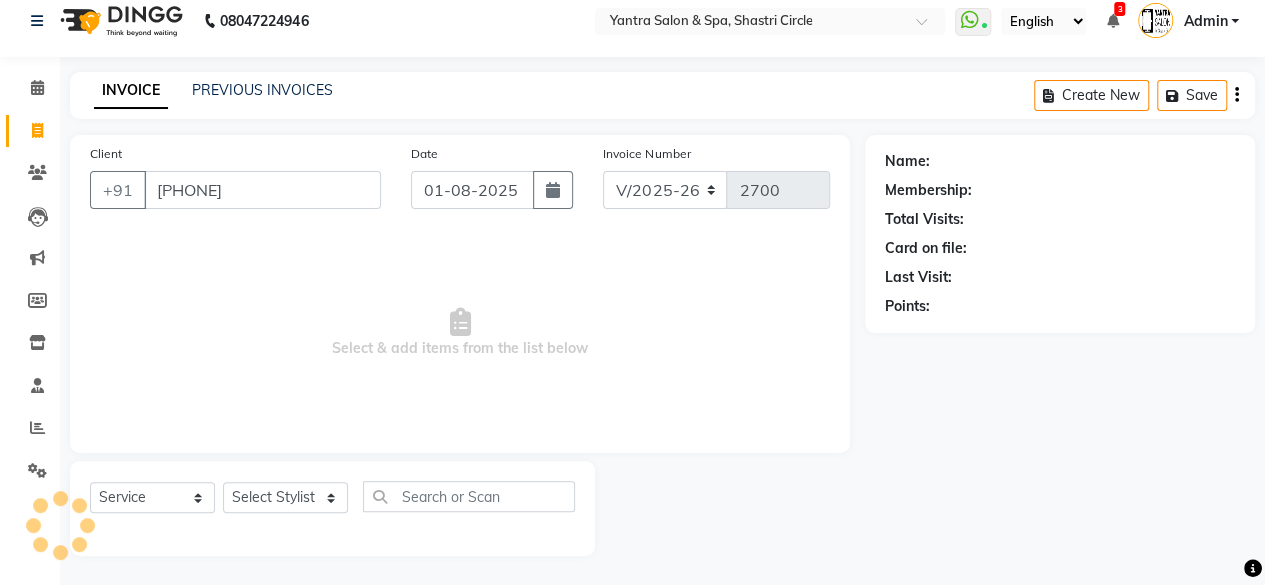 type on "[PHONE]" 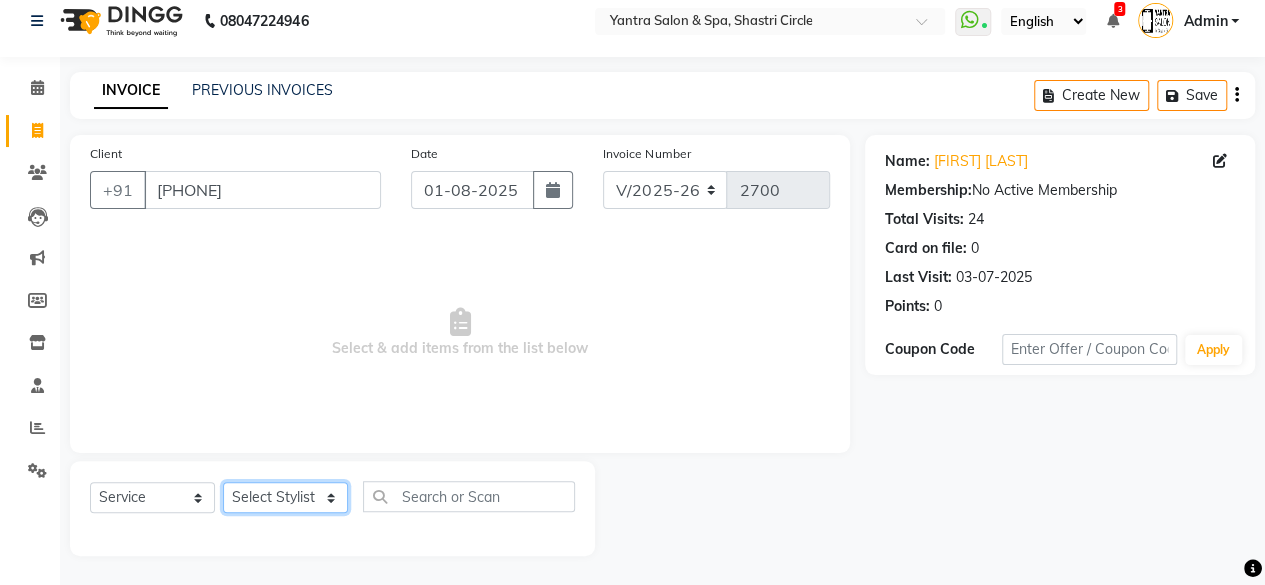 click on "Select Stylist Arvind ASHA bhawna goyal Dev Dimple Director Harsha Hemlata kajal Latika lucky Manager Manisha maam Neelu  Pallavi Pinky Priyanka Rahul Sekhar usha" 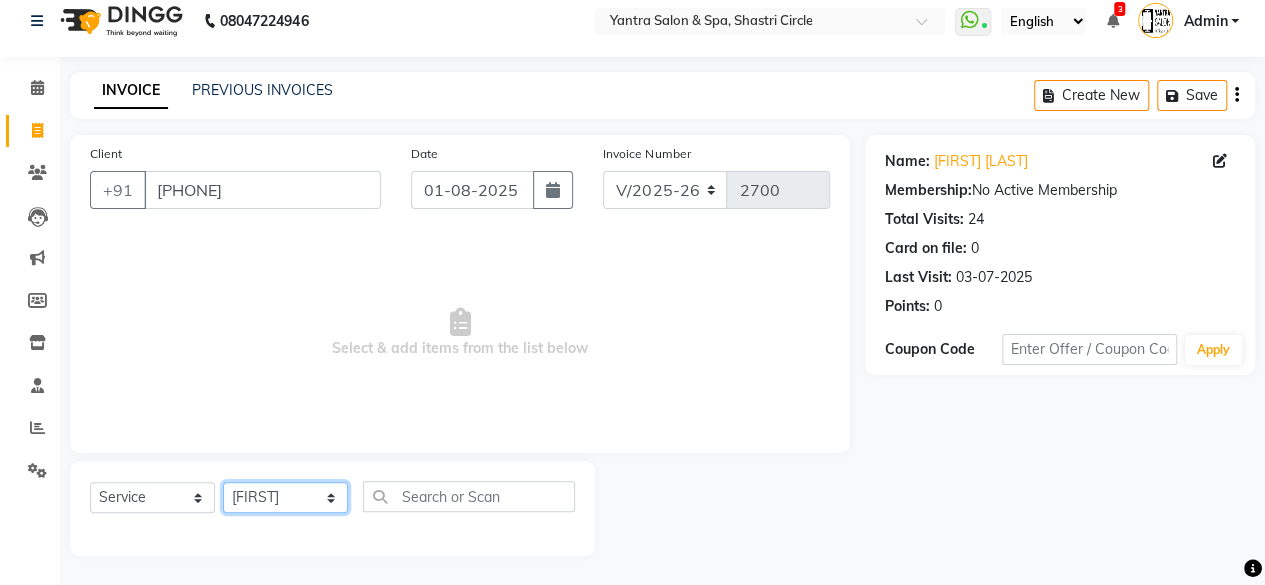 click on "Select Stylist Arvind ASHA bhawna goyal Dev Dimple Director Harsha Hemlata kajal Latika lucky Manager Manisha maam Neelu  Pallavi Pinky Priyanka Rahul Sekhar usha" 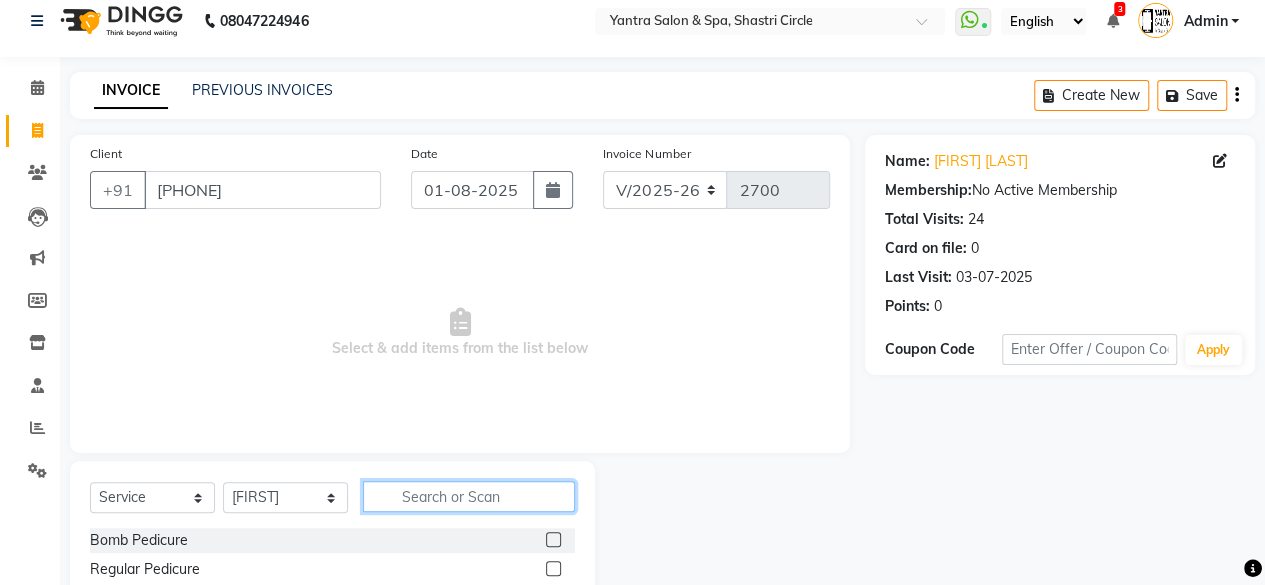 click 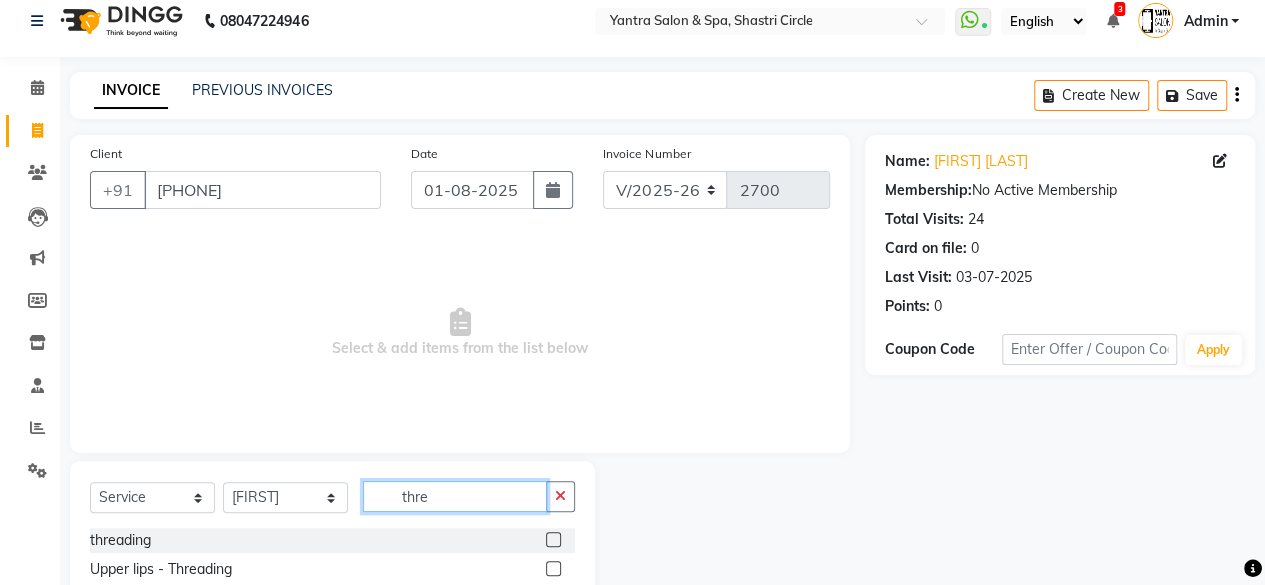 type on "thre" 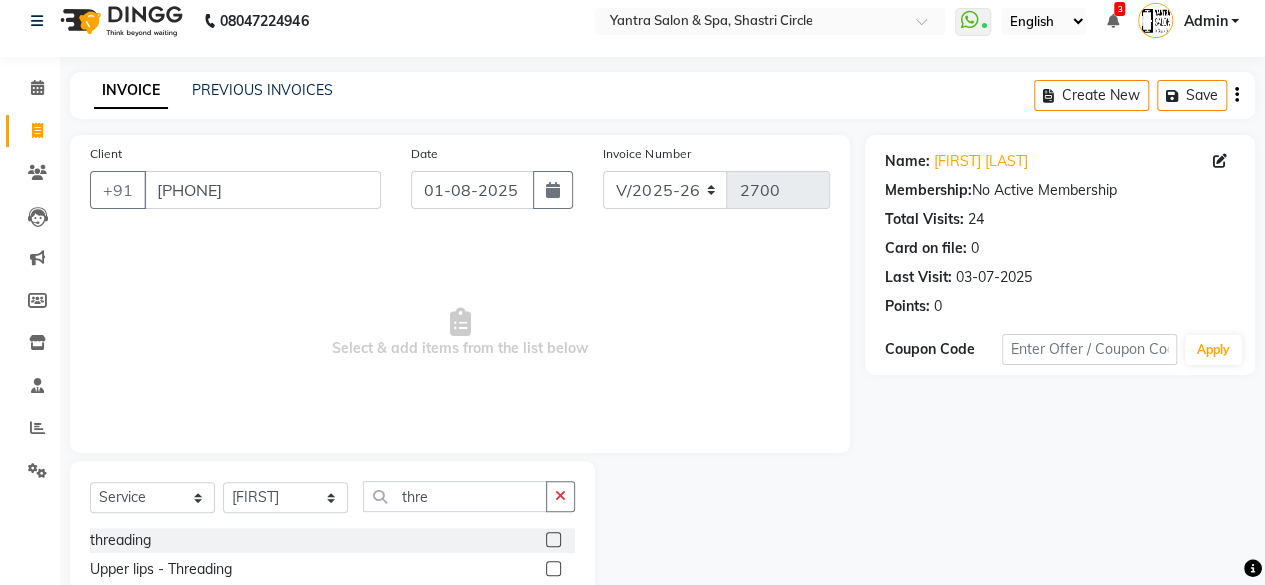 click 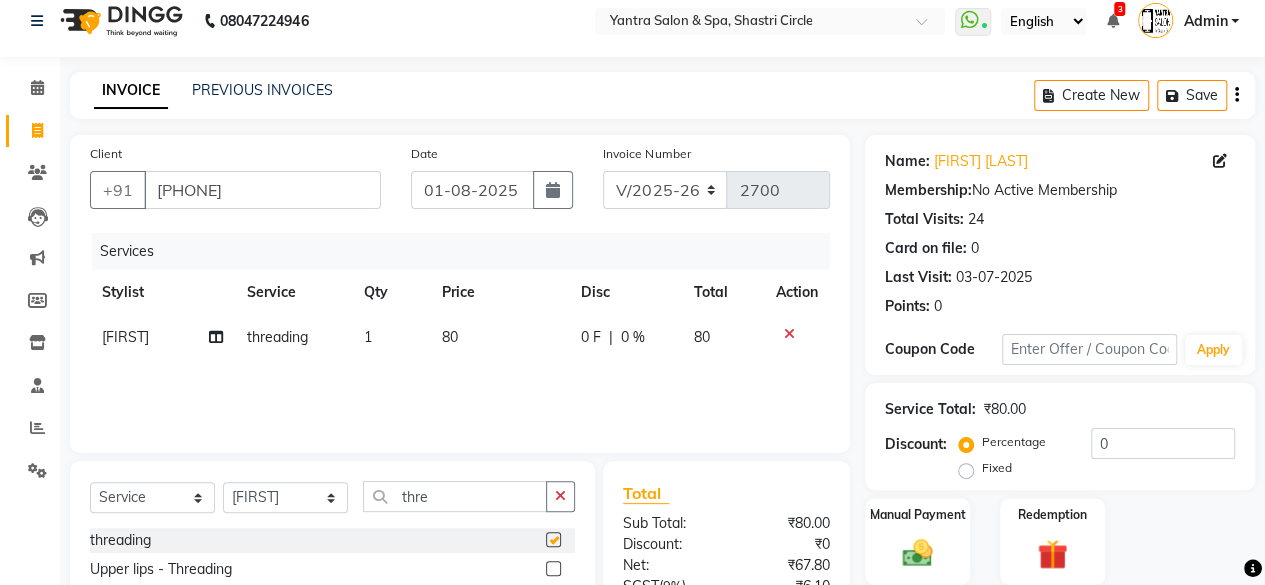 checkbox on "false" 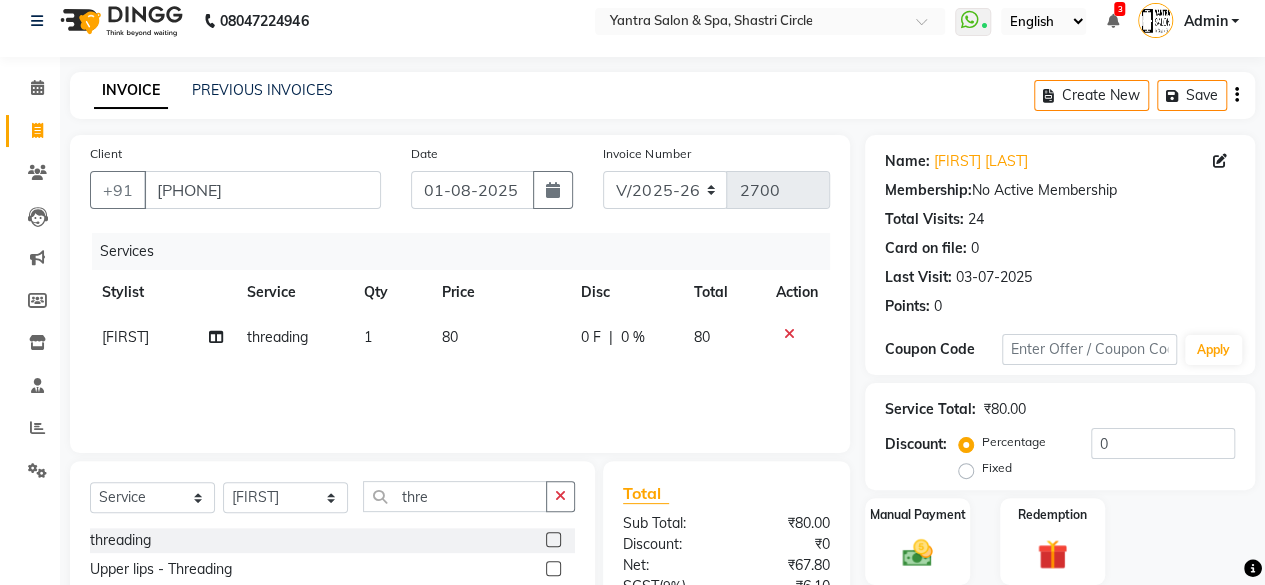 click on "Services Stylist Service Qty Price Disc Total Action [FIRST] threading 1 80 0 F | 0 % 80" 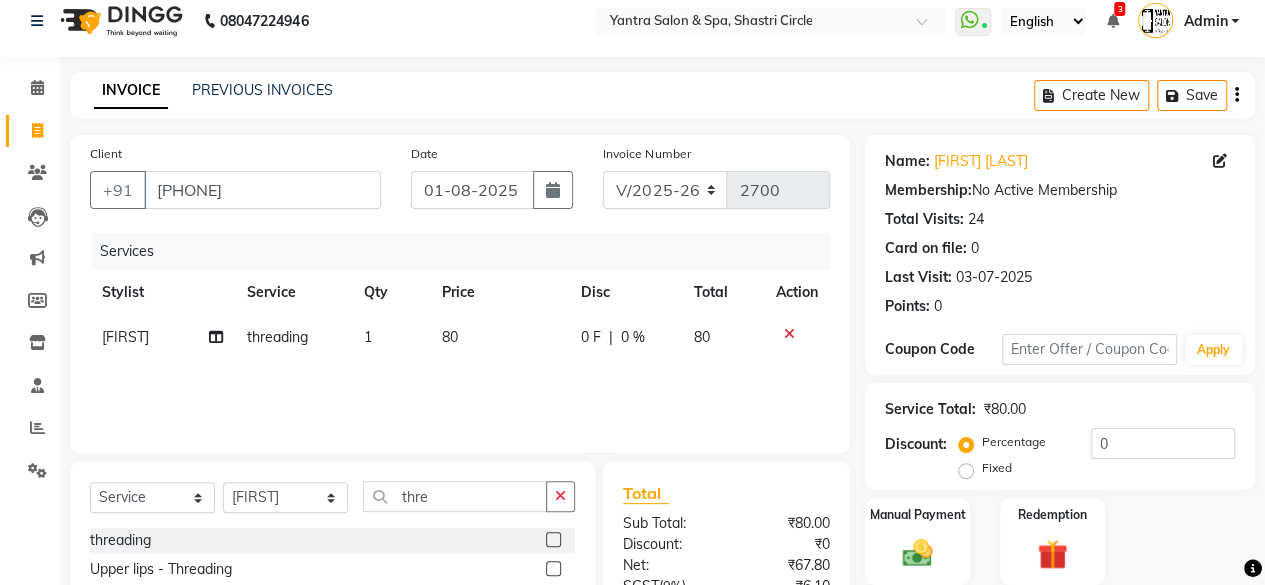 click on "Services Stylist Service Qty Price Disc Total Action [FIRST] threading 1 80 0 F | 0 % 80" 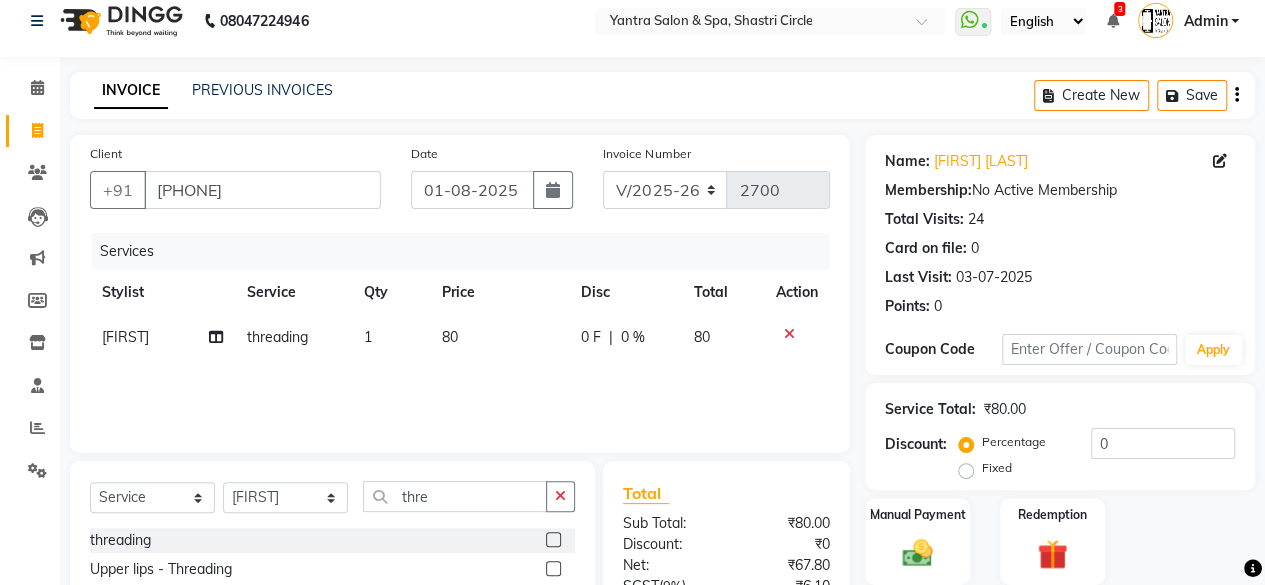 click on "80" 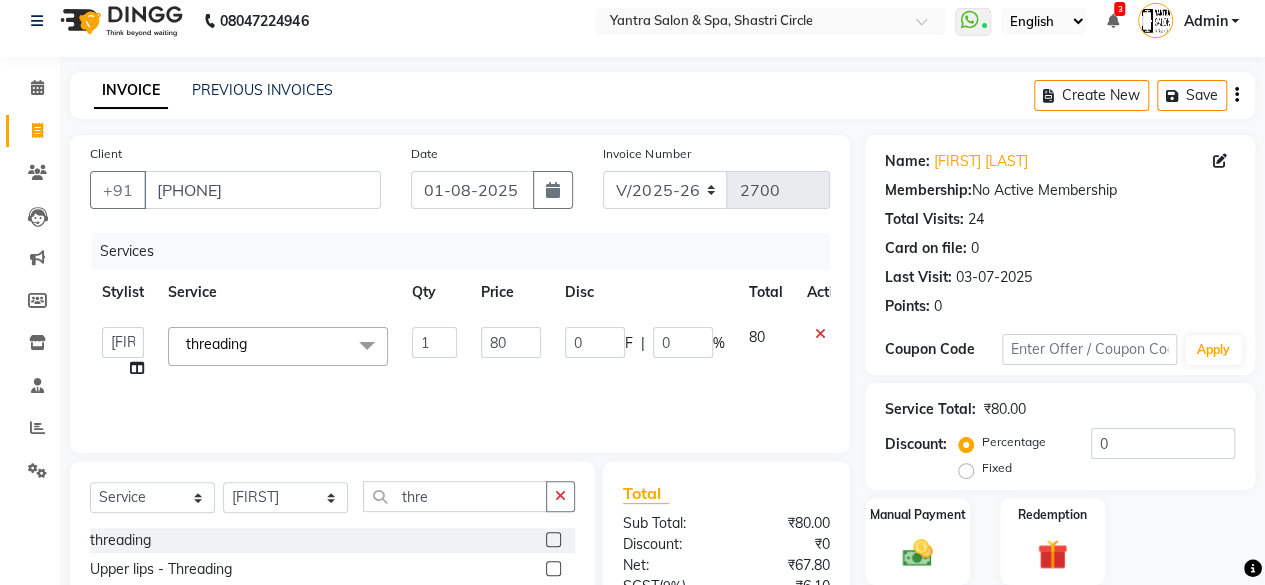 click on "80" 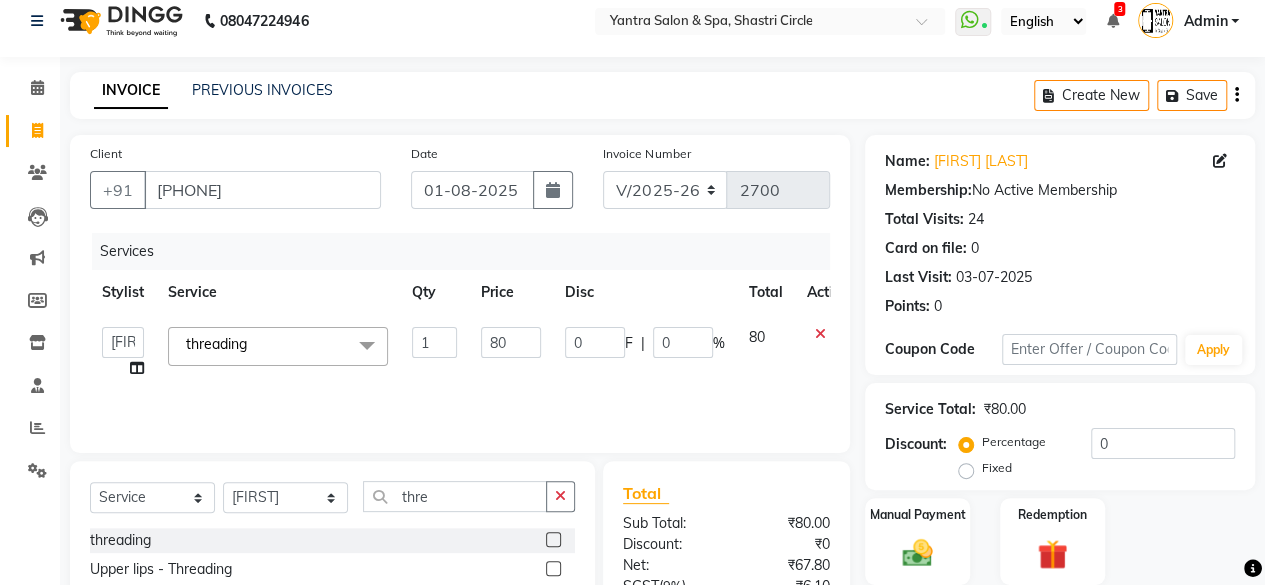 click on "80" 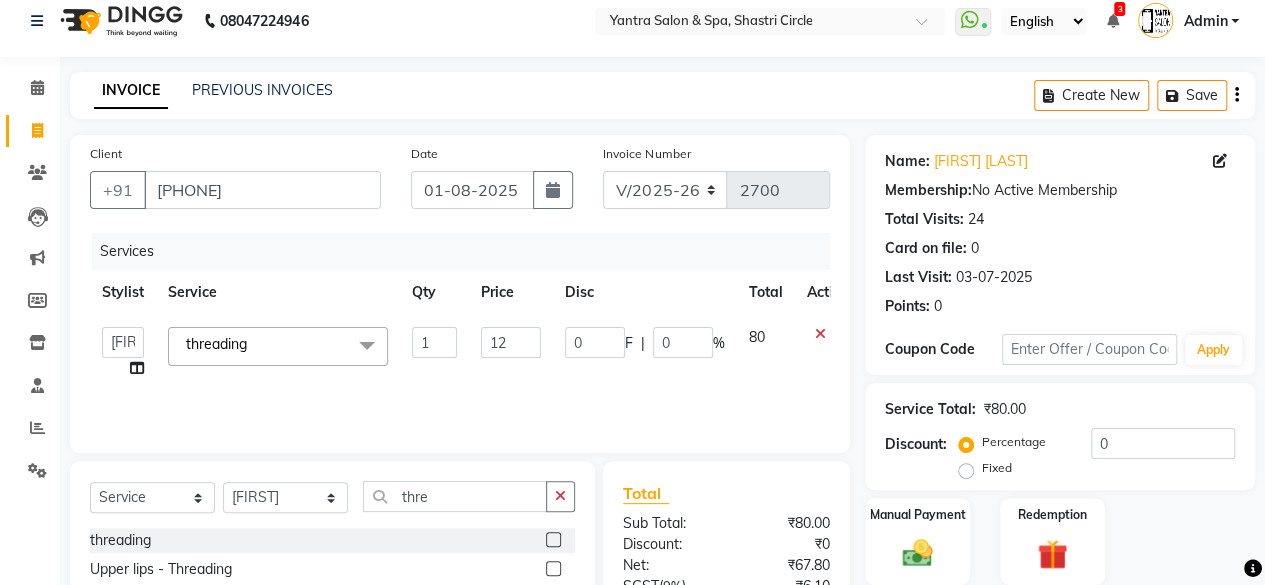 type on "120" 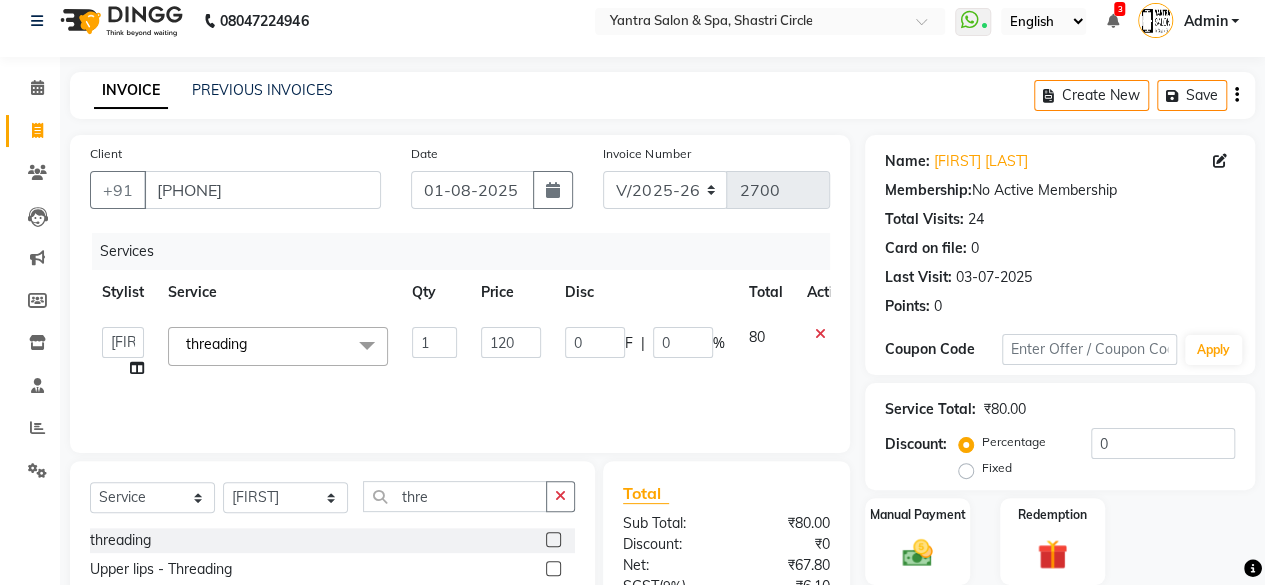 click on "Services Stylist Service Qty Price Disc Total Action  Arvind   ASHA   bhawna goyal   Dev   Dimple   Director   Harsha   Hemlata   kajal   Latika   lucky   Manager   Manisha maam   Neelu    Pallavi   Pinky   Priyanka   Rahul   Sekhar   usha  threading  x Bomb Pedicure Regular Pedicure Cracked Heal Treatment Alga Apothecary Pedicure Gel polish remover  Donut Pedicure candle Pedicure Avl Express Pedicure Avl Pedicruise pedicure Avl Pedipure pedicure Pedi Pai pedicure Under arms polish Kanpeki body spa Regular Manicure Bomb Manicure Alga Apothecary Manicure Nail Extensions Gel nail pent Pedi Pai manicure Donut manicure Avl express manicure Avl Pedicruise manicure Avl Pedipure manicure Candle manicure Back polish Foot Massage Head Massage Back Massage Hand & Shoulder Massage Body Spa Relaxing Body Massage Aromatherapy Associates - Renewing Rose Aromatherapy Associates - intense nourishment Aromatherapy Associates Body Massage Full Body Bleach Body Polishing body scrub  face bleach back scrub bleach Saree Draping" 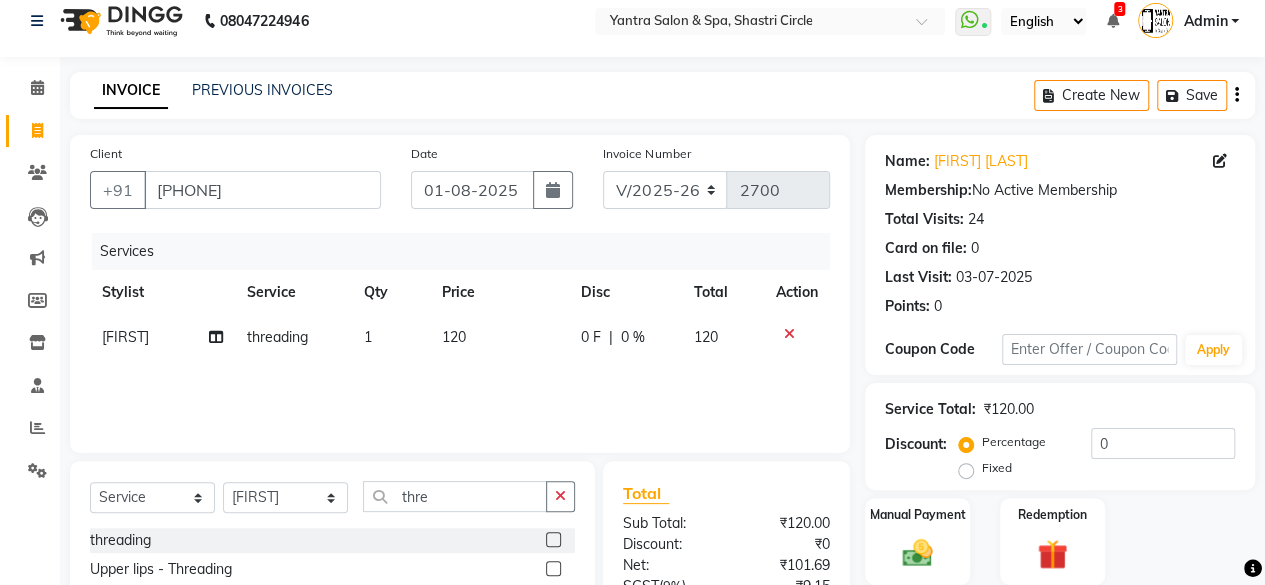 scroll, scrollTop: 213, scrollLeft: 0, axis: vertical 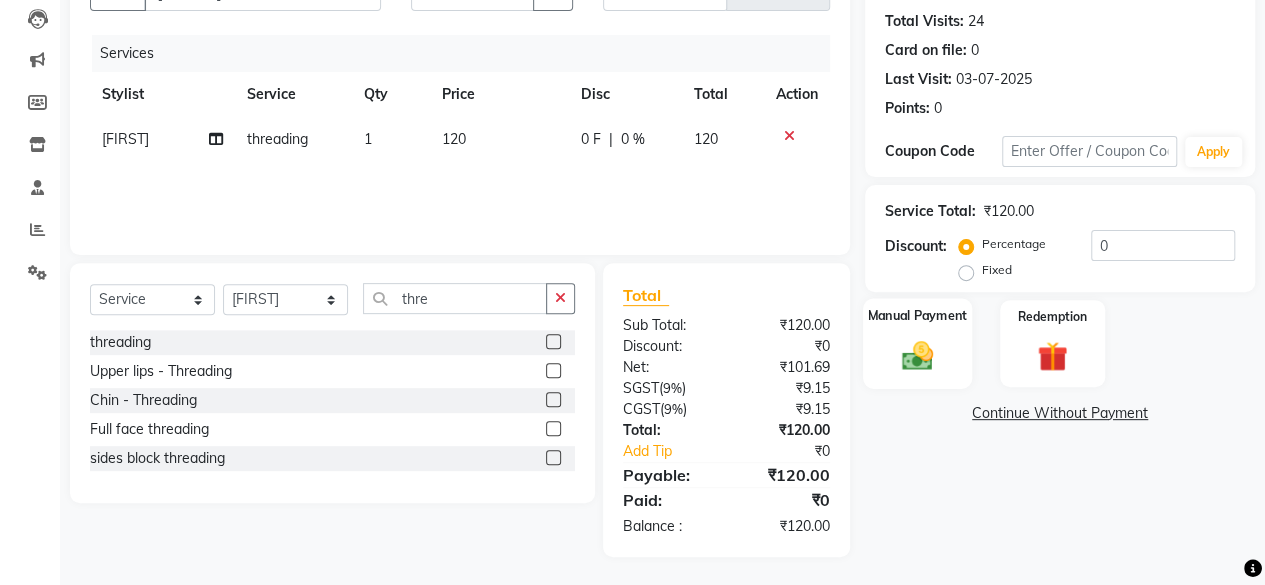 click on "Manual Payment" 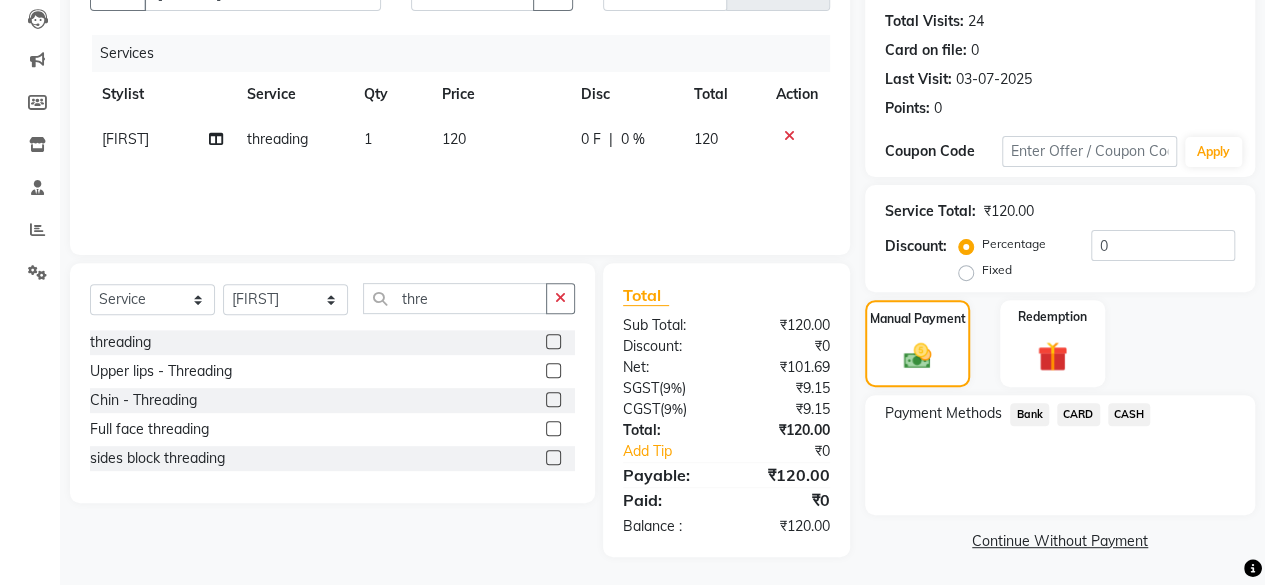 click on "CASH" 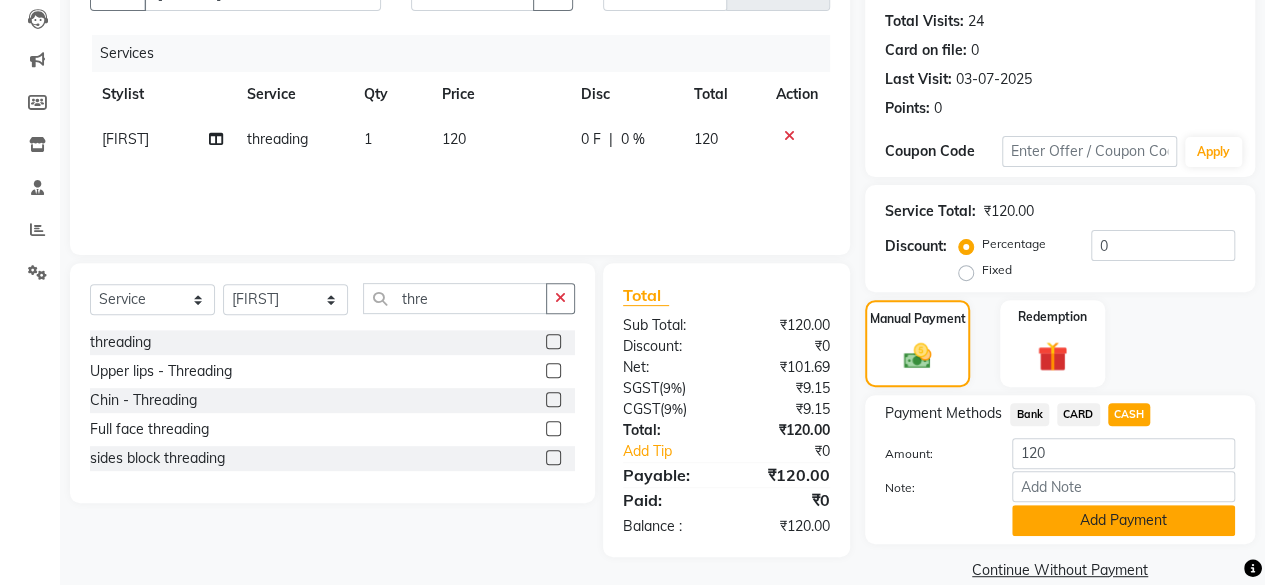 click on "Add Payment" 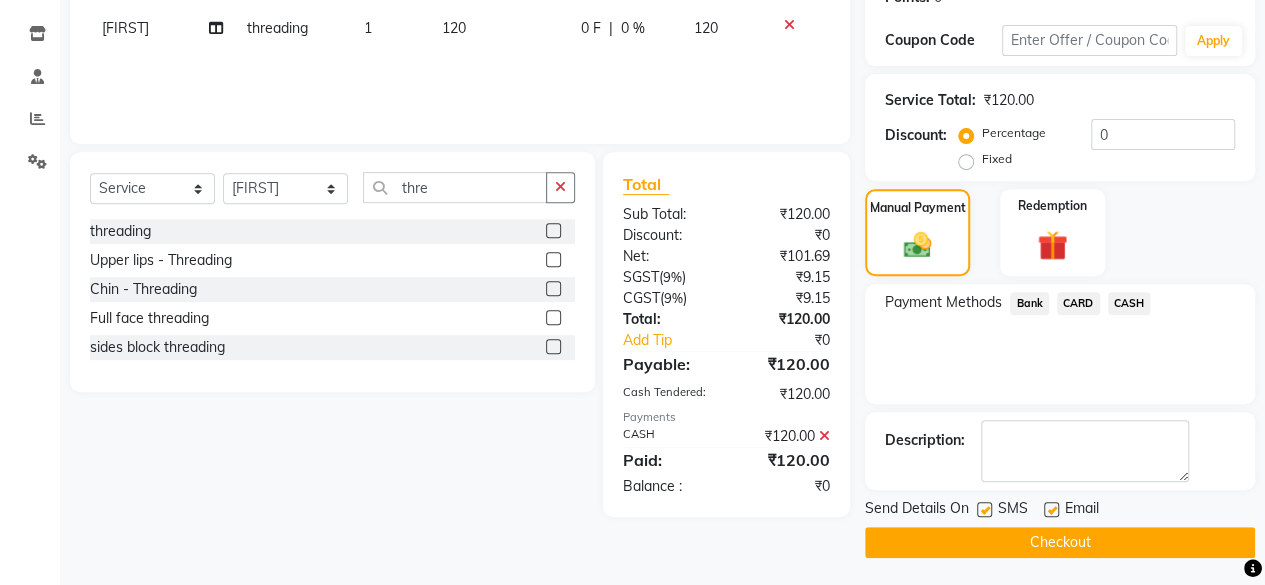 click on "Checkout" 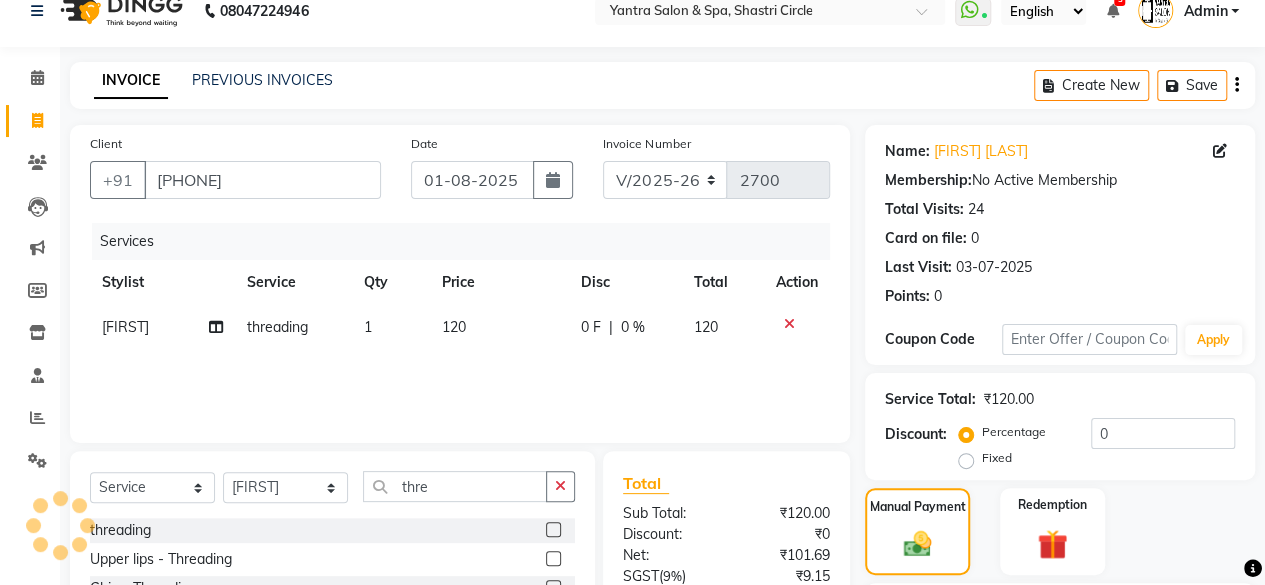 scroll, scrollTop: 0, scrollLeft: 0, axis: both 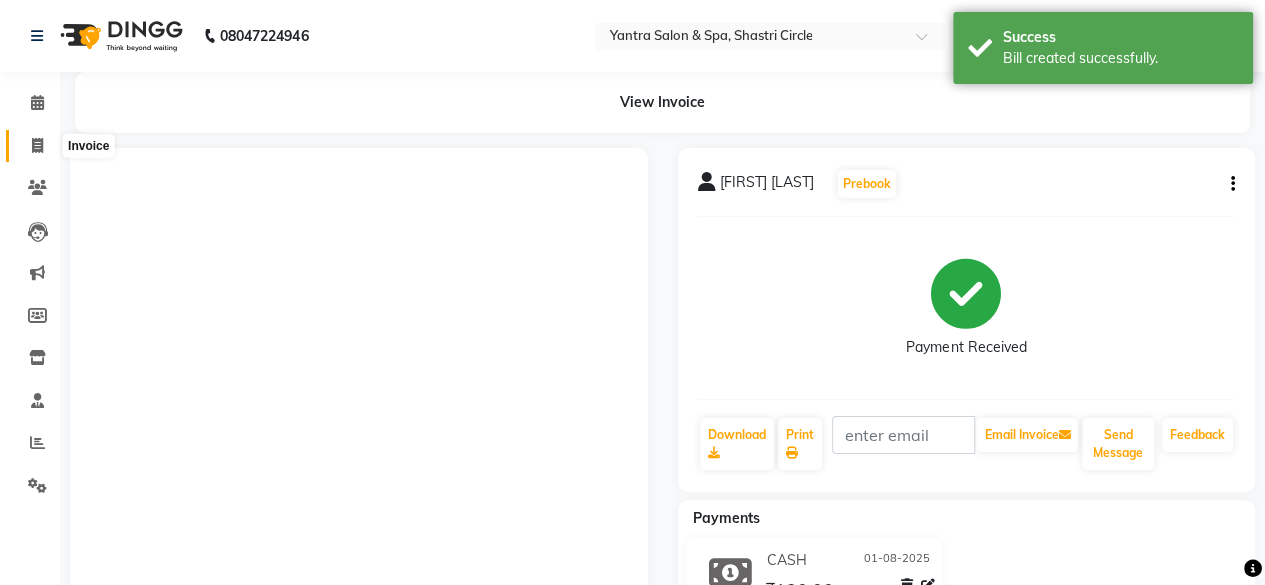 click 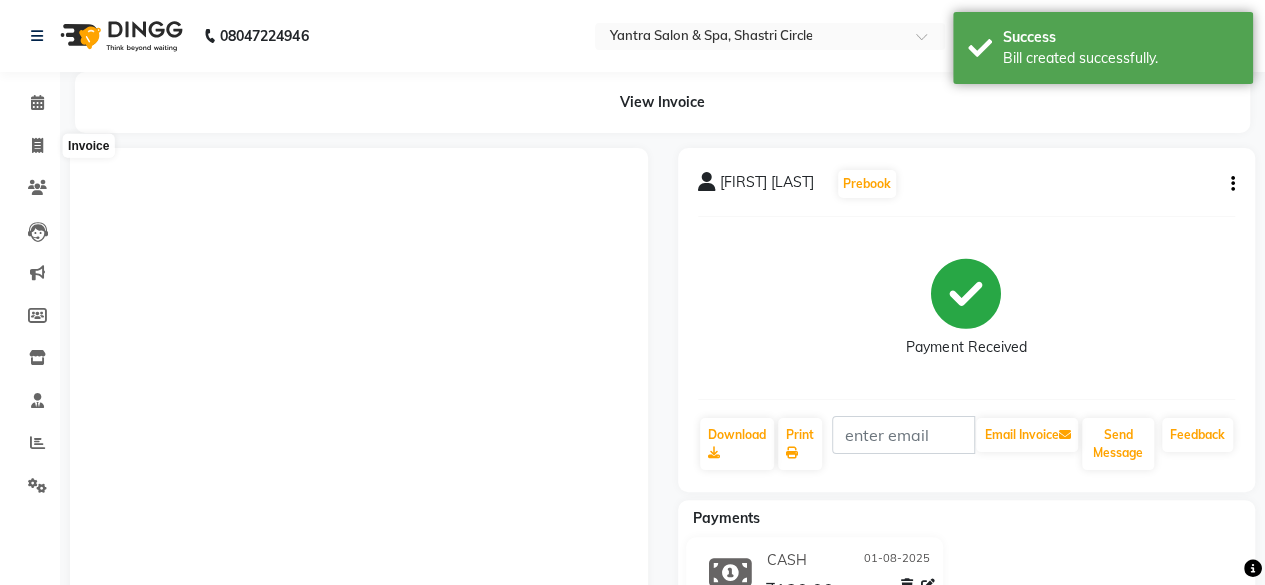 select on "154" 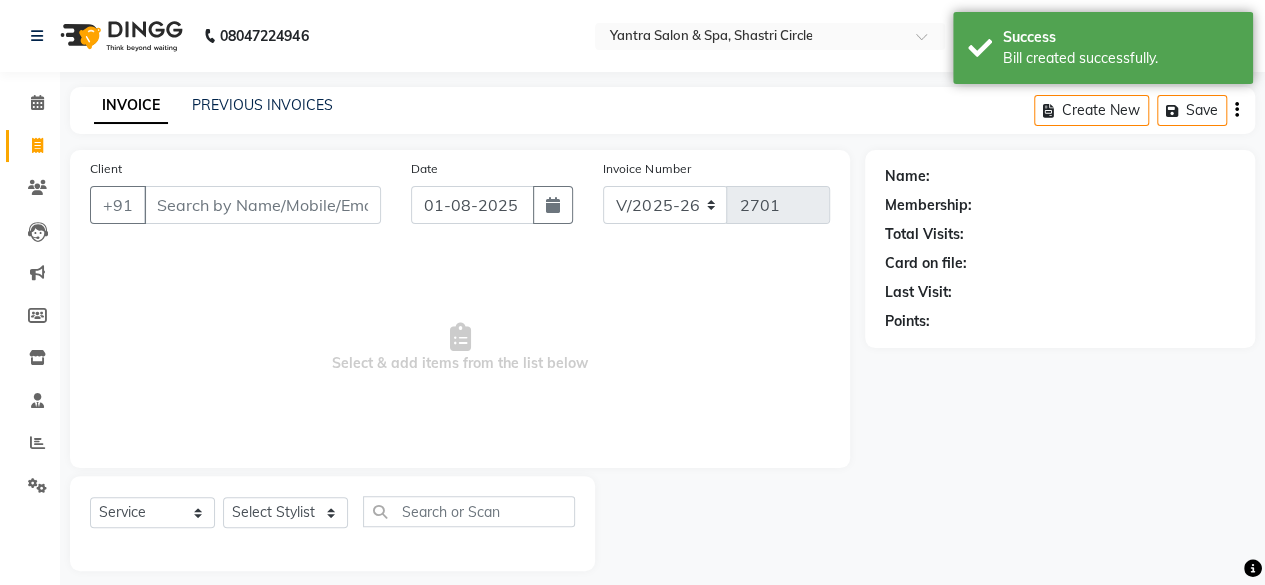 scroll, scrollTop: 15, scrollLeft: 0, axis: vertical 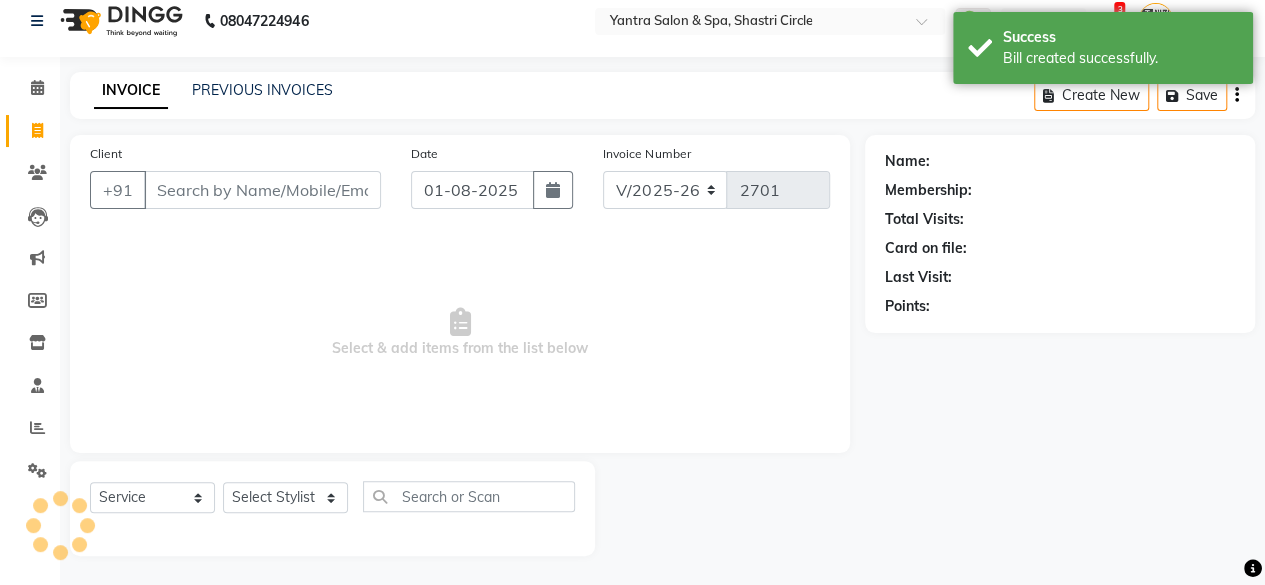 click on "Client" at bounding box center (262, 190) 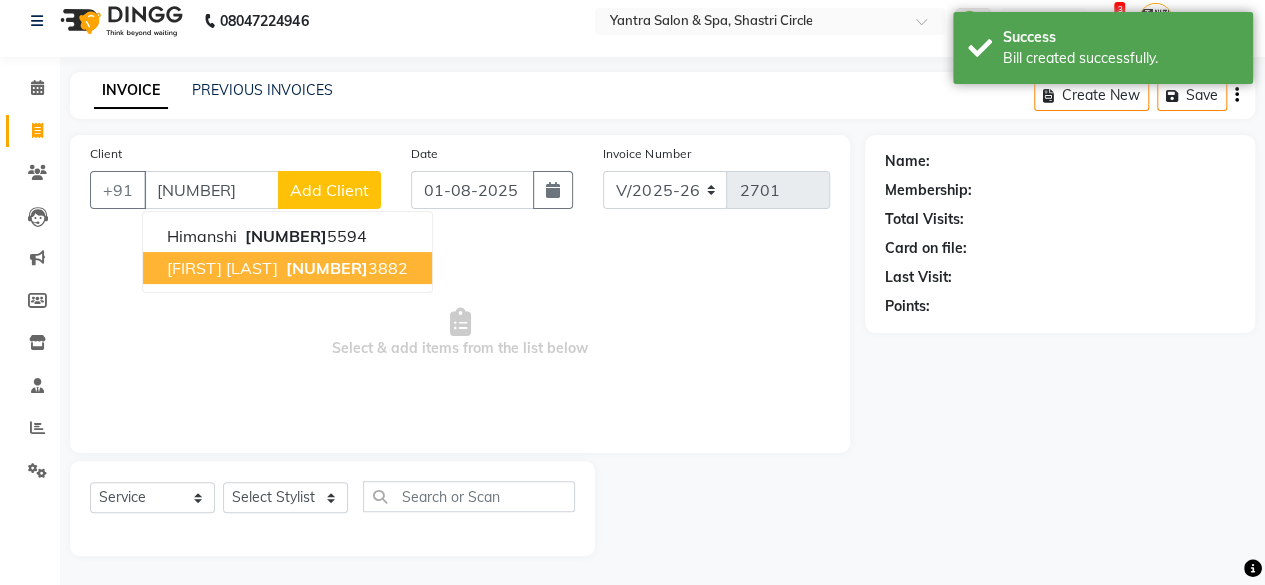 click on "[NUMBER]" at bounding box center [327, 268] 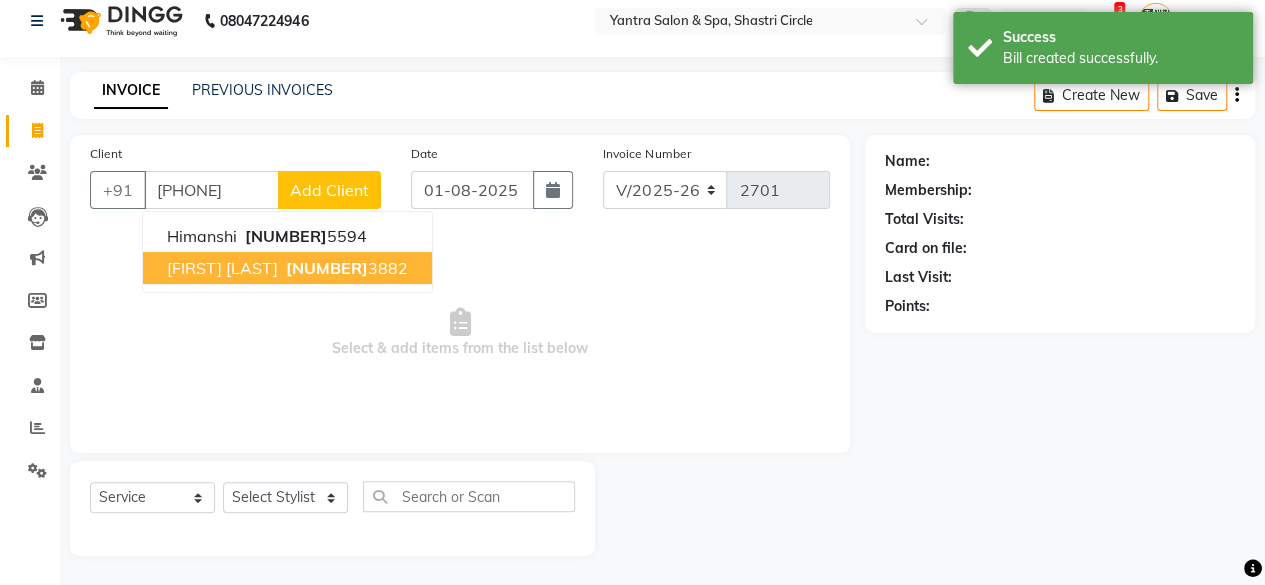 type on "[PHONE]" 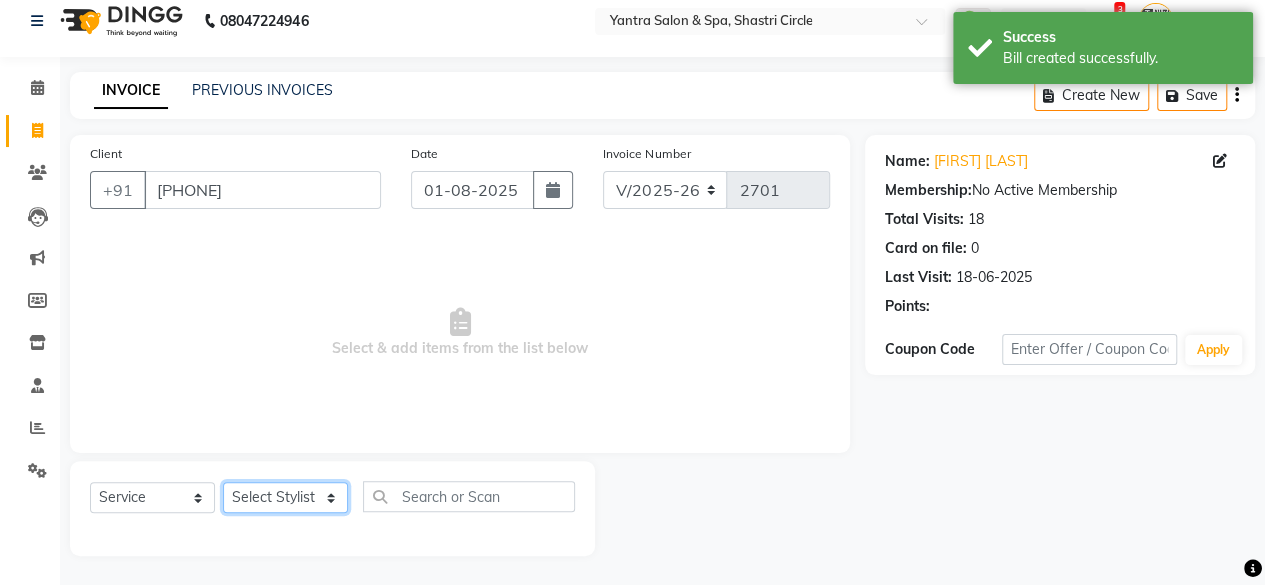 click on "Select Stylist Arvind ASHA bhawna goyal Dev Dimple Director Harsha Hemlata kajal Latika lucky Manager Manisha maam Neelu  Pallavi Pinky Priyanka Rahul Sekhar usha" 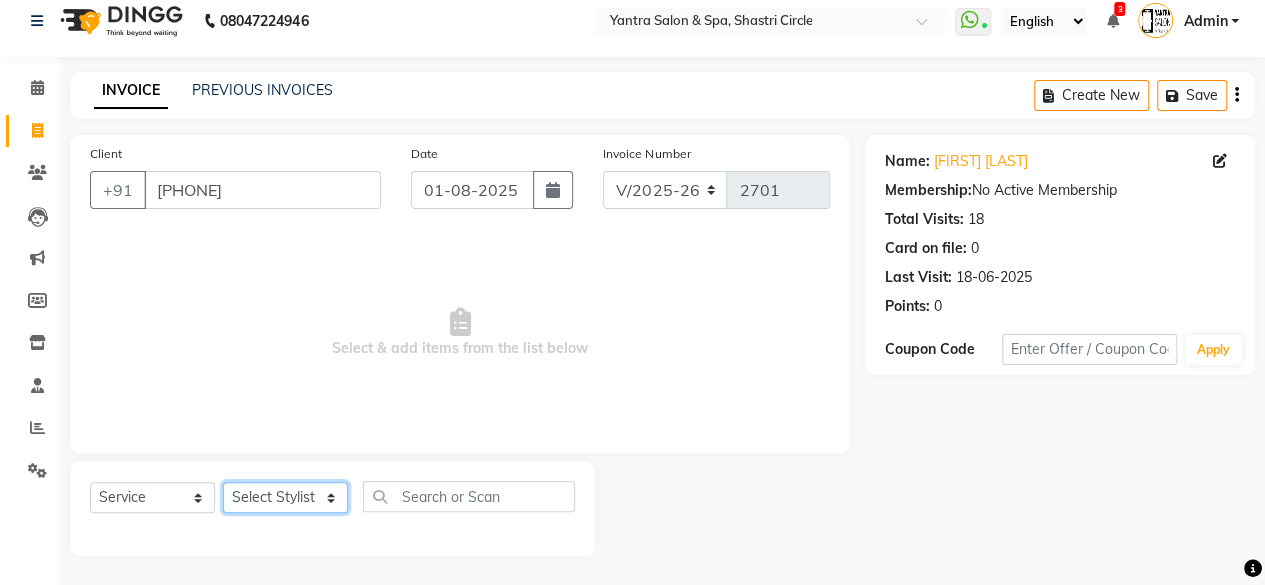 select on "44024" 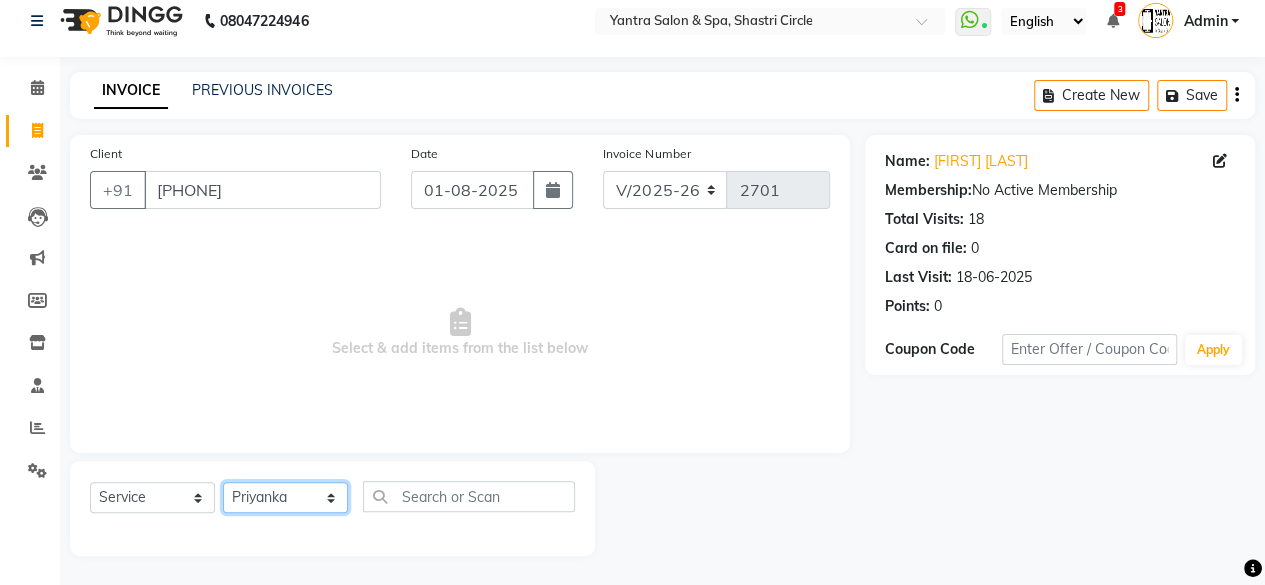 click on "Select Stylist Arvind ASHA bhawna goyal Dev Dimple Director Harsha Hemlata kajal Latika lucky Manager Manisha maam Neelu  Pallavi Pinky Priyanka Rahul Sekhar usha" 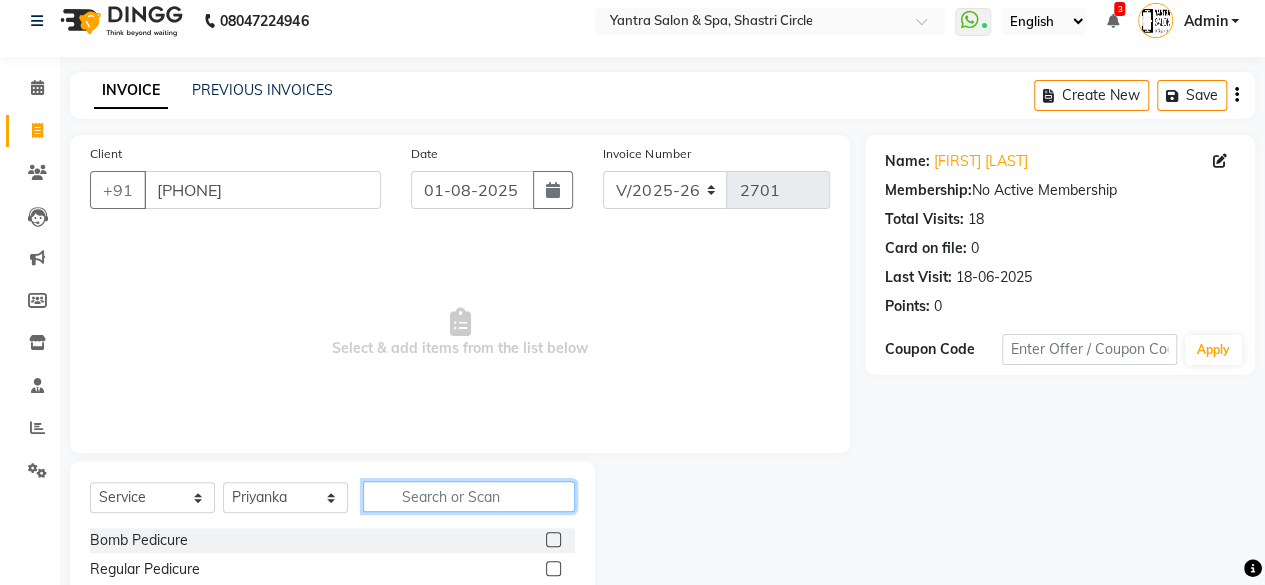 click 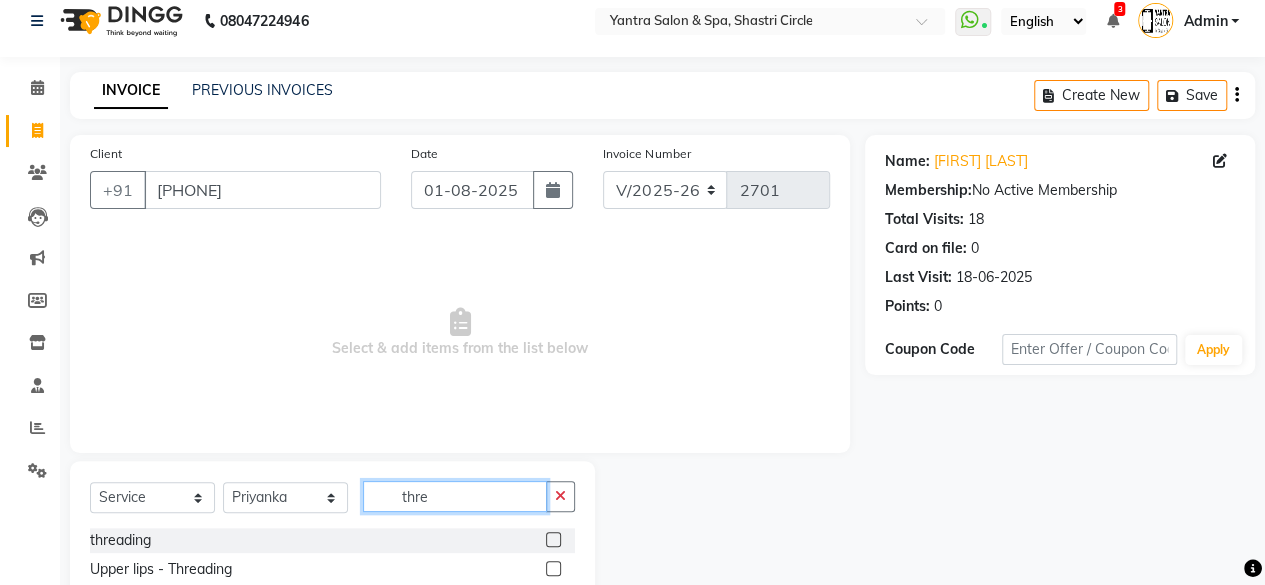 type on "thre" 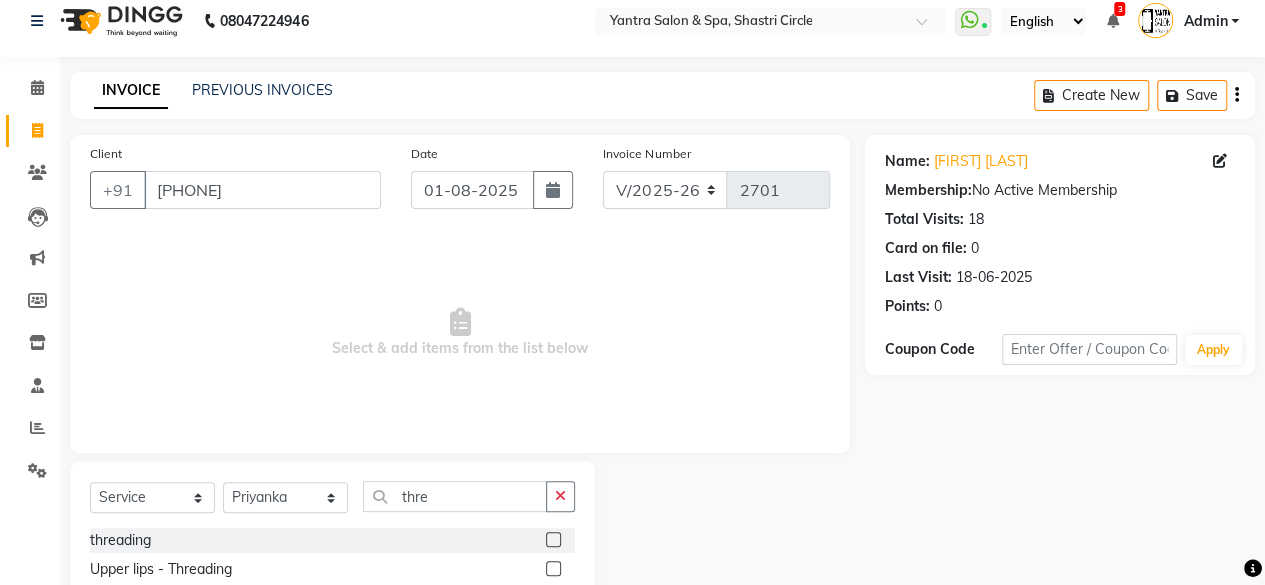 click 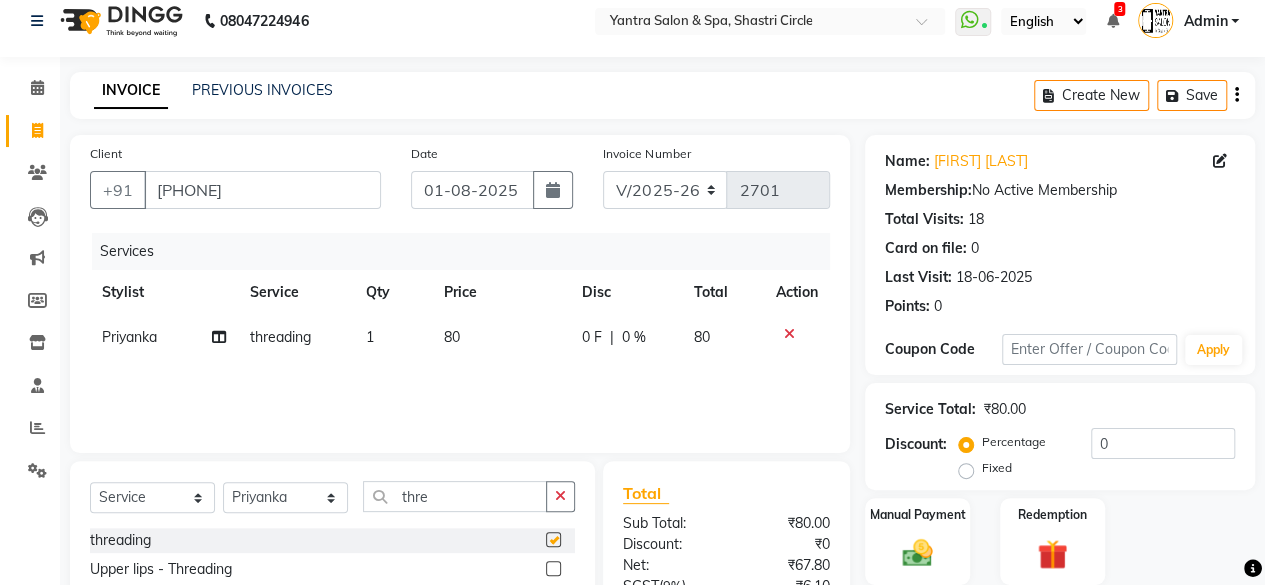 checkbox on "false" 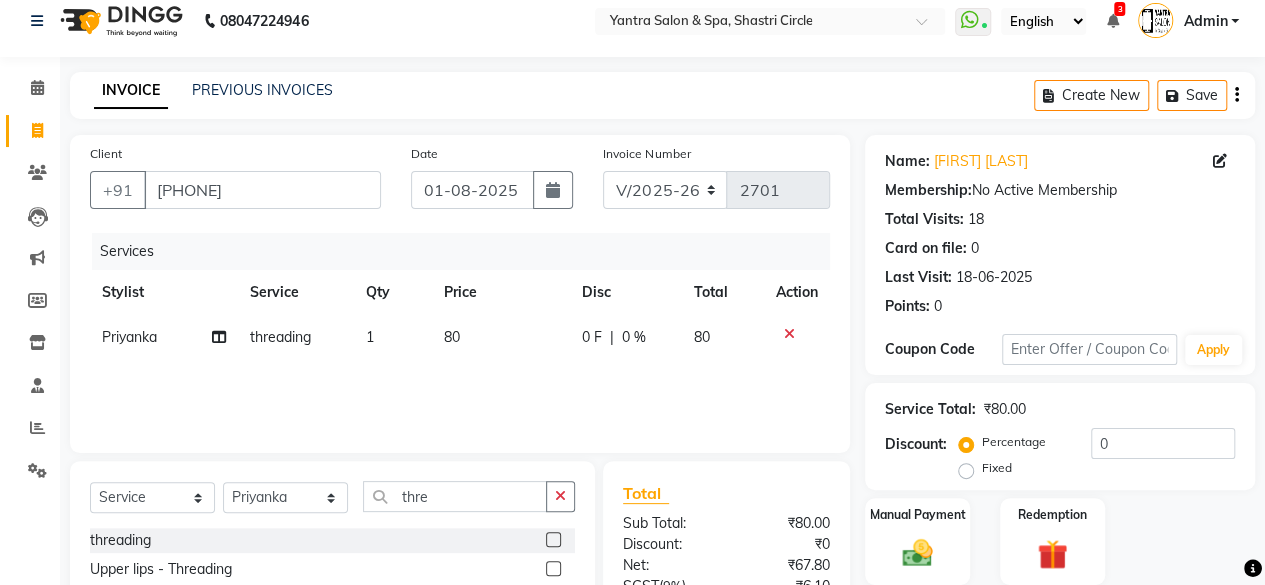 click on "80" 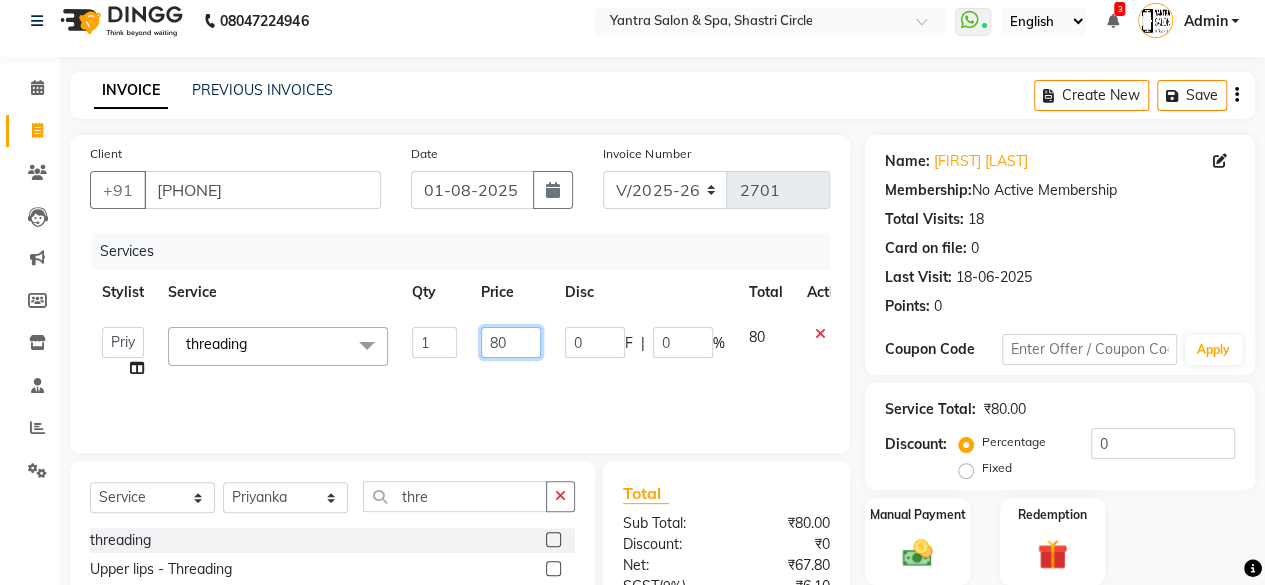 drag, startPoint x: 487, startPoint y: 341, endPoint x: 501, endPoint y: 369, distance: 31.304953 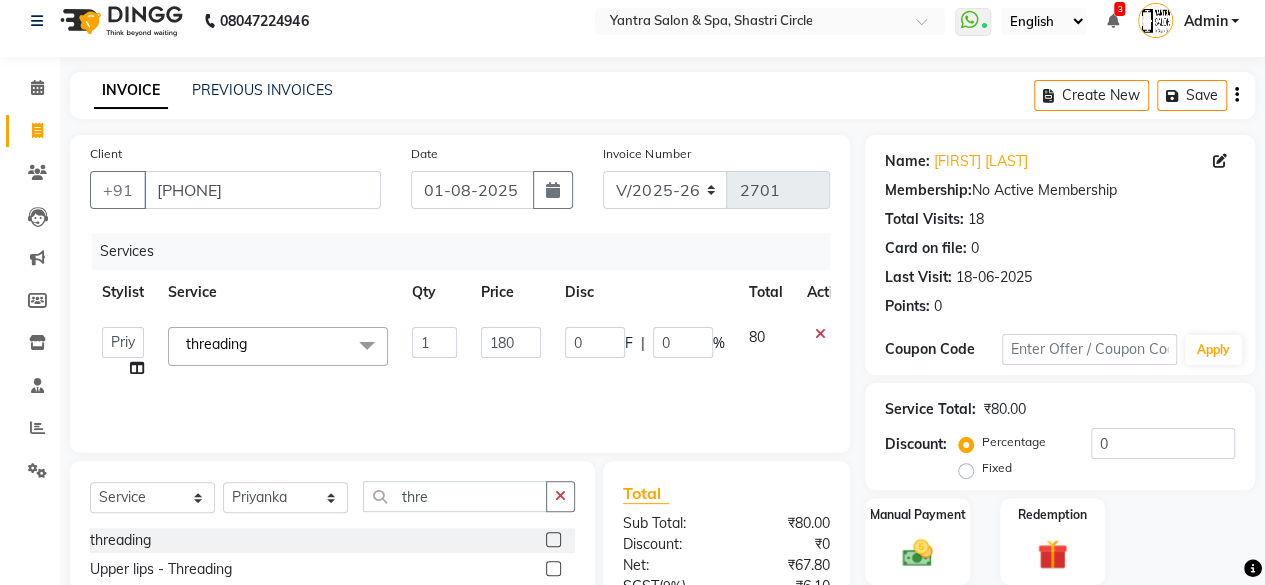 drag, startPoint x: 508, startPoint y: 388, endPoint x: 520, endPoint y: 393, distance: 13 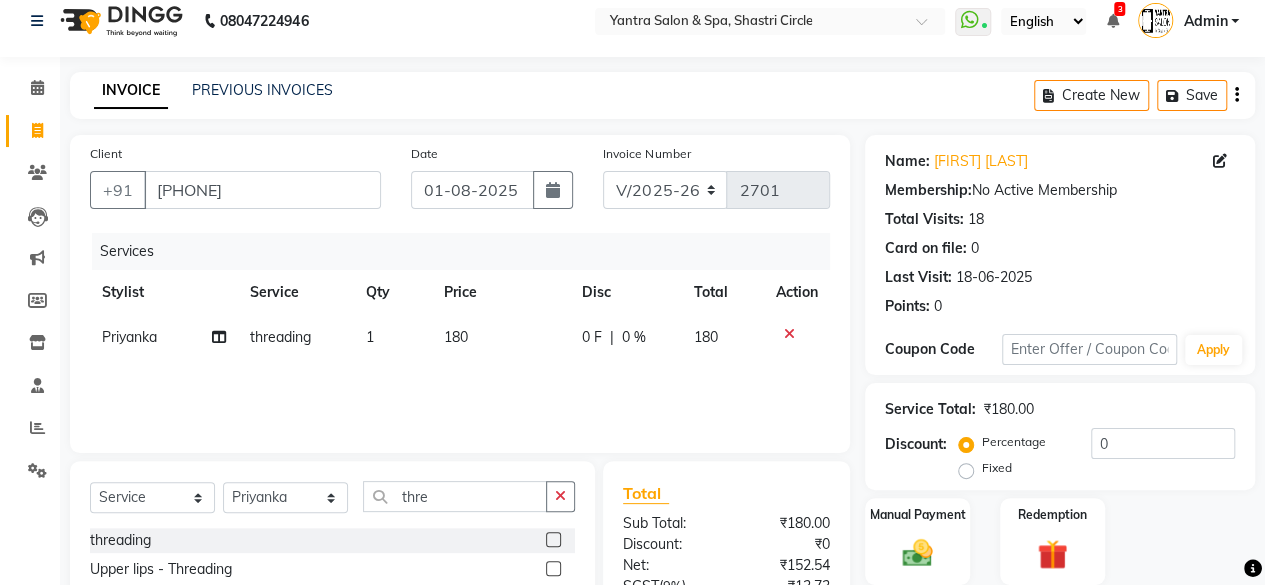 scroll, scrollTop: 213, scrollLeft: 0, axis: vertical 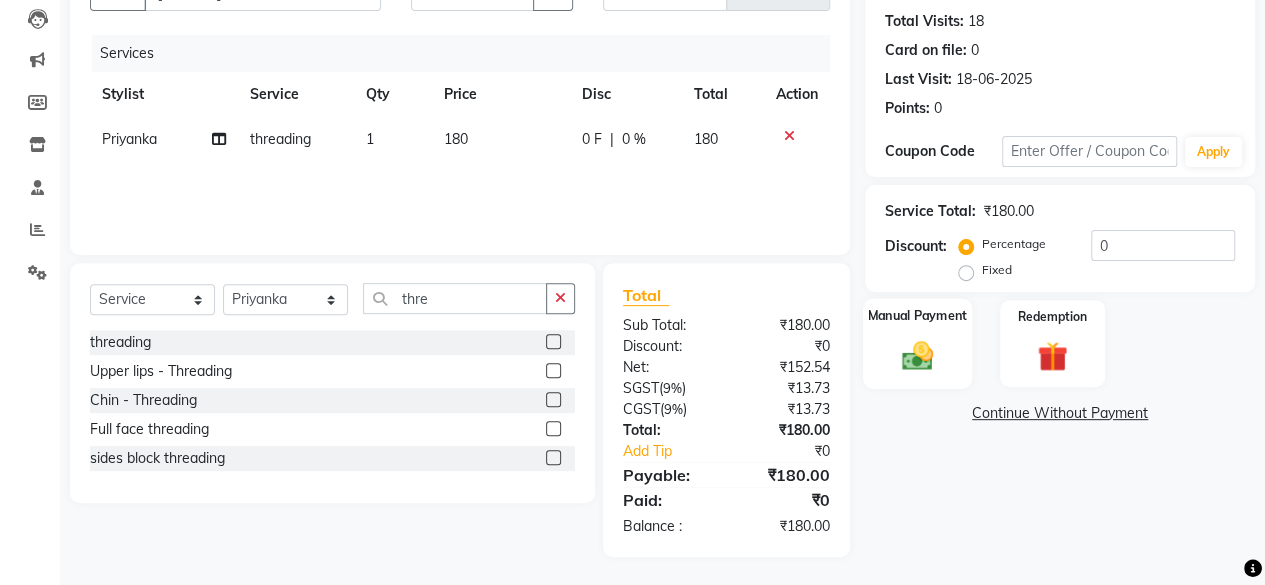click 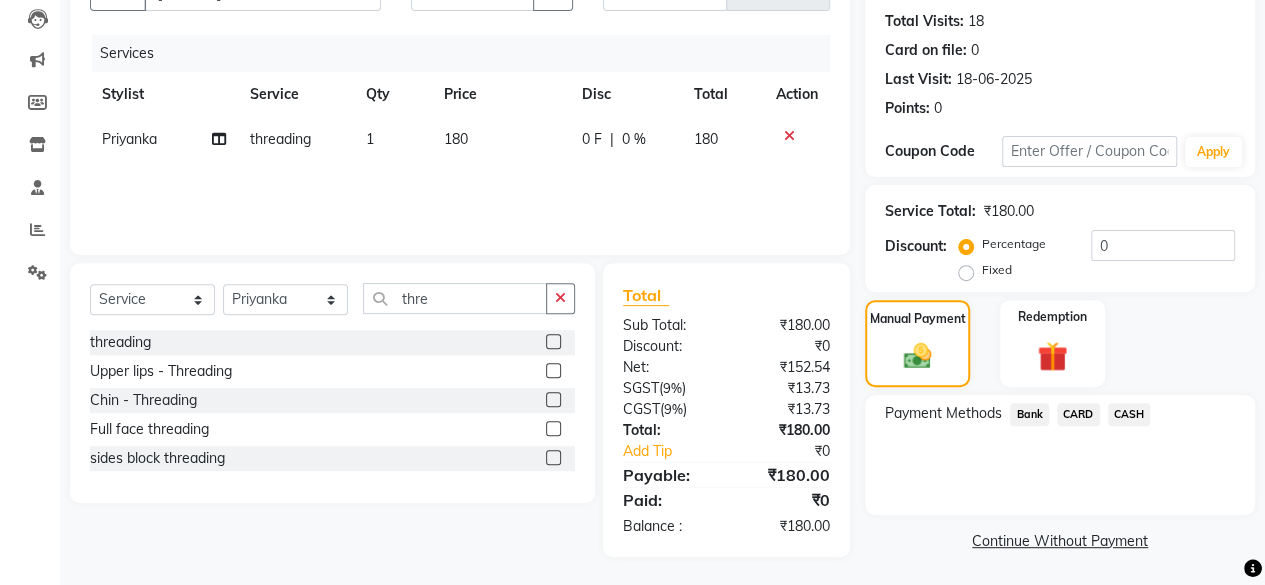 click on "Payment Methods" 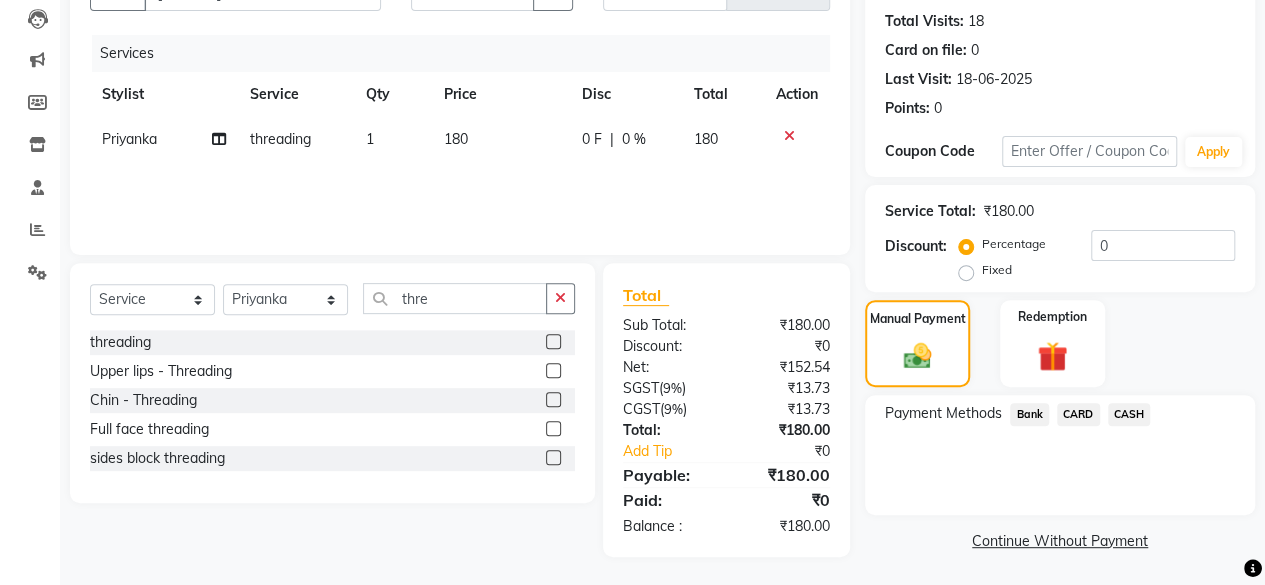 click on "Bank" 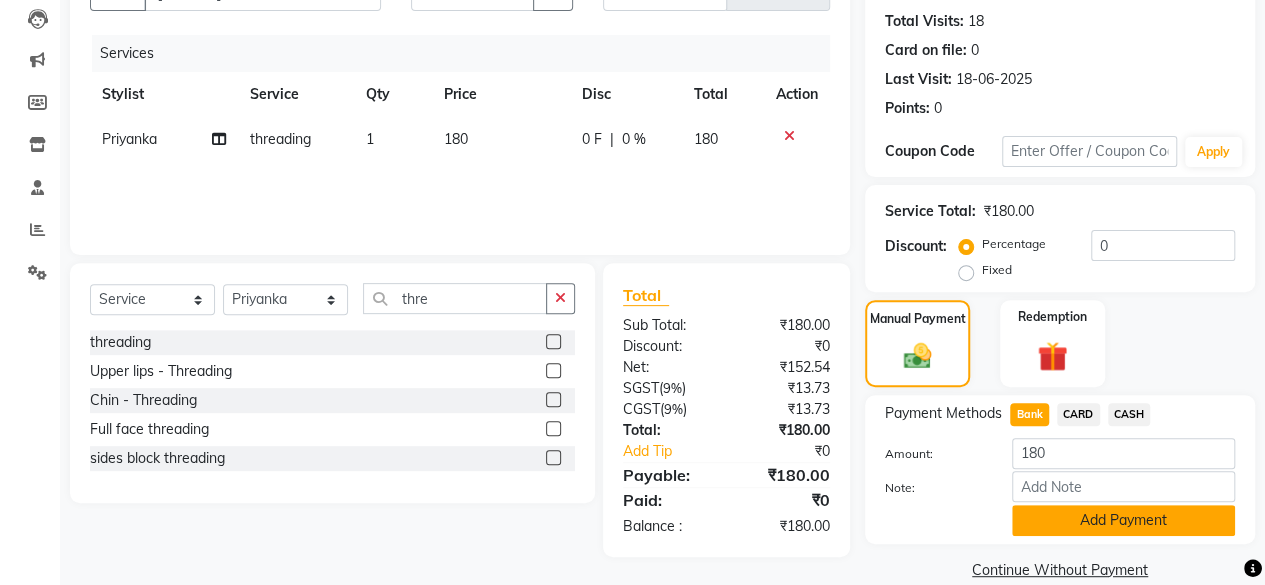 click on "Add Payment" 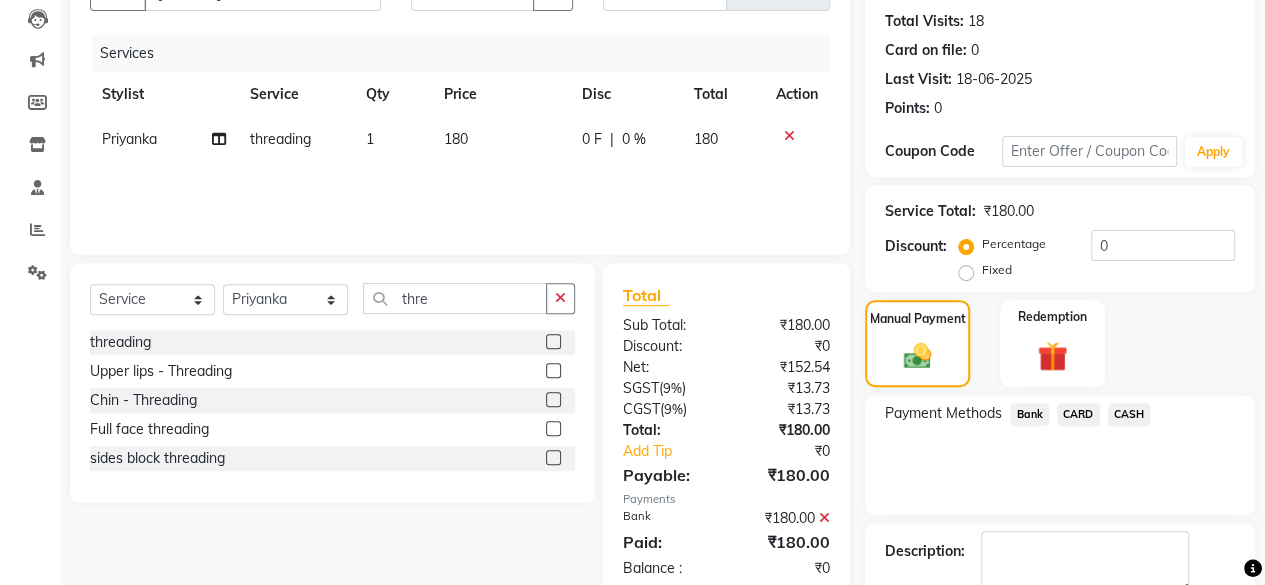 scroll, scrollTop: 324, scrollLeft: 0, axis: vertical 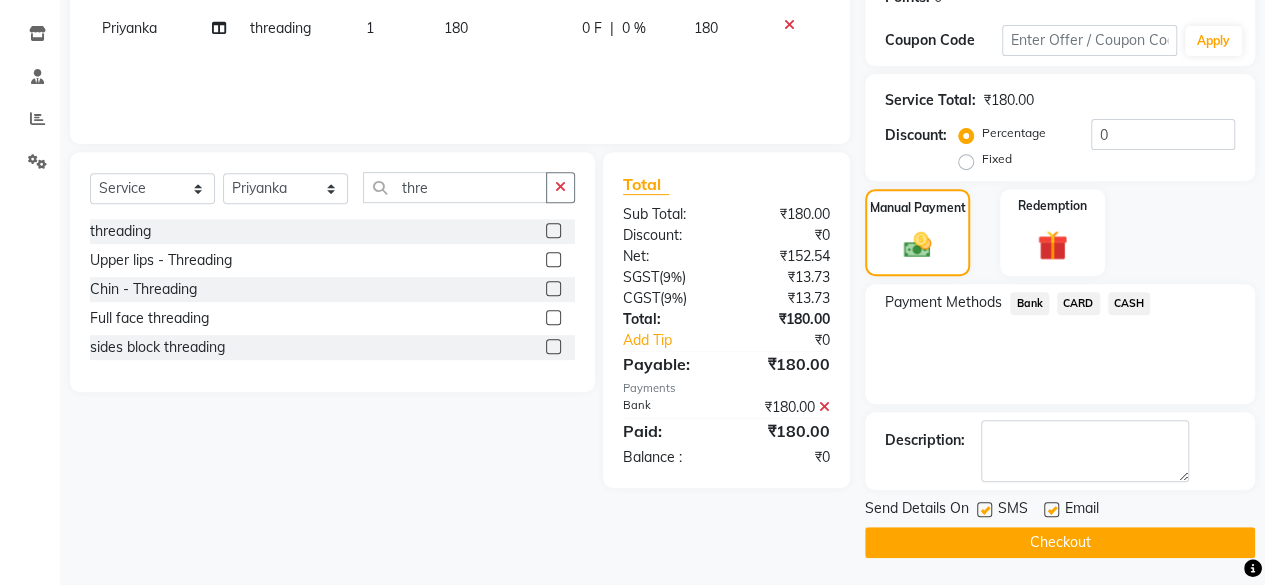 click on "Checkout" 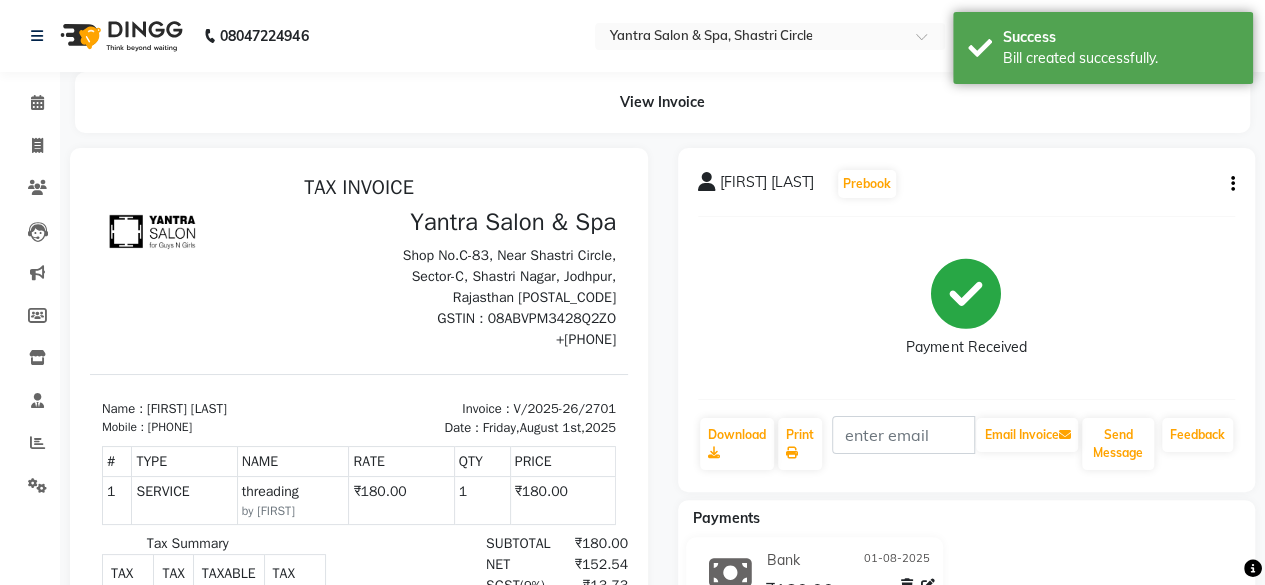 scroll, scrollTop: 0, scrollLeft: 0, axis: both 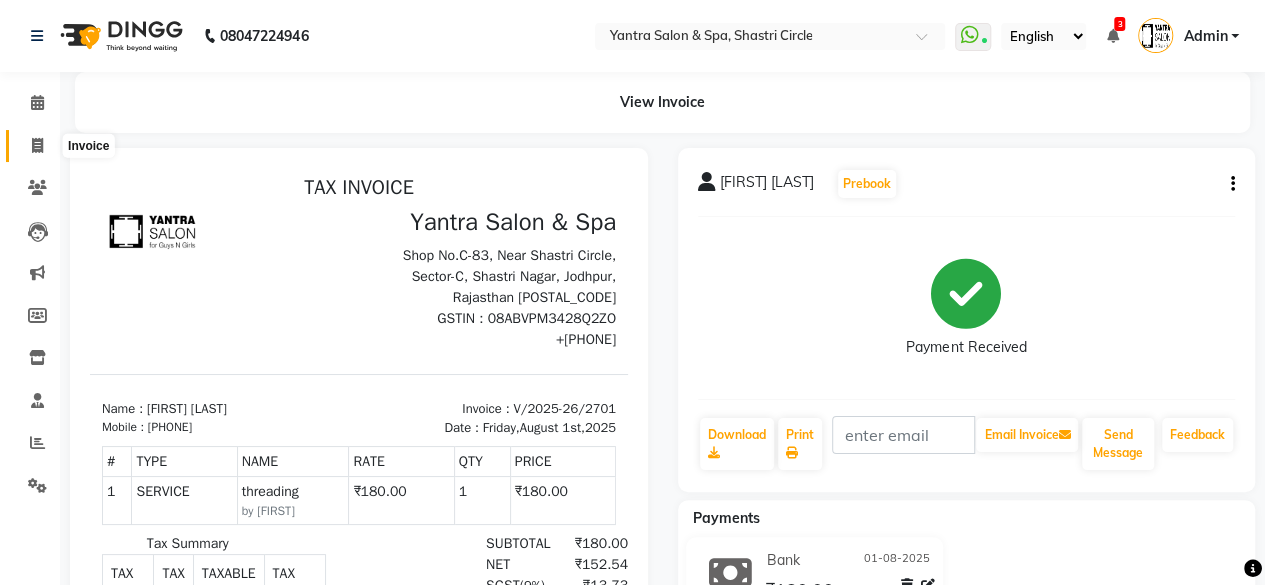 click 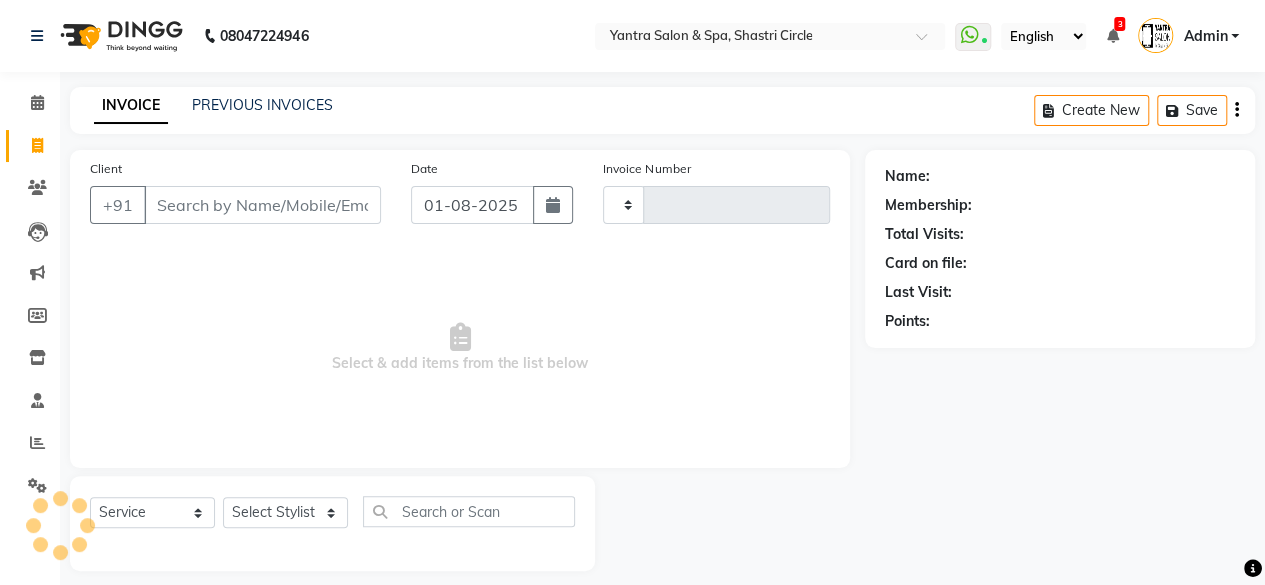 scroll, scrollTop: 15, scrollLeft: 0, axis: vertical 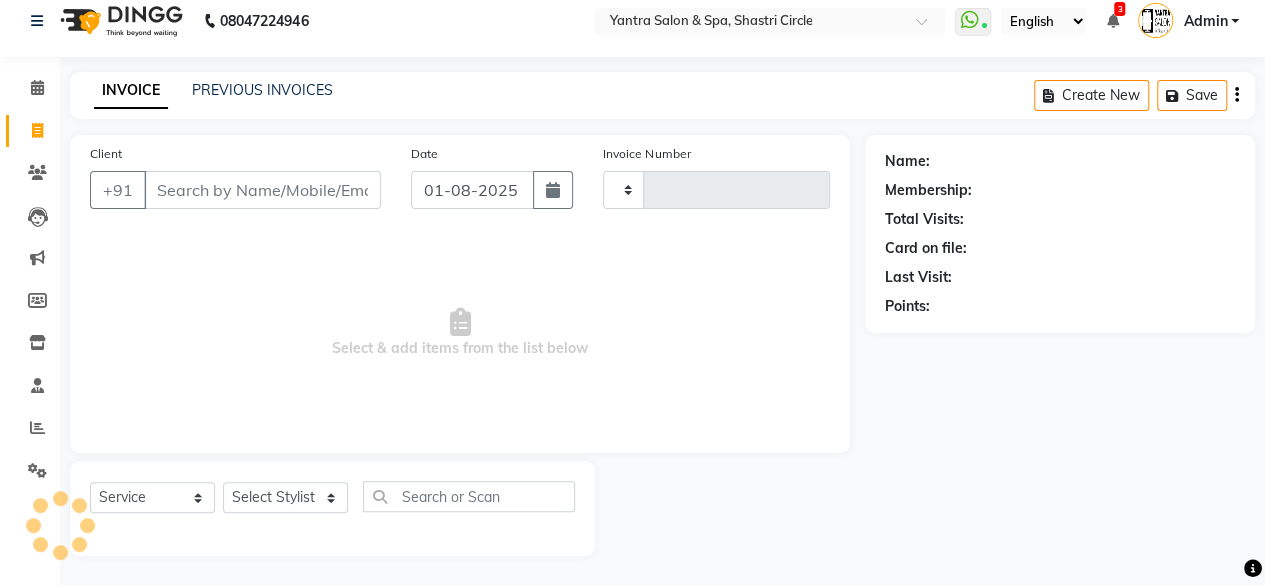 type on "2702" 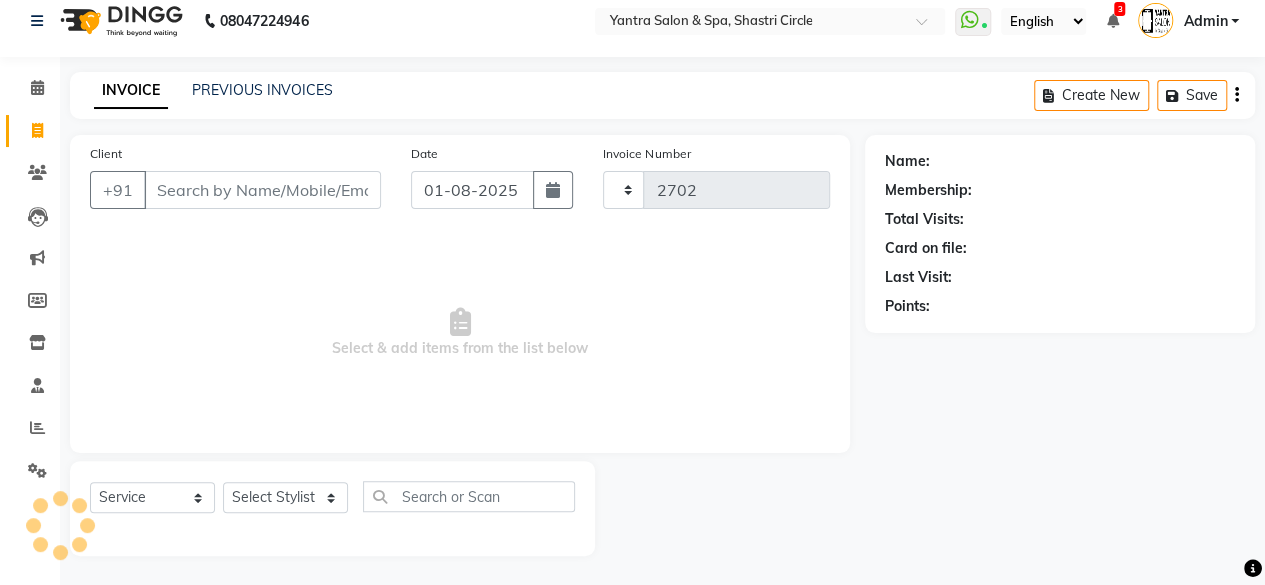 select on "154" 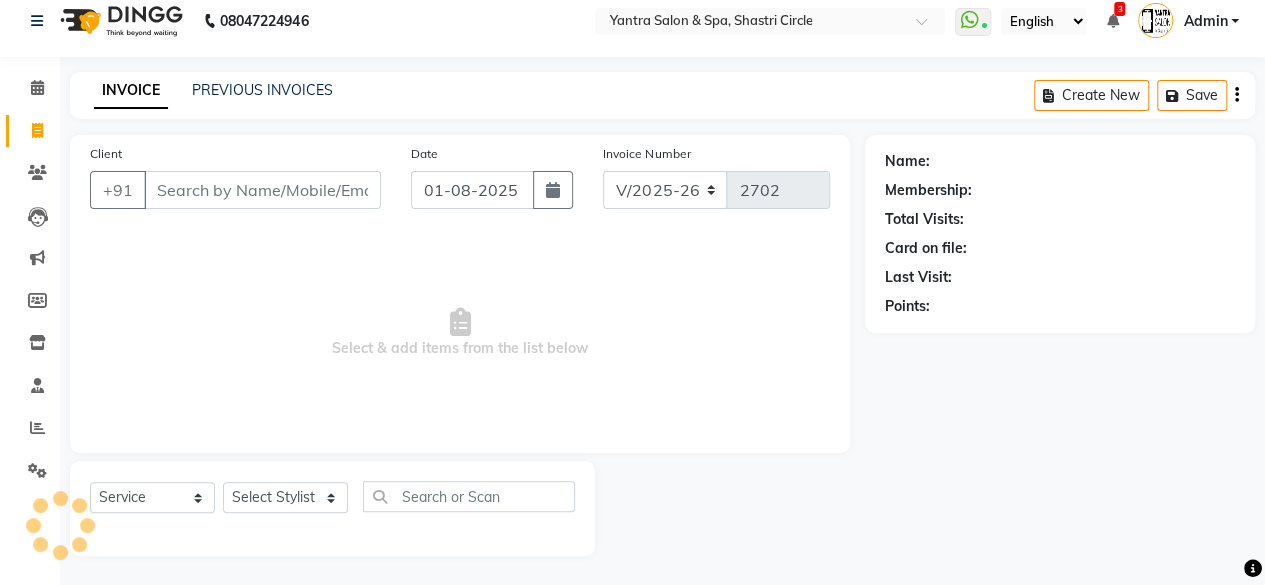 click on "Client" at bounding box center (262, 190) 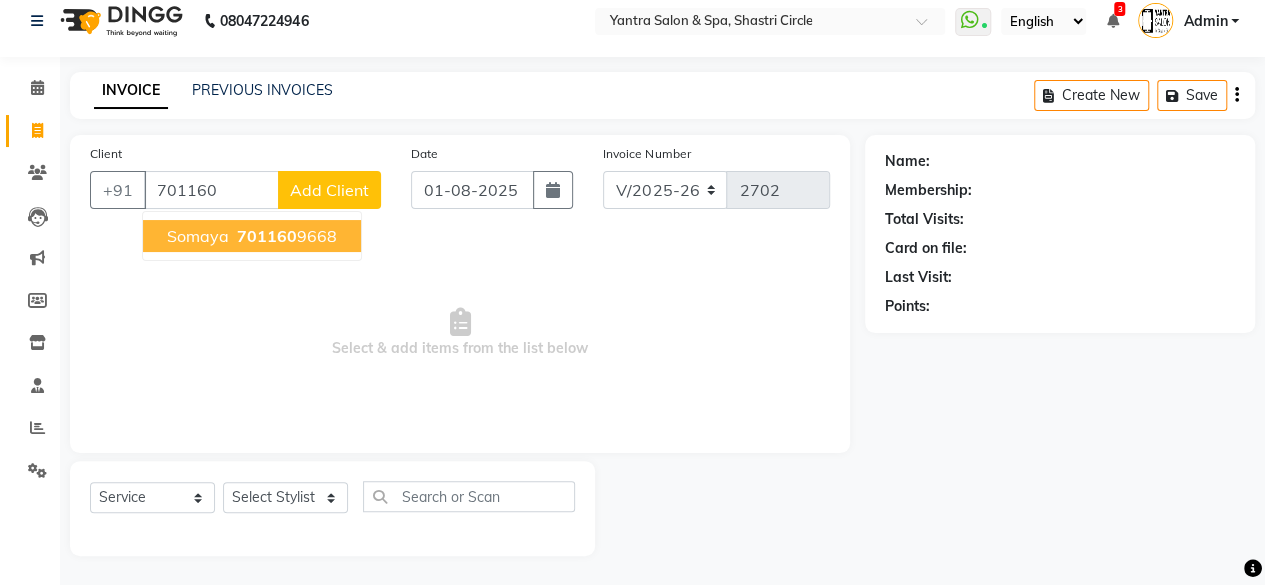 click on "701160 9668" at bounding box center [285, 236] 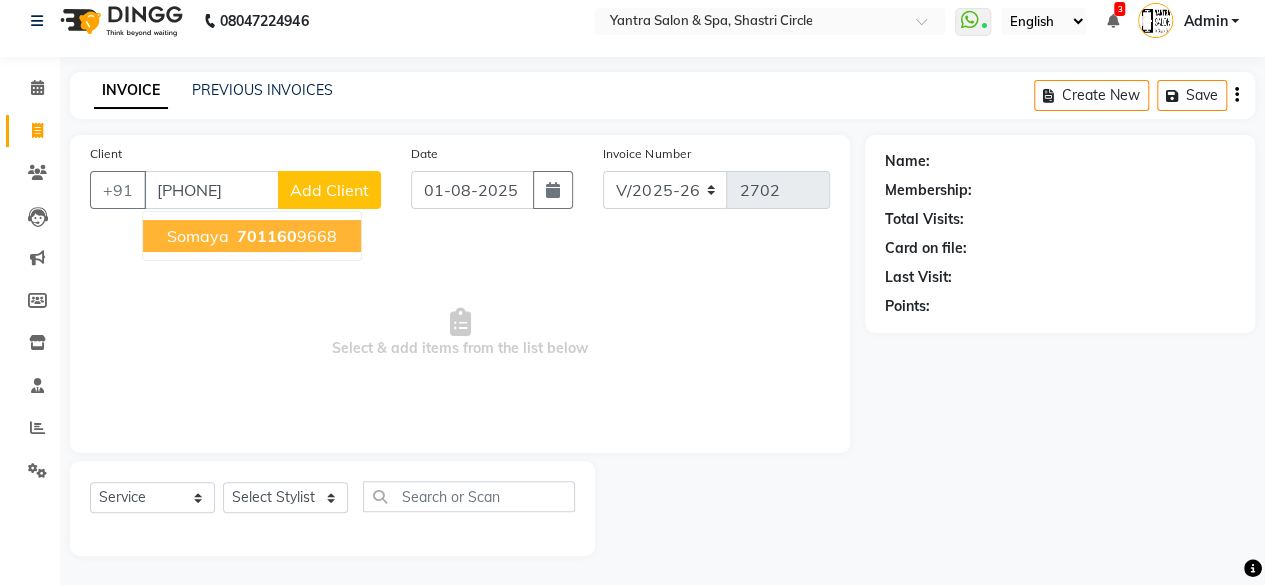 type on "7011609668" 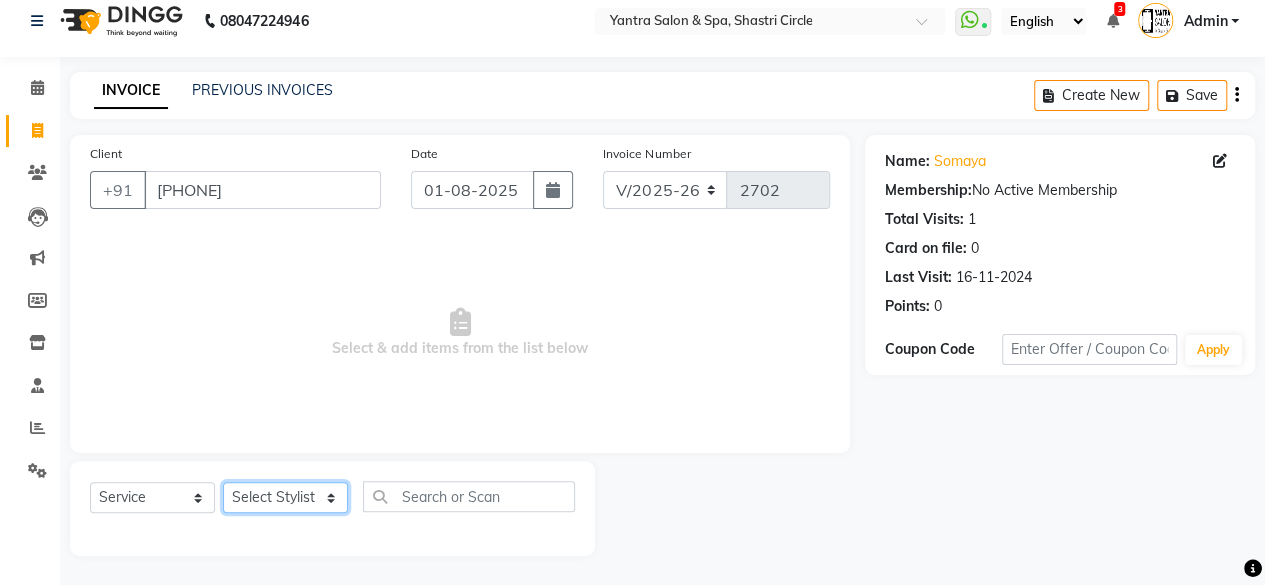 click on "Select Stylist Arvind ASHA bhawna goyal Dev Dimple Director Harsha Hemlata kajal Latika lucky Manager Manisha maam Neelu  Pallavi Pinky Priyanka Rahul Sekhar usha" 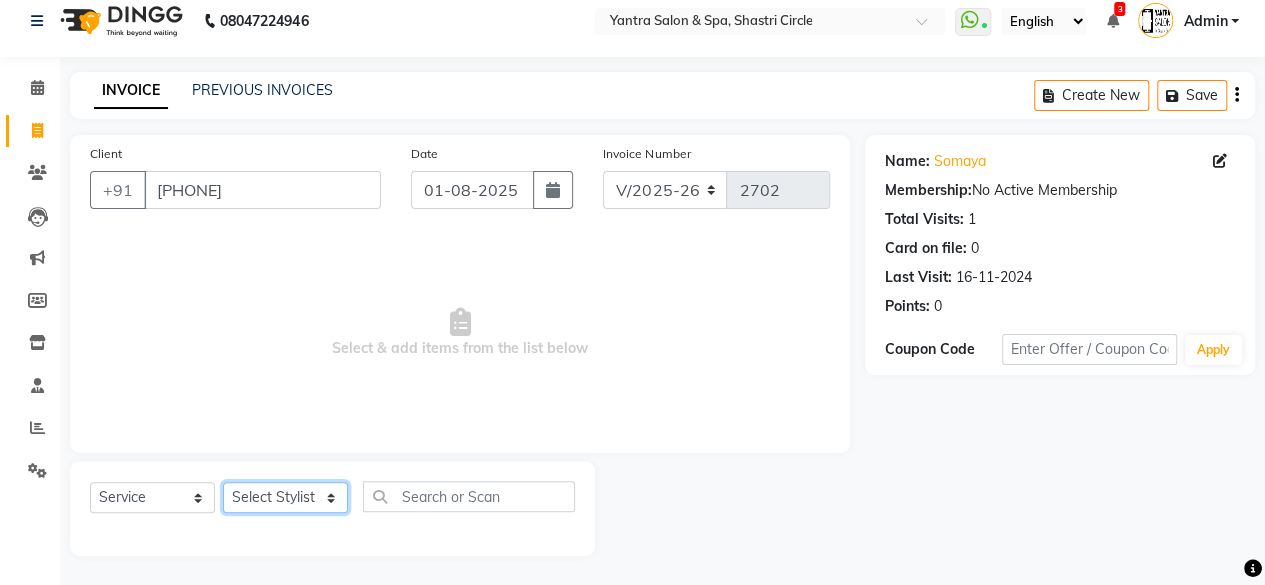 select on "44020" 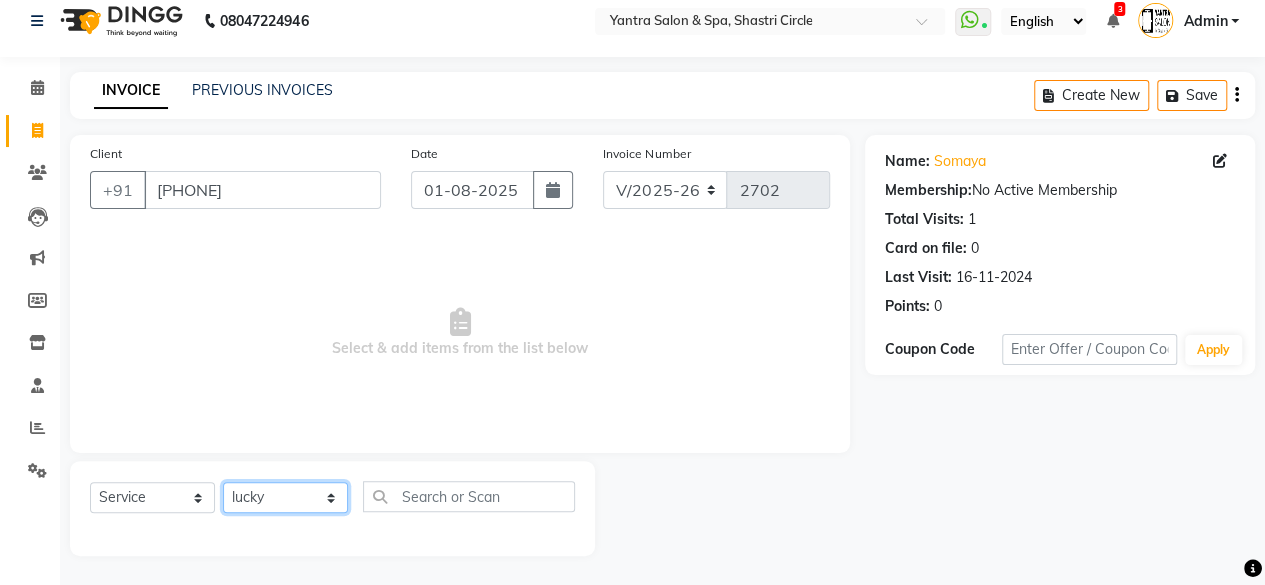 click on "Select Stylist Arvind ASHA bhawna goyal Dev Dimple Director Harsha Hemlata kajal Latika lucky Manager Manisha maam Neelu  Pallavi Pinky Priyanka Rahul Sekhar usha" 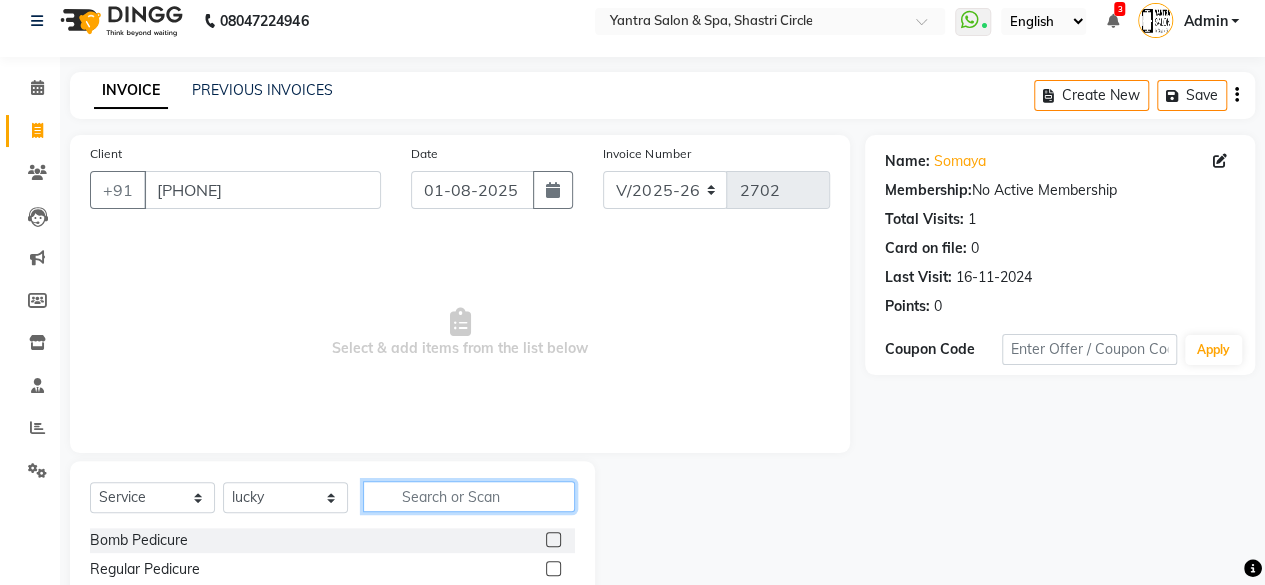 click 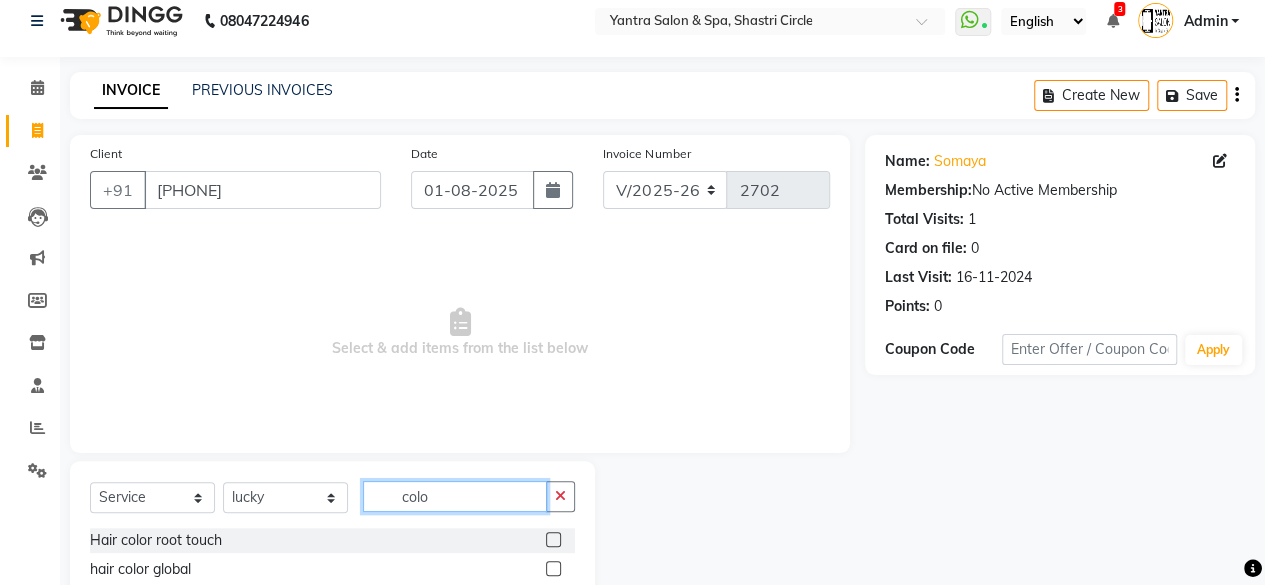 scroll, scrollTop: 131, scrollLeft: 0, axis: vertical 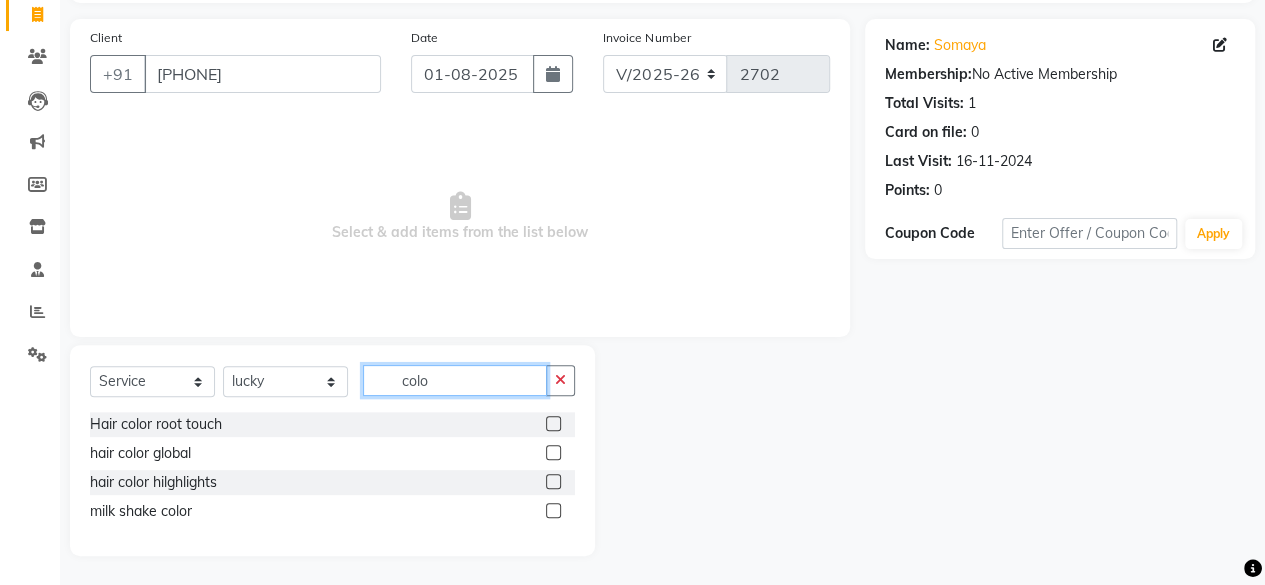 type on "colo" 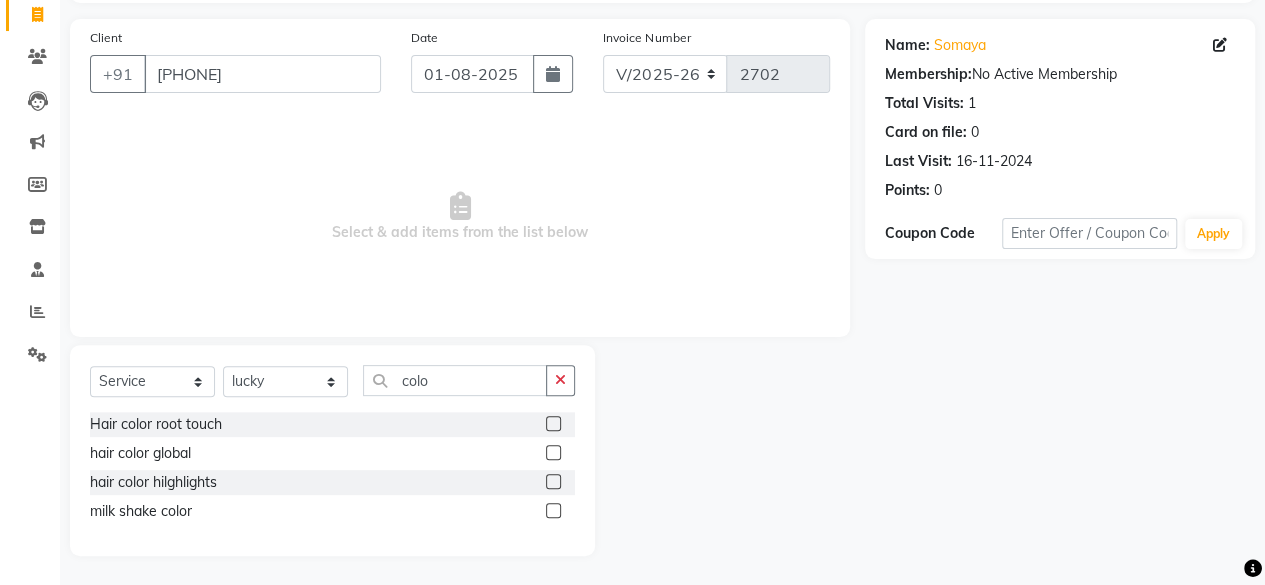 click 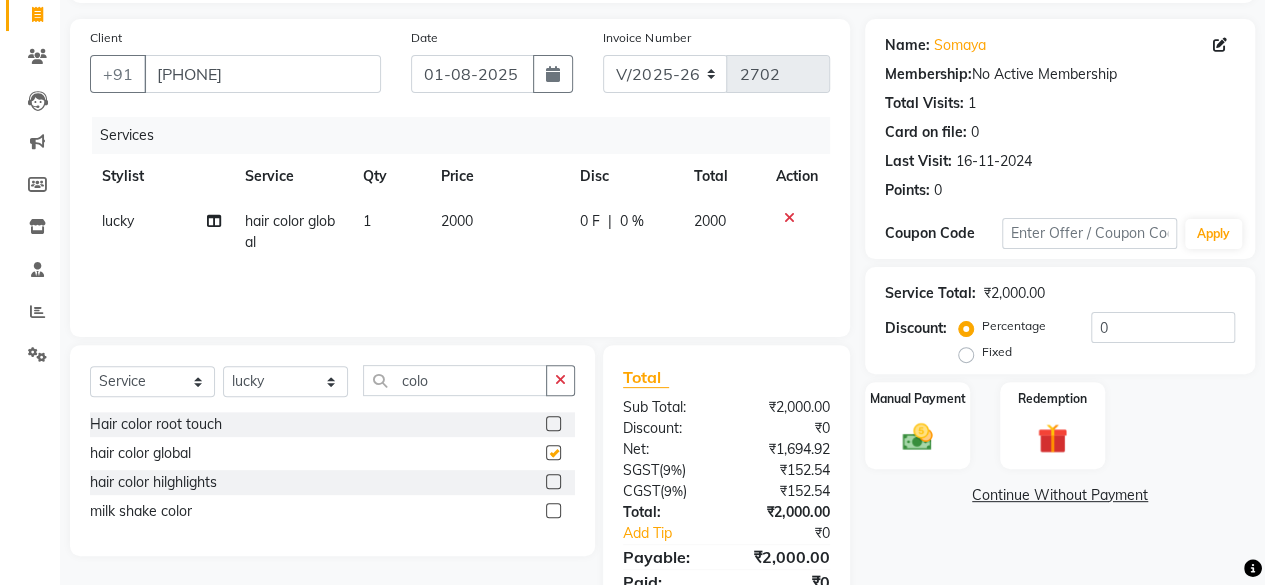checkbox on "false" 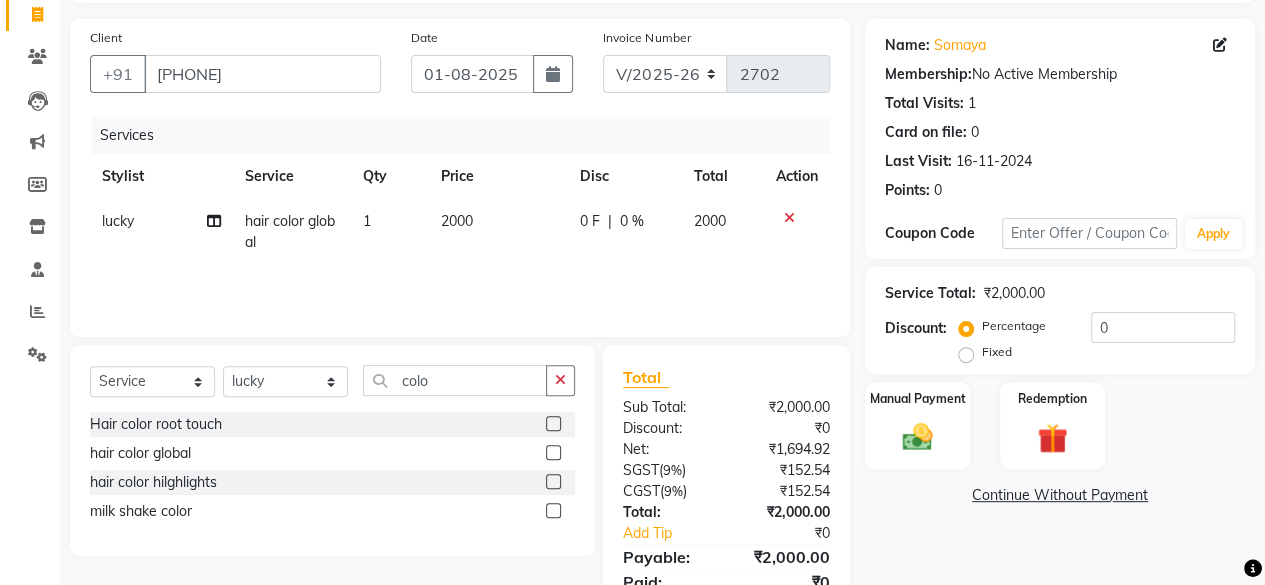 click on "2000" 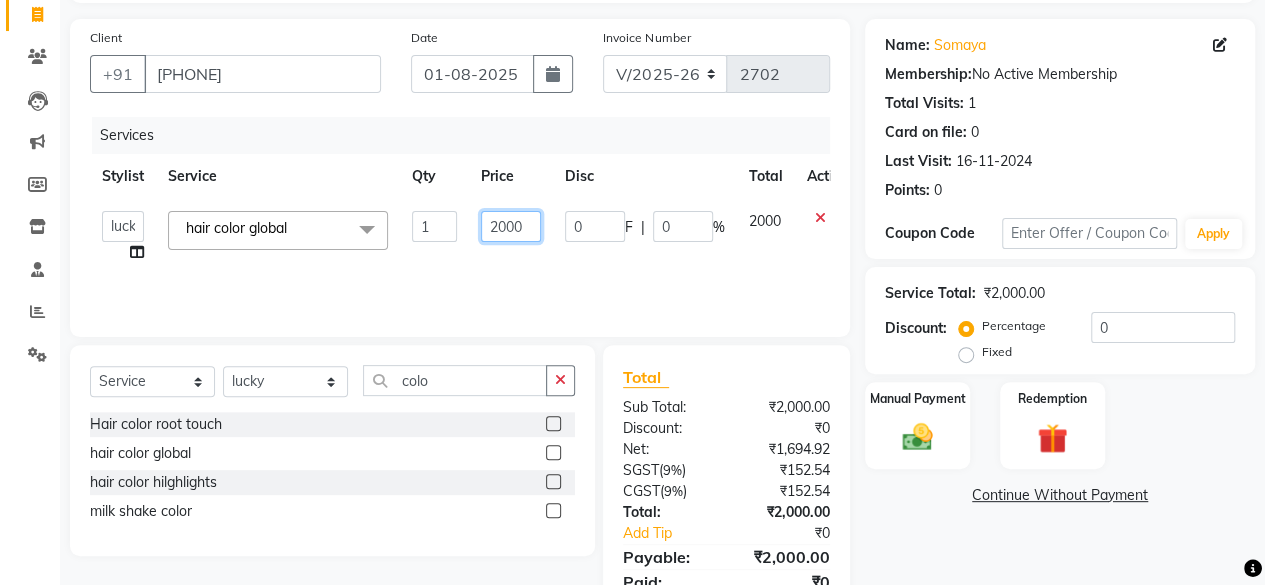 click on "2000" 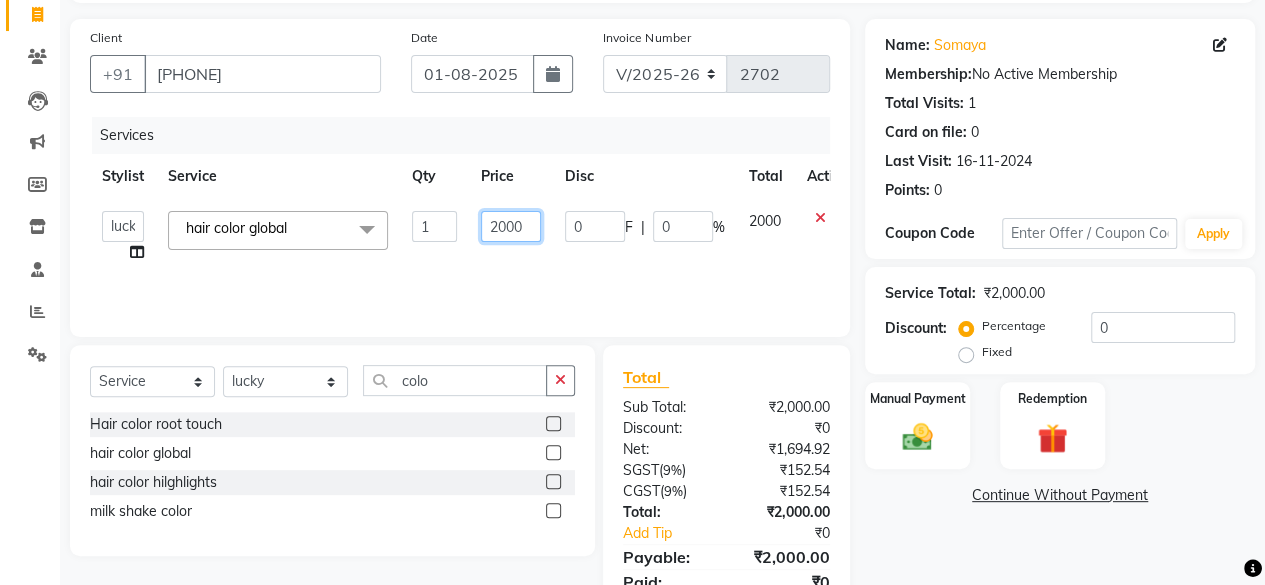 click on "2000" 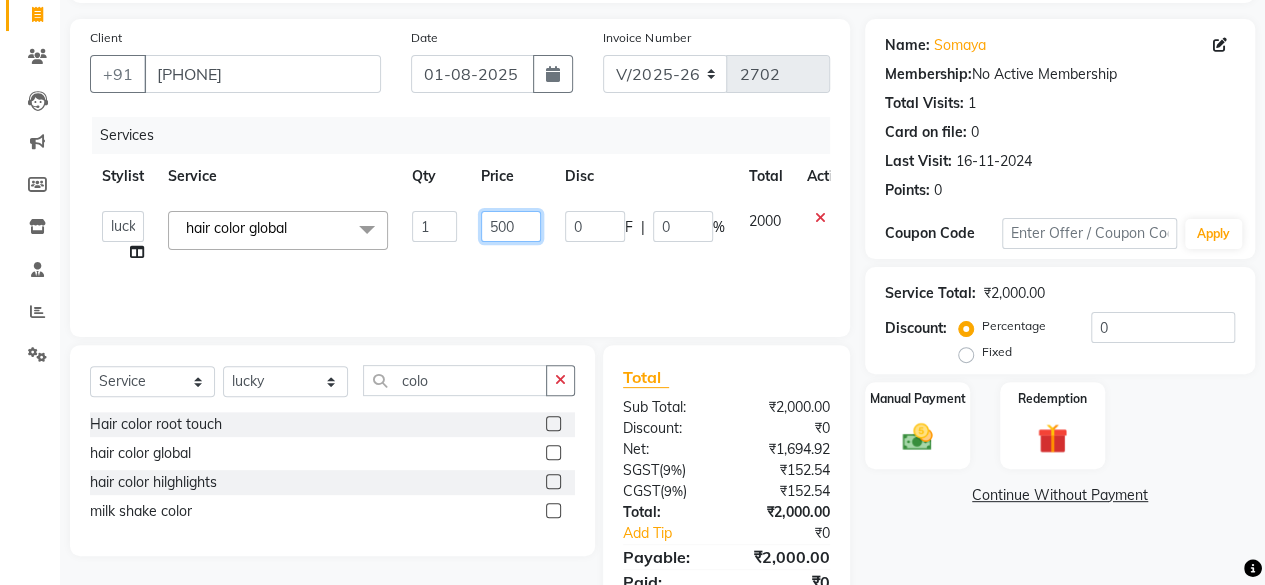 type on "5000" 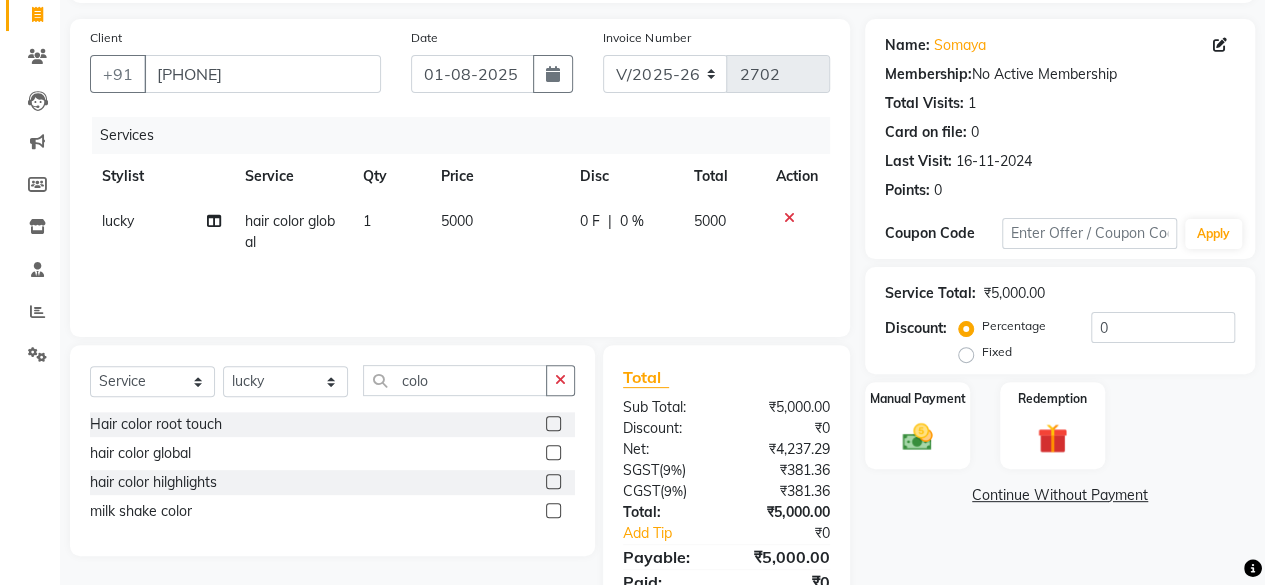click on "Services Stylist Service Qty Price Disc Total Action lucky hair color global 1 5000 0 F | 0 % 5000" 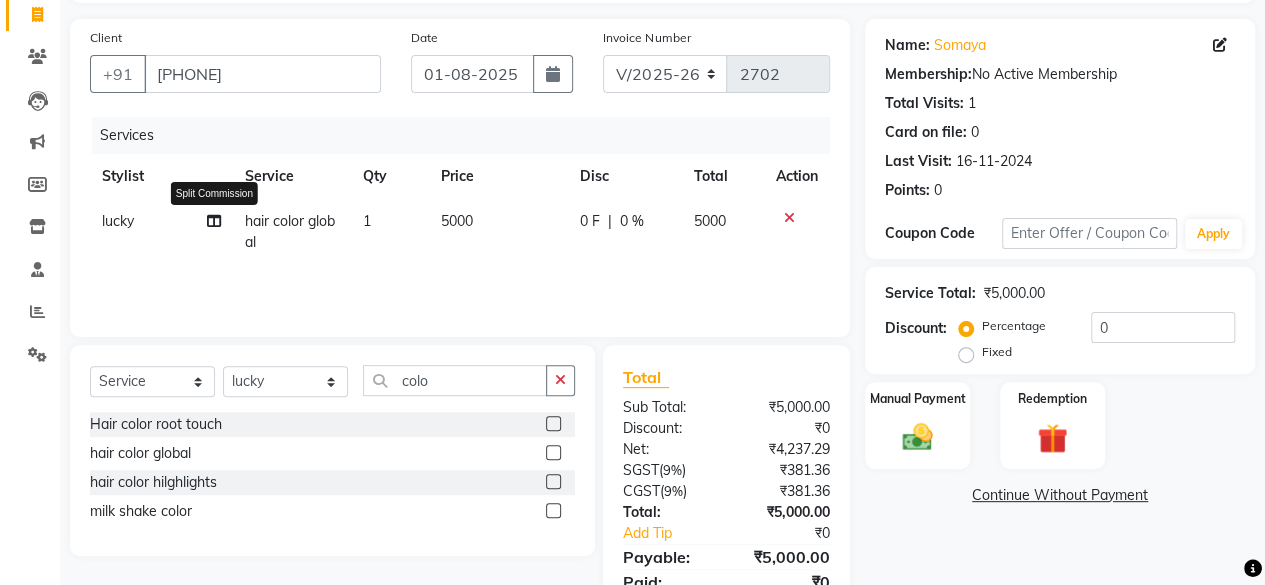 click 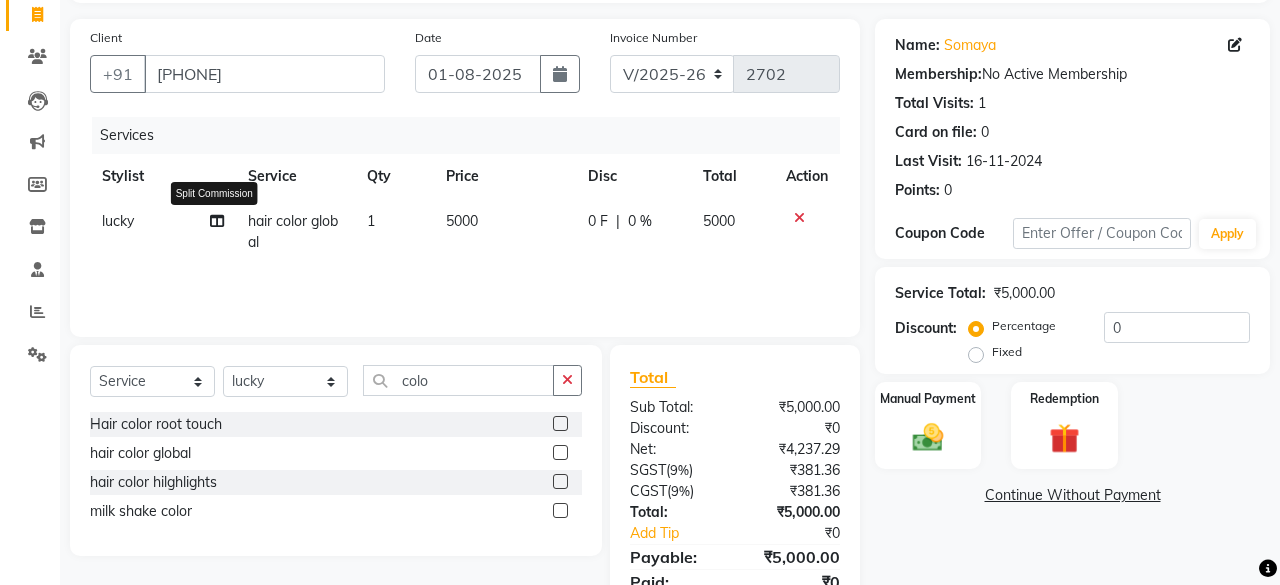 select on "44020" 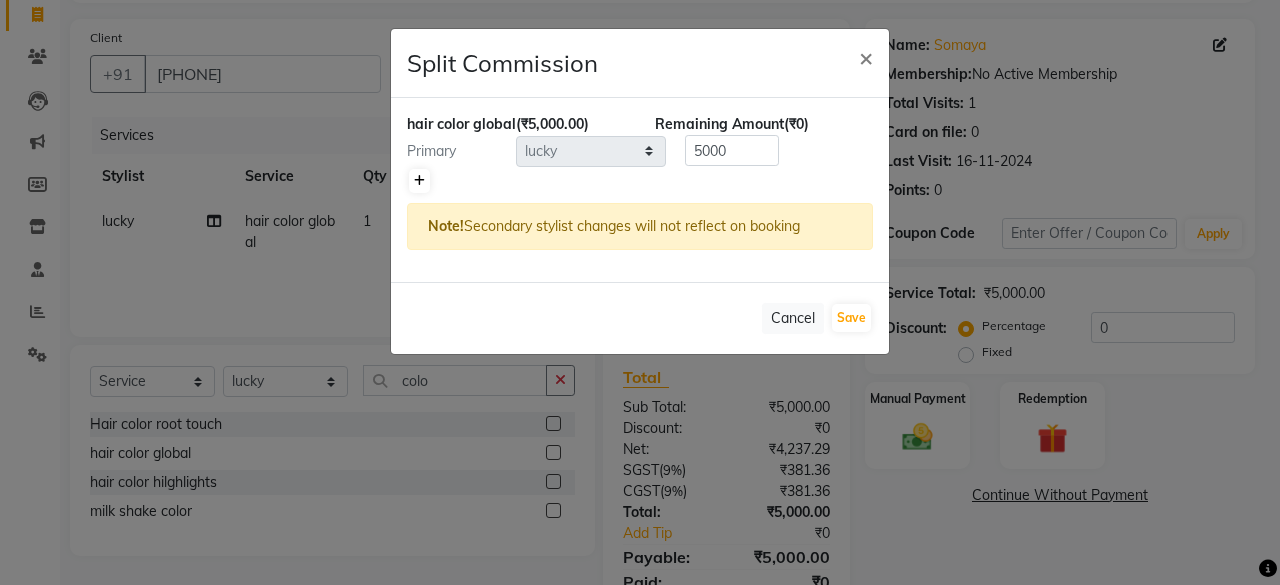 click 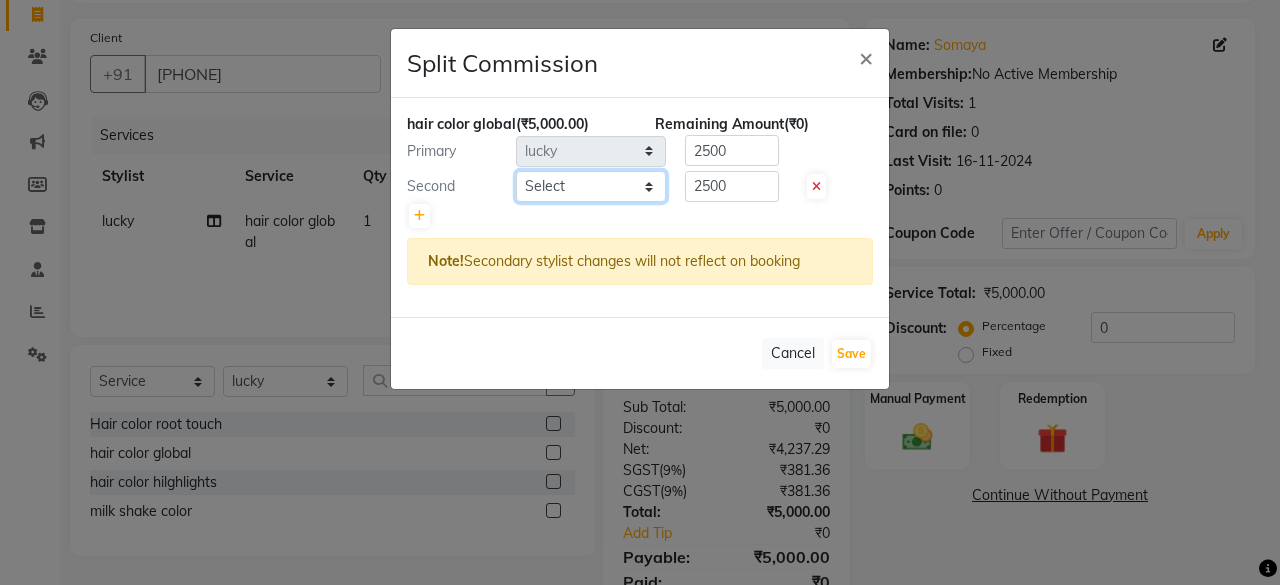 click on "Select  Arvind   ASHA   bhawna goyal   Dev   Dimple   Director   Harsha   Hemlata   kajal   Latika   lucky   Manager   Manisha maam   Neelu    No Preference   Pallavi   Pinky   Priyanka   Rahul   Sekhar   usha" 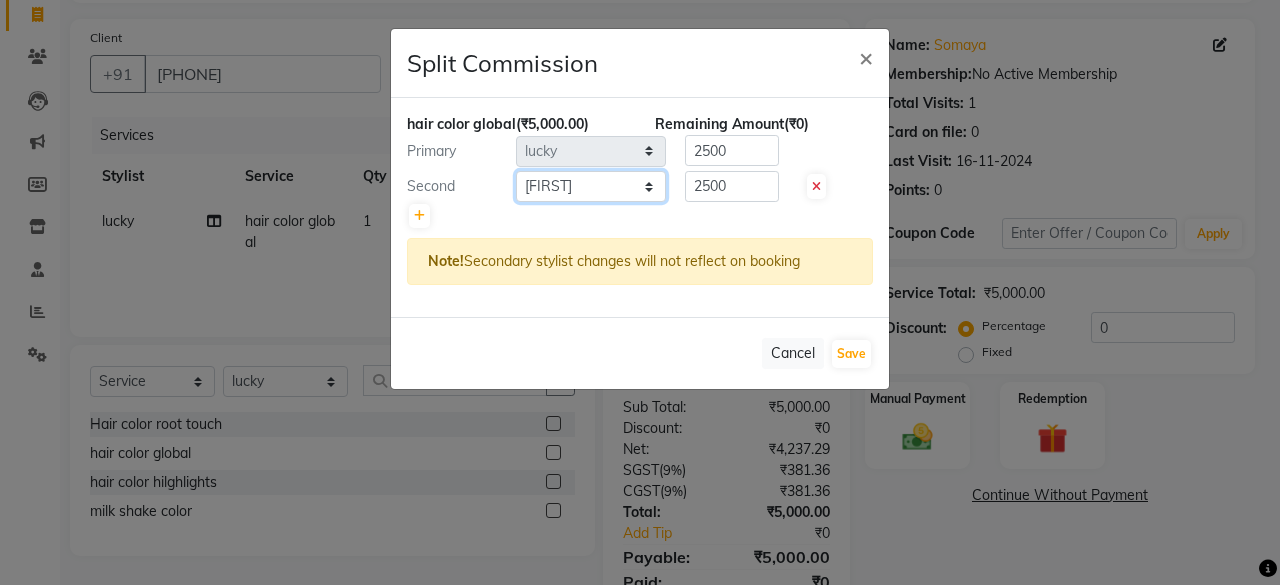 click on "Select  Arvind   ASHA   bhawna goyal   Dev   Dimple   Director   Harsha   Hemlata   kajal   Latika   lucky   Manager   Manisha maam   Neelu    No Preference   Pallavi   Pinky   Priyanka   Rahul   Sekhar   usha" 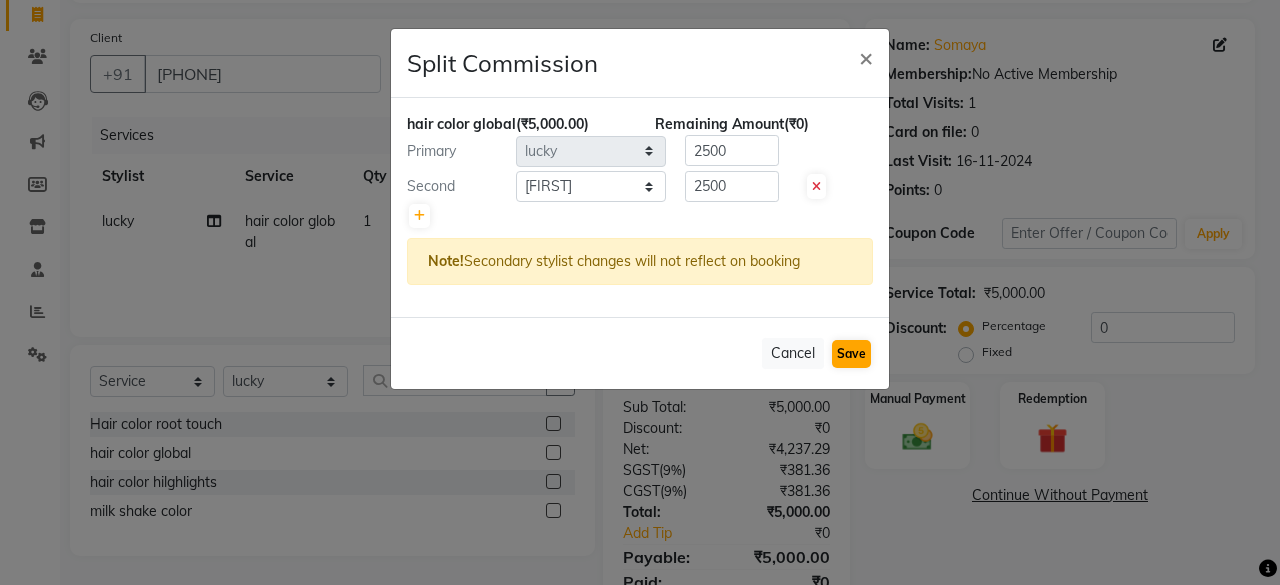 click on "Cancel   Save" 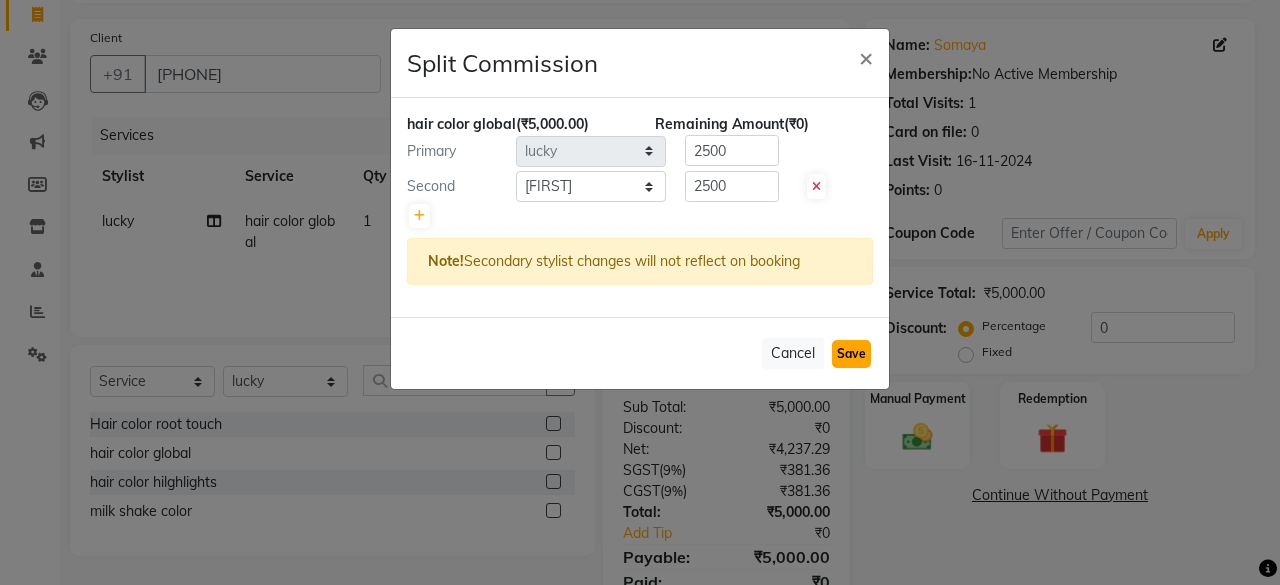 click on "Save" 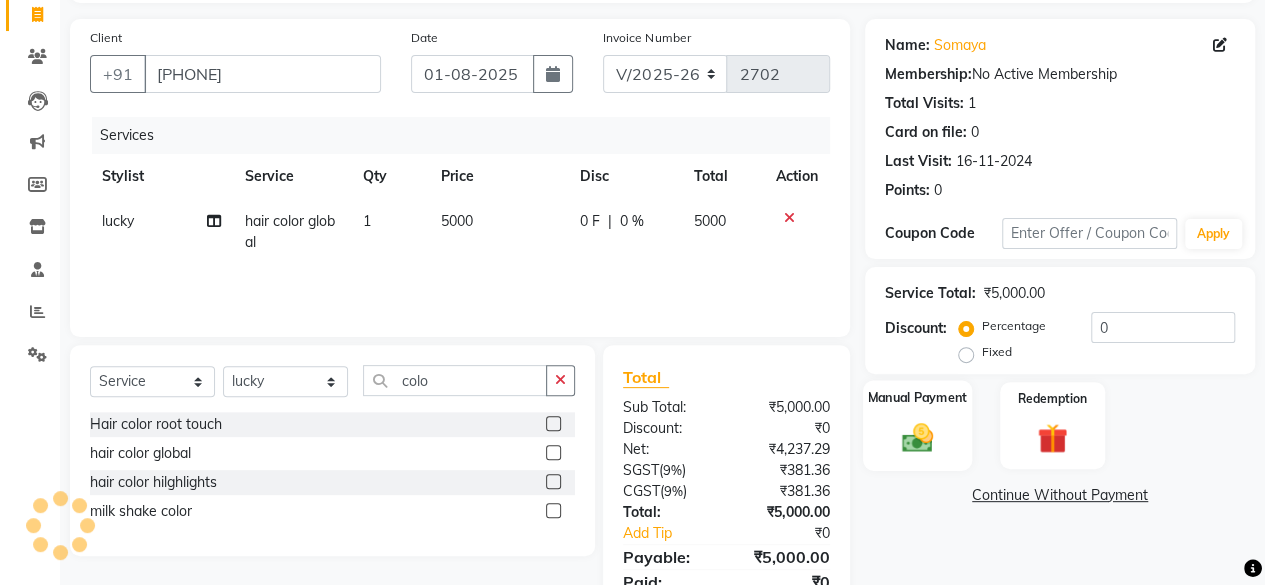 click on "Manual Payment" 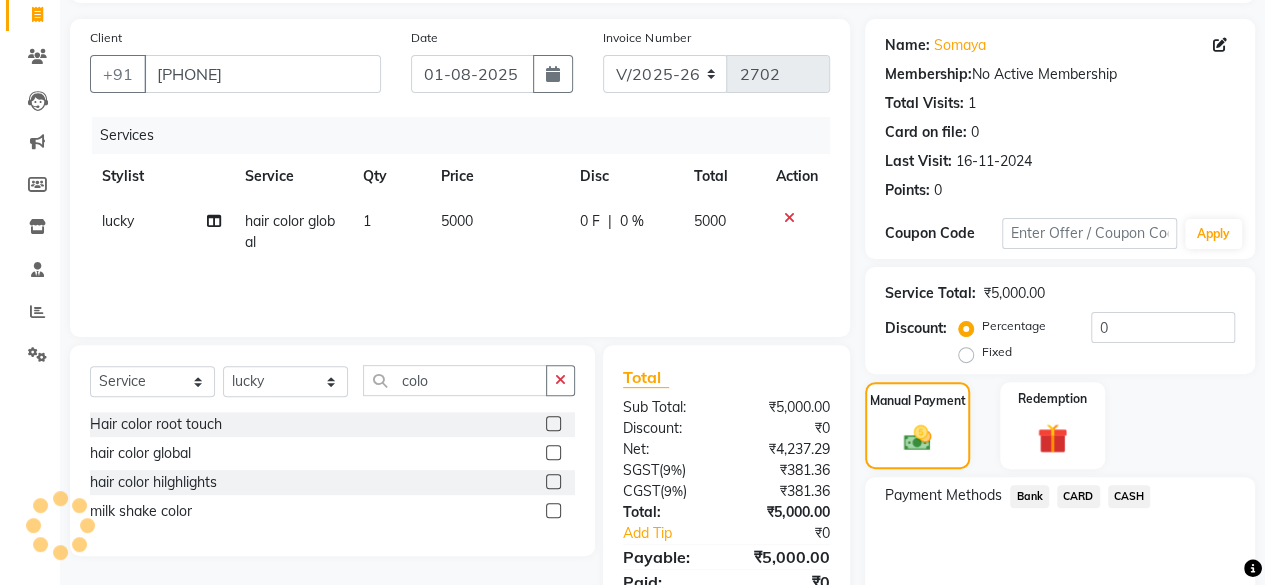 scroll, scrollTop: 213, scrollLeft: 0, axis: vertical 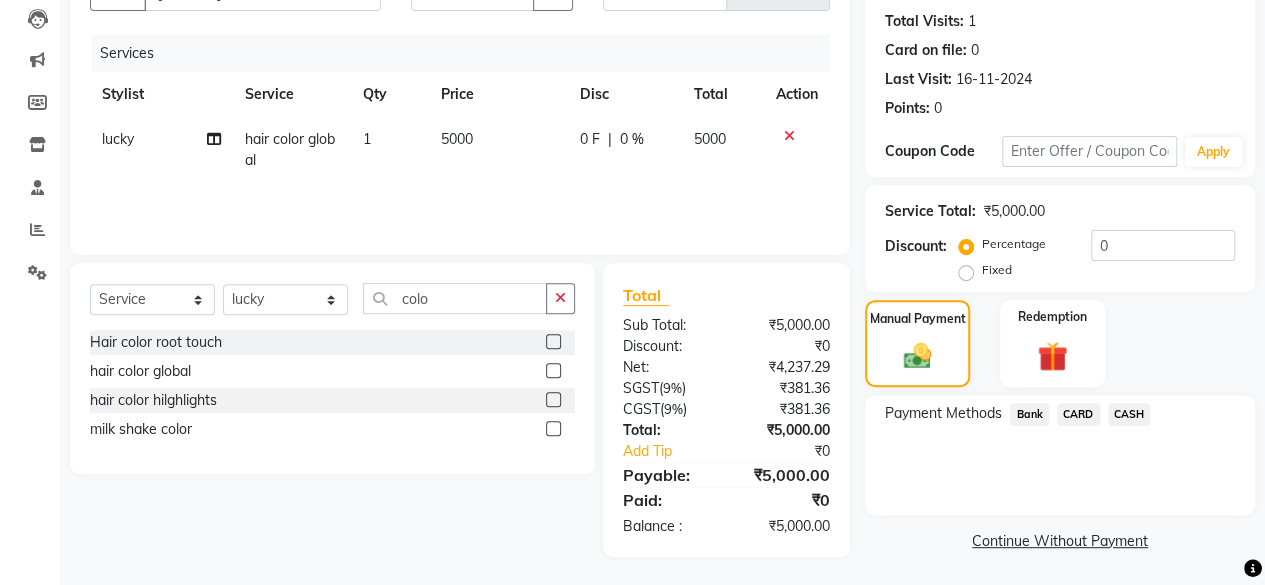 click on "Bank" 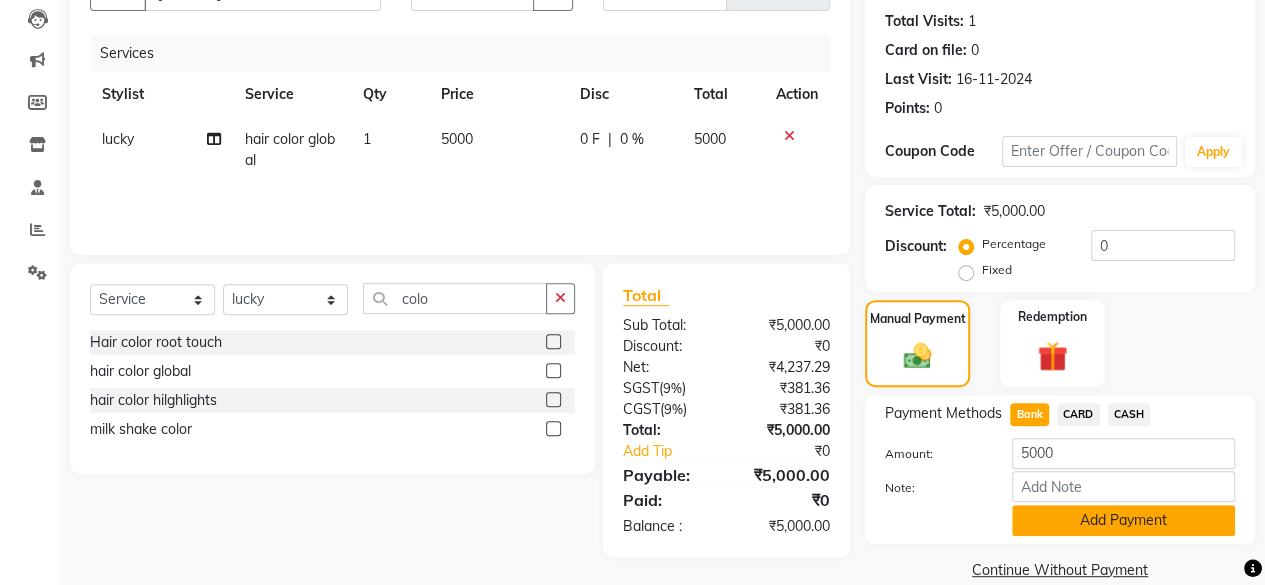 click on "Add Payment" 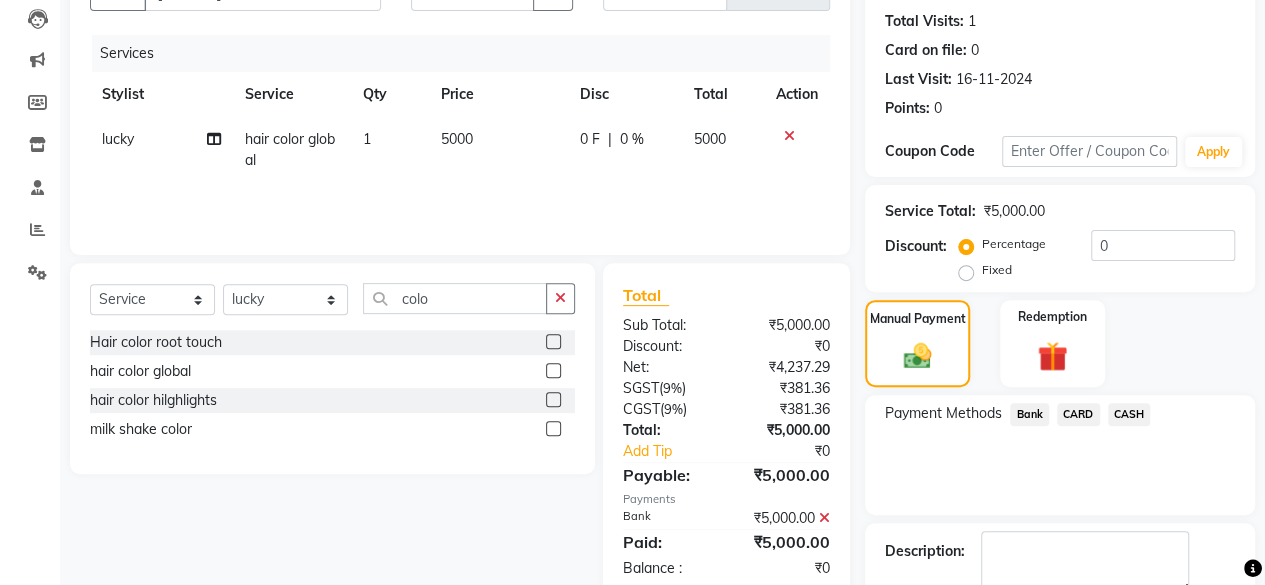 scroll, scrollTop: 324, scrollLeft: 0, axis: vertical 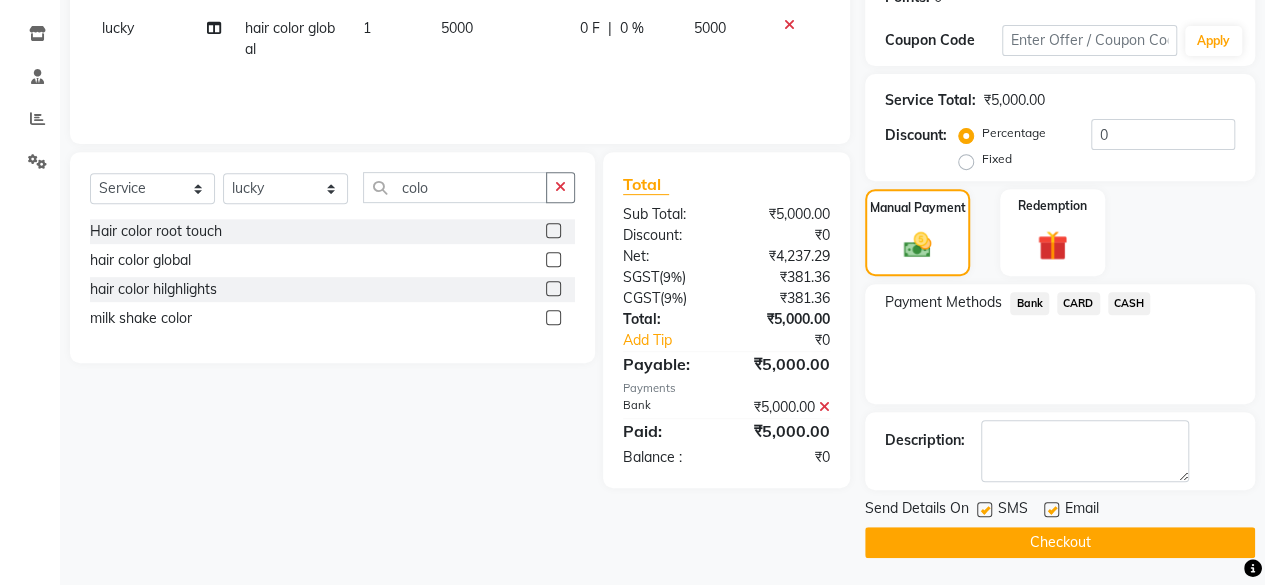 click on "Checkout" 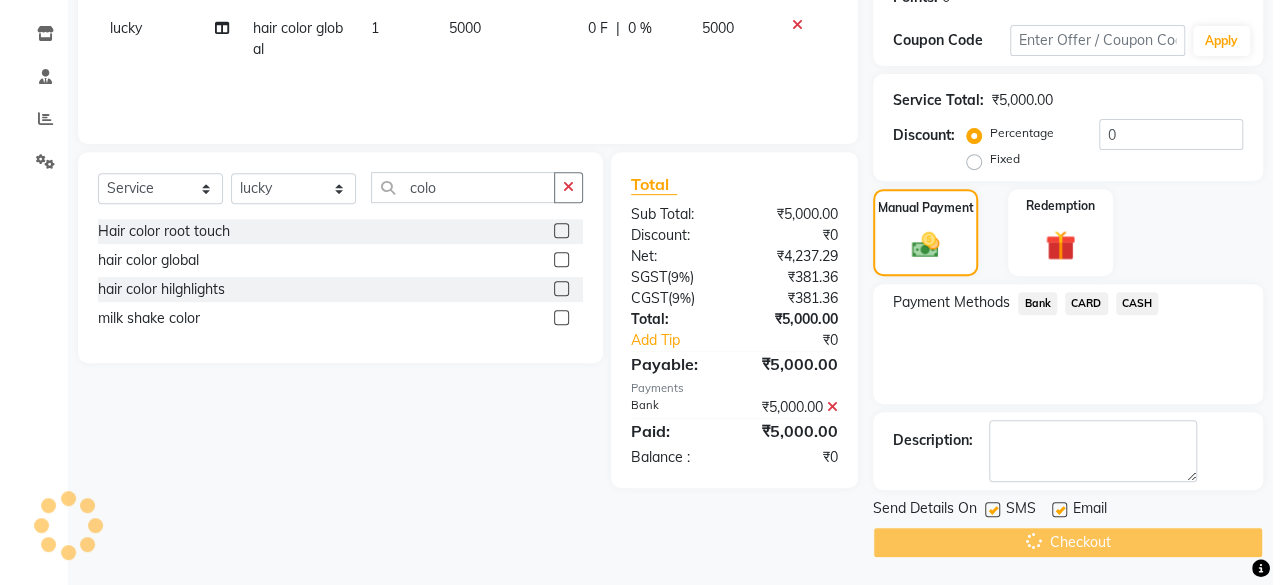 scroll, scrollTop: 0, scrollLeft: 0, axis: both 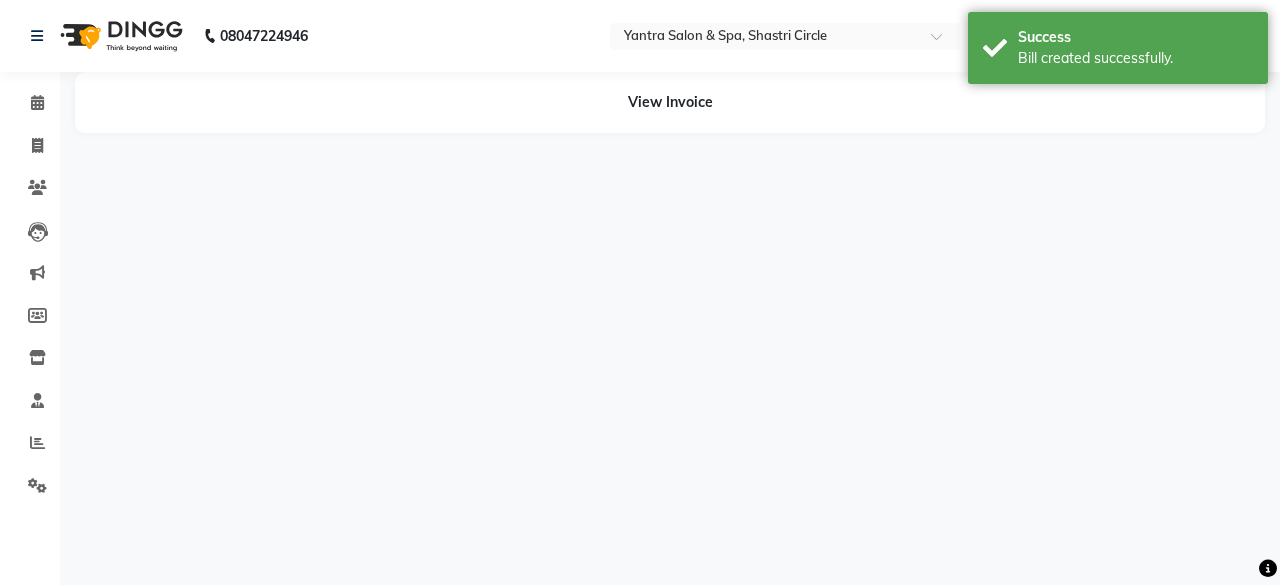 select on "44020" 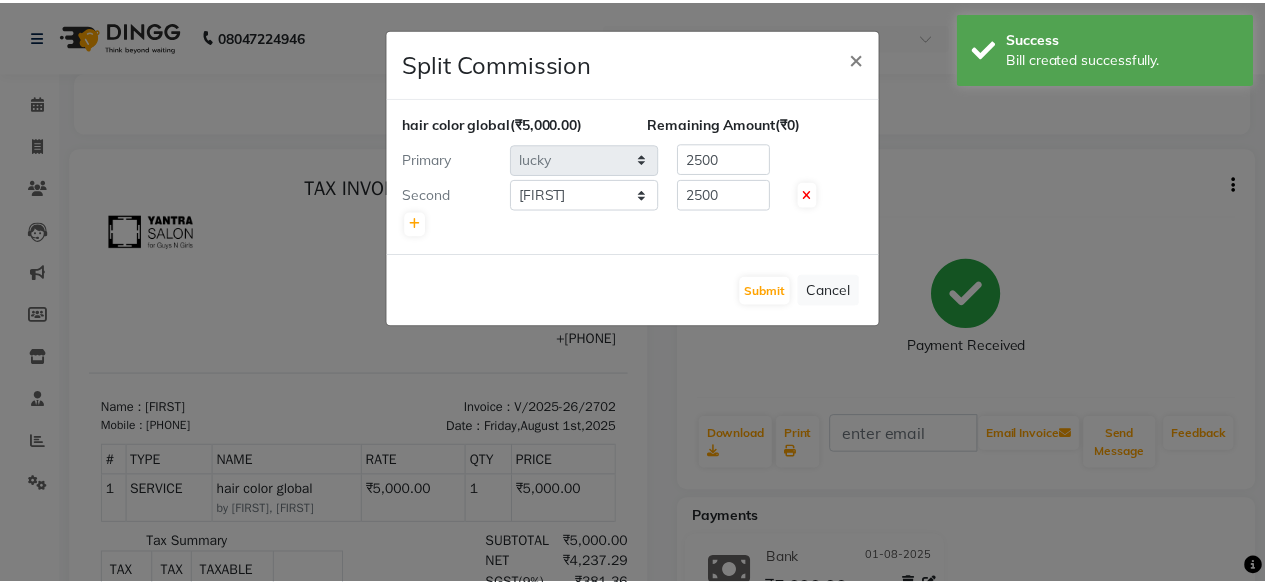 scroll, scrollTop: 0, scrollLeft: 0, axis: both 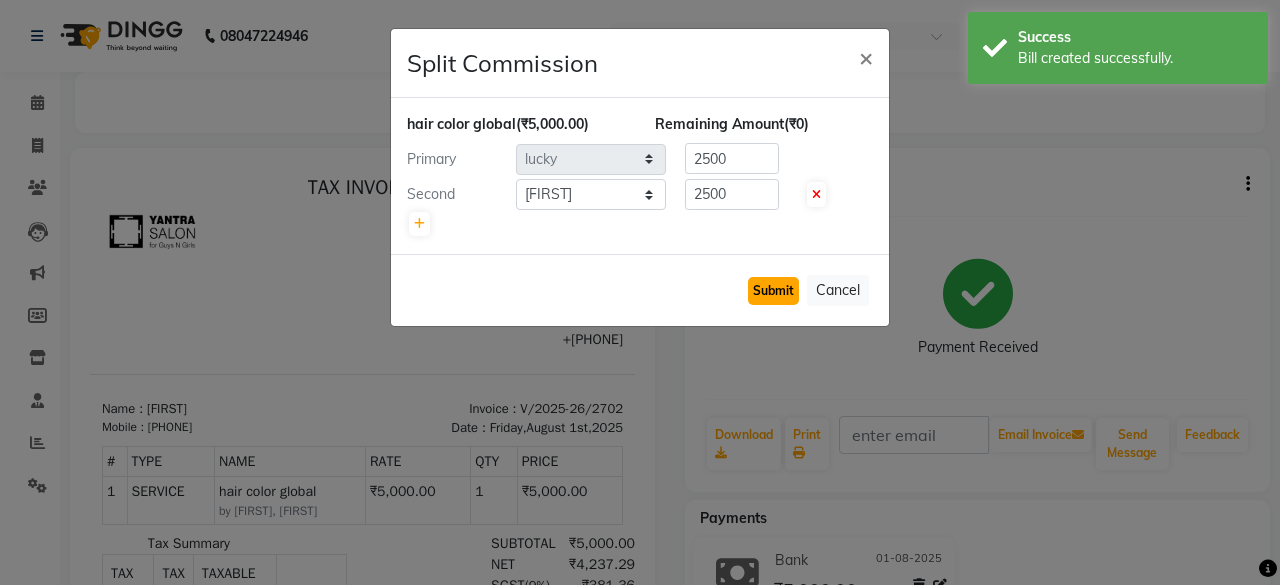 click on "Submit" 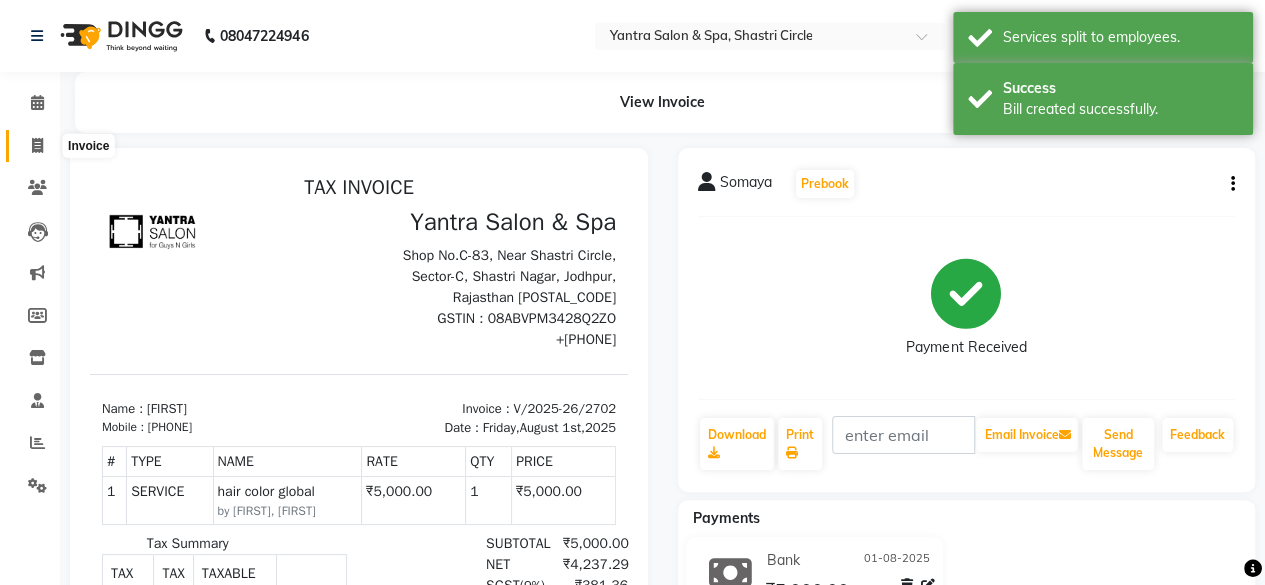 click 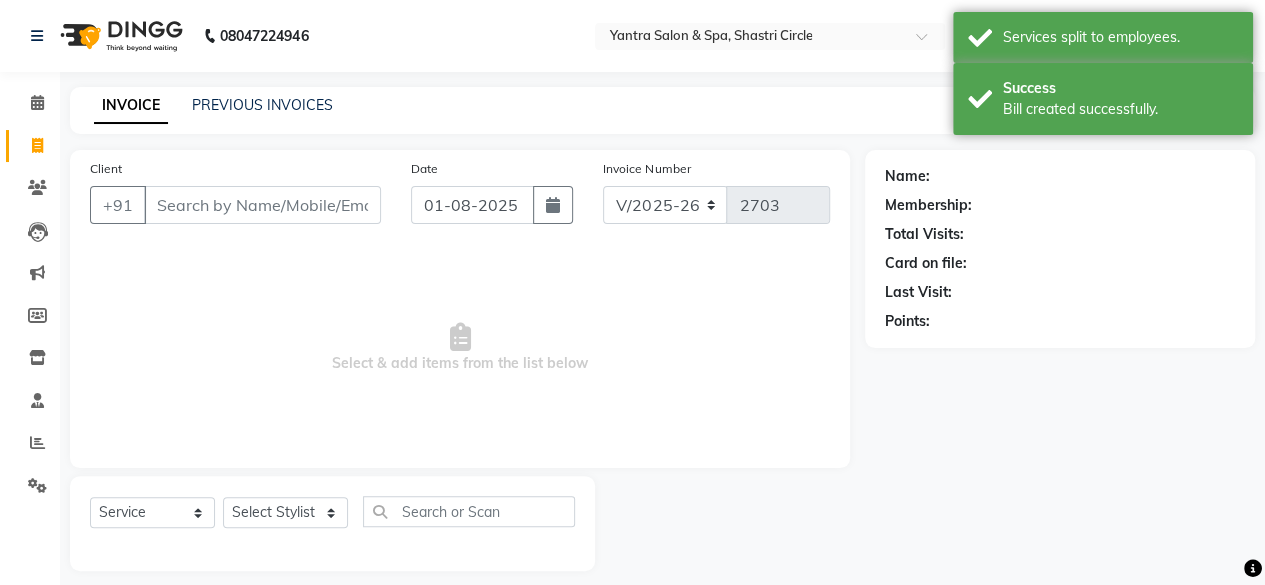 scroll, scrollTop: 15, scrollLeft: 0, axis: vertical 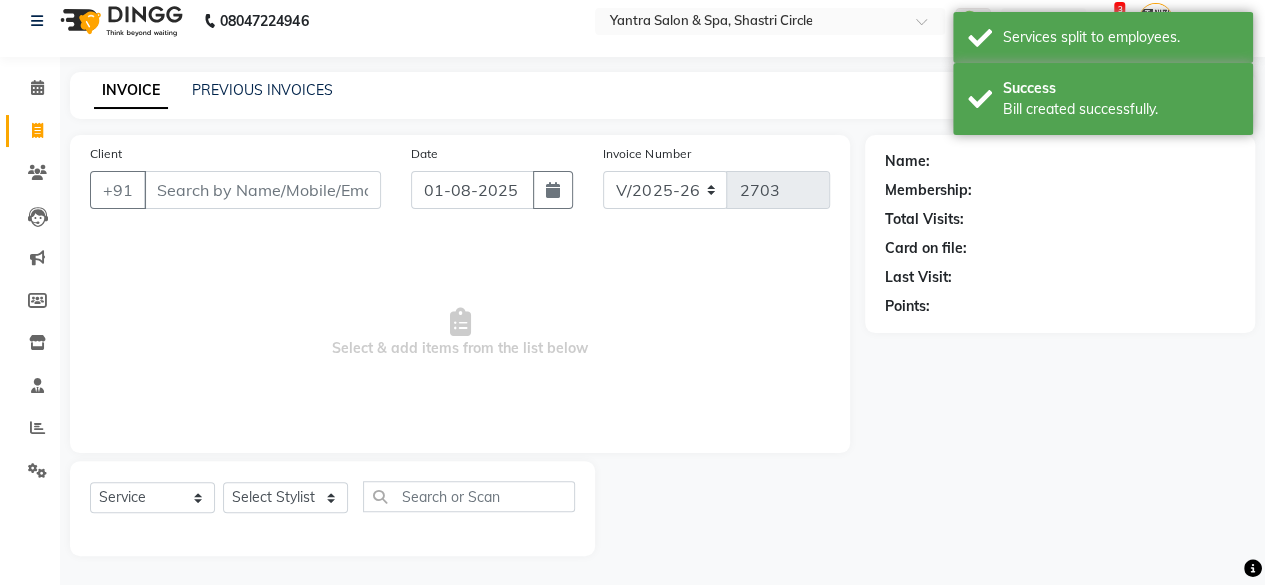 click on "Client" at bounding box center [262, 190] 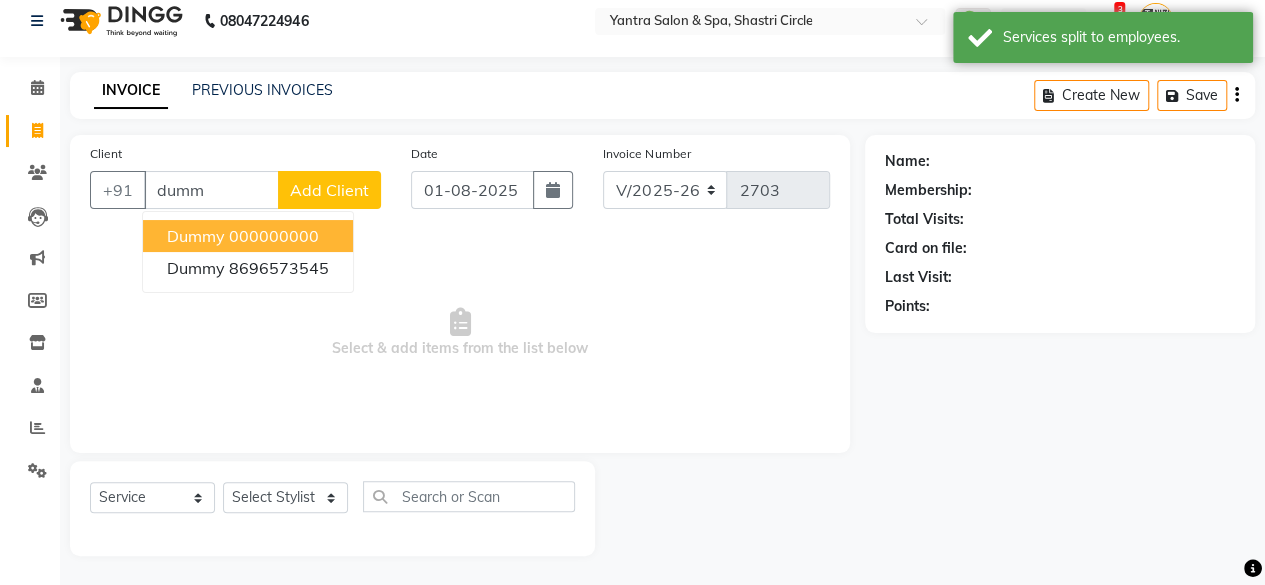 click on "Dummy  000000000" at bounding box center (248, 236) 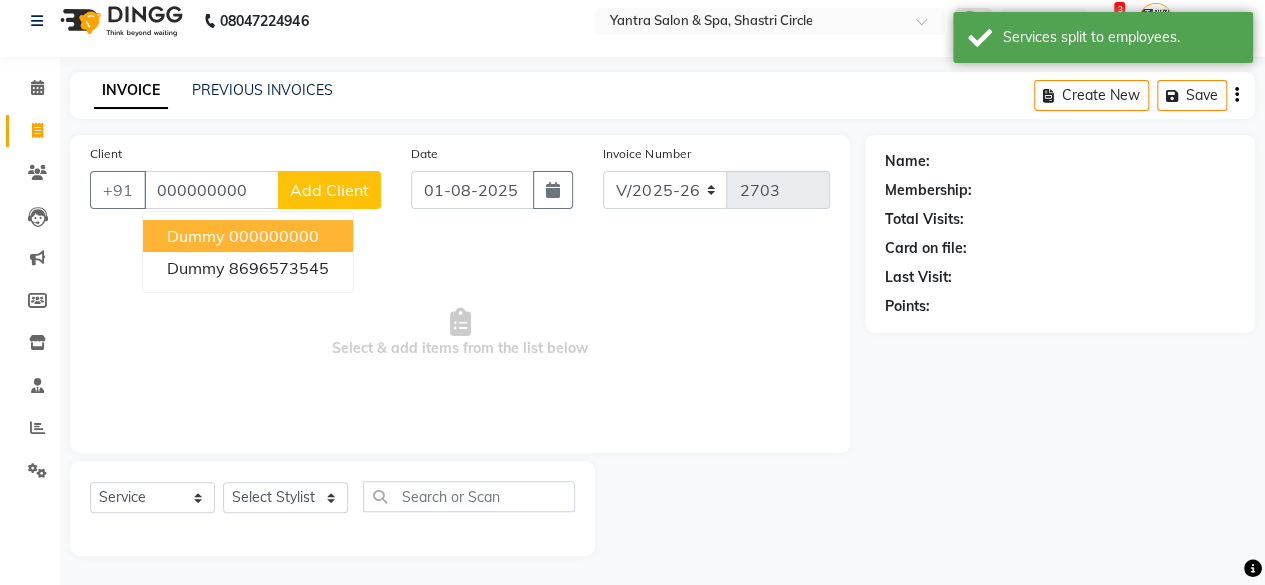 type on "000000000" 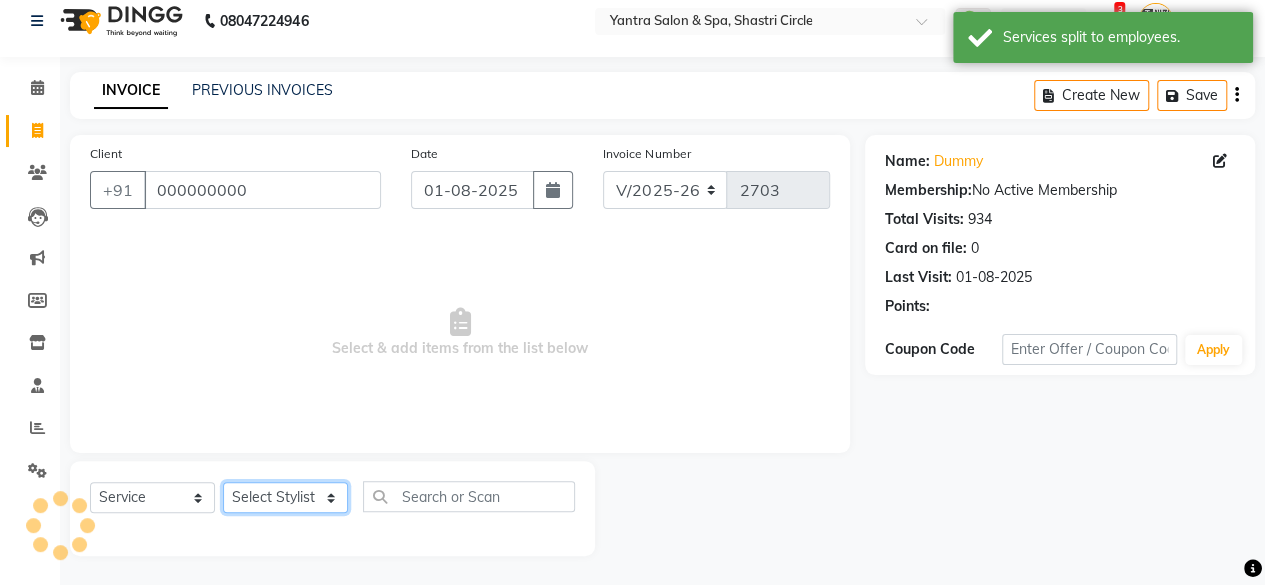 click on "Select Stylist Arvind ASHA bhawna goyal Dev Dimple Director Harsha Hemlata kajal Latika lucky Manager Manisha maam Neelu  Pallavi Pinky Priyanka Rahul Sekhar usha" 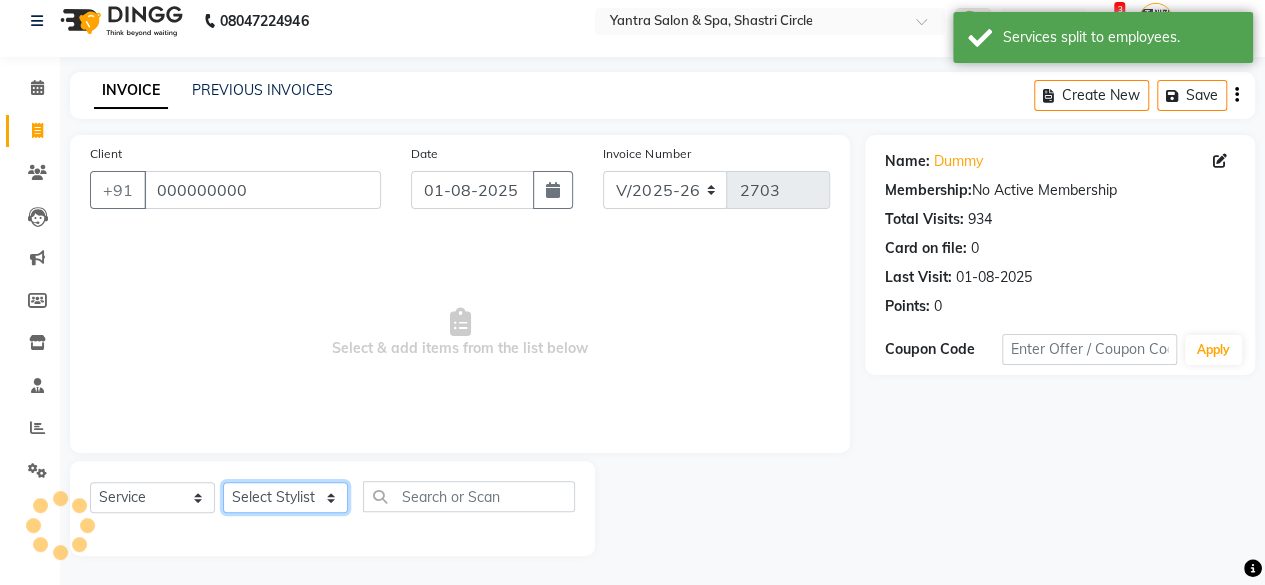 select on "4416" 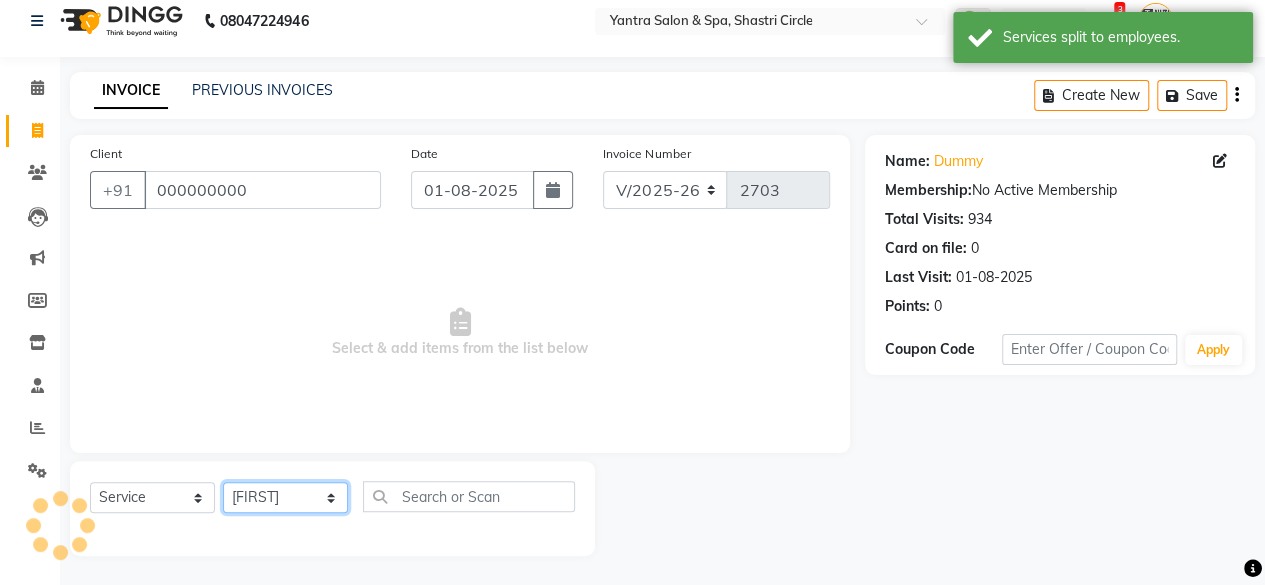 click on "Select Stylist Arvind ASHA bhawna goyal Dev Dimple Director Harsha Hemlata kajal Latika lucky Manager Manisha maam Neelu  Pallavi Pinky Priyanka Rahul Sekhar usha" 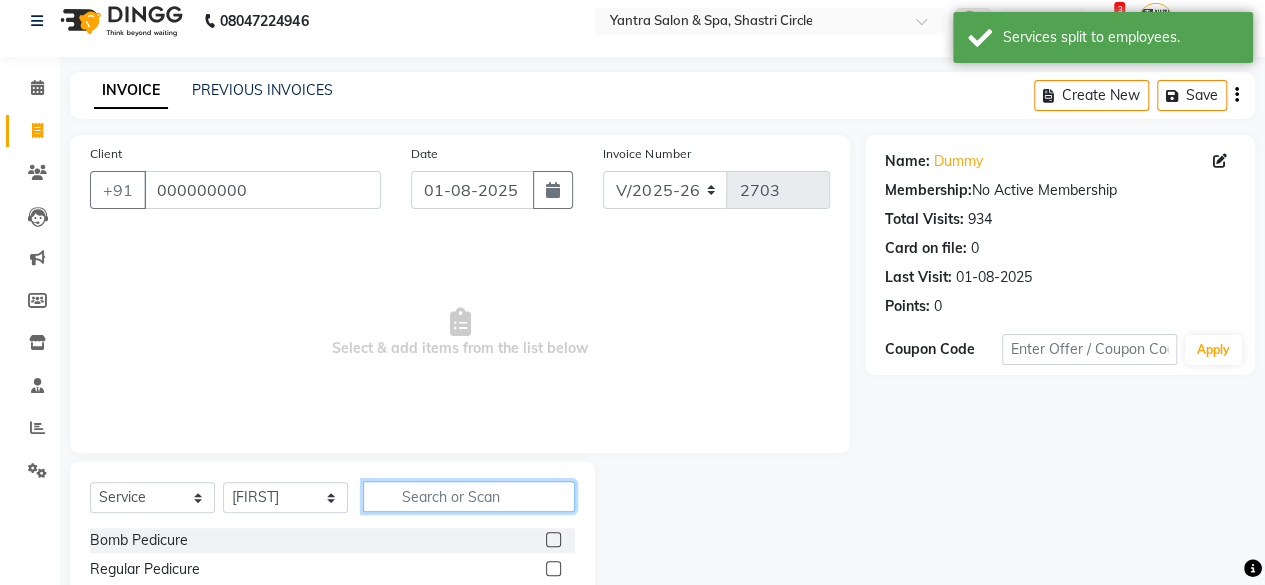 click 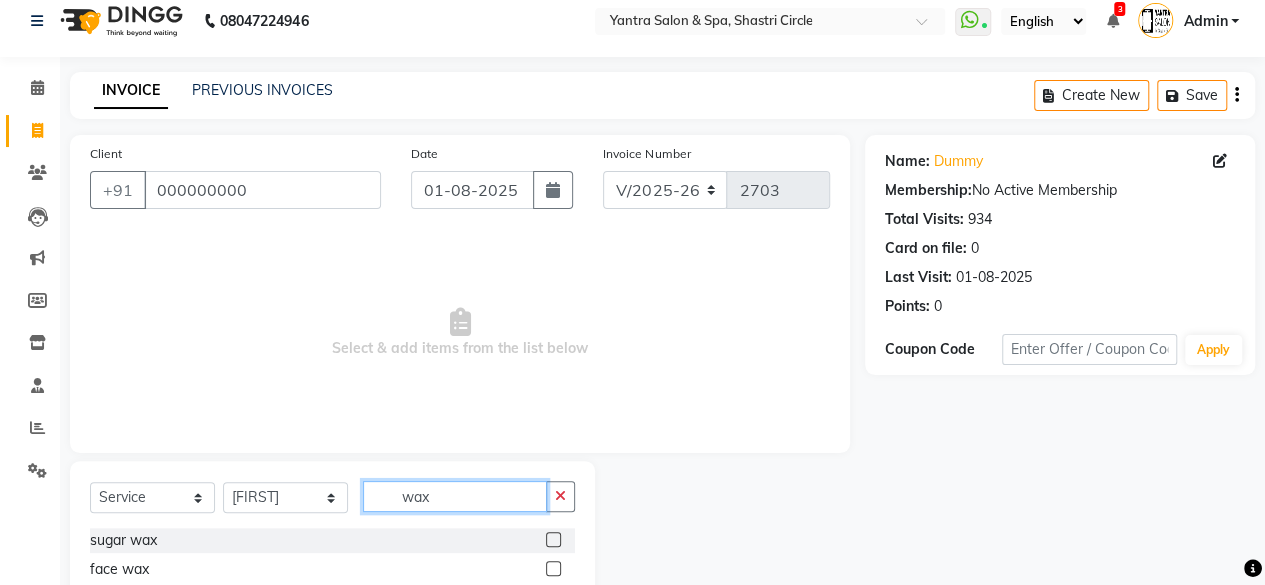 scroll, scrollTop: 215, scrollLeft: 0, axis: vertical 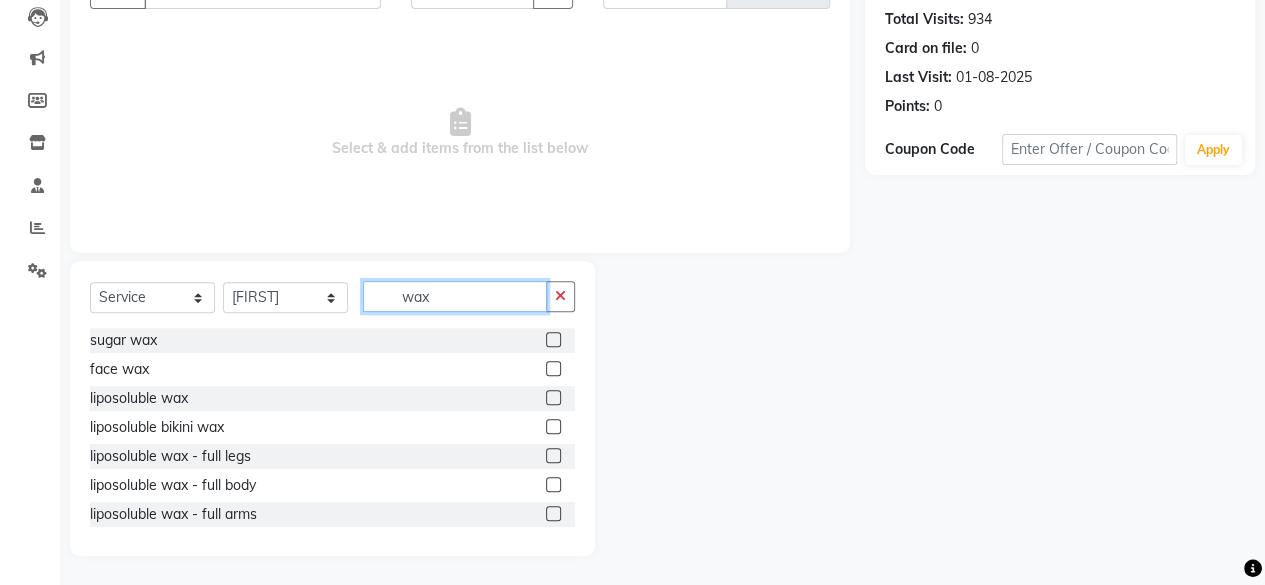 type on "wax" 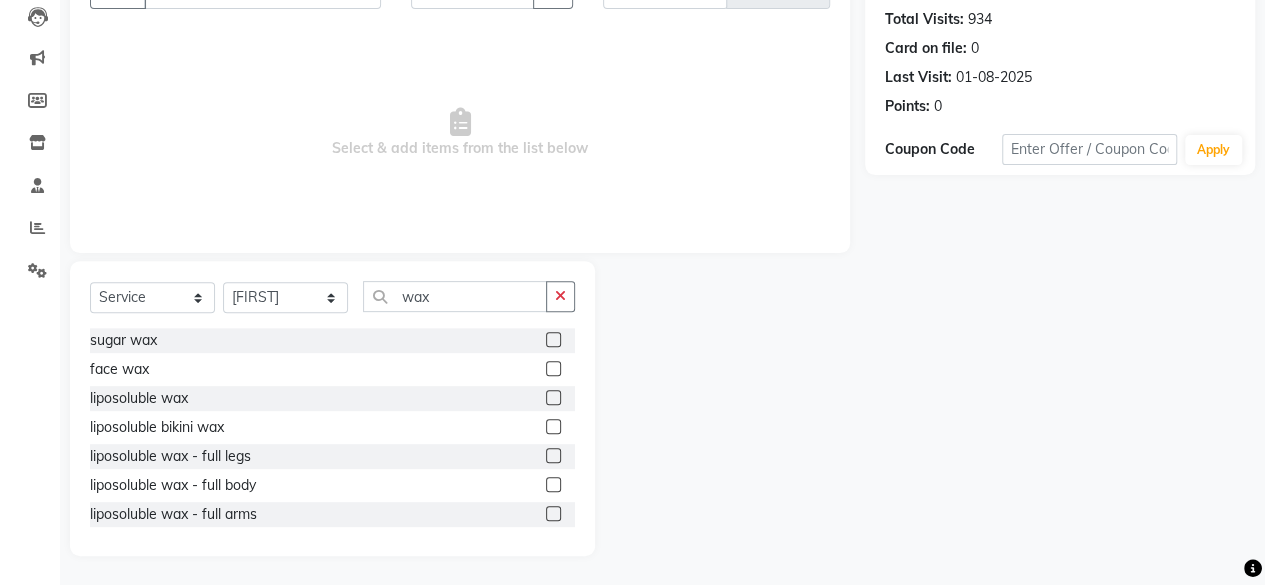 click 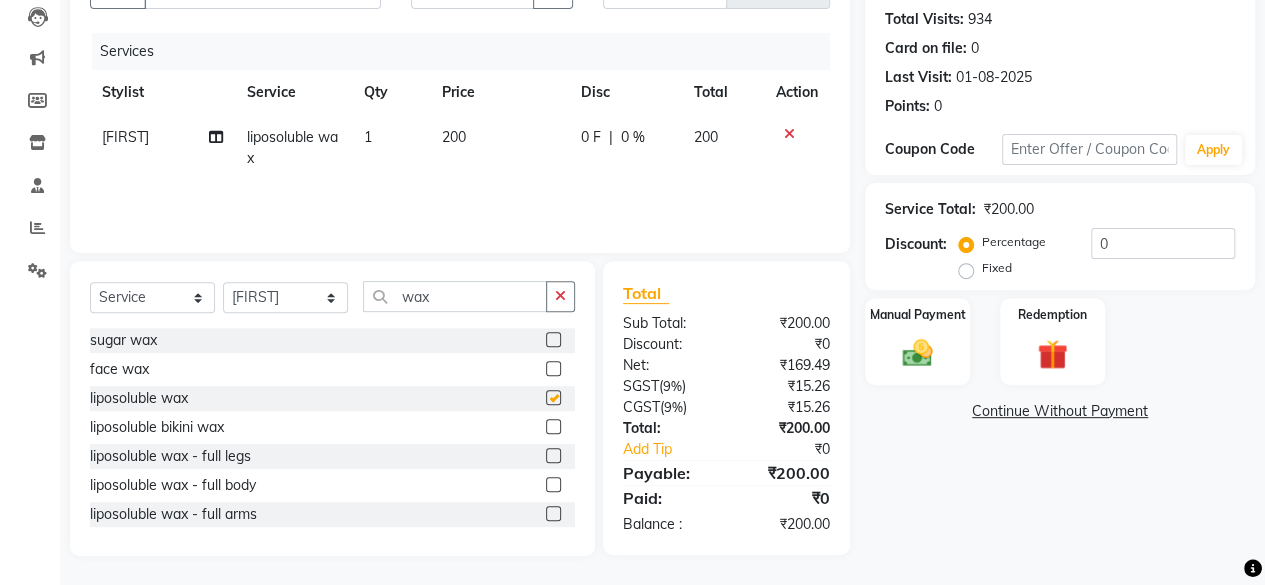 checkbox on "false" 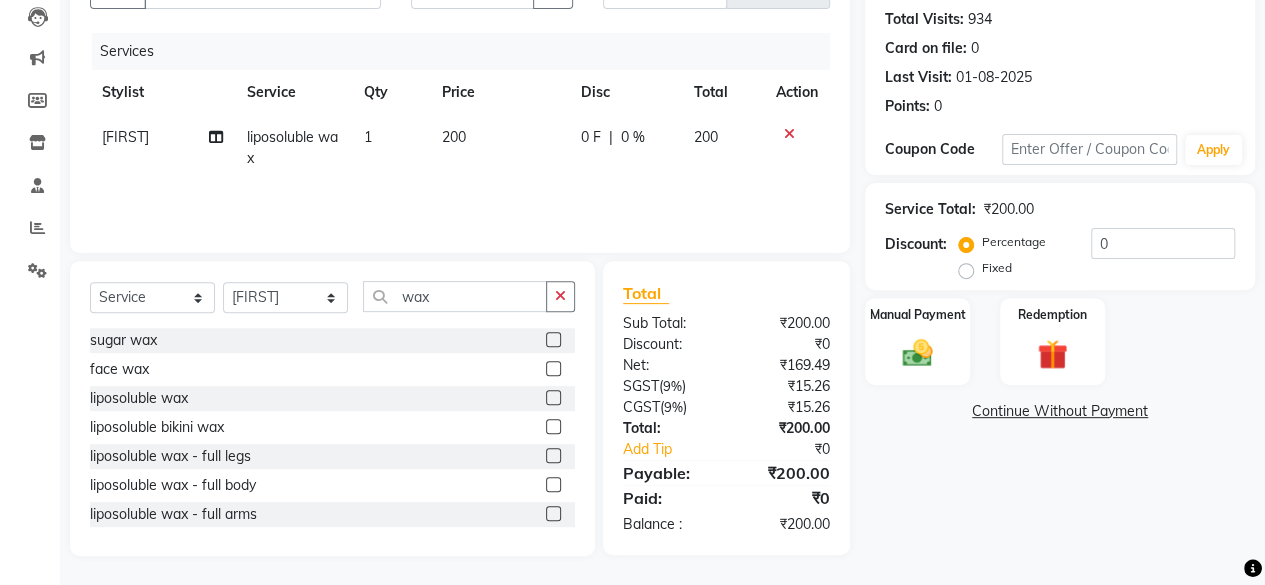 click on "200" 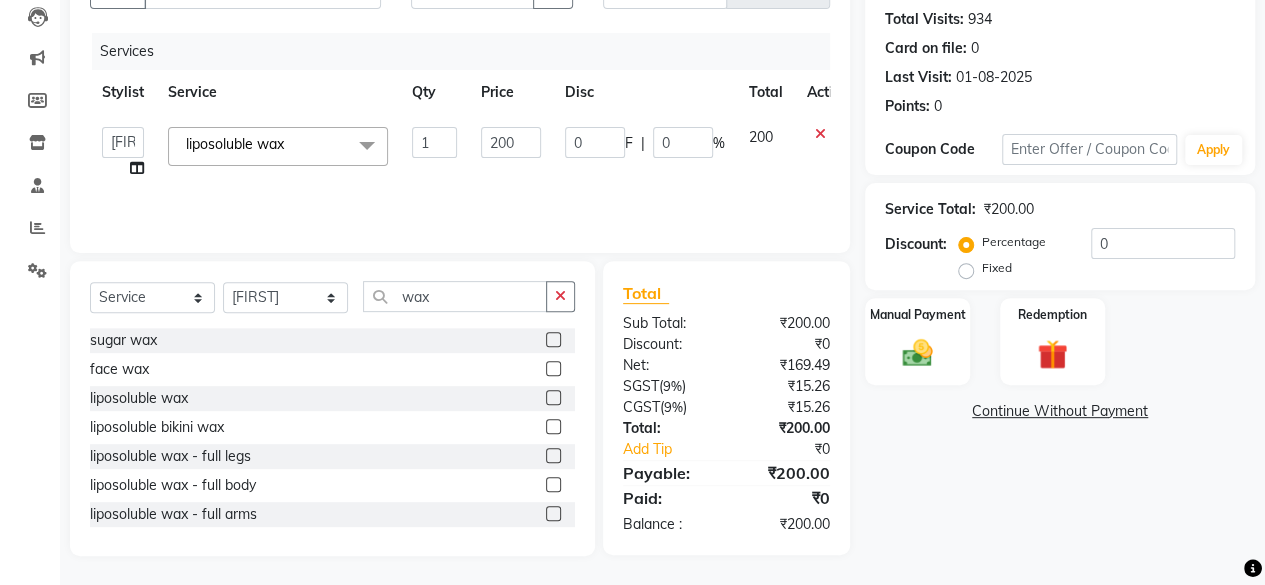 click on "200" 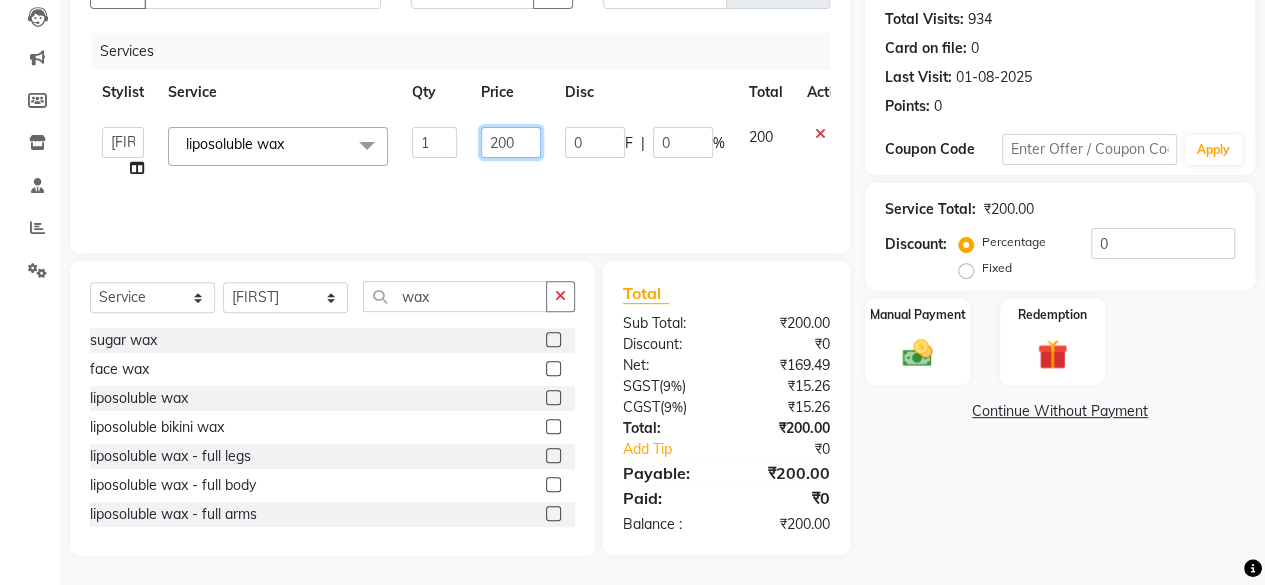 click on "200" 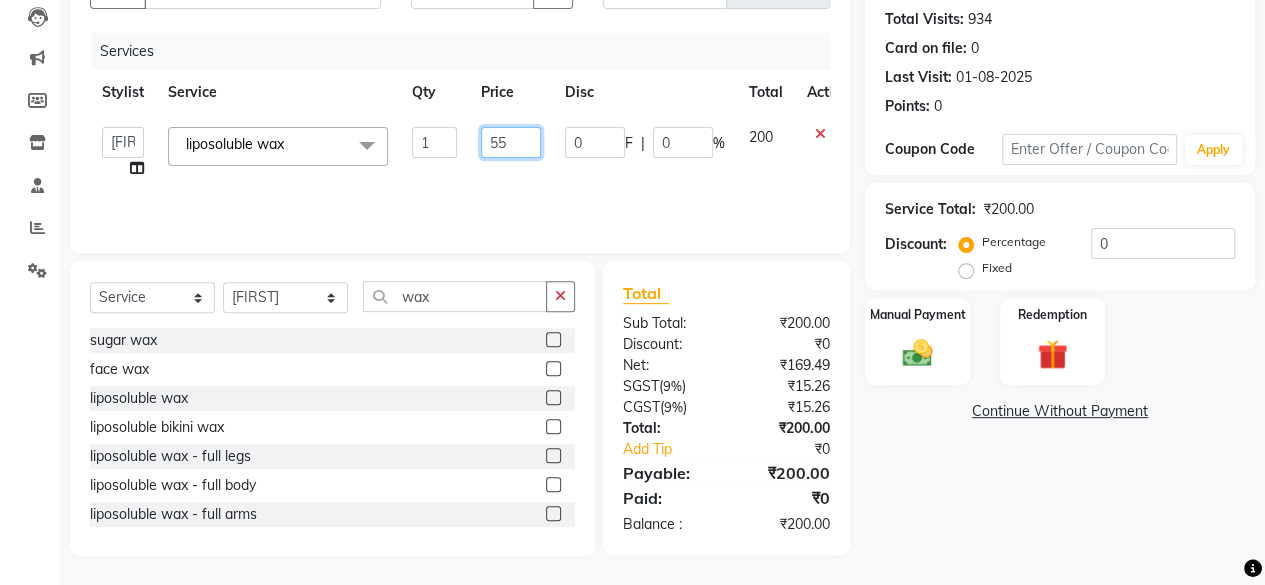 type on "550" 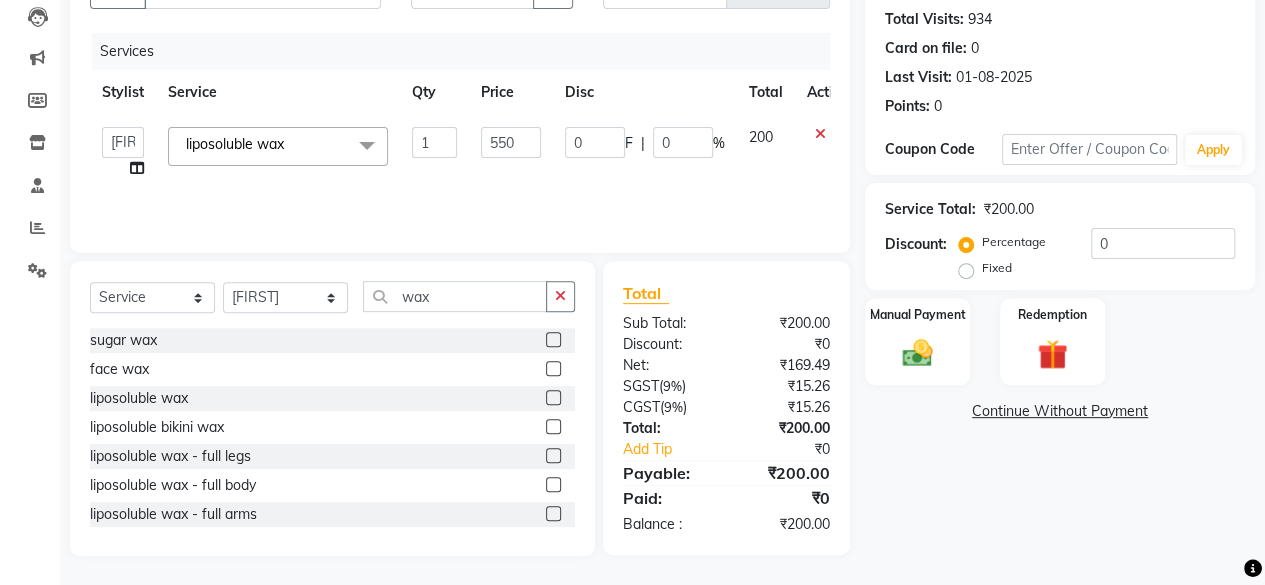 click on "550" 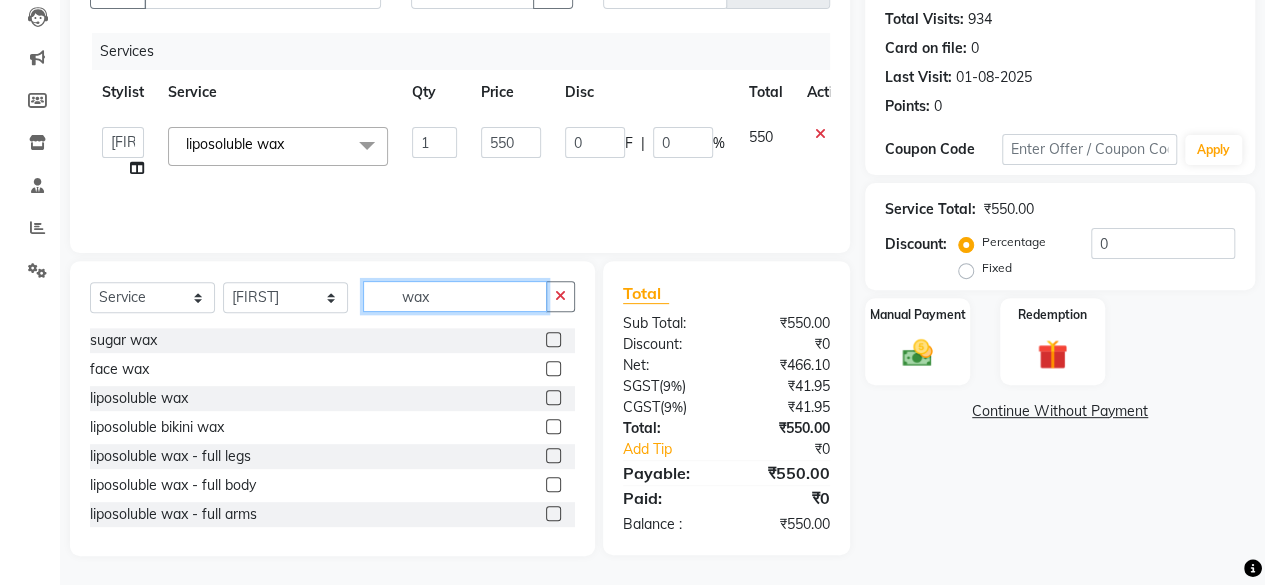 click on "wax" 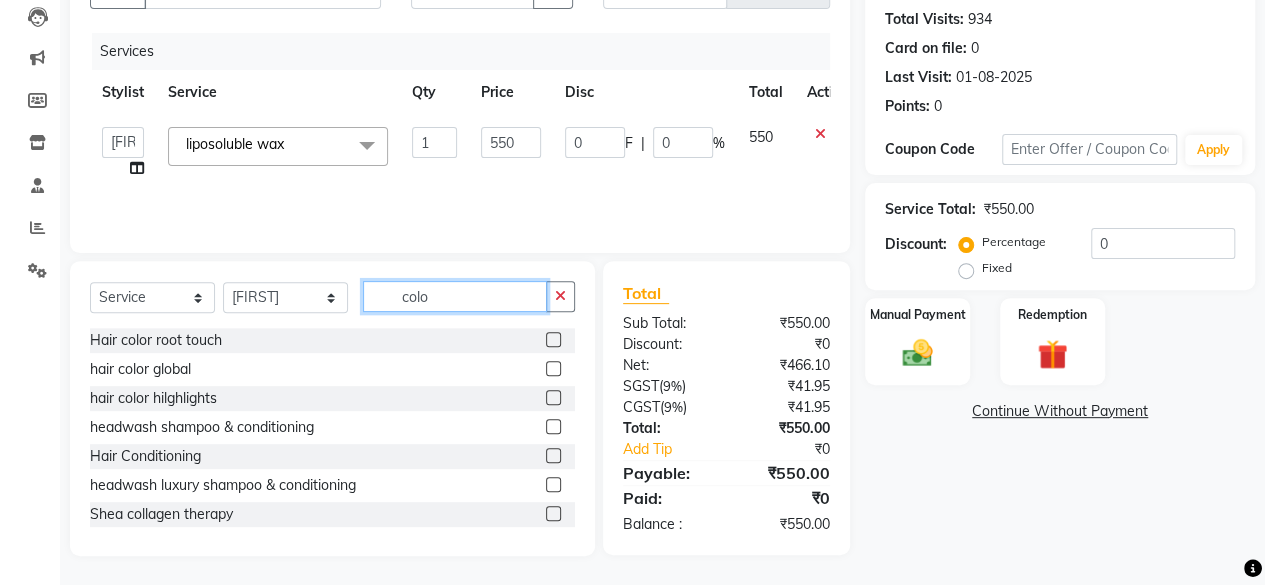 scroll, scrollTop: 213, scrollLeft: 0, axis: vertical 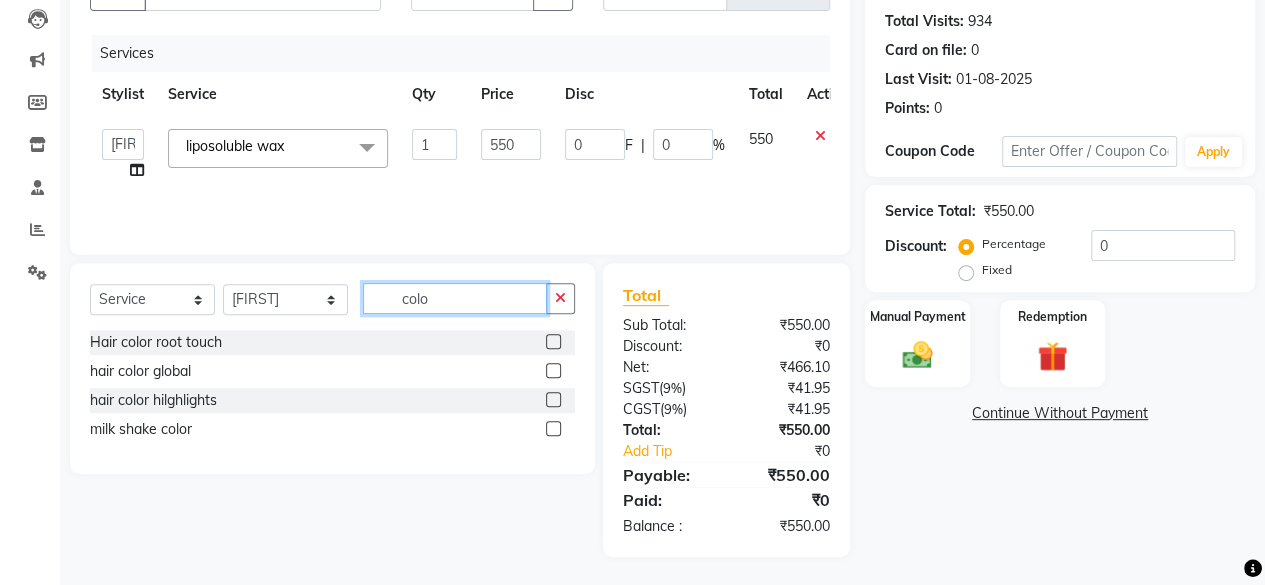 type on "colo" 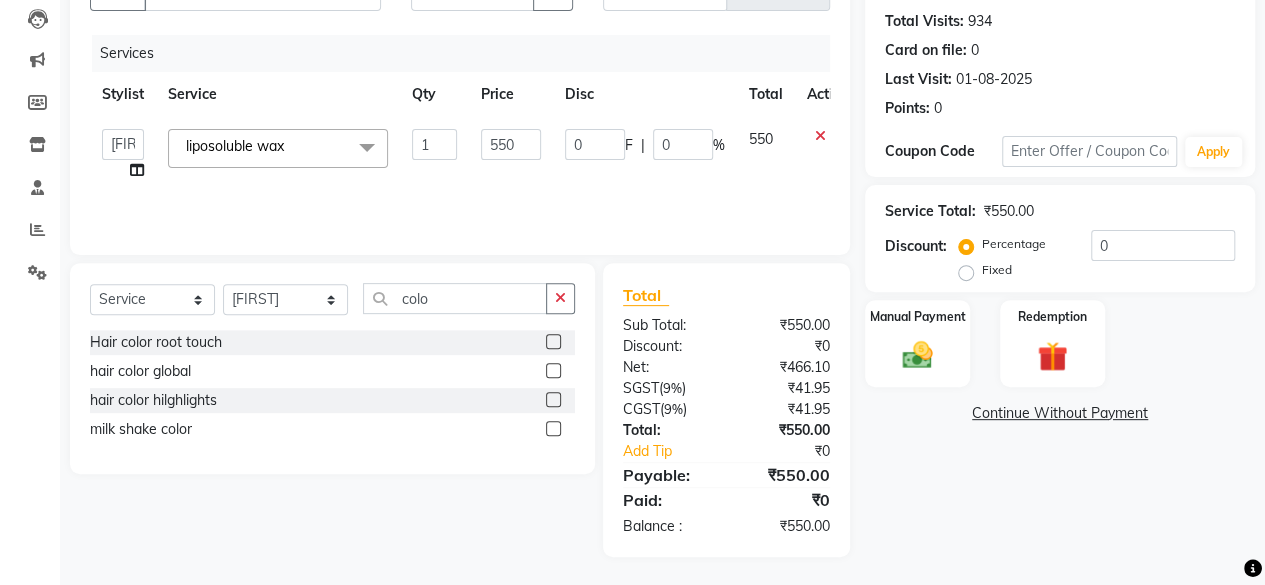 click 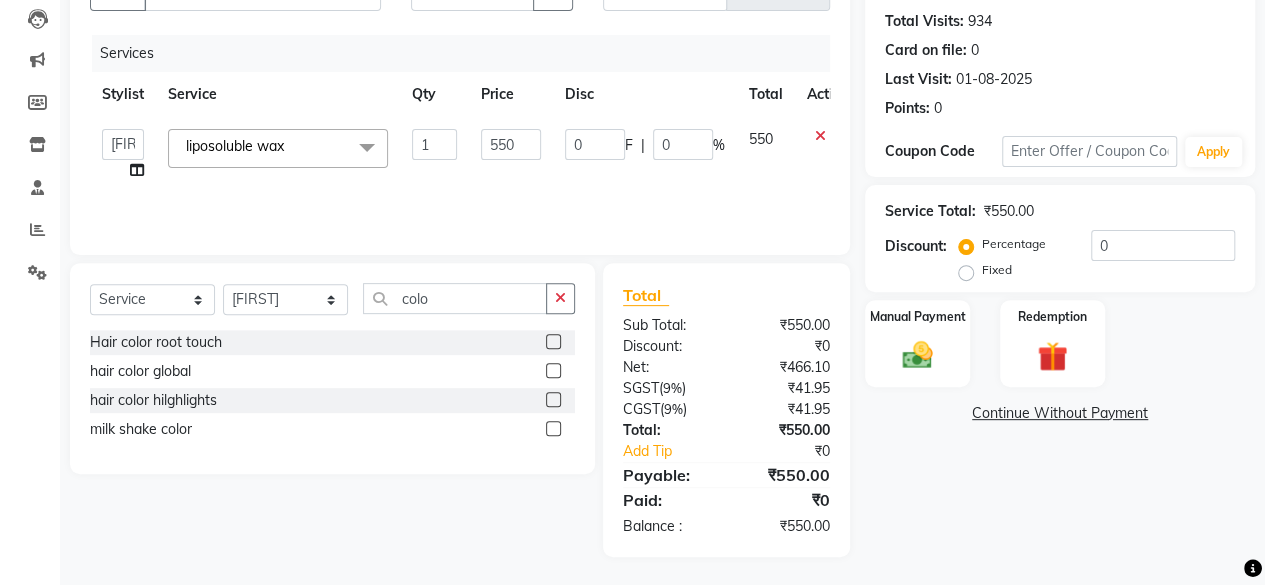 click at bounding box center (552, 342) 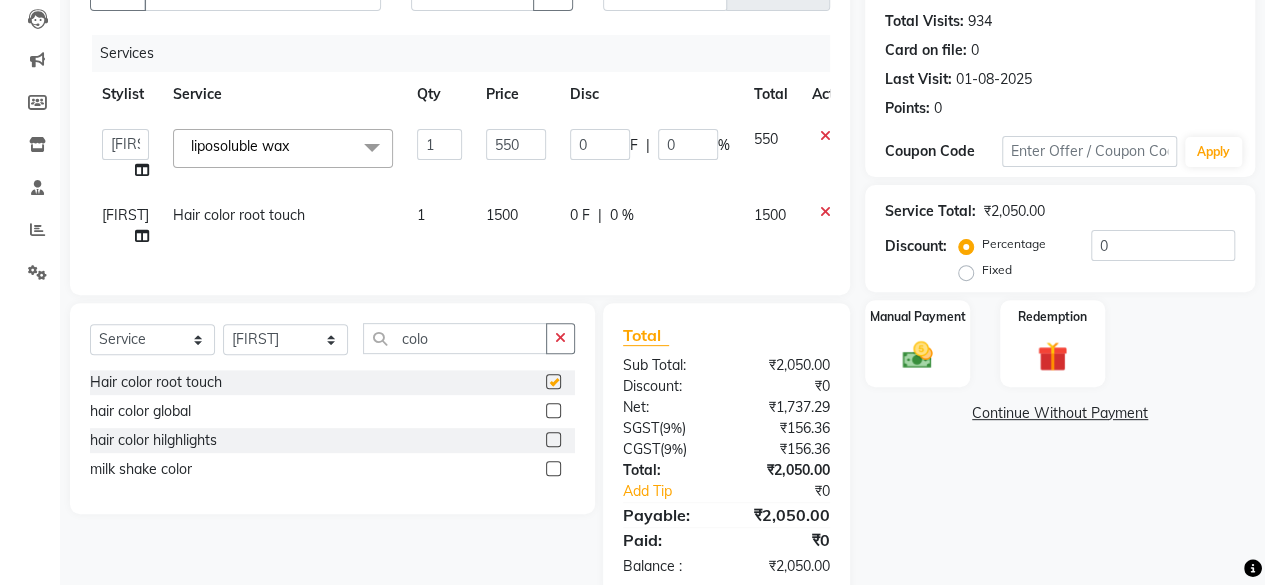 checkbox on "false" 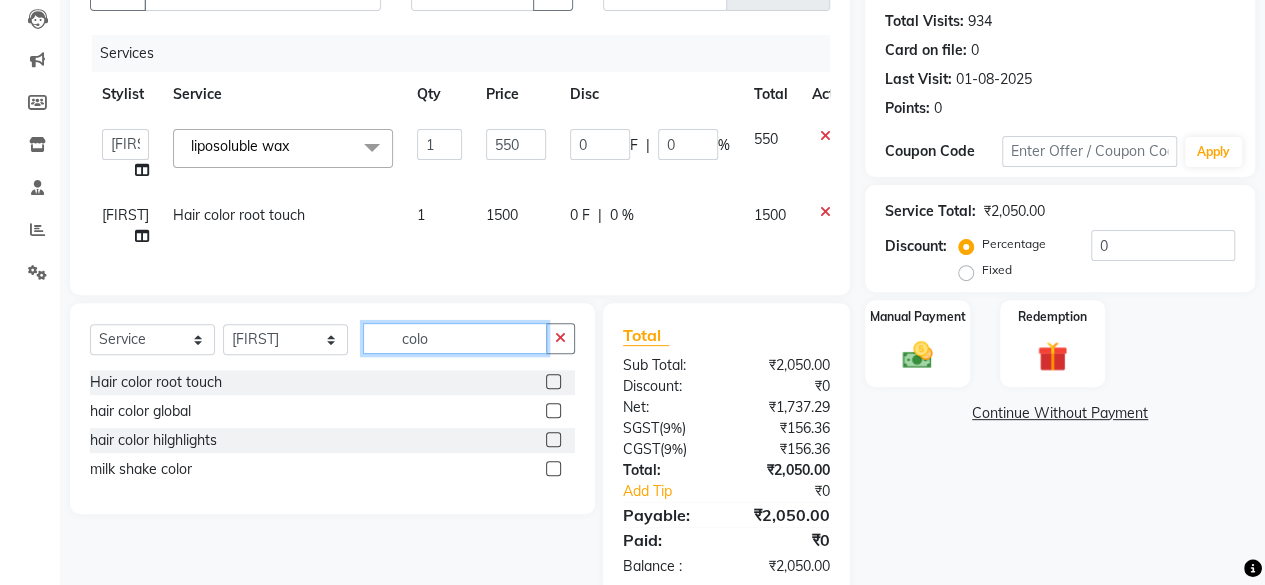 click on "colo" 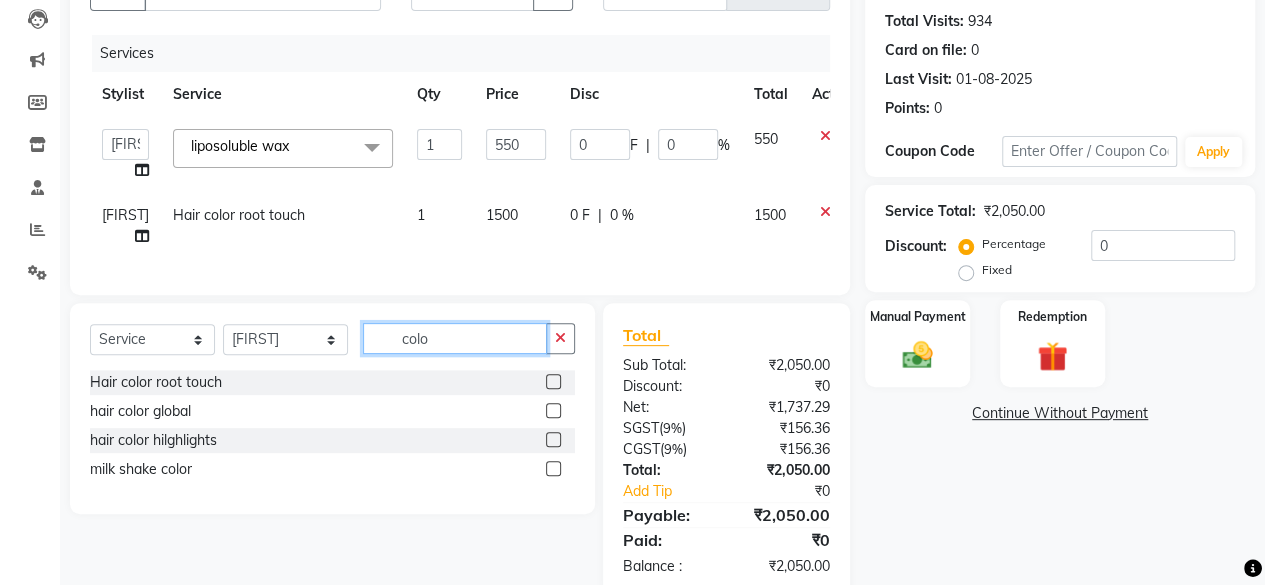 click on "colo" 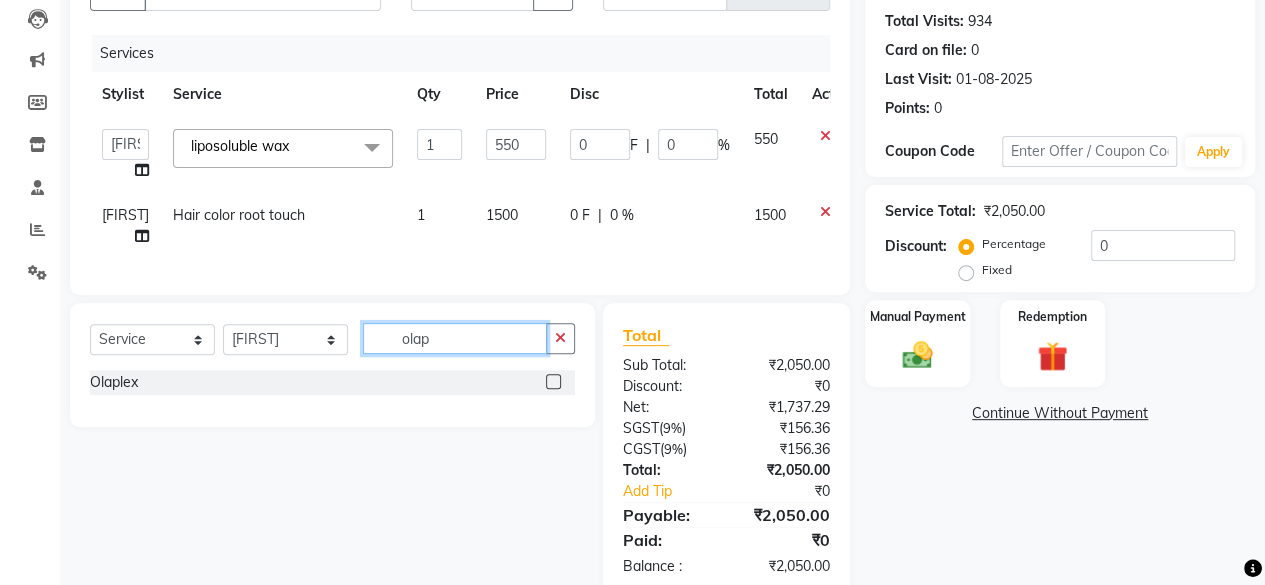 type on "olap" 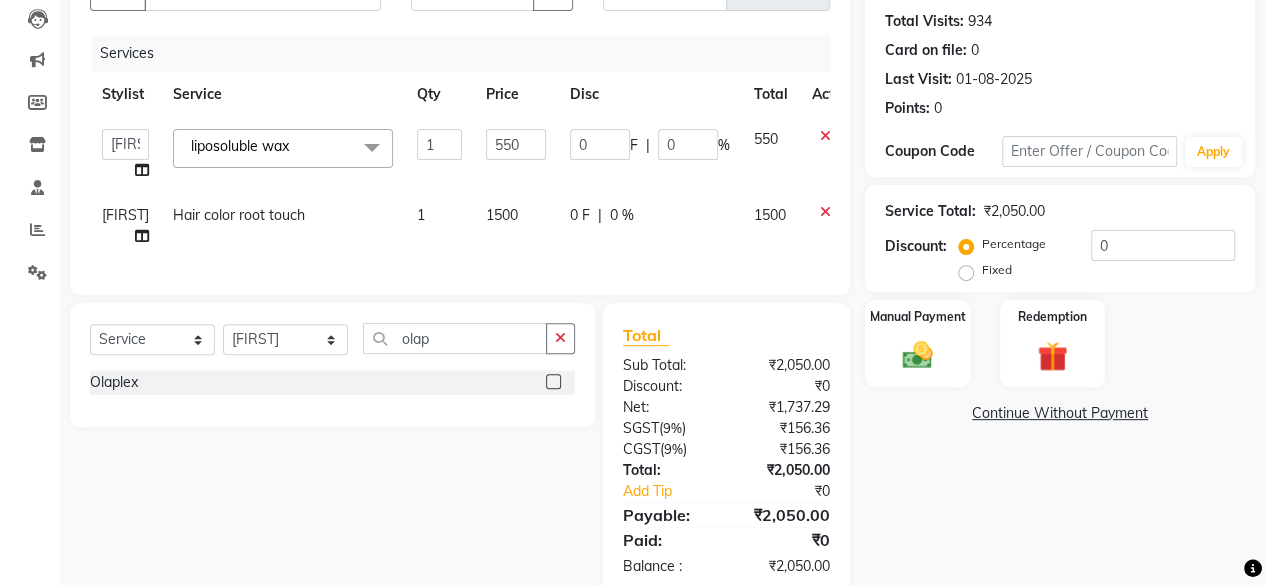 click 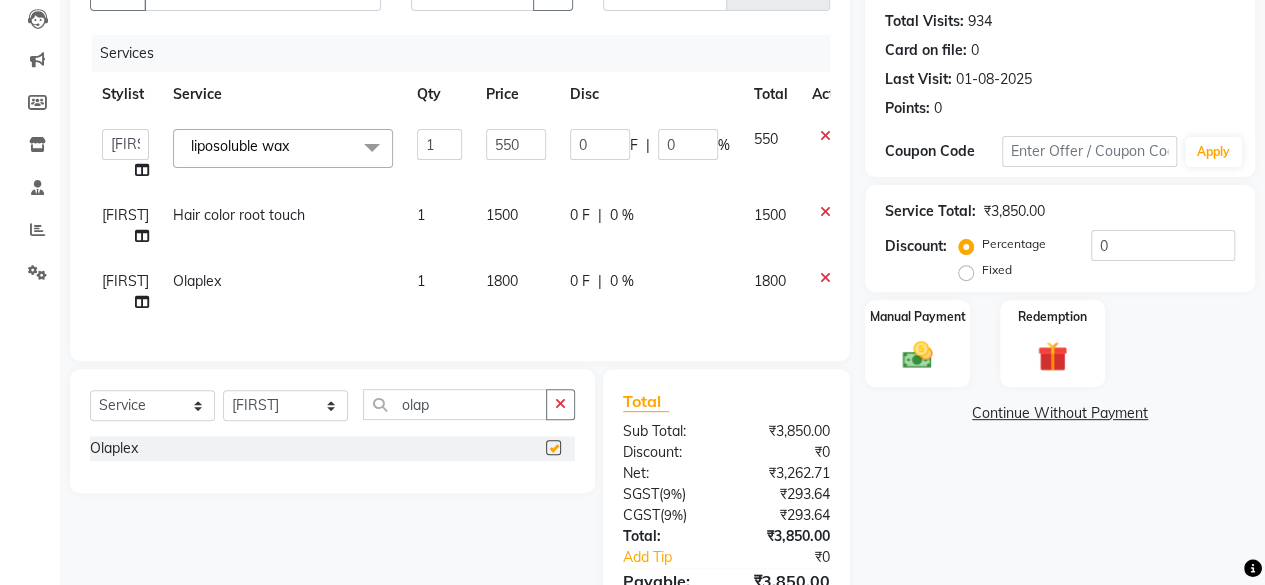 checkbox on "false" 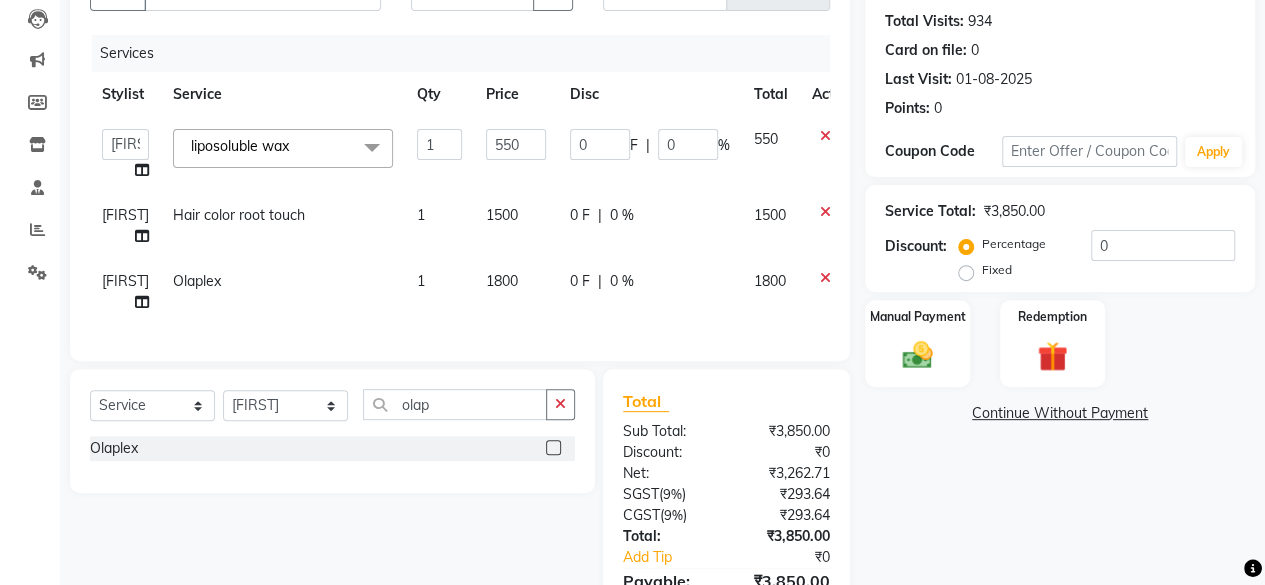 click on "1800" 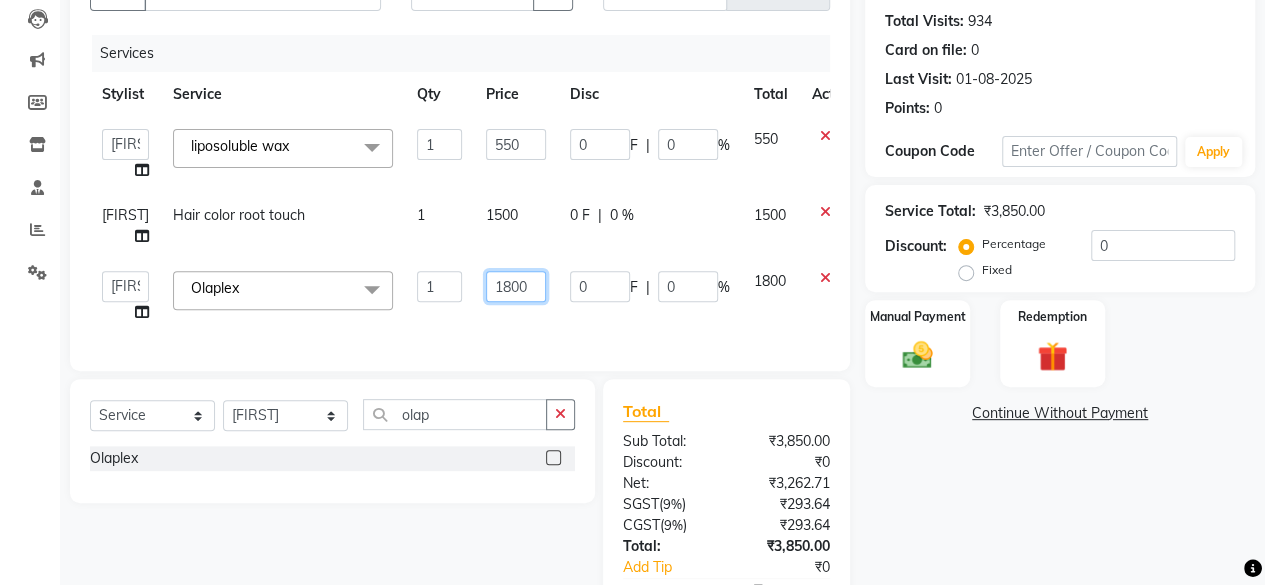 click on "1800" 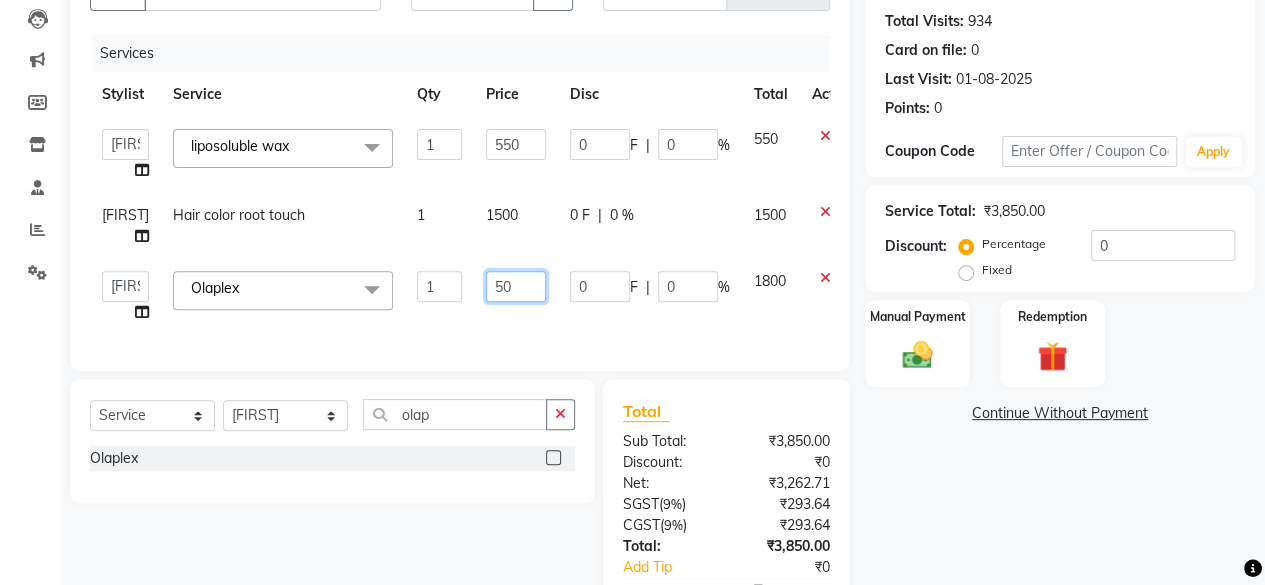type on "500" 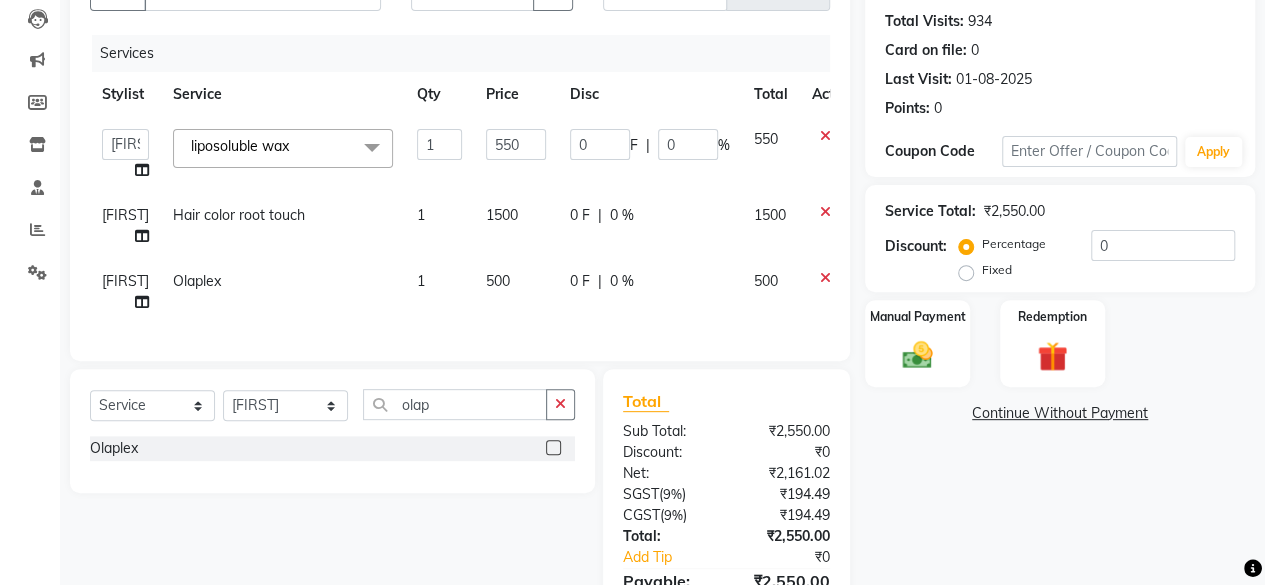 click on "500" 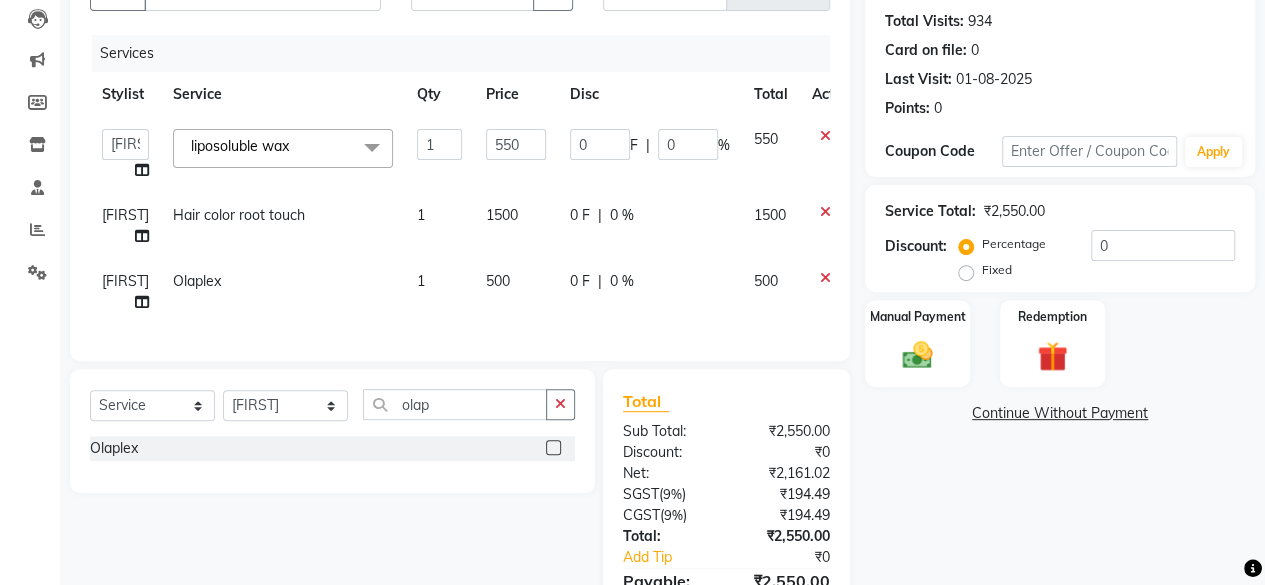 select on "4416" 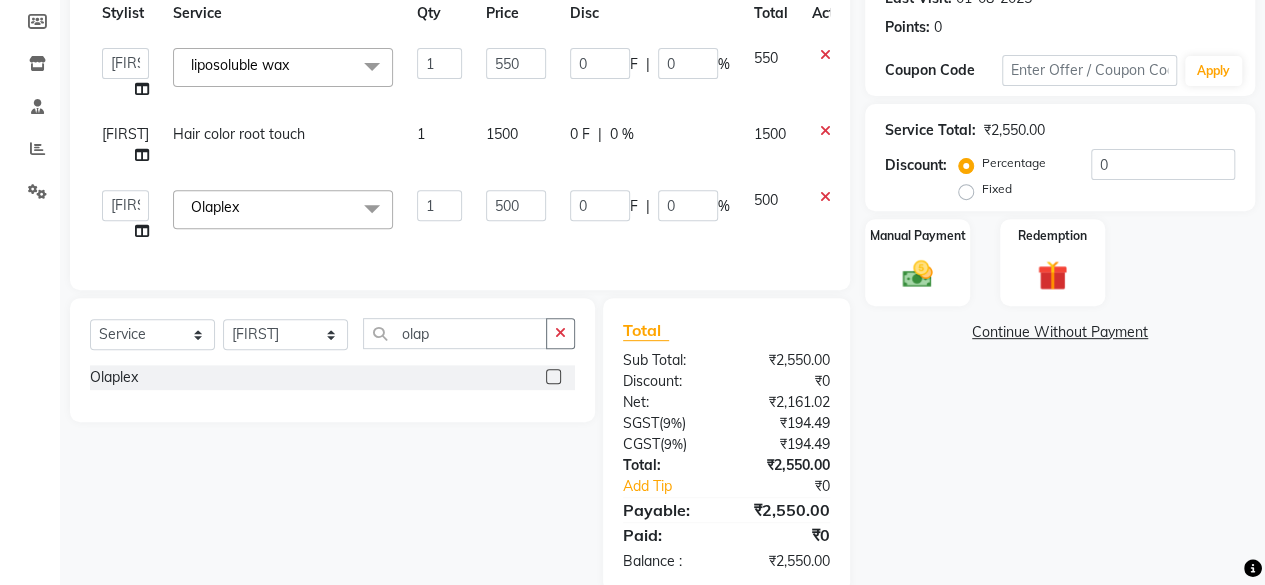 scroll, scrollTop: 344, scrollLeft: 0, axis: vertical 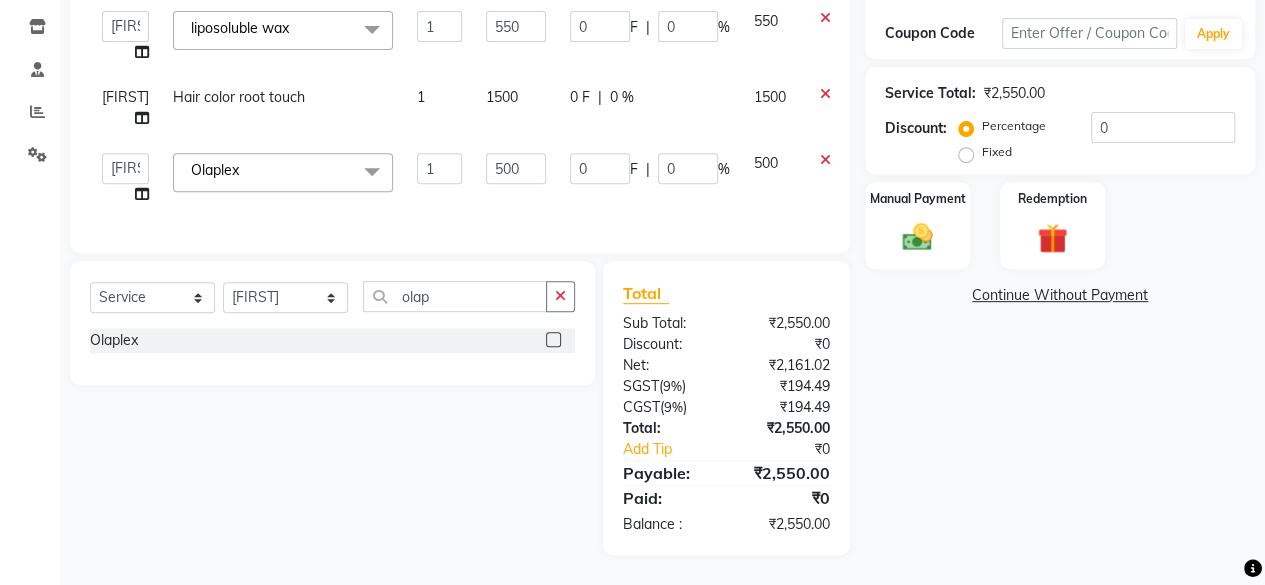click on "1500" 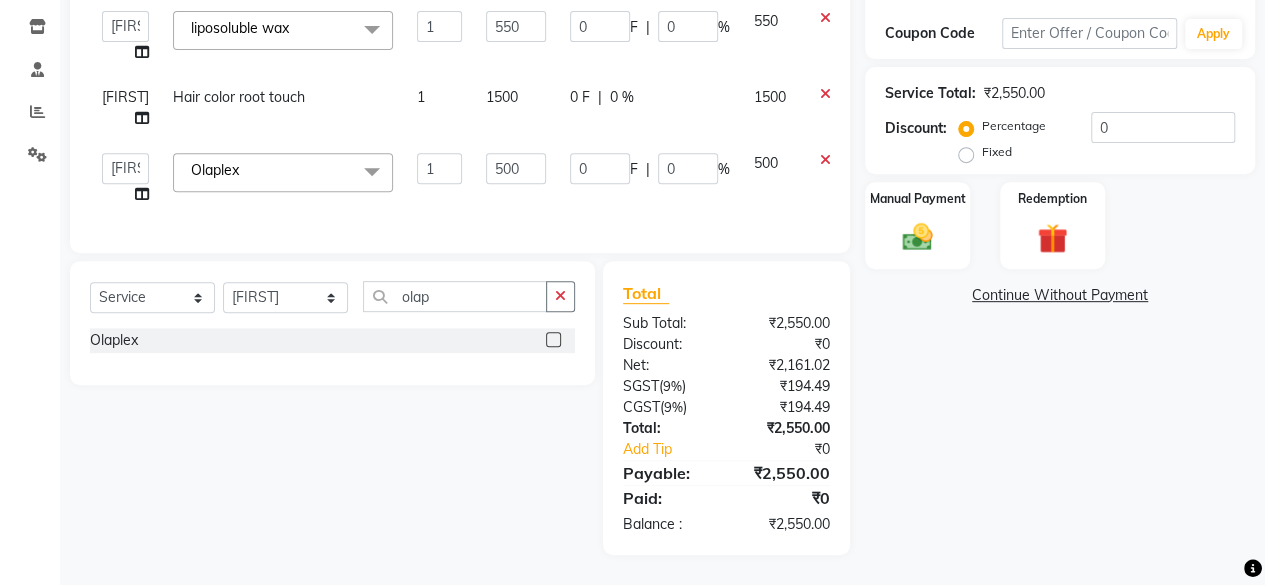 select on "4416" 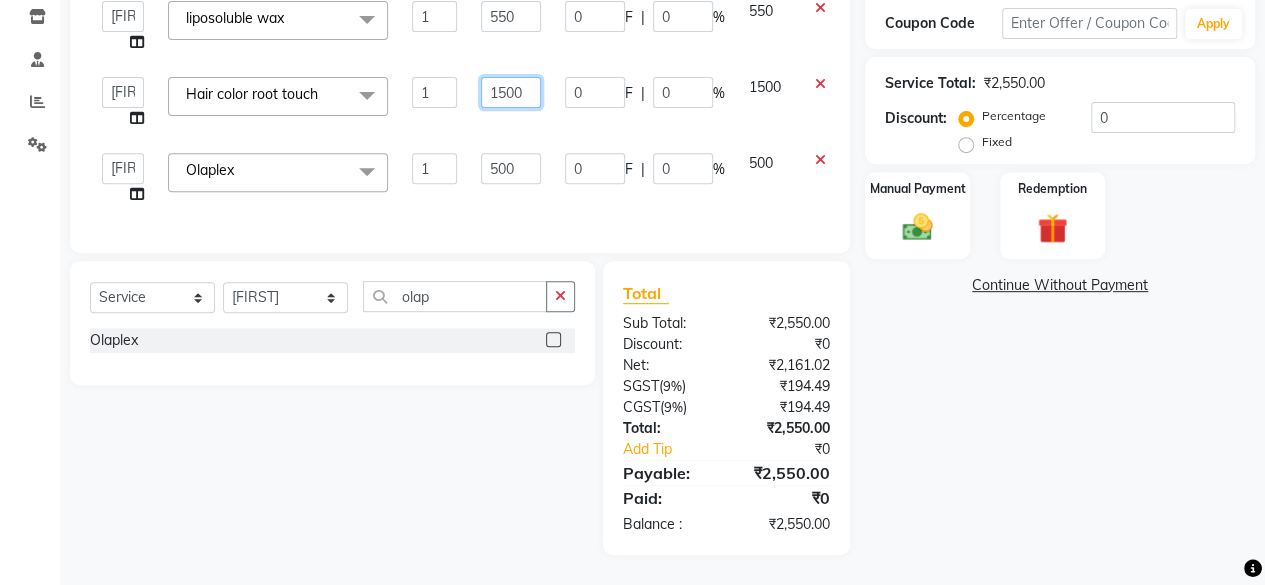 click on "1500" 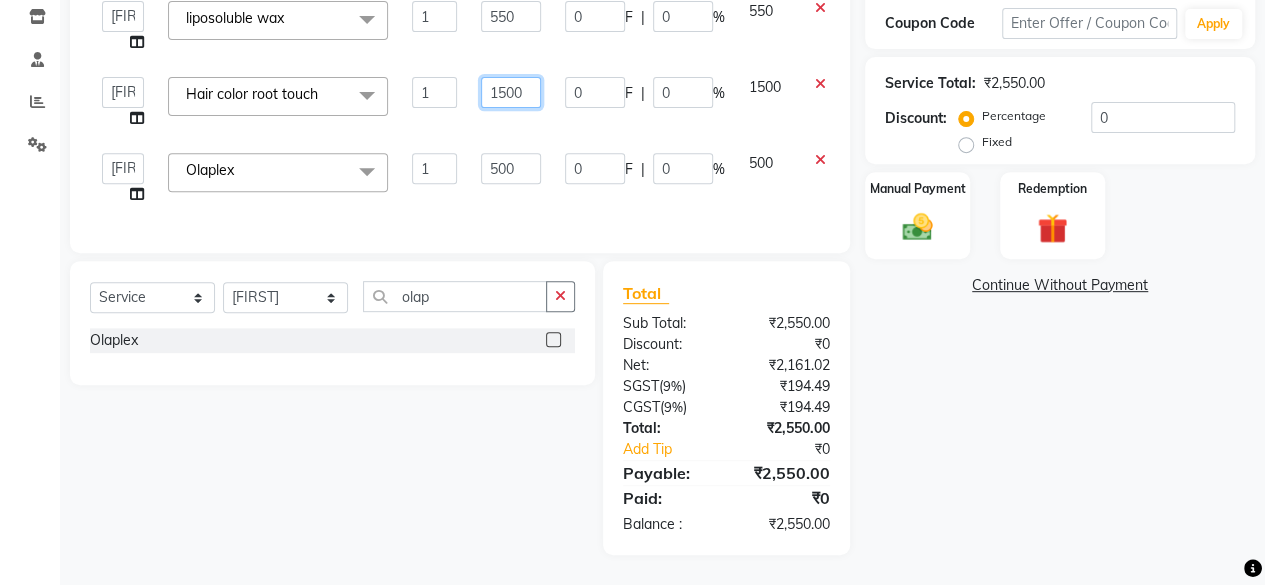click on "1500" 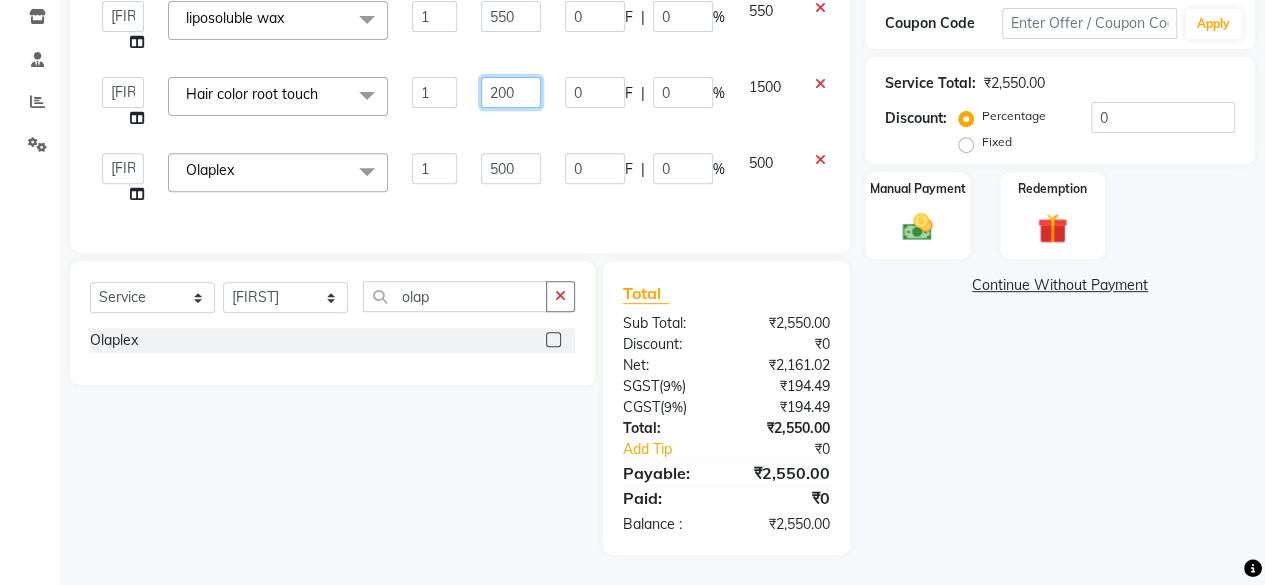 type on "2000" 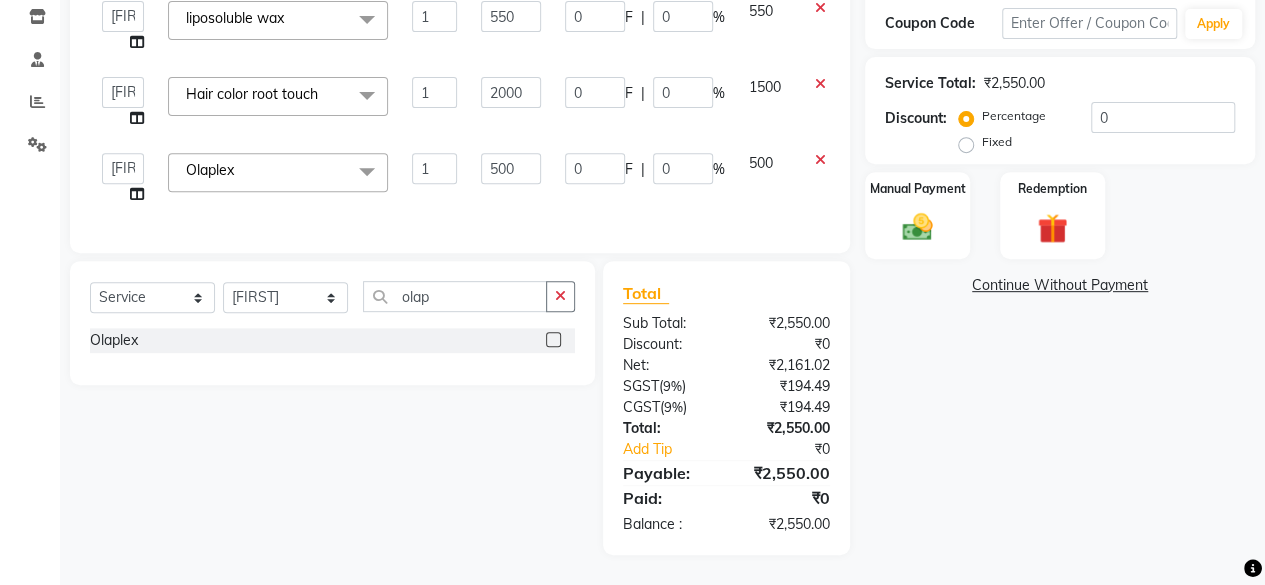 click on "2000" 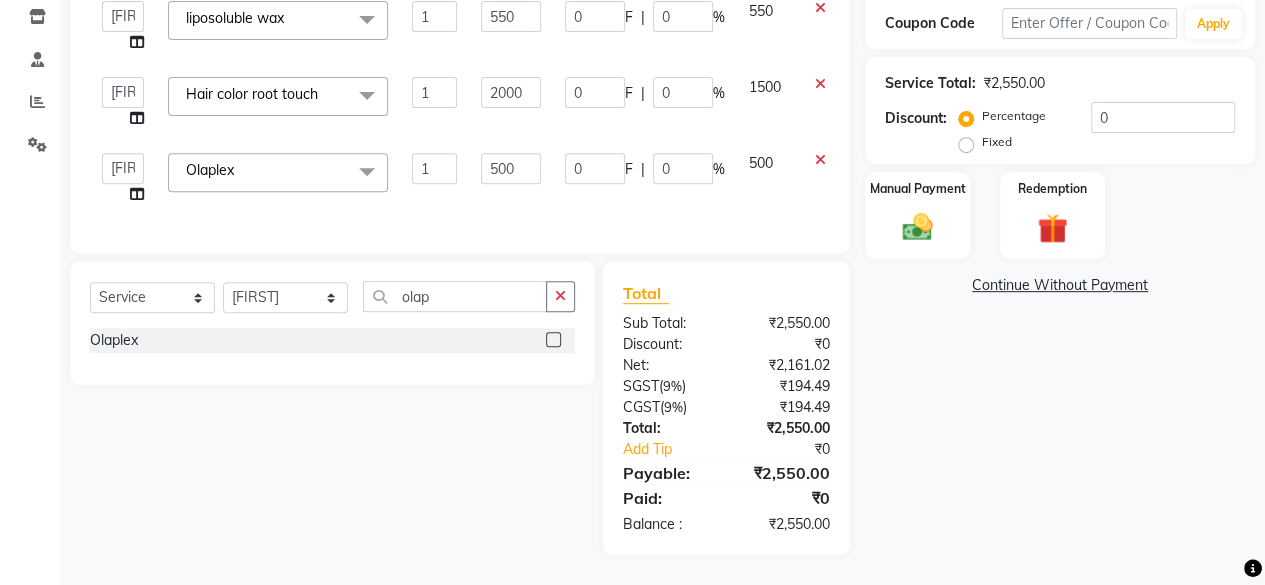 select on "4416" 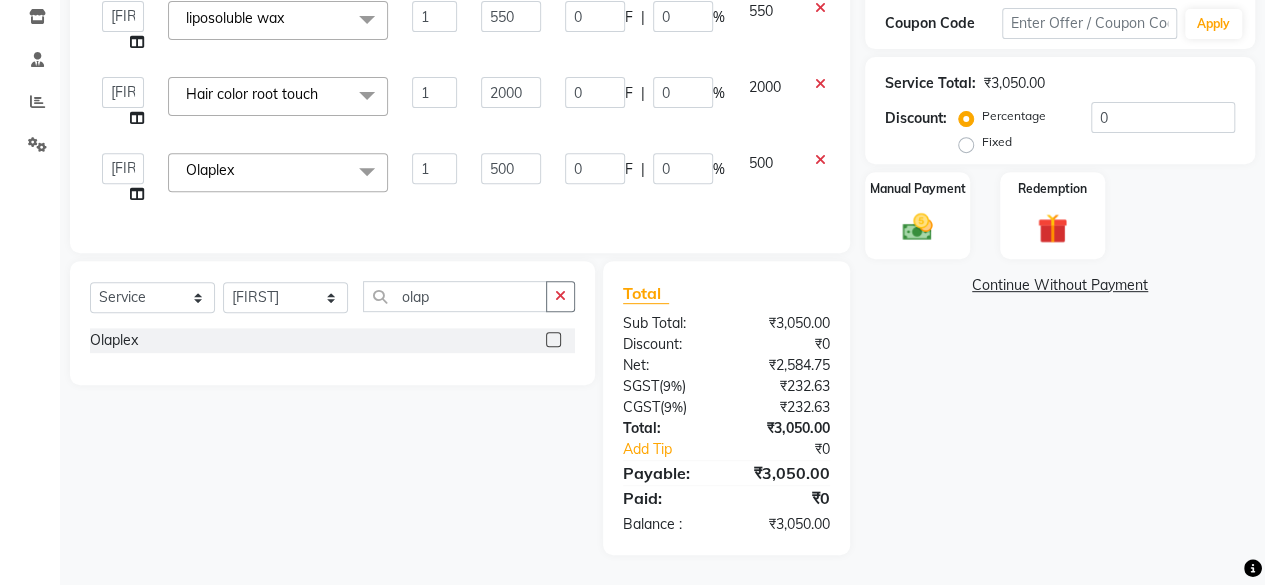 scroll, scrollTop: 354, scrollLeft: 0, axis: vertical 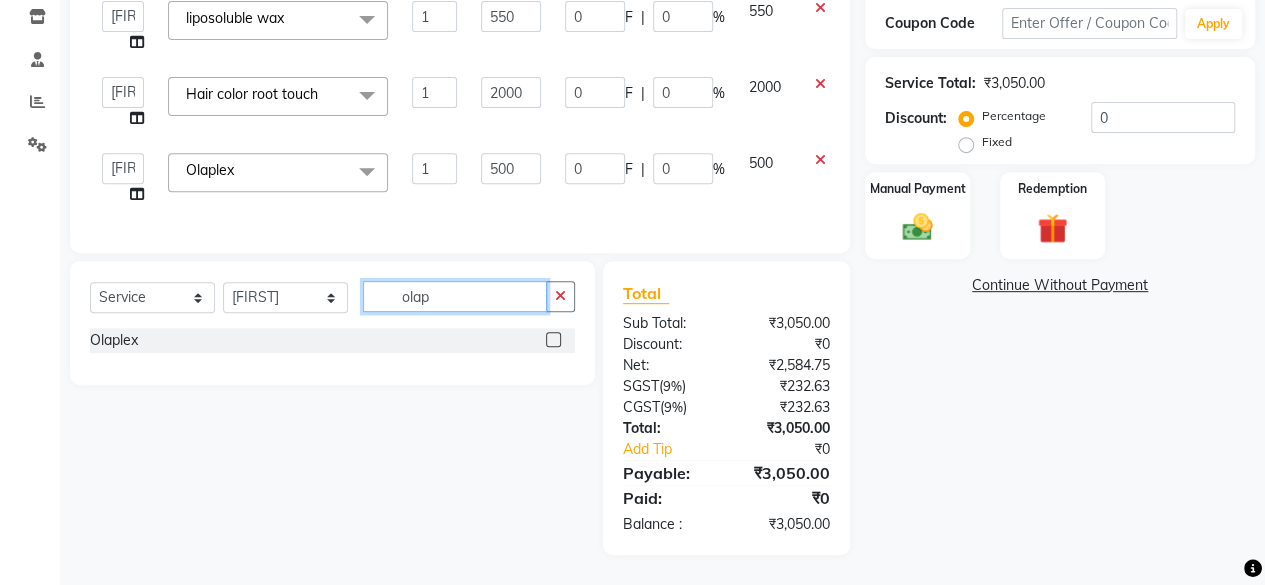 click on "olap" 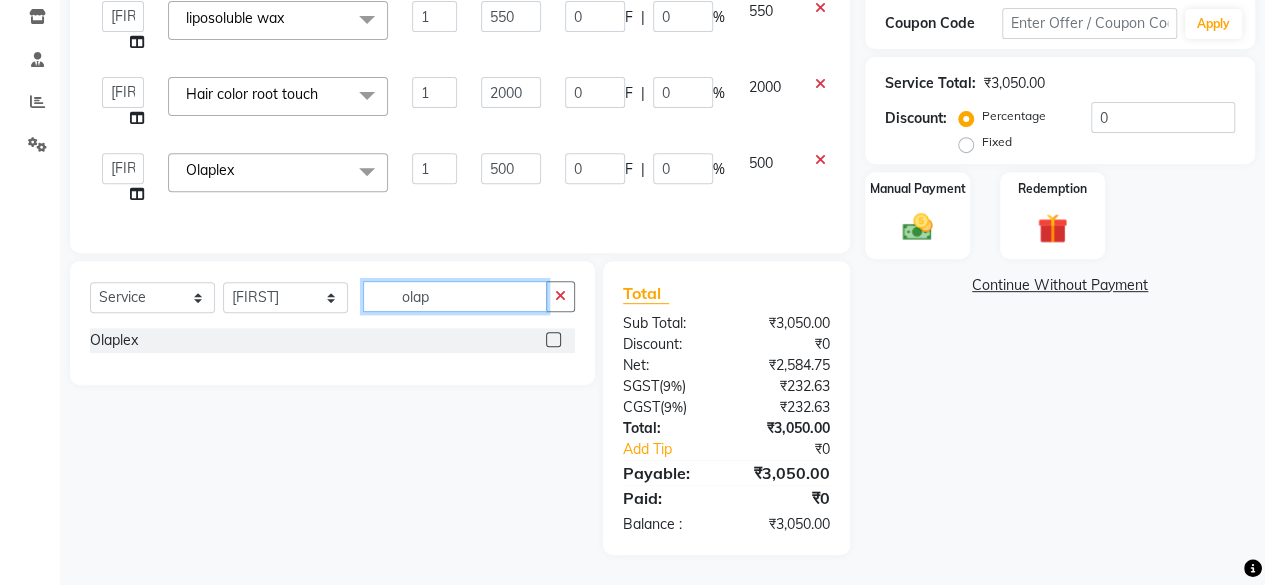 click on "olap" 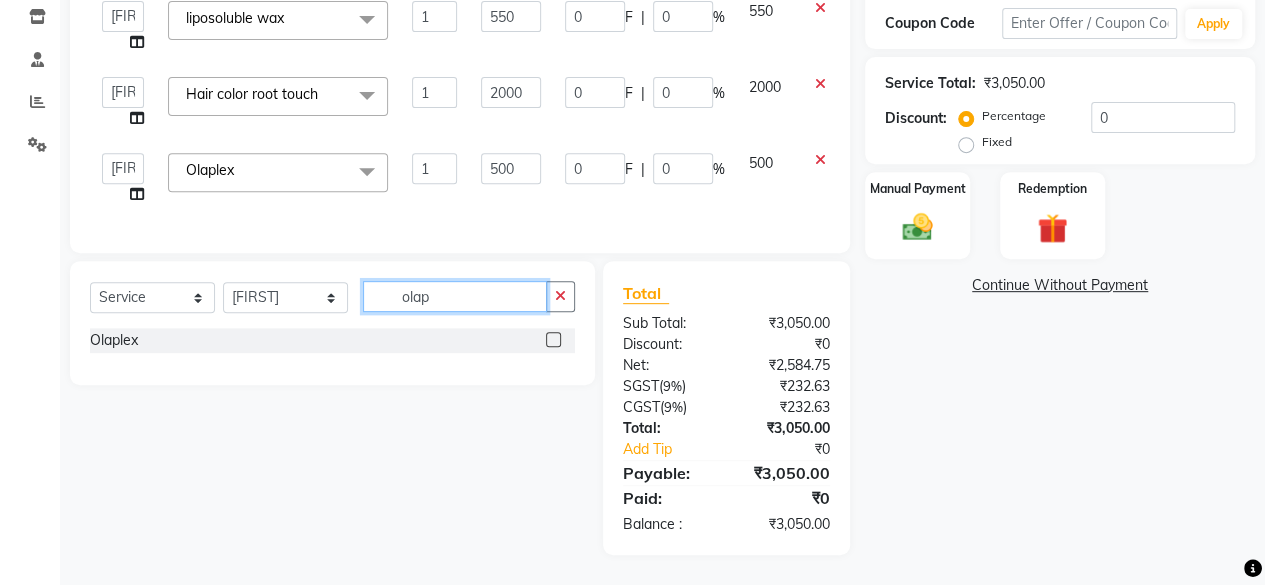 click on "olap" 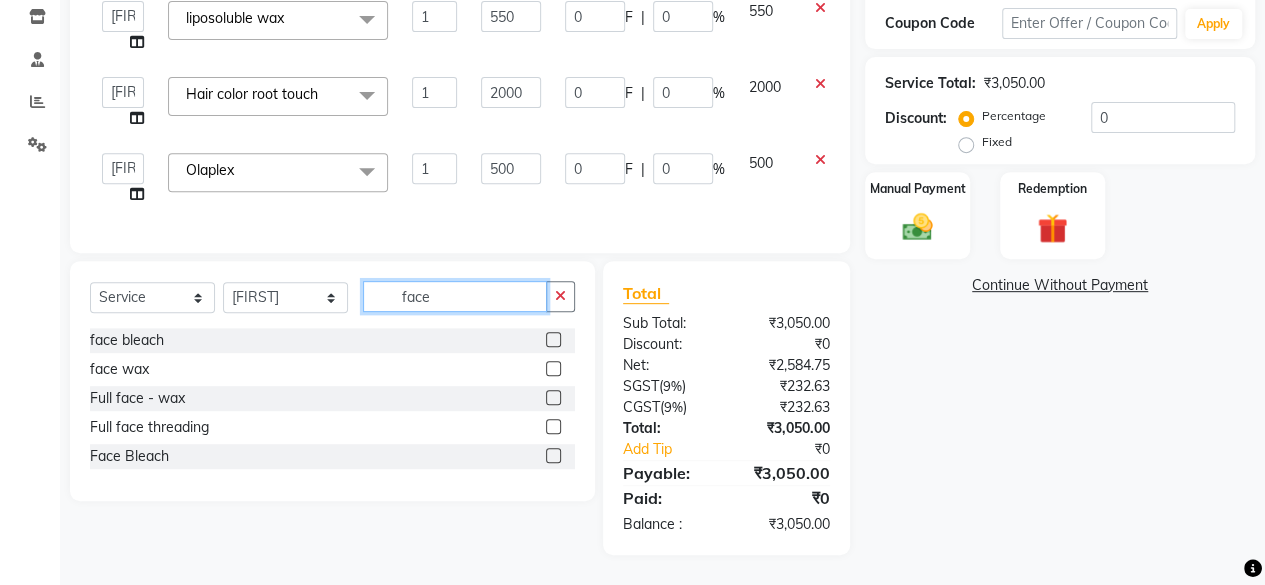 type on "face" 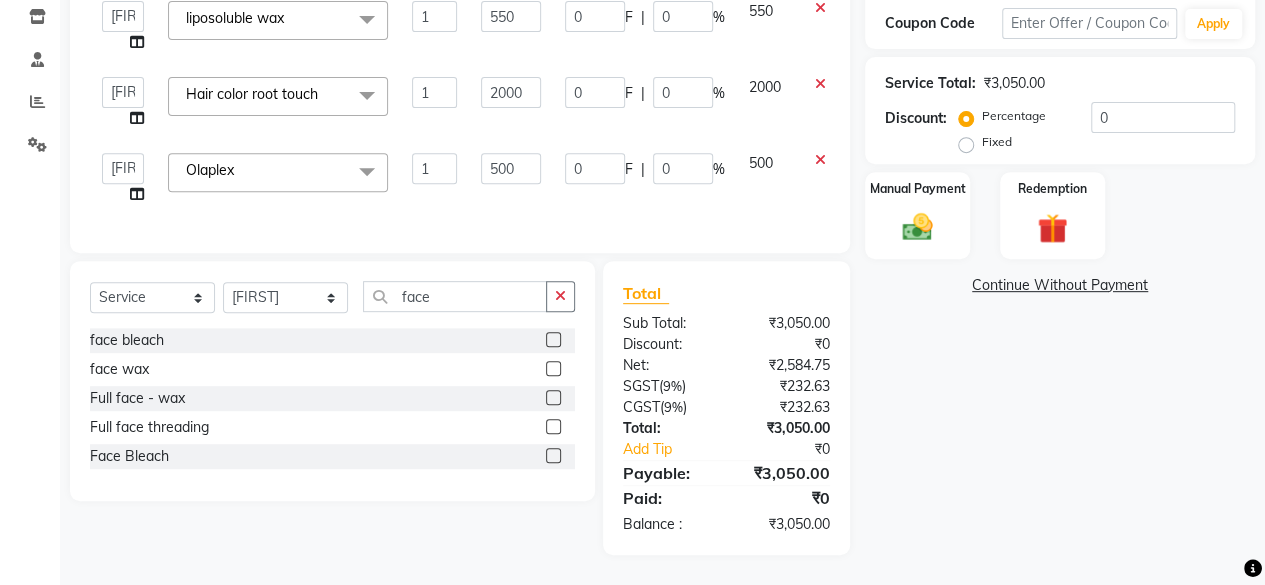 click 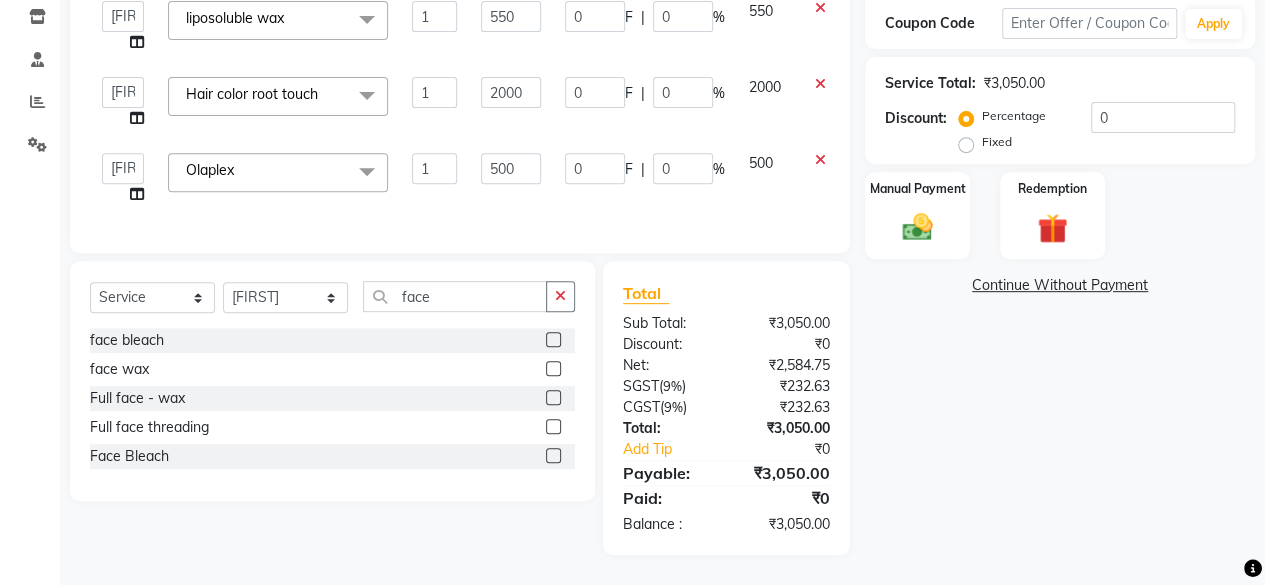 click at bounding box center (552, 369) 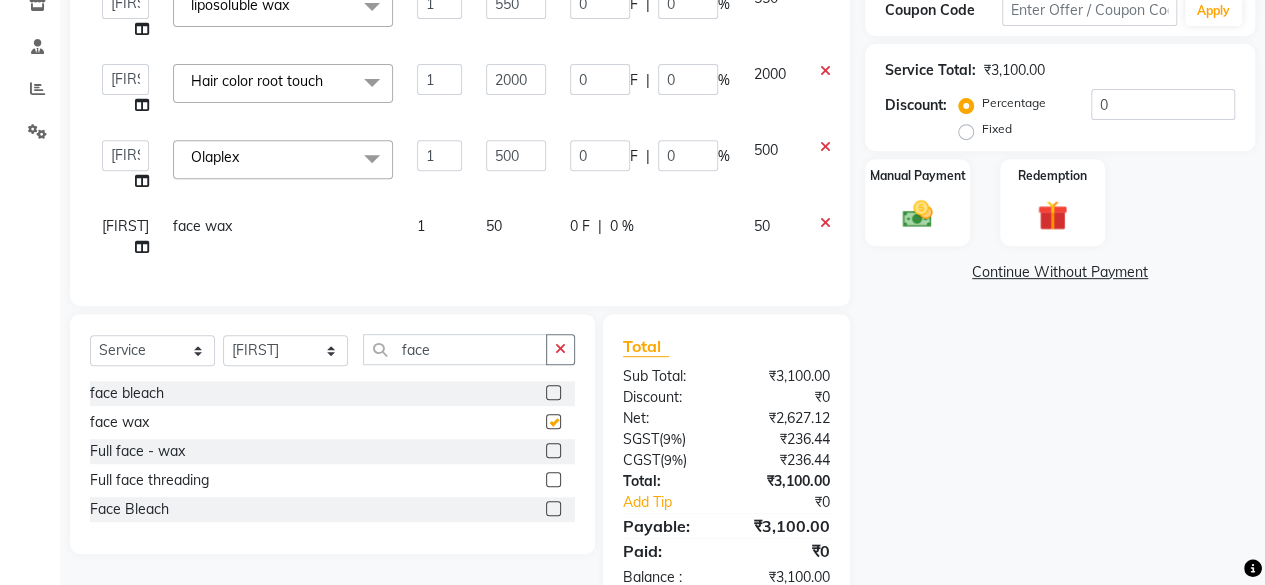 checkbox on "false" 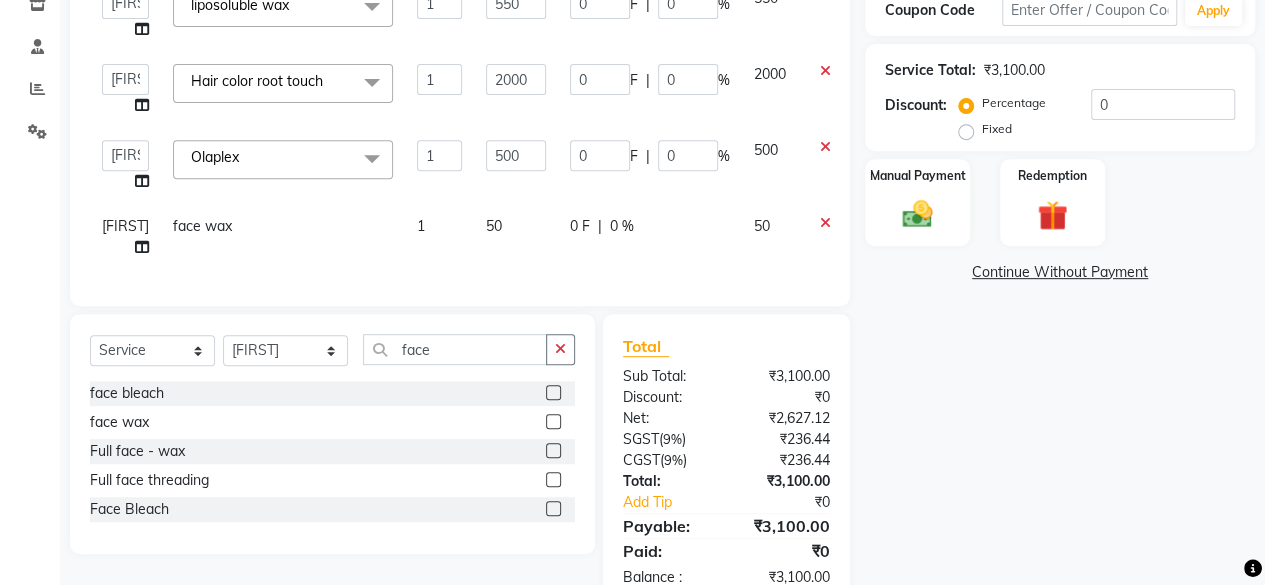 click on "50" 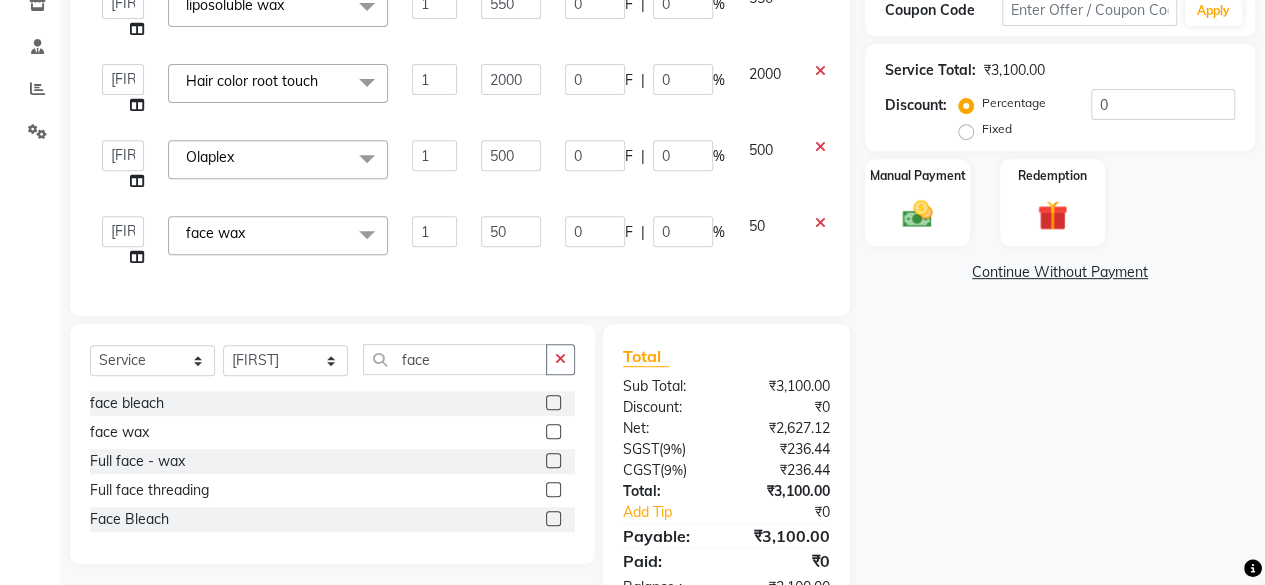 click on "50" 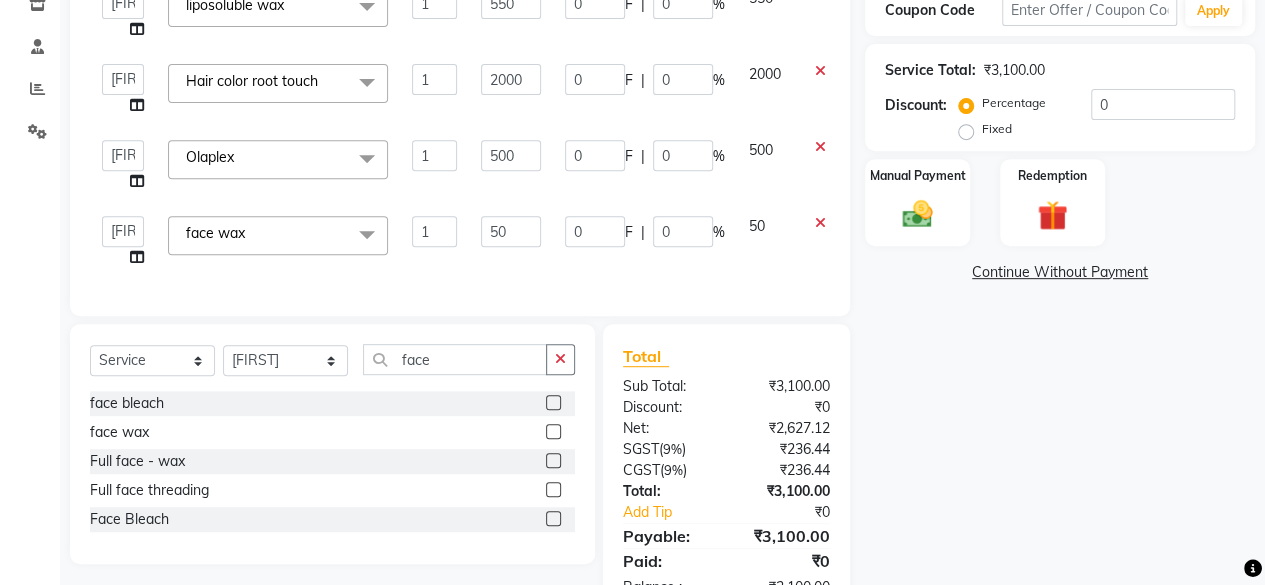 click on "50" 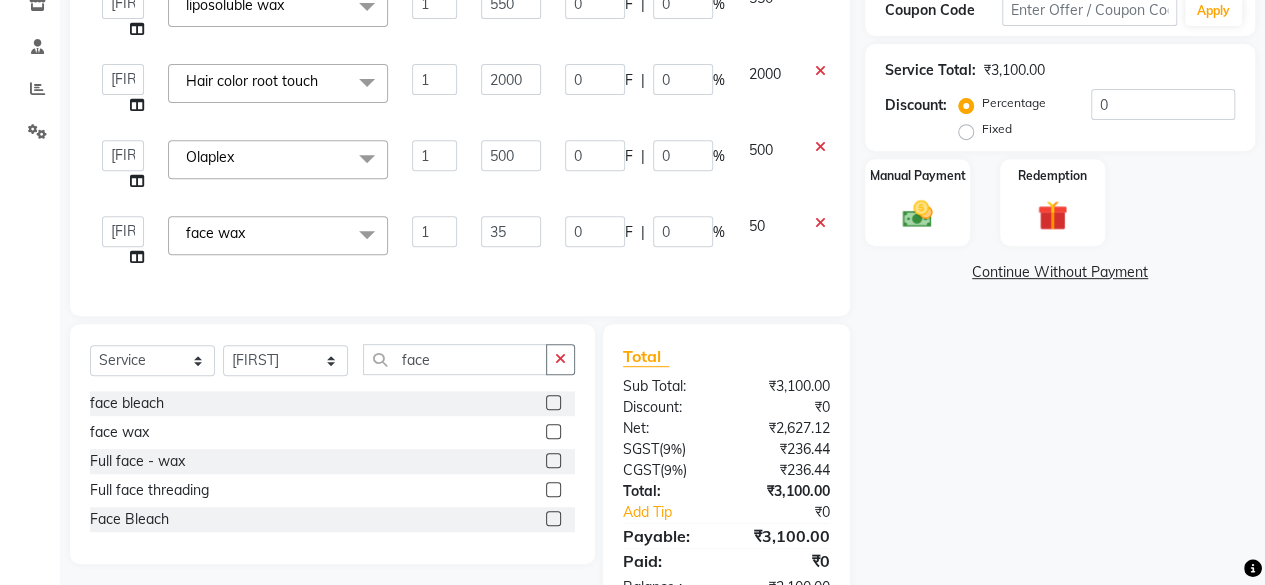 type on "350" 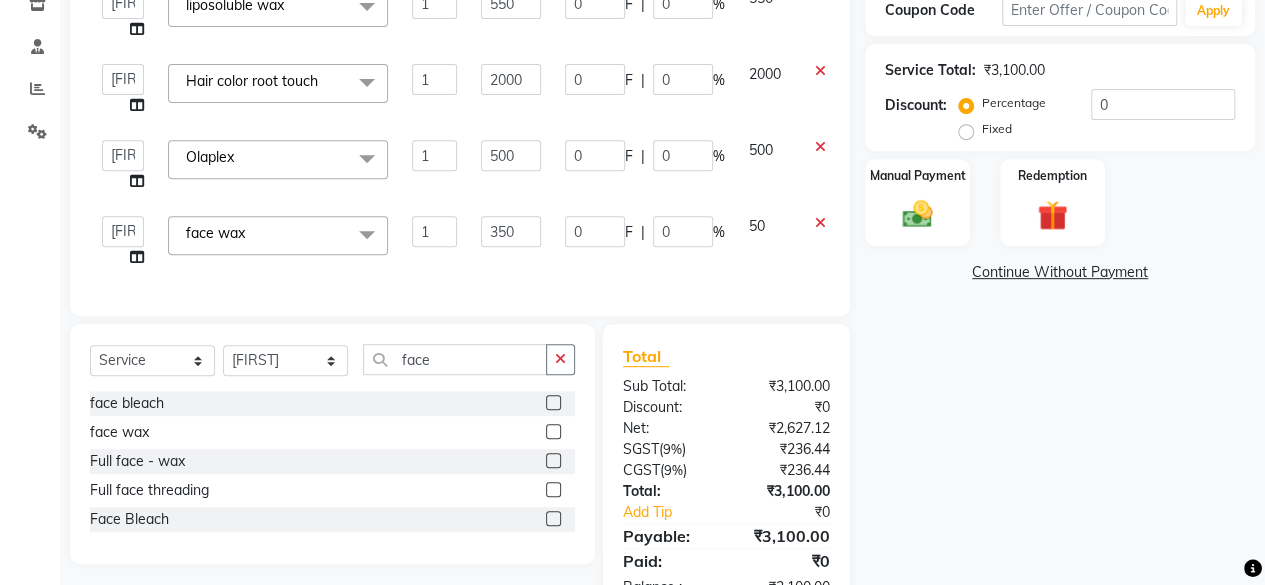 click on "350" 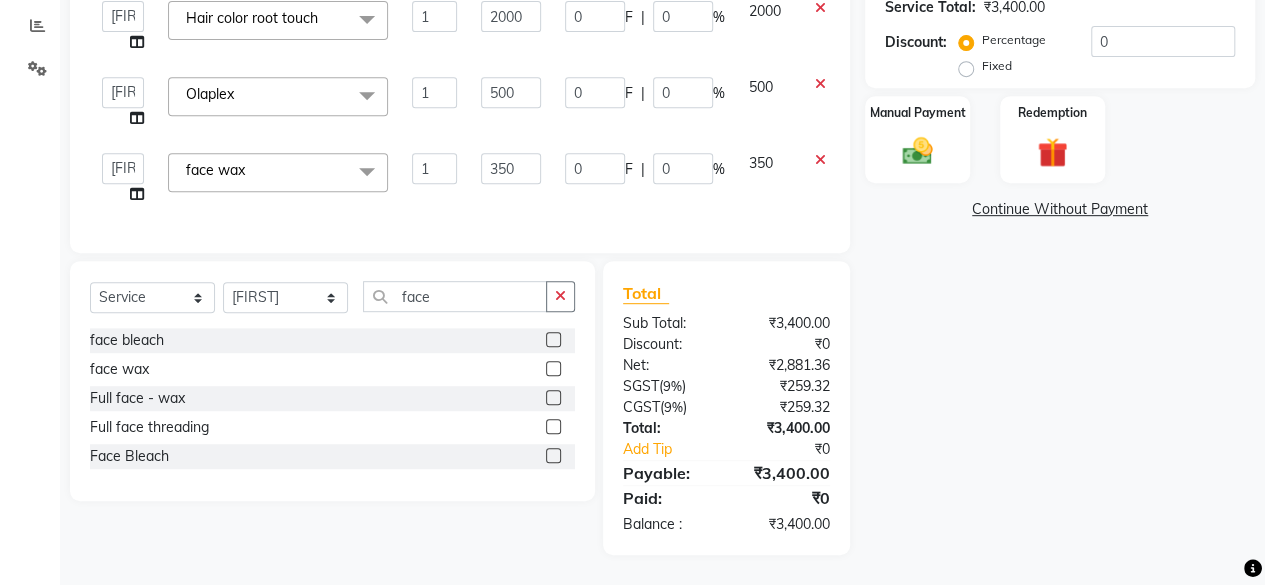 scroll, scrollTop: 330, scrollLeft: 0, axis: vertical 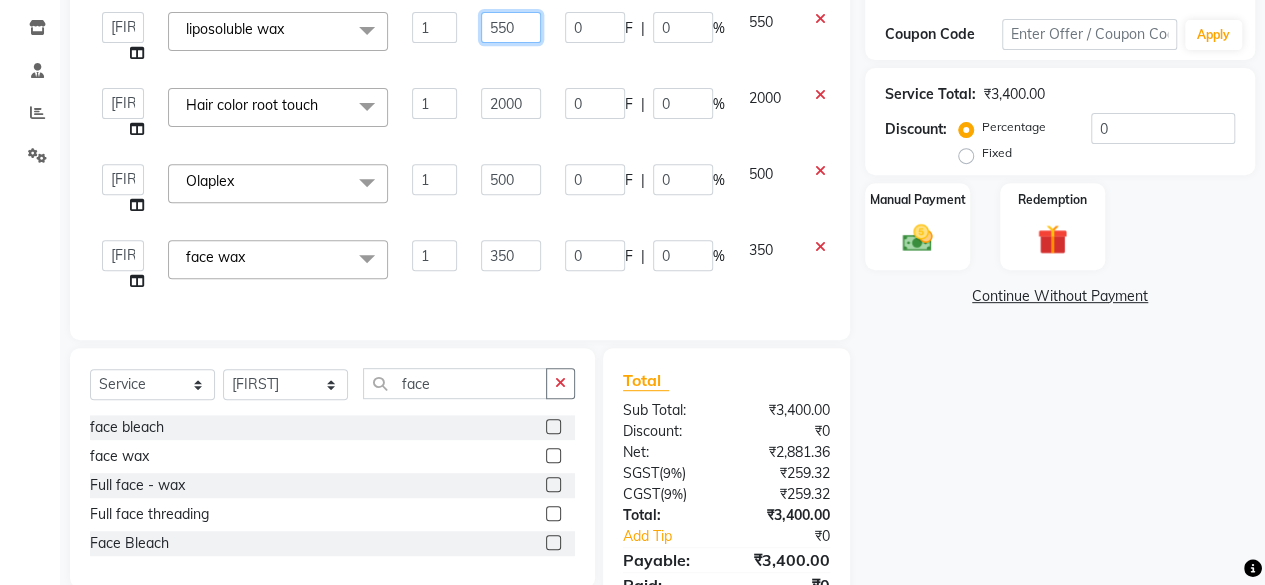 click on "550" 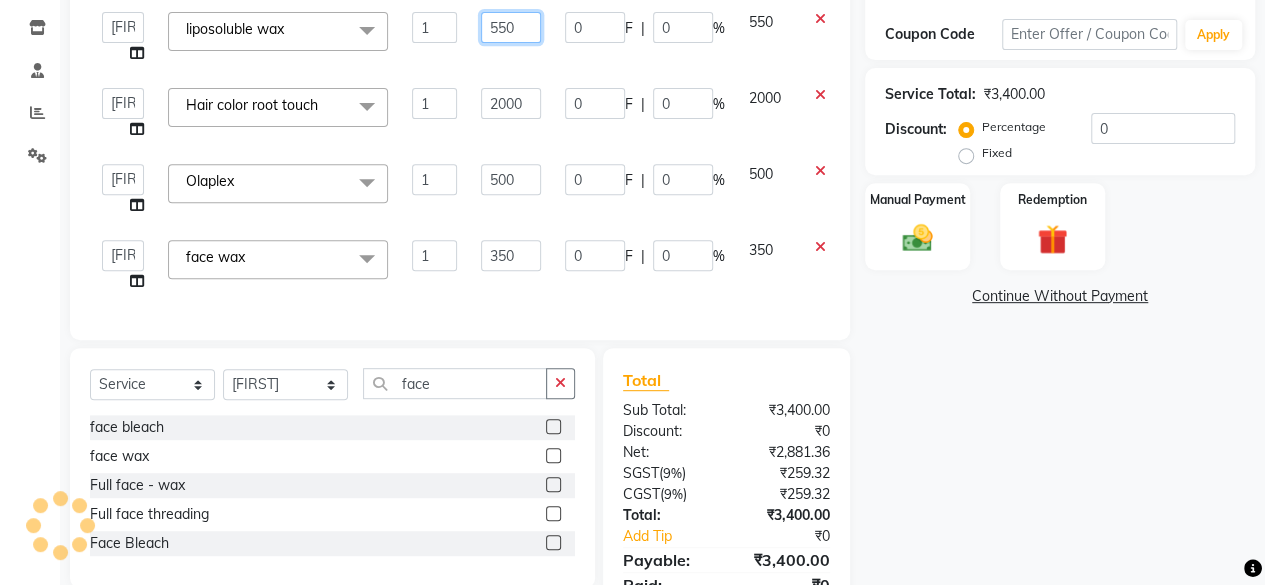 click on "550" 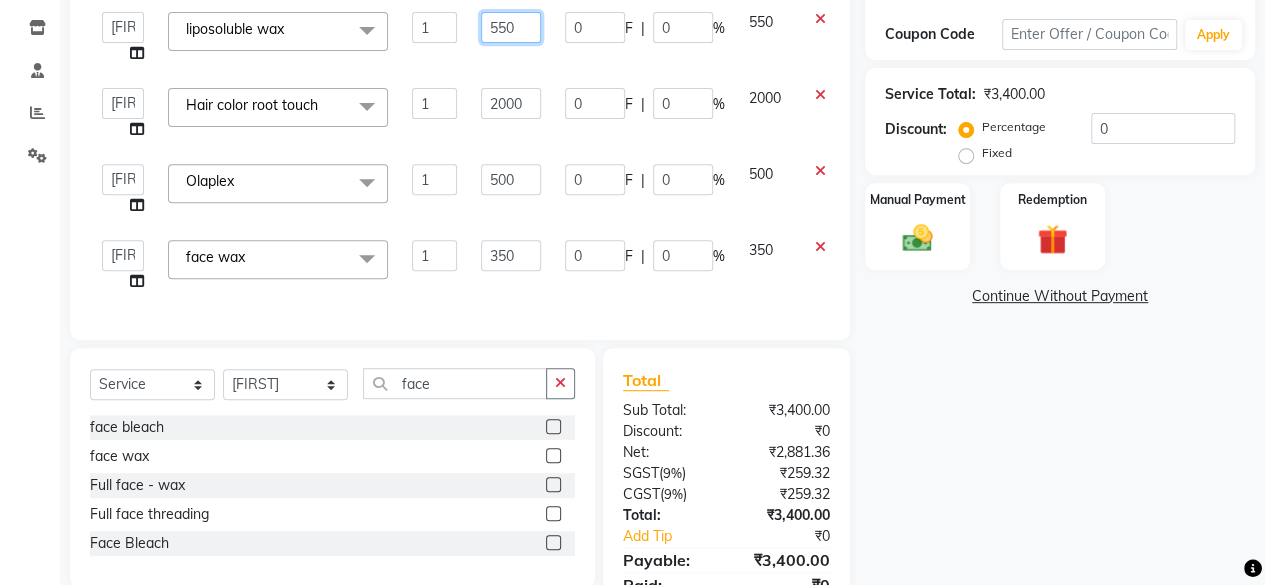 click on "550" 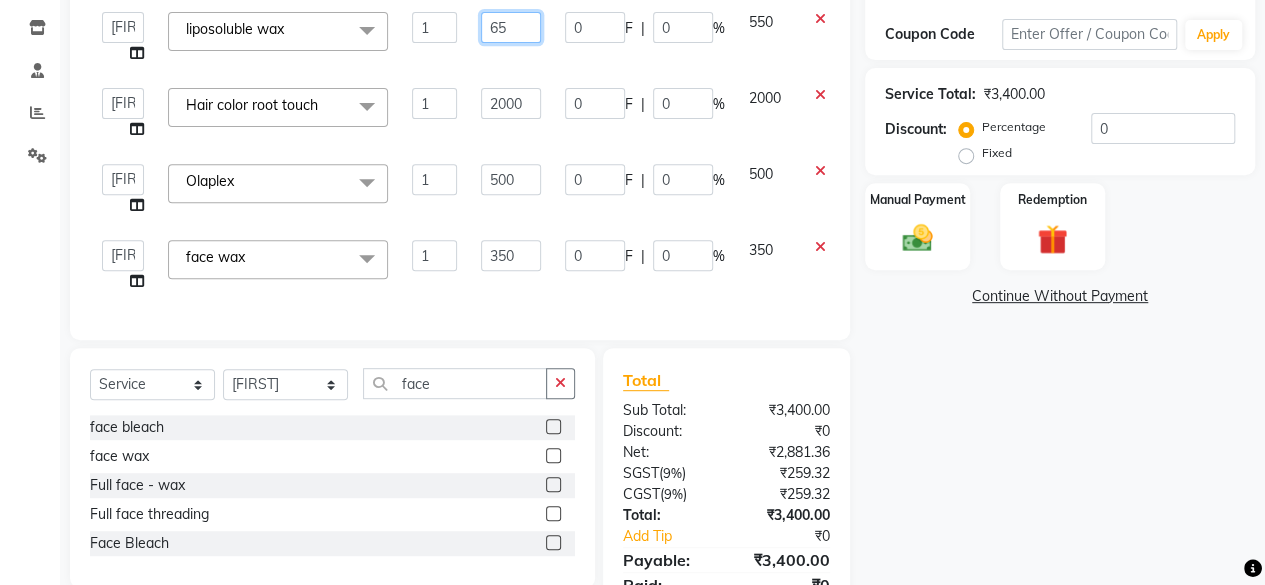type on "650" 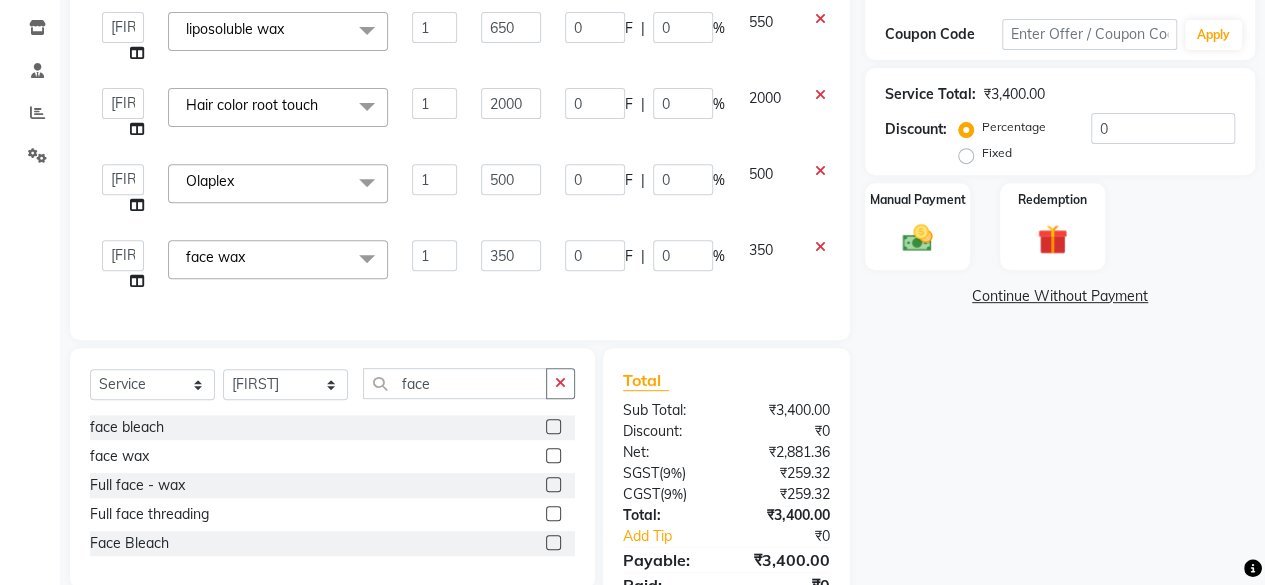 click on "2000" 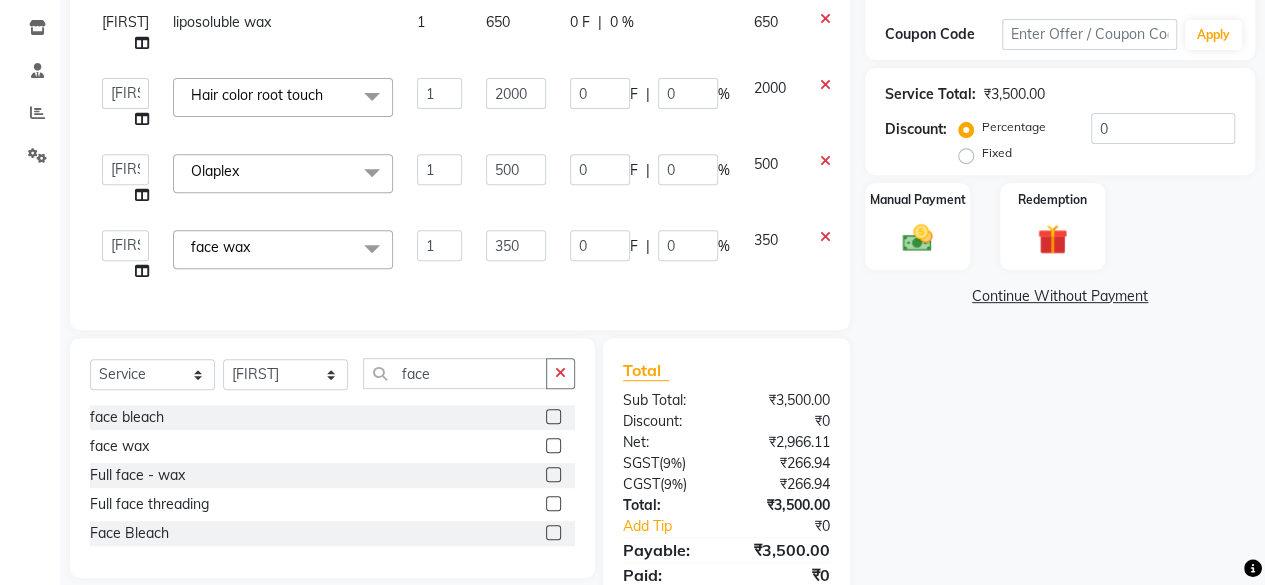 scroll, scrollTop: 420, scrollLeft: 0, axis: vertical 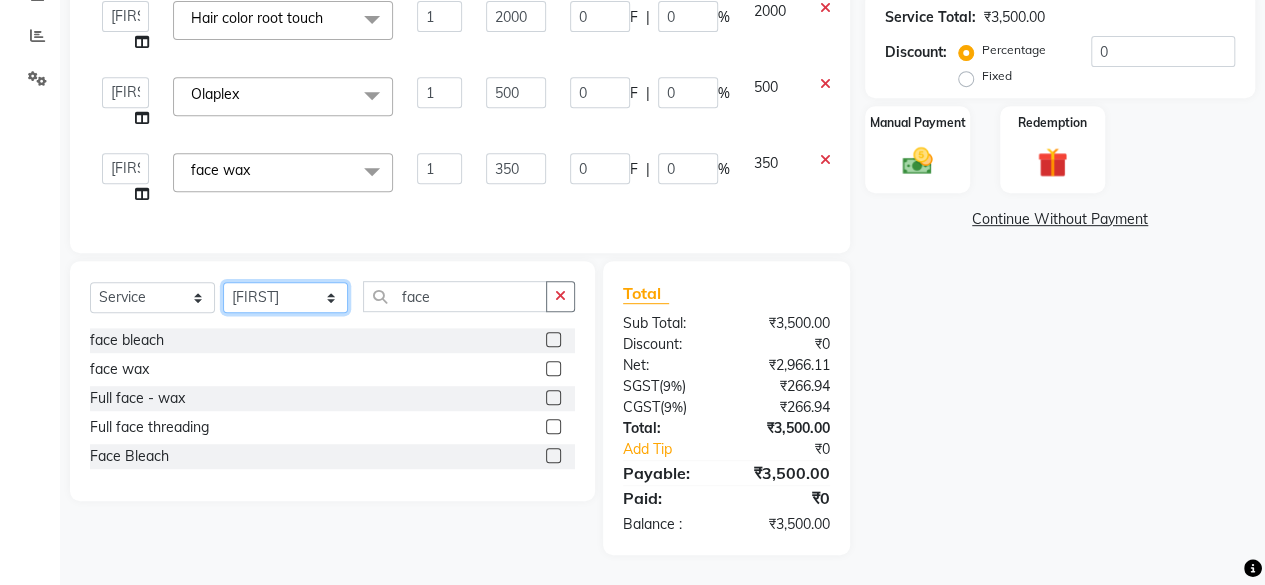 click on "Select Stylist Arvind ASHA bhawna goyal Dev Dimple Director Harsha Hemlata kajal Latika lucky Manager Manisha maam Neelu  Pallavi Pinky Priyanka Rahul Sekhar usha" 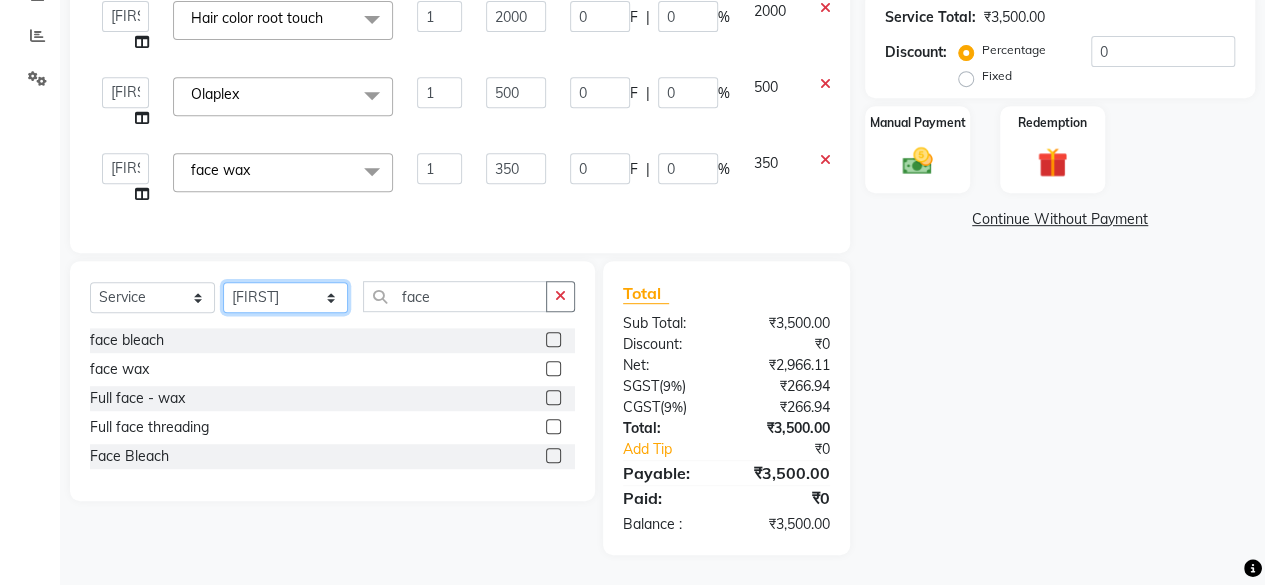 select on "4454" 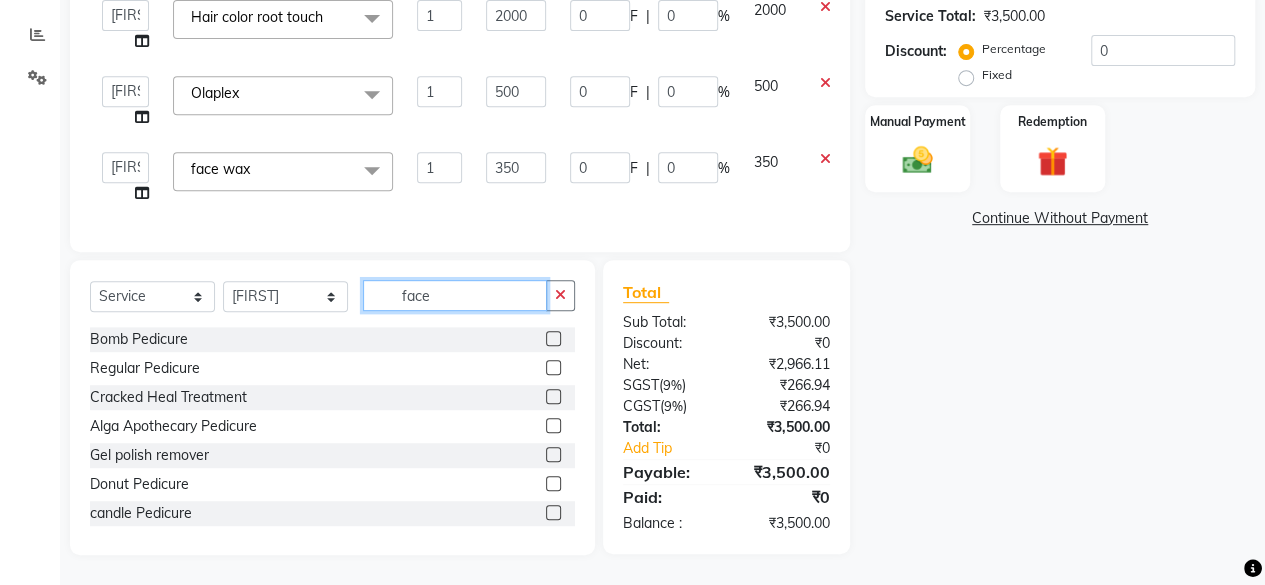 click on "face" 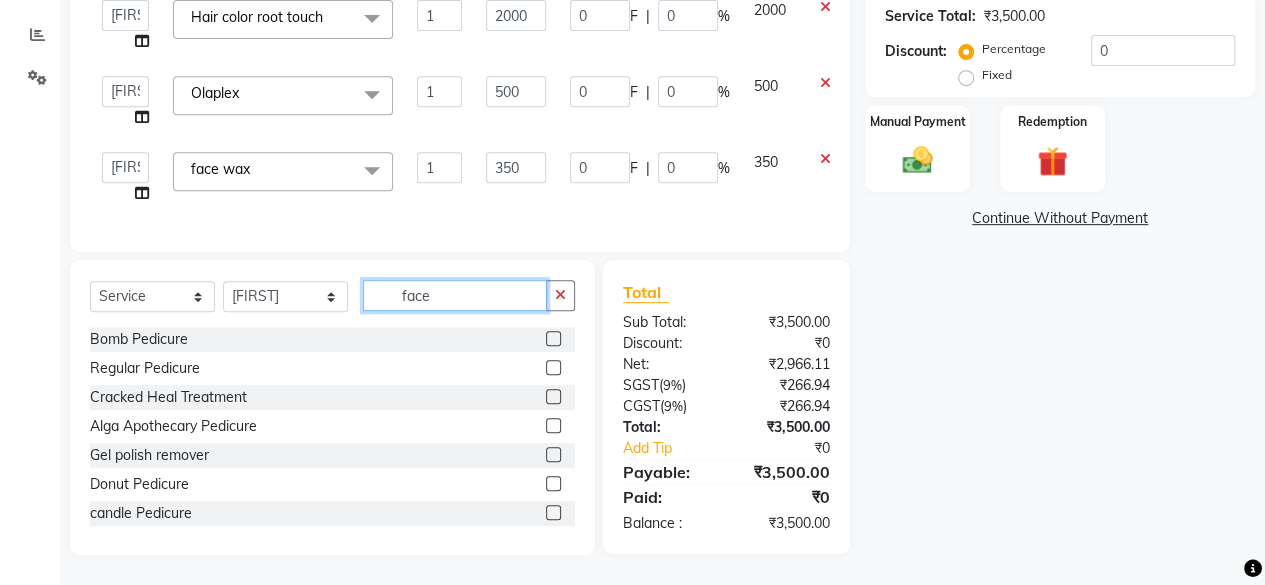 click on "face" 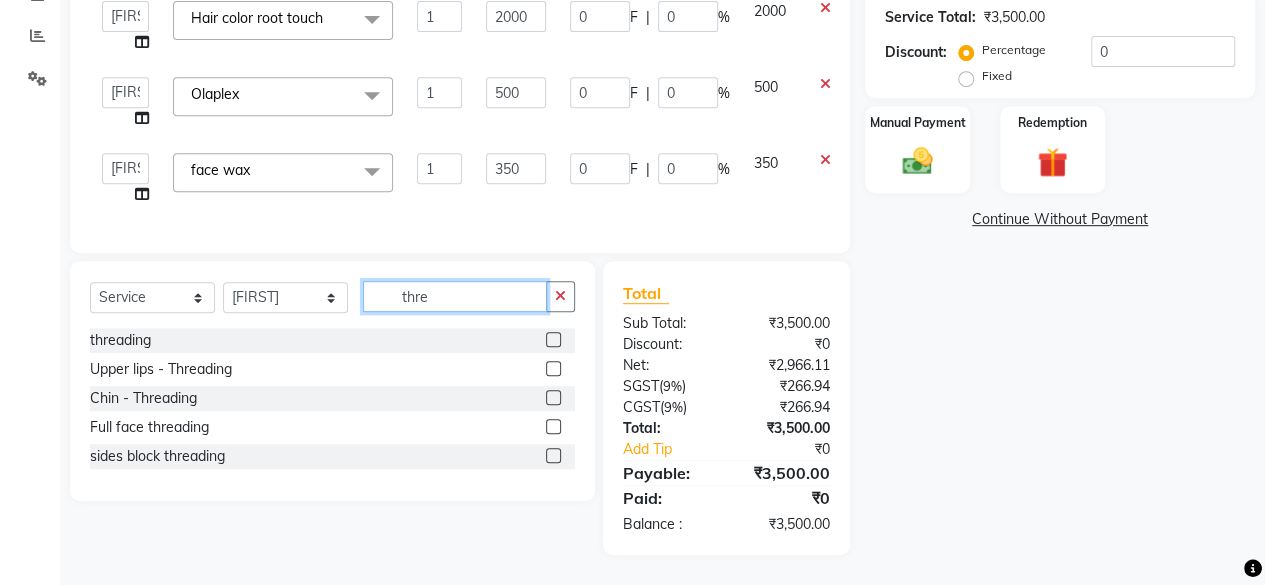 type on "thre" 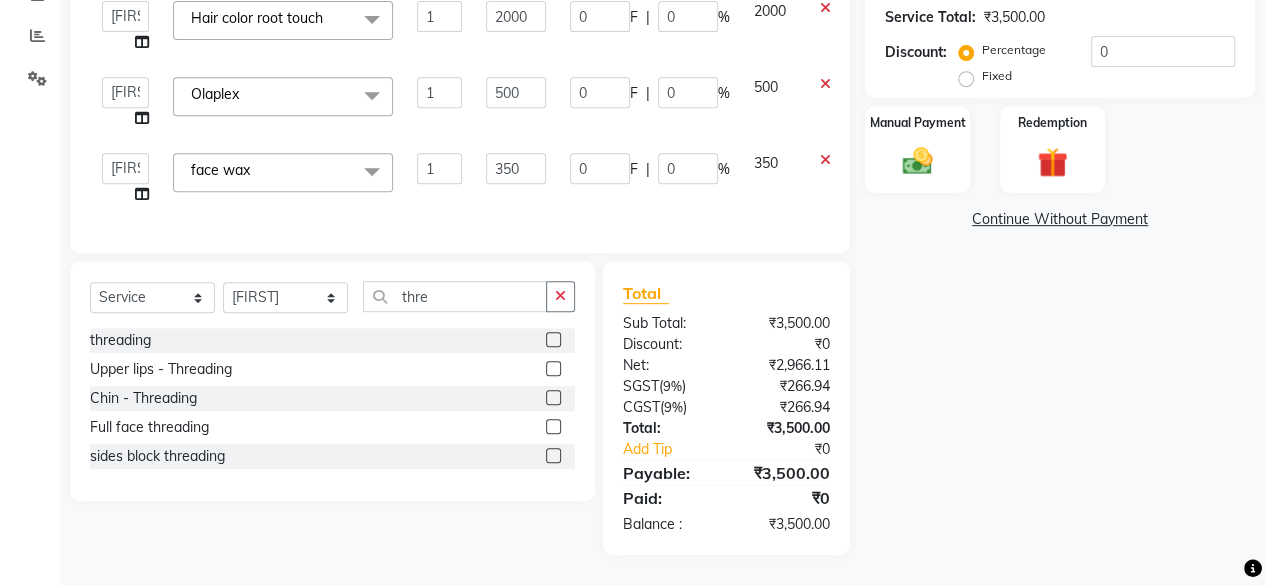 click 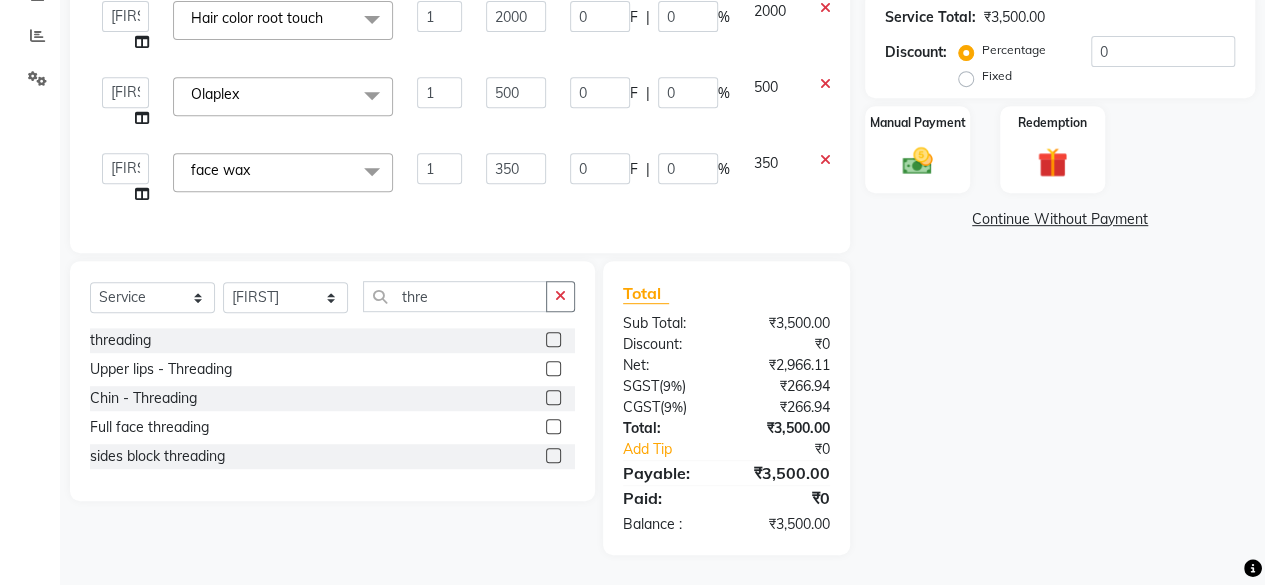 click at bounding box center (552, 340) 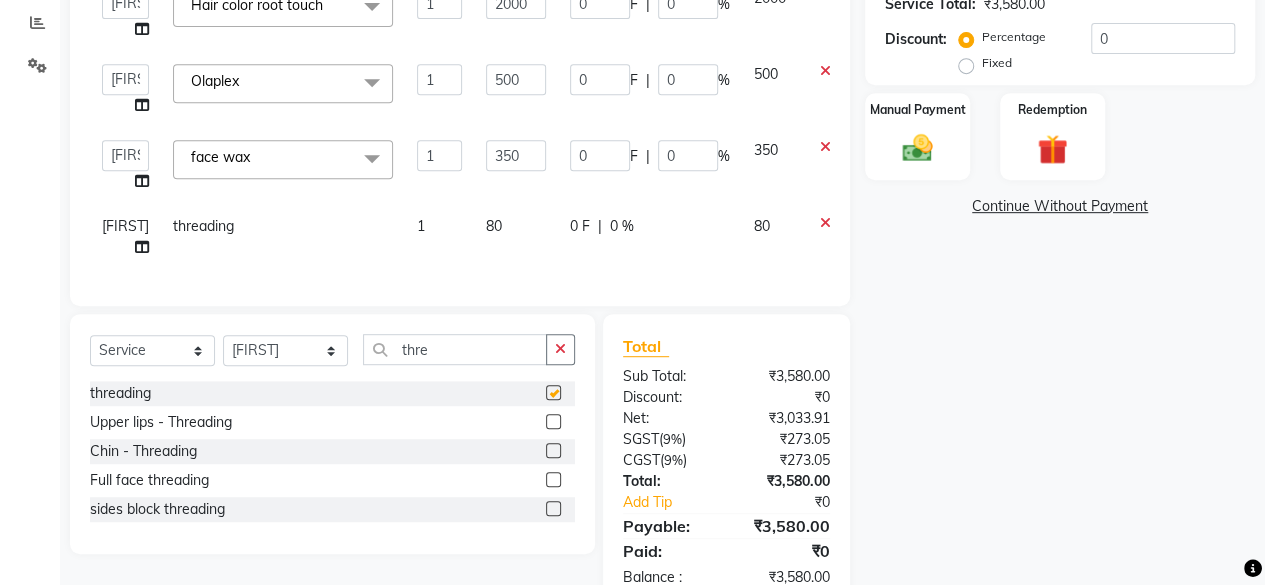 checkbox on "false" 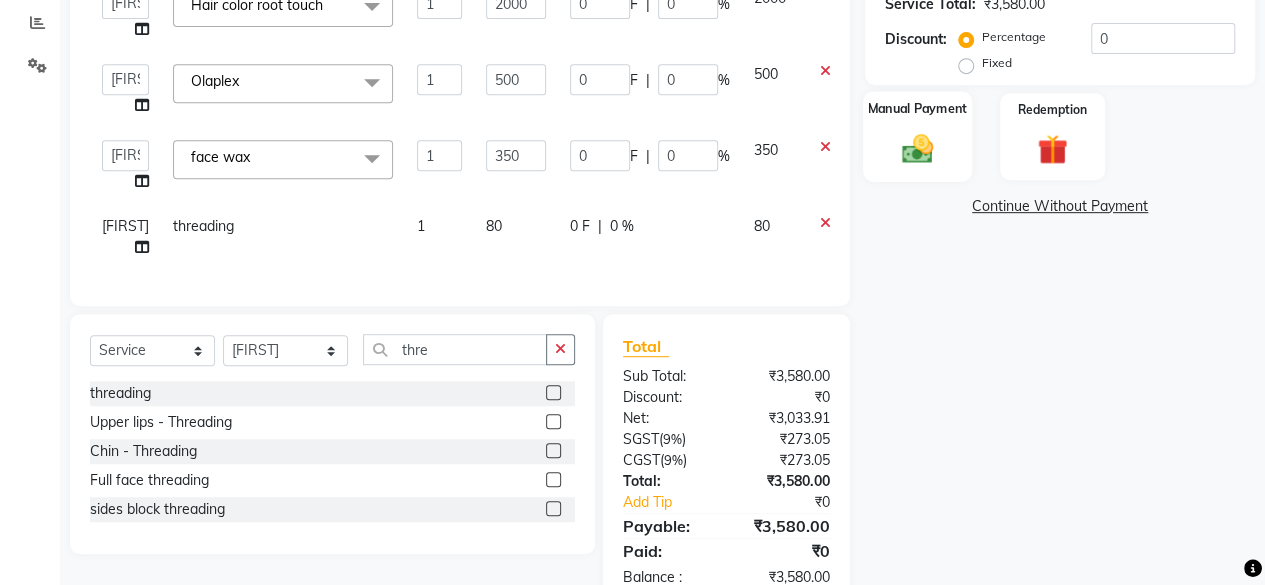 click 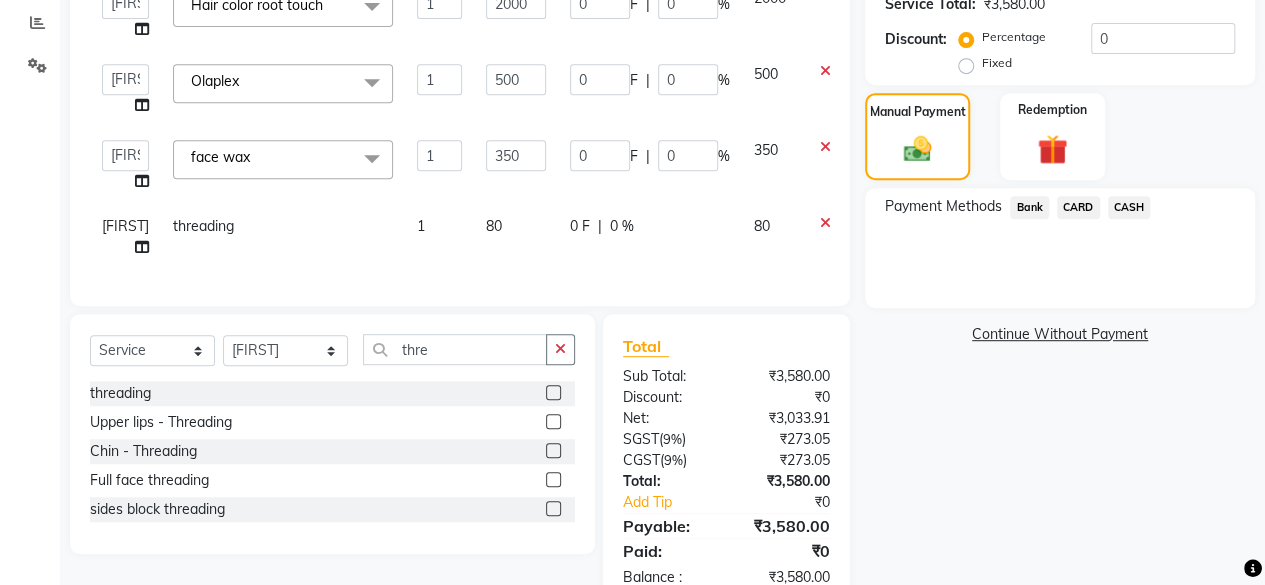 click on "CASH" 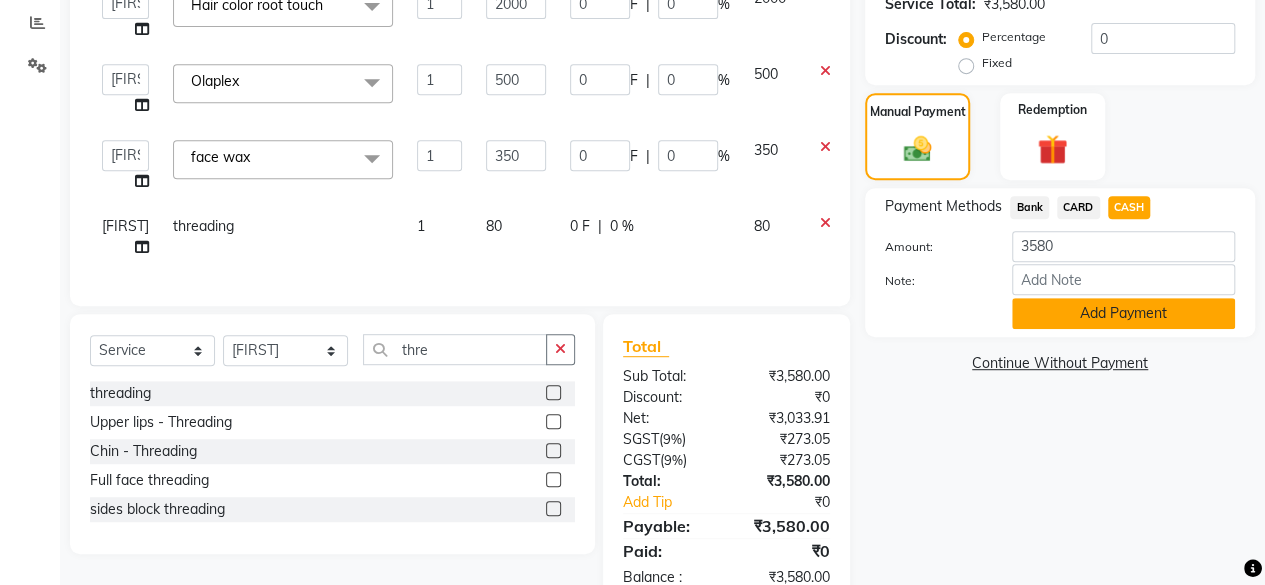 click on "Add Payment" 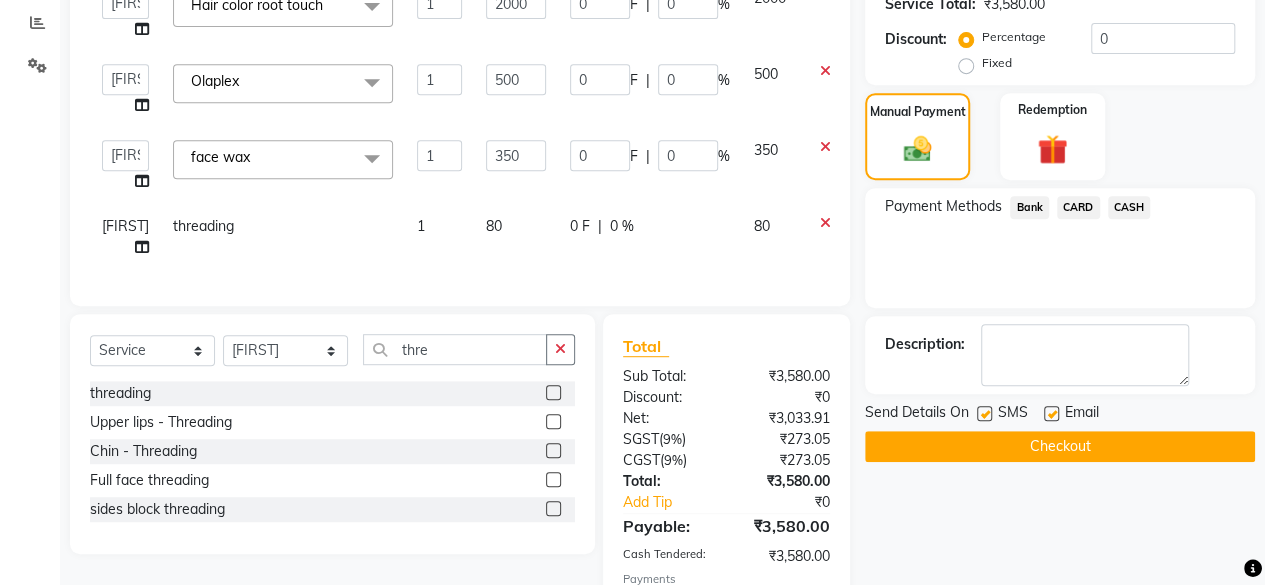 scroll, scrollTop: 536, scrollLeft: 0, axis: vertical 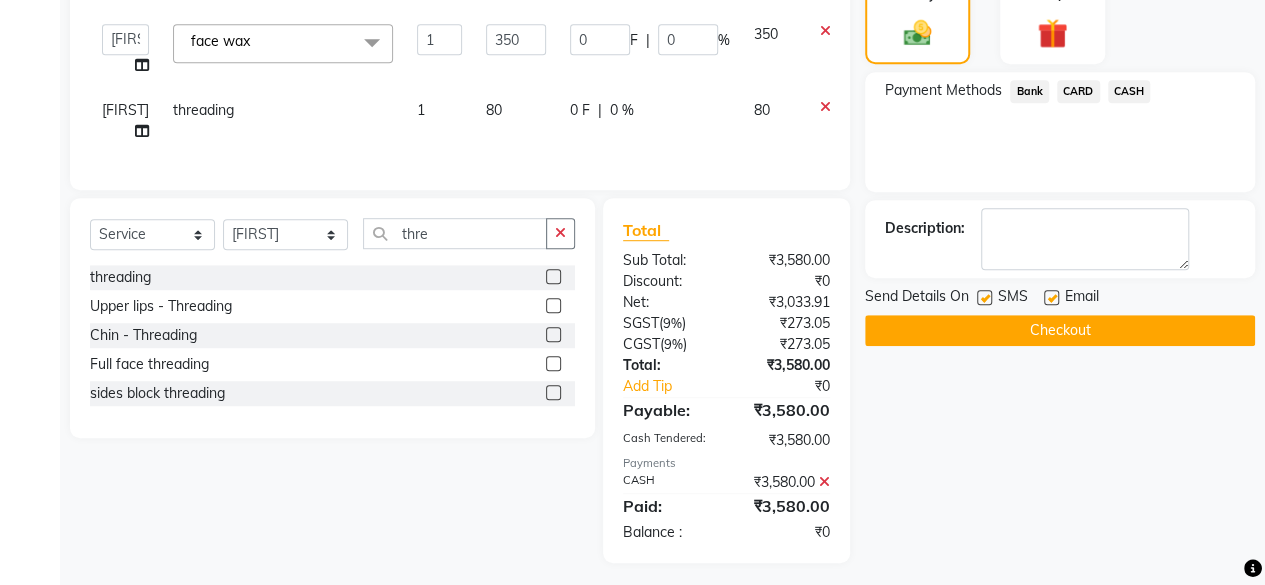 click on "Checkout" 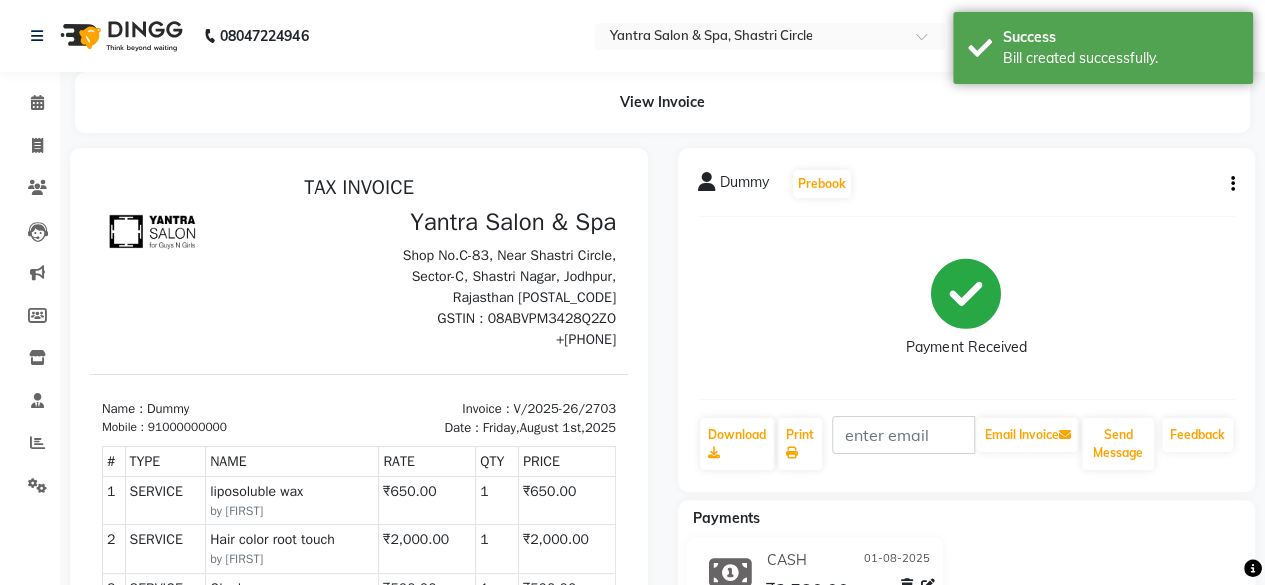 scroll, scrollTop: 0, scrollLeft: 0, axis: both 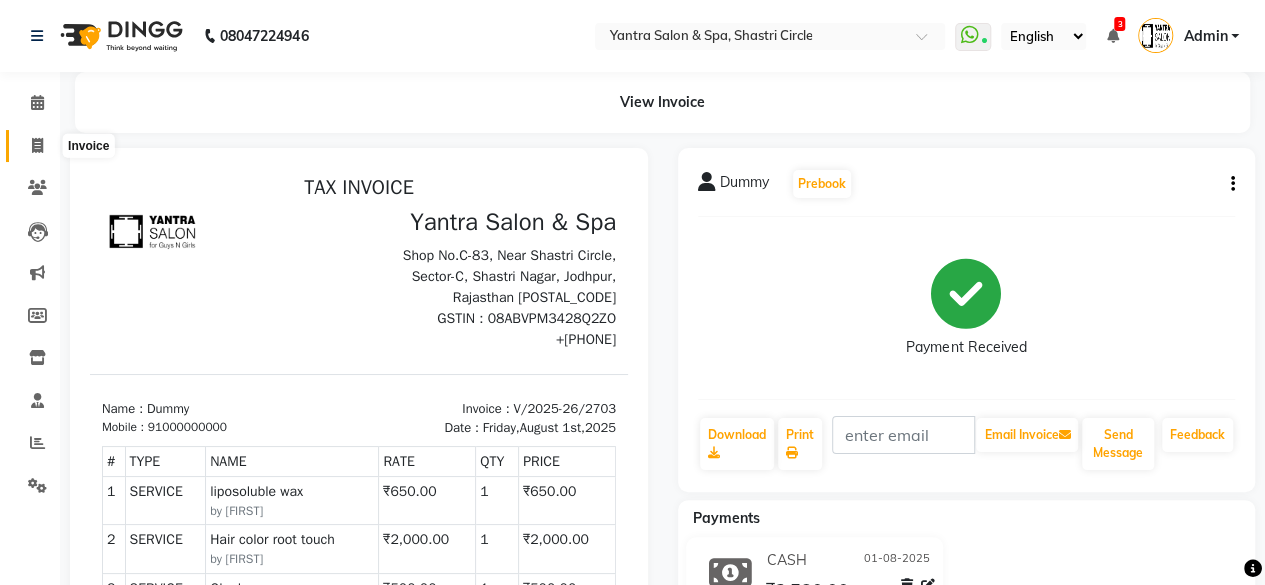 click 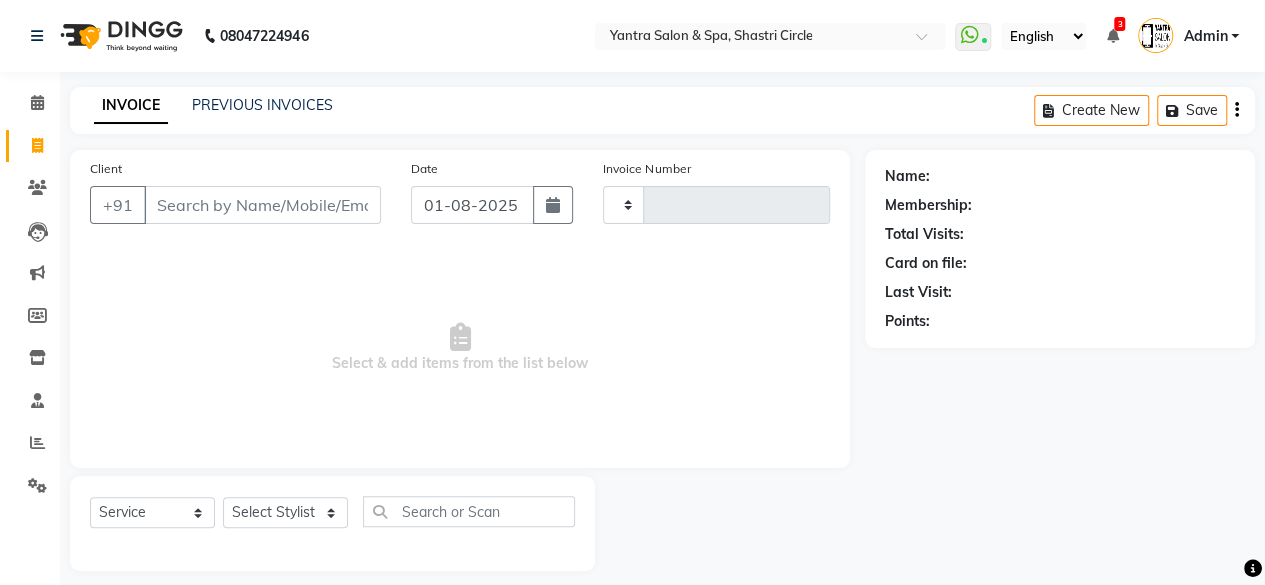 type on "2704" 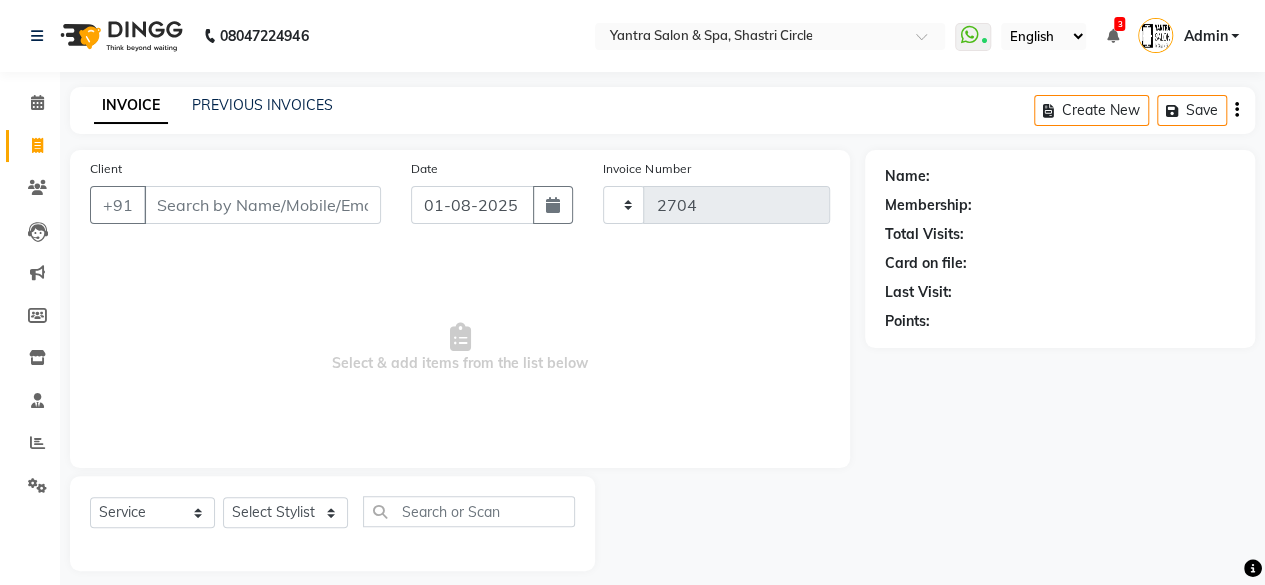 scroll, scrollTop: 15, scrollLeft: 0, axis: vertical 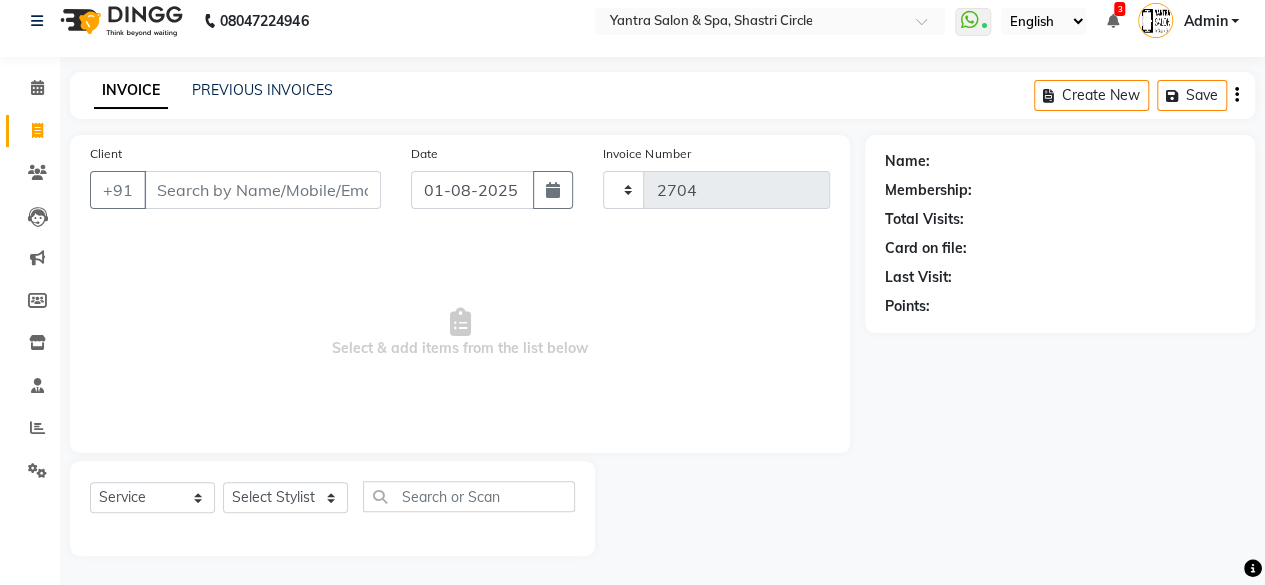 click on "Client" at bounding box center [262, 190] 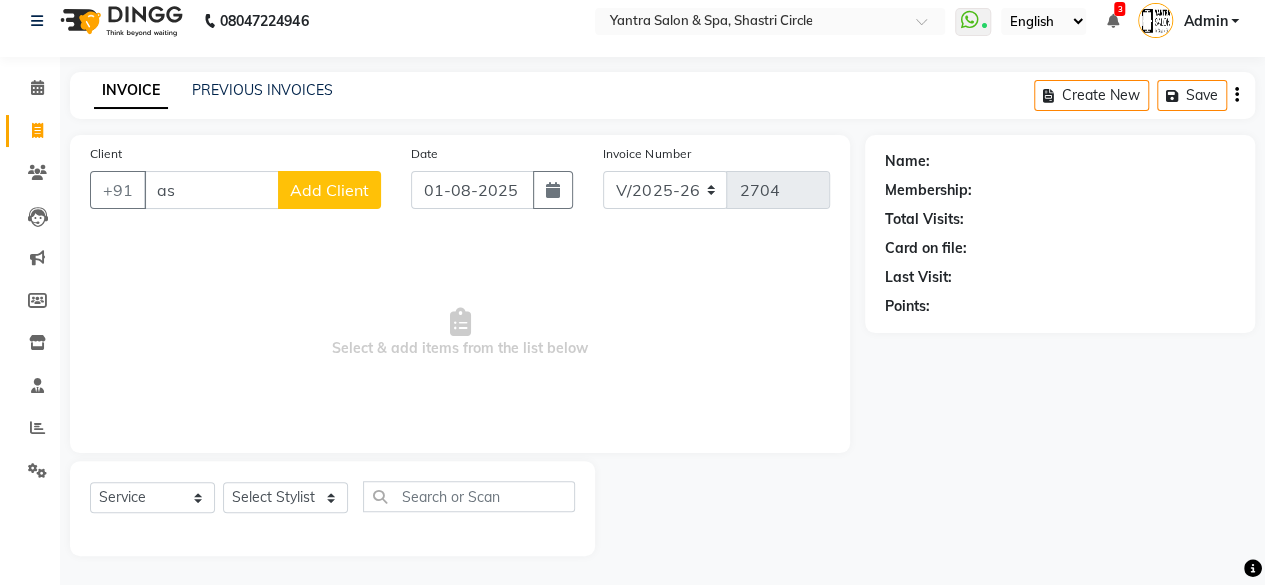 type on "a" 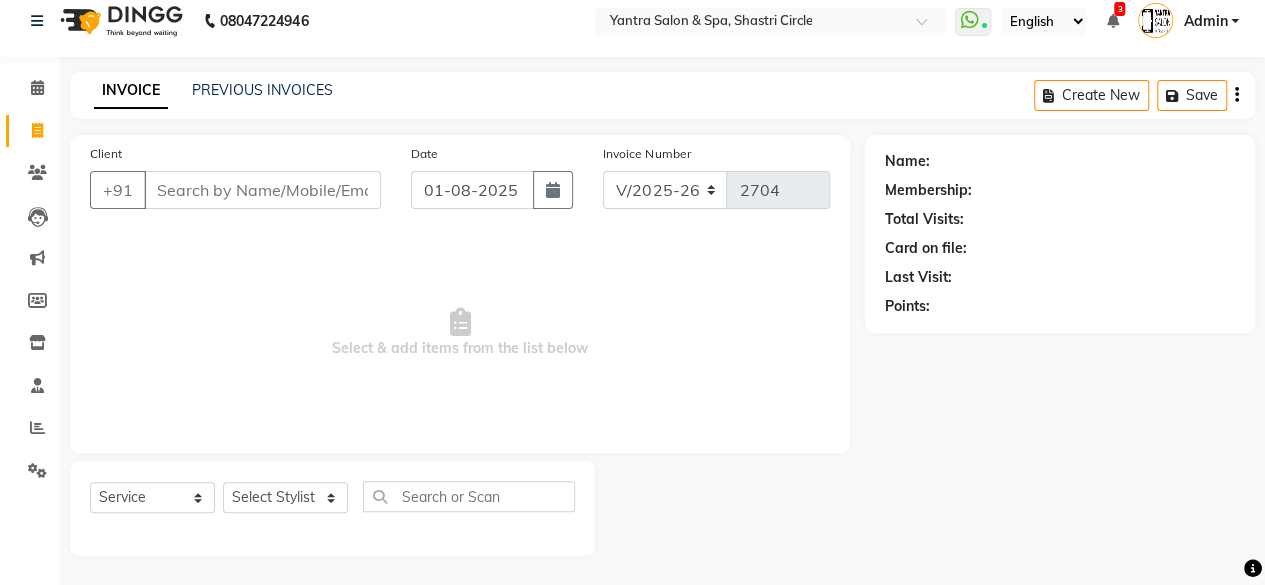 click on "Client" at bounding box center [262, 190] 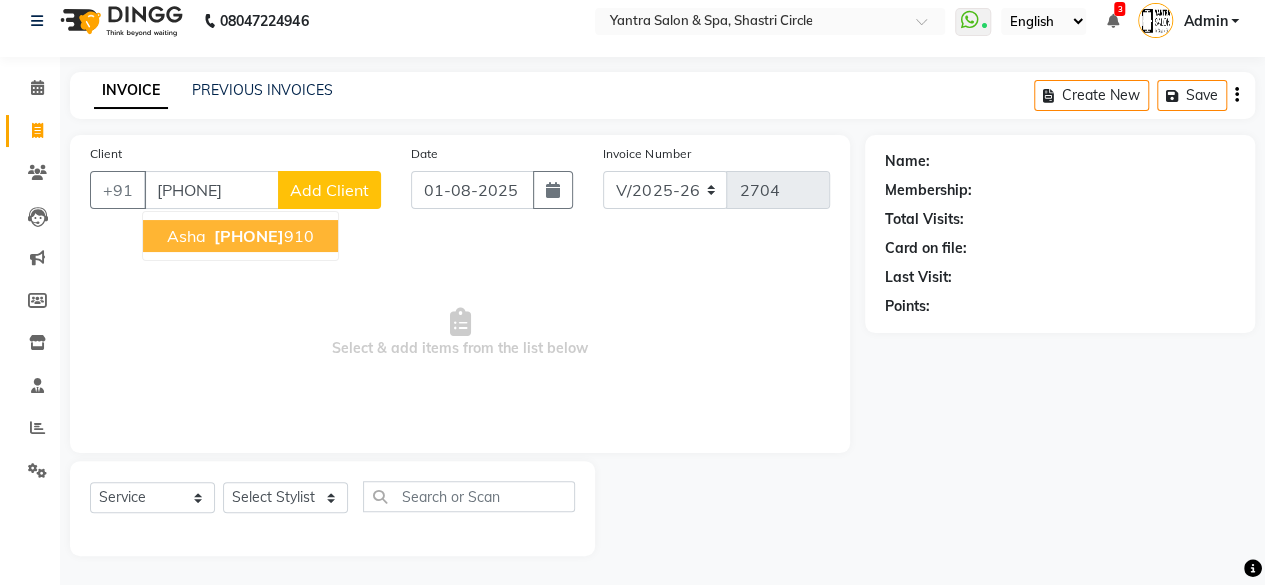 click on "9929475" at bounding box center [249, 236] 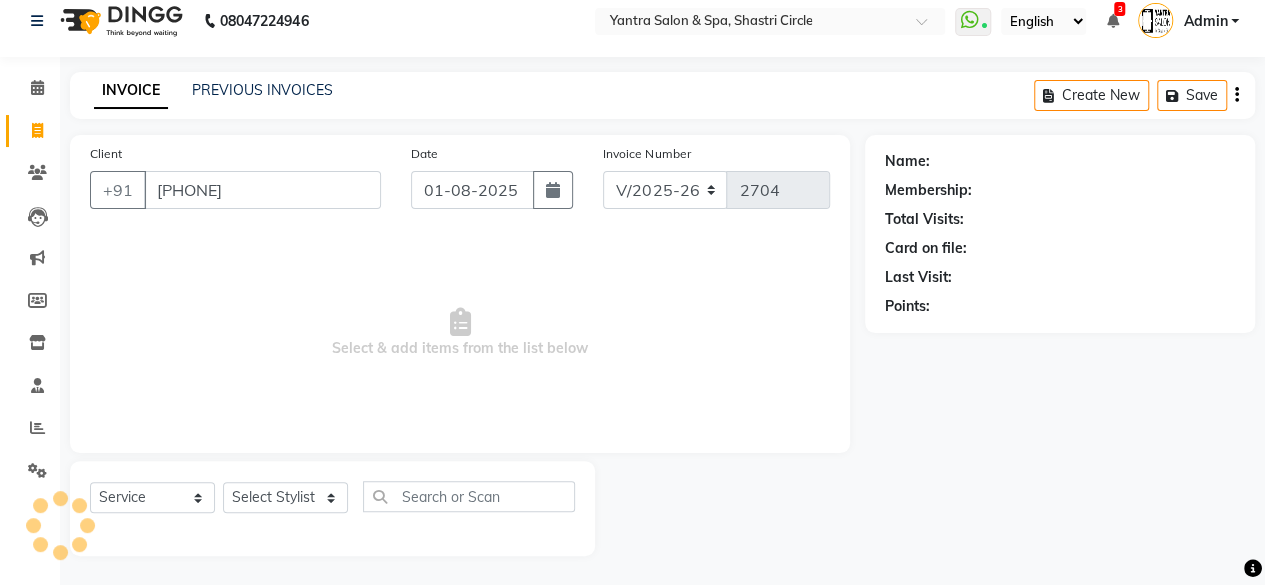 type on "9929475910" 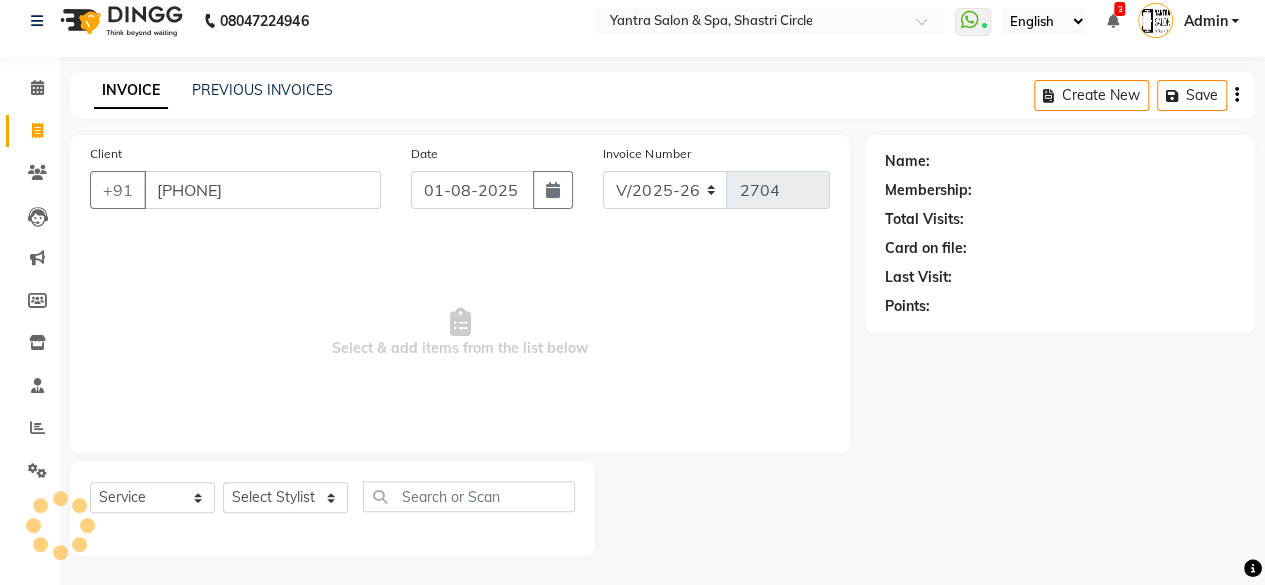 select on "1: Object" 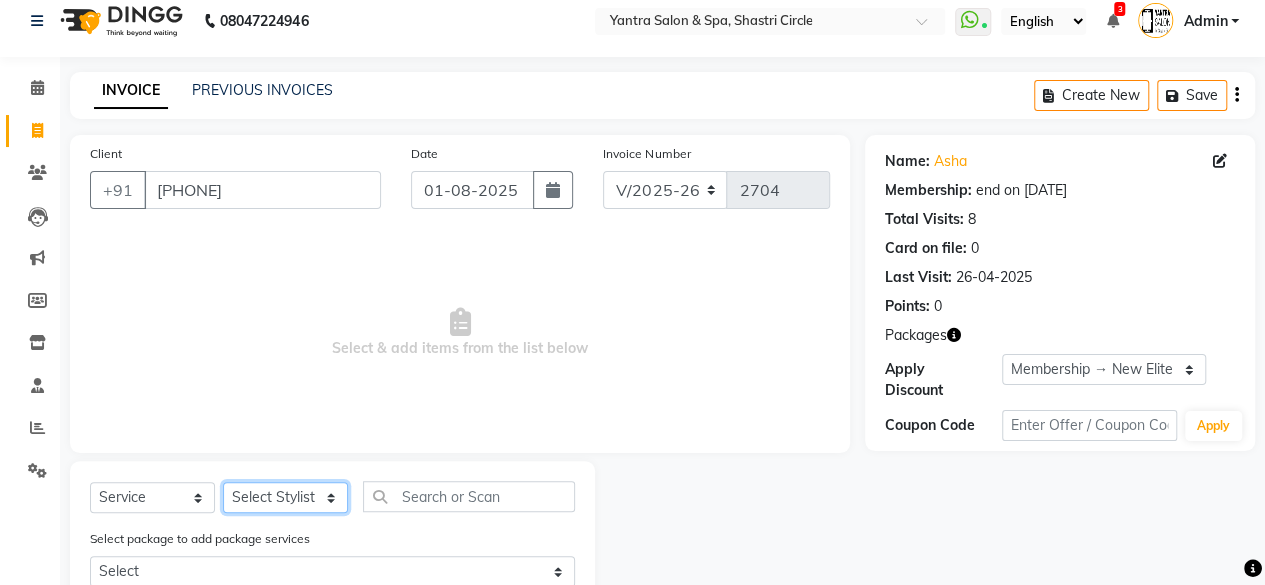 click on "Select Stylist Arvind ASHA bhawna goyal Dev Dimple Director Harsha Hemlata kajal Latika lucky Manager Manisha maam Neelu  Pallavi Pinky Priyanka Rahul Sekhar usha" 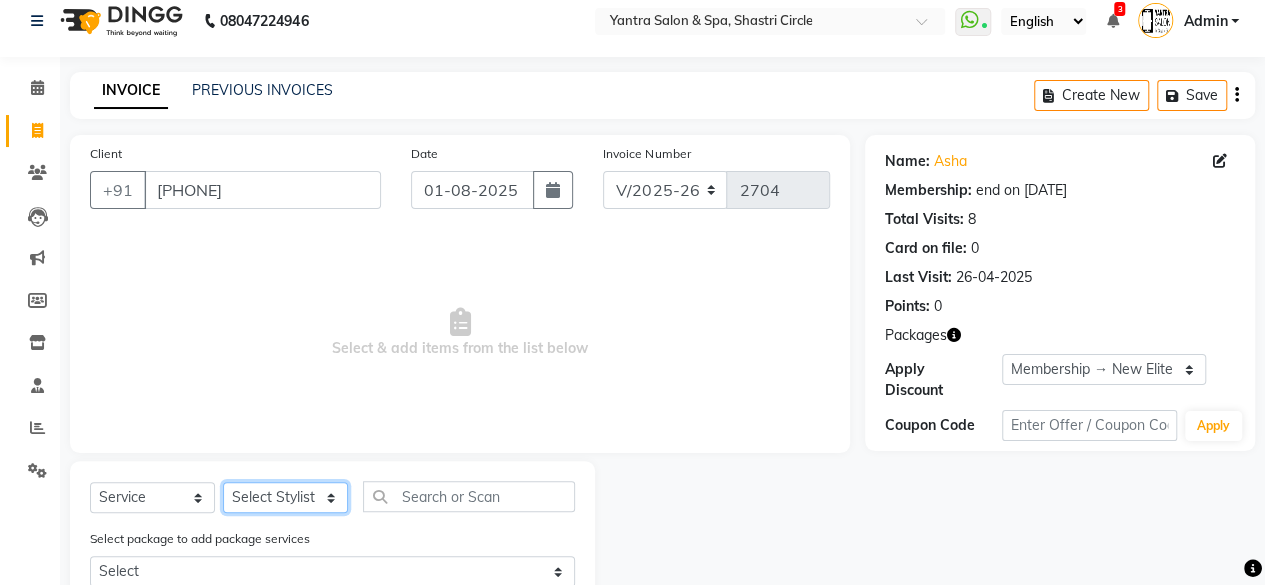 select on "4454" 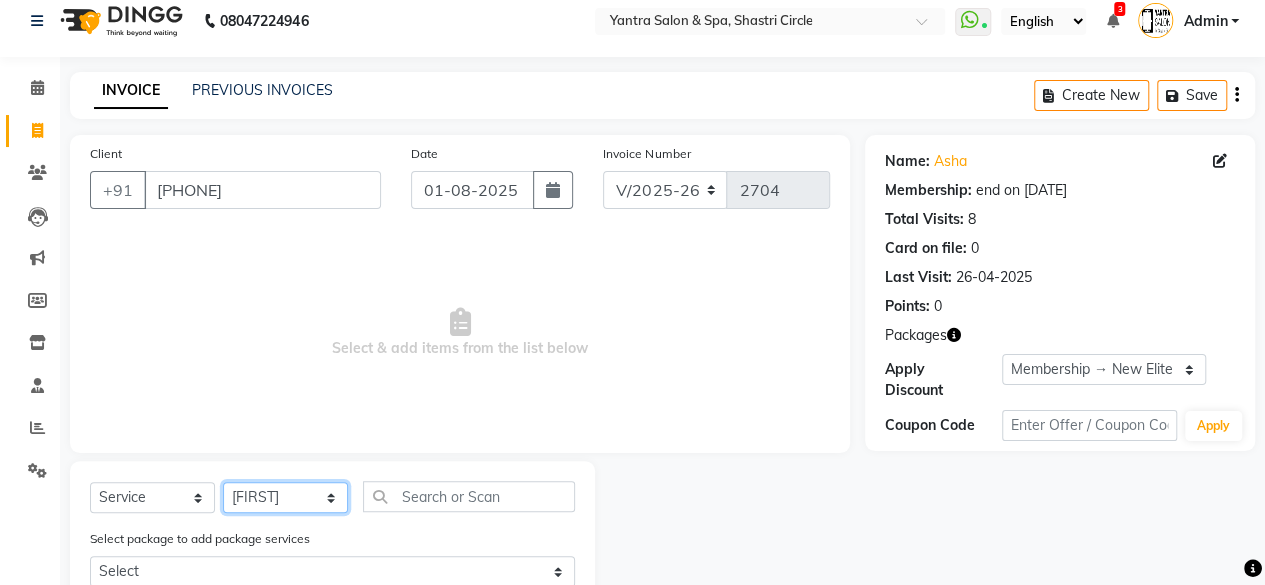 click on "Select Stylist Arvind ASHA bhawna goyal Dev Dimple Director Harsha Hemlata kajal Latika lucky Manager Manisha maam Neelu  Pallavi Pinky Priyanka Rahul Sekhar usha" 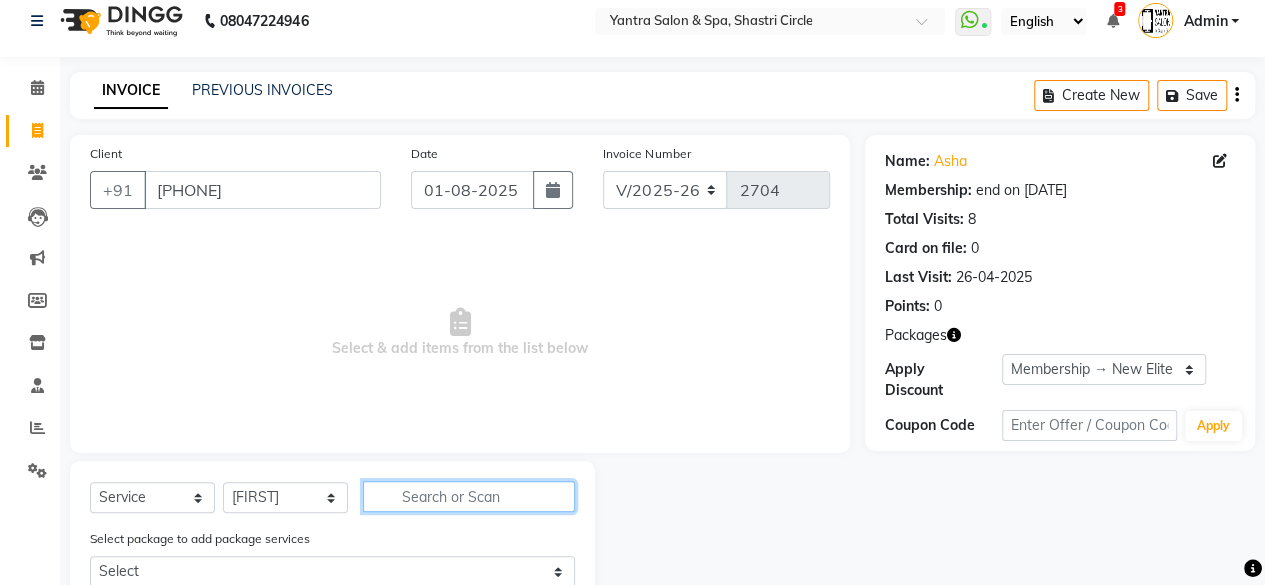 click 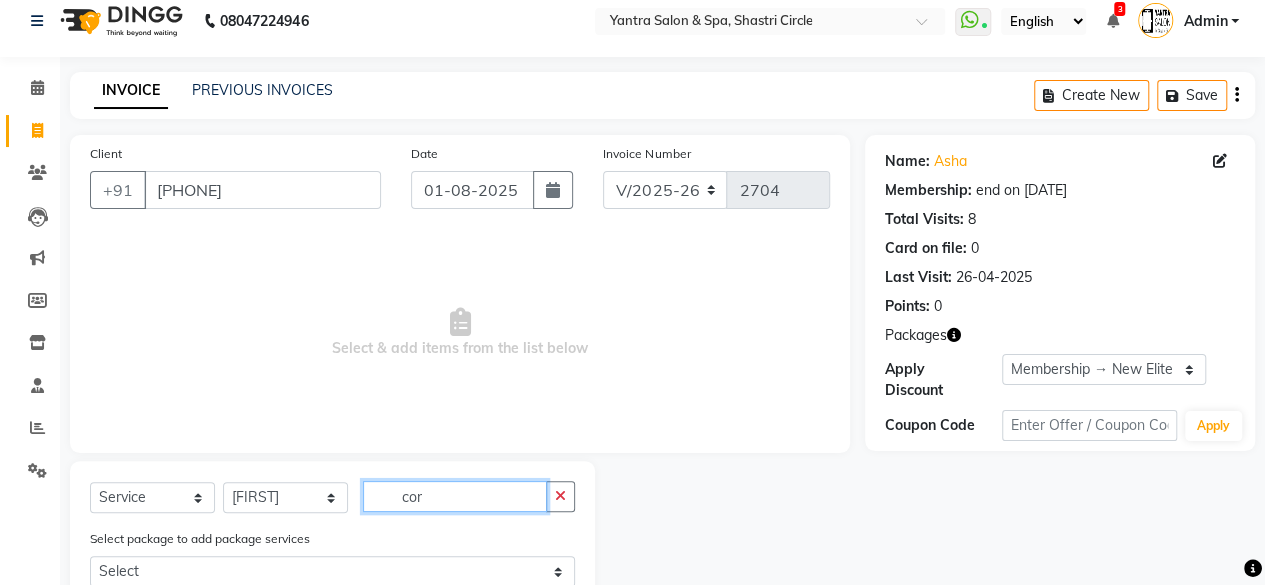 scroll, scrollTop: 111, scrollLeft: 0, axis: vertical 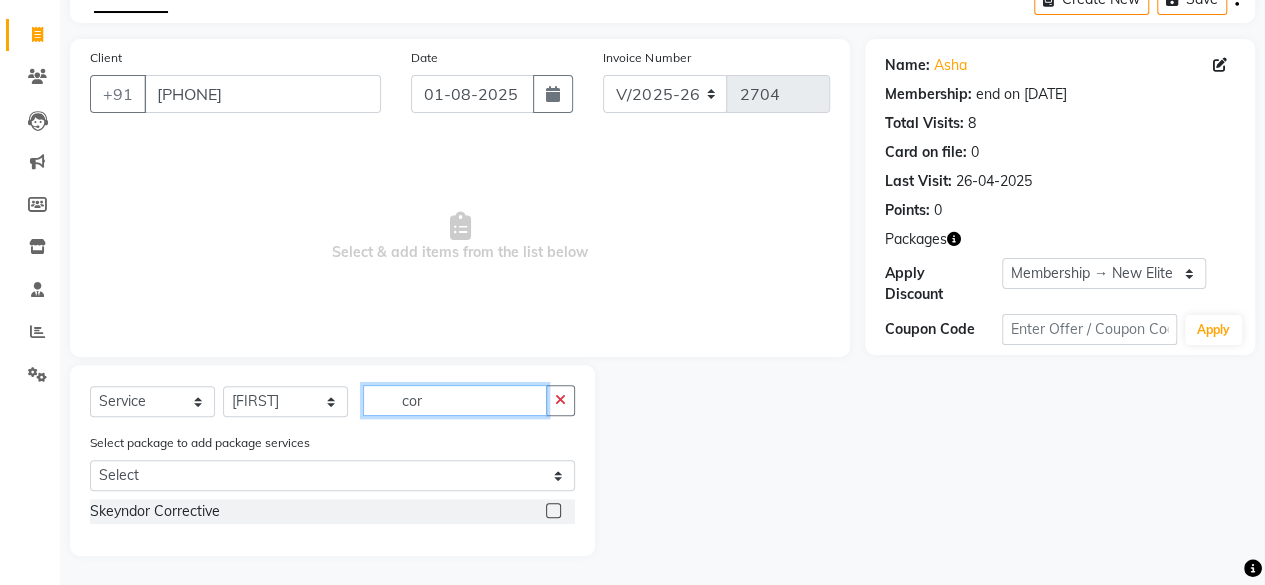 type on "cor" 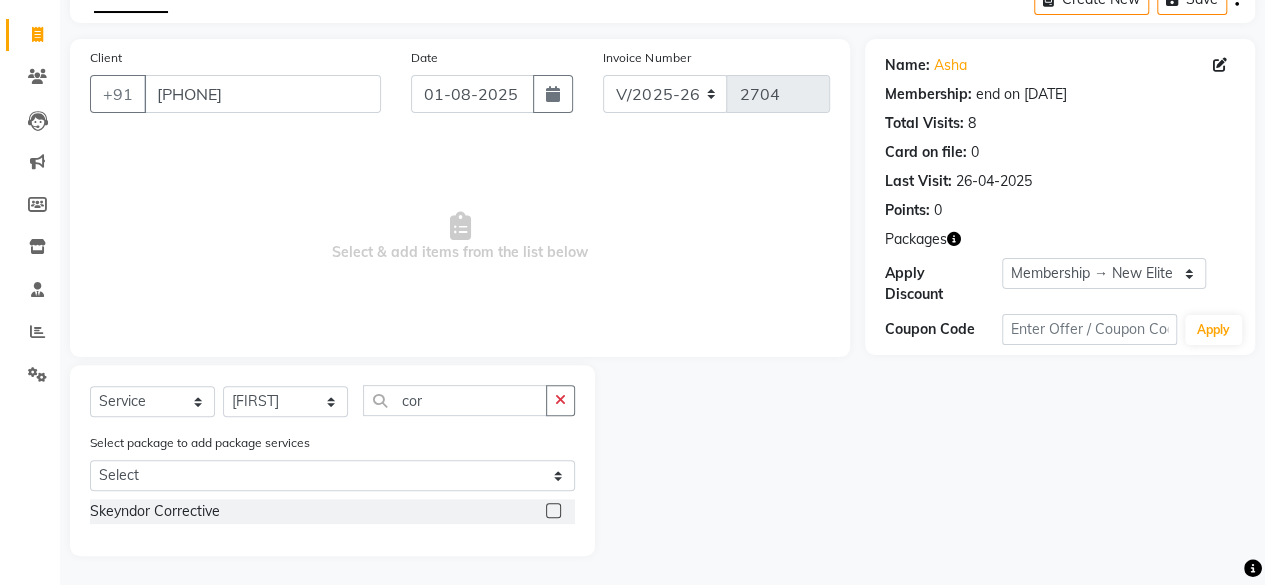 click 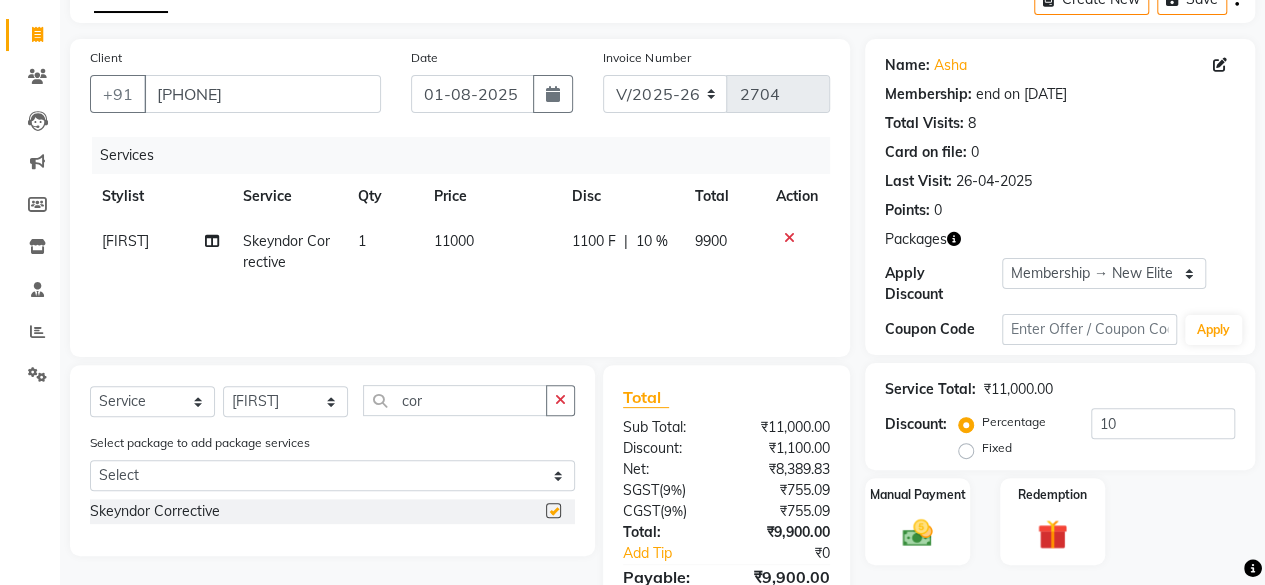 checkbox on "false" 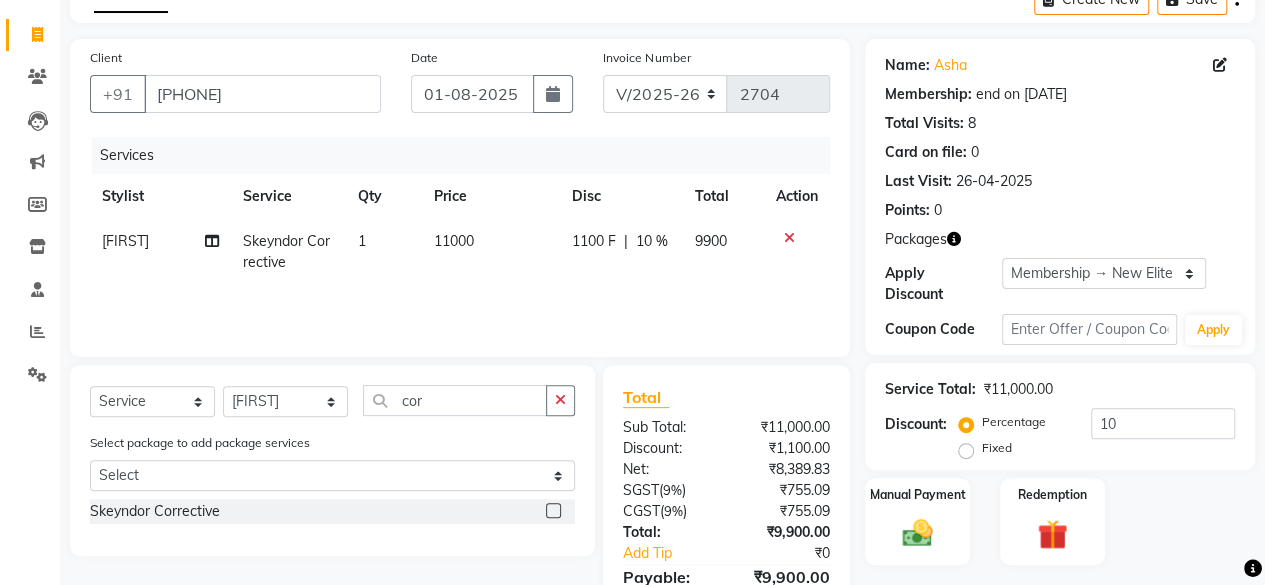 click on "11000" 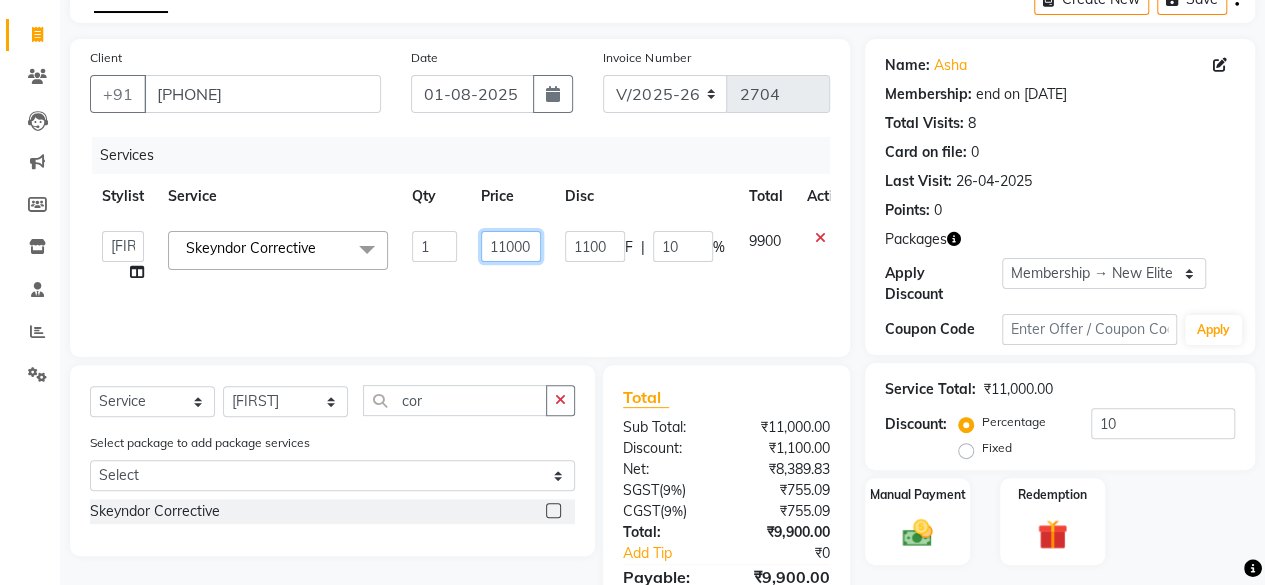 click on "11000" 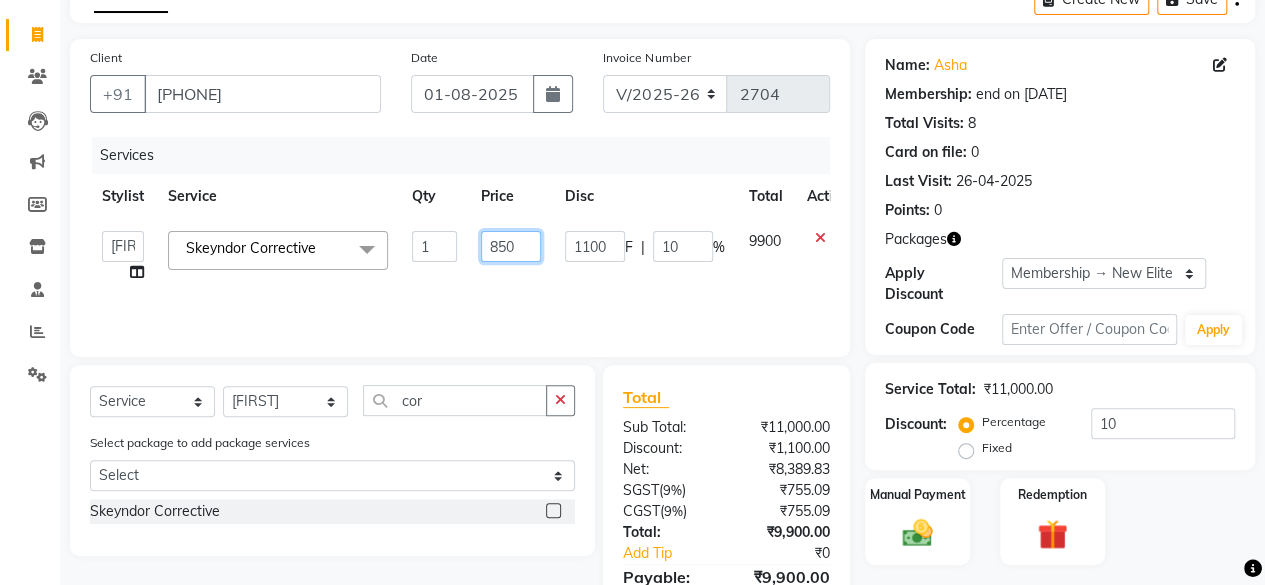 type on "8500" 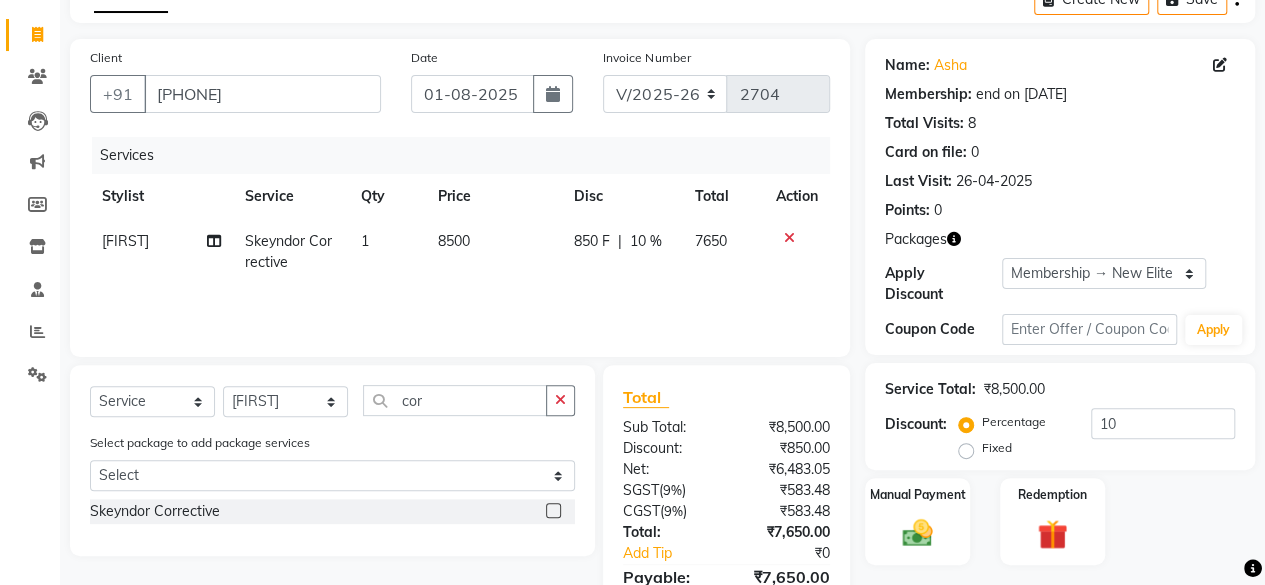 click on "8500" 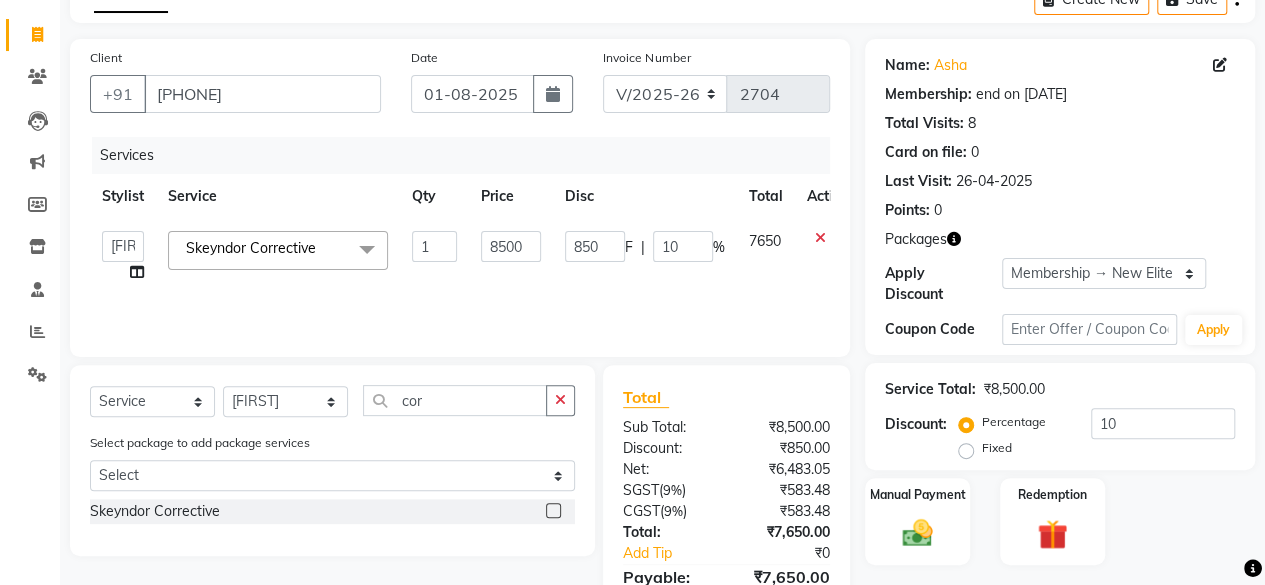 scroll, scrollTop: 213, scrollLeft: 0, axis: vertical 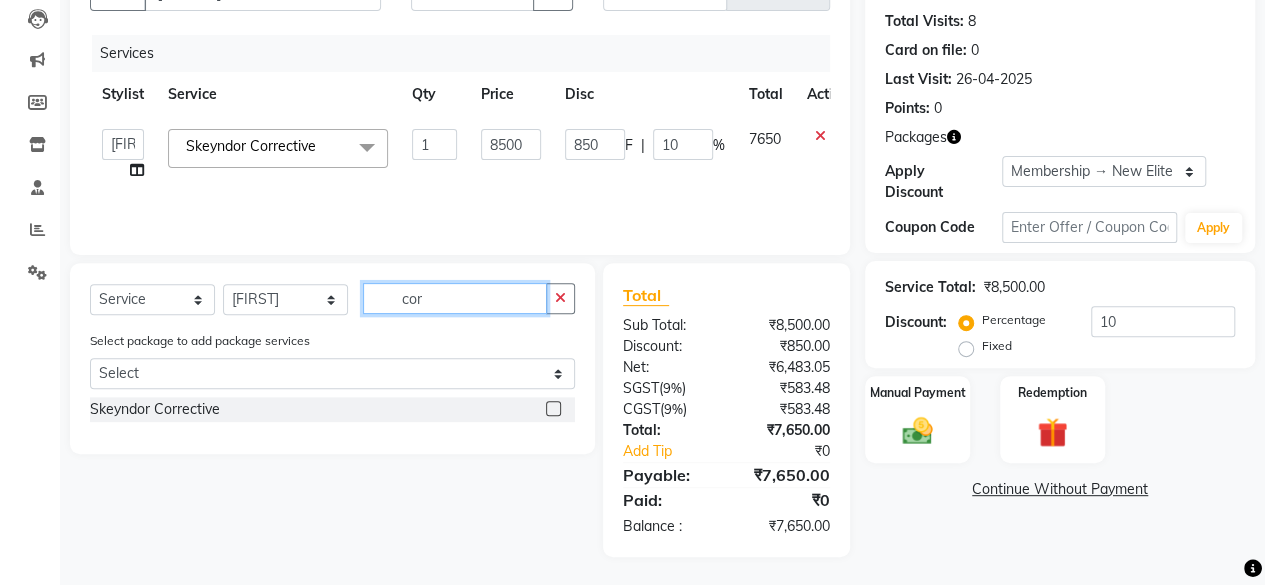 click on "cor" 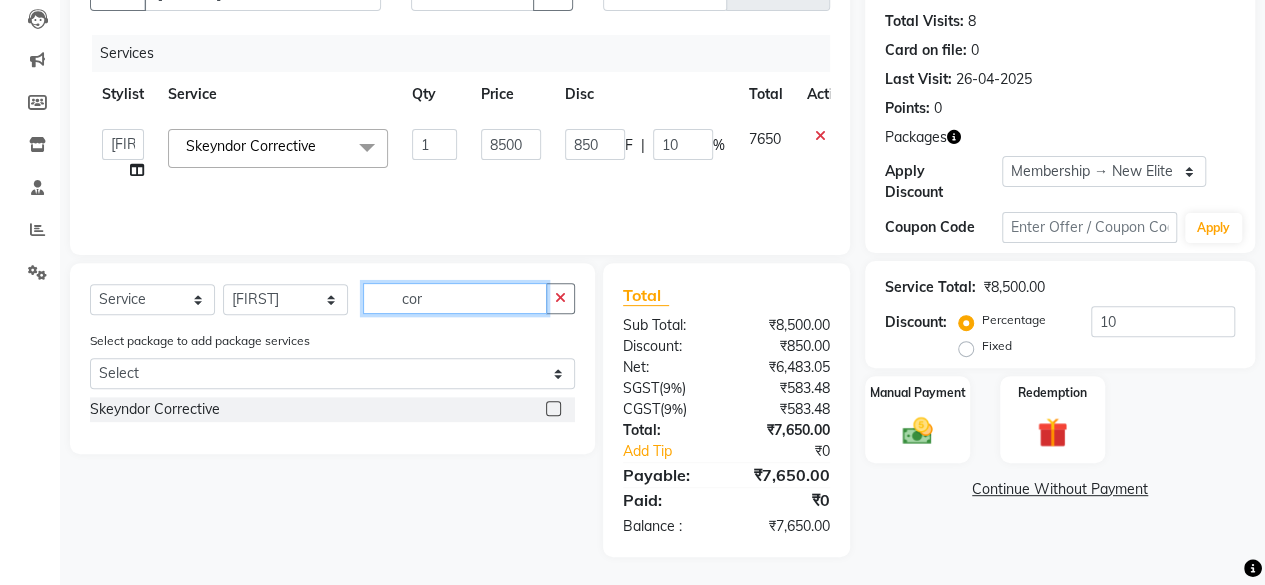 click on "cor" 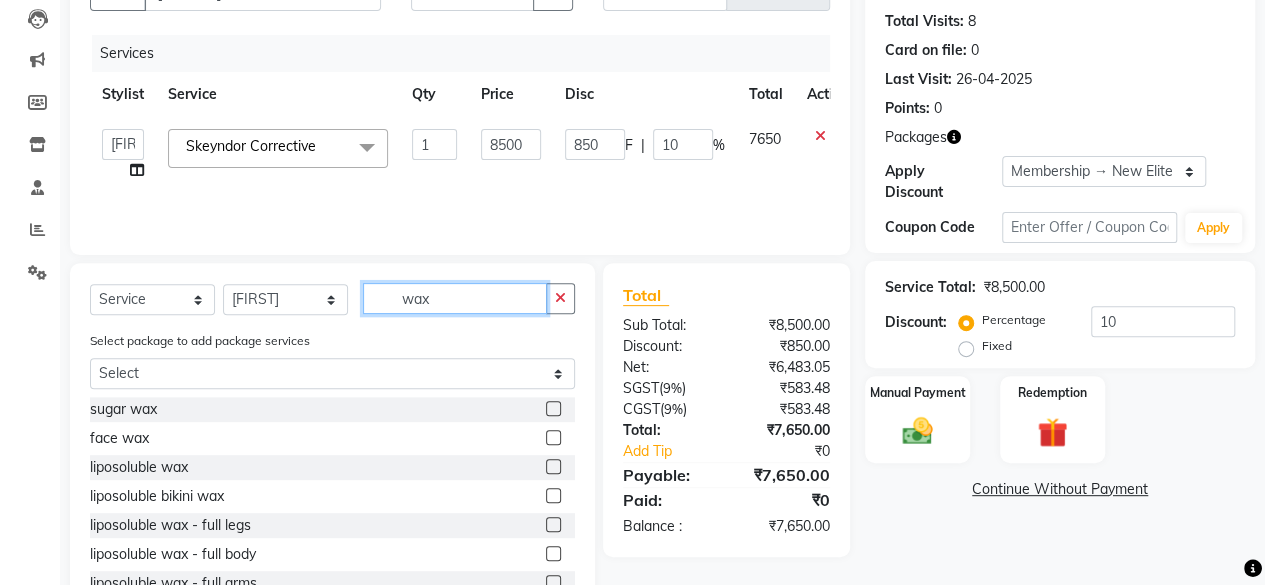 type on "wax" 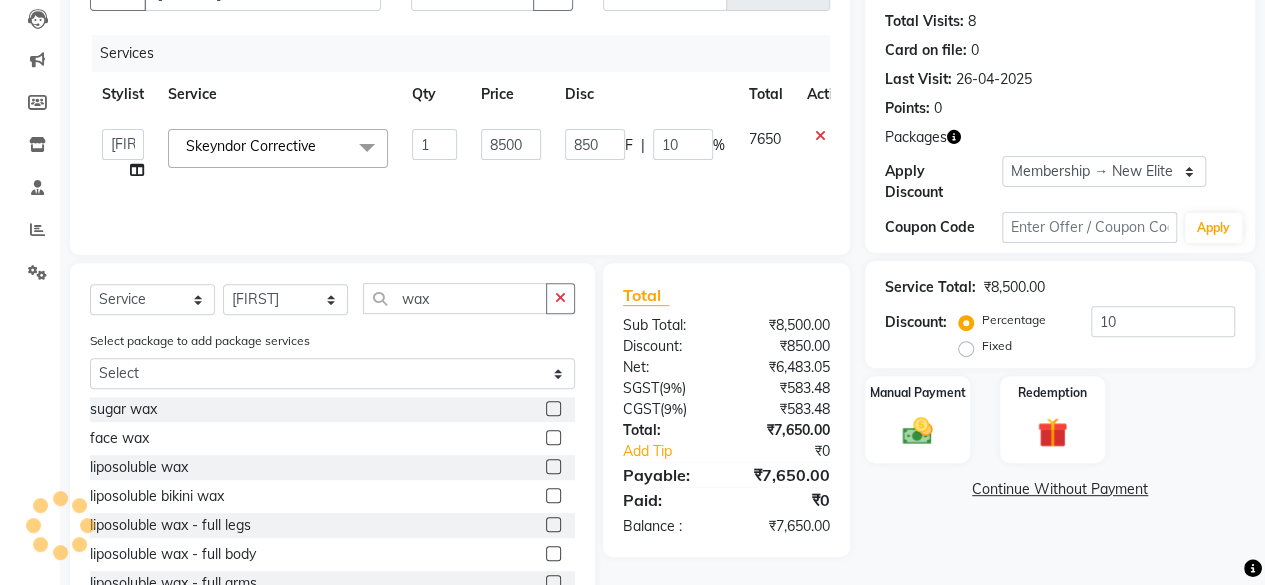 click 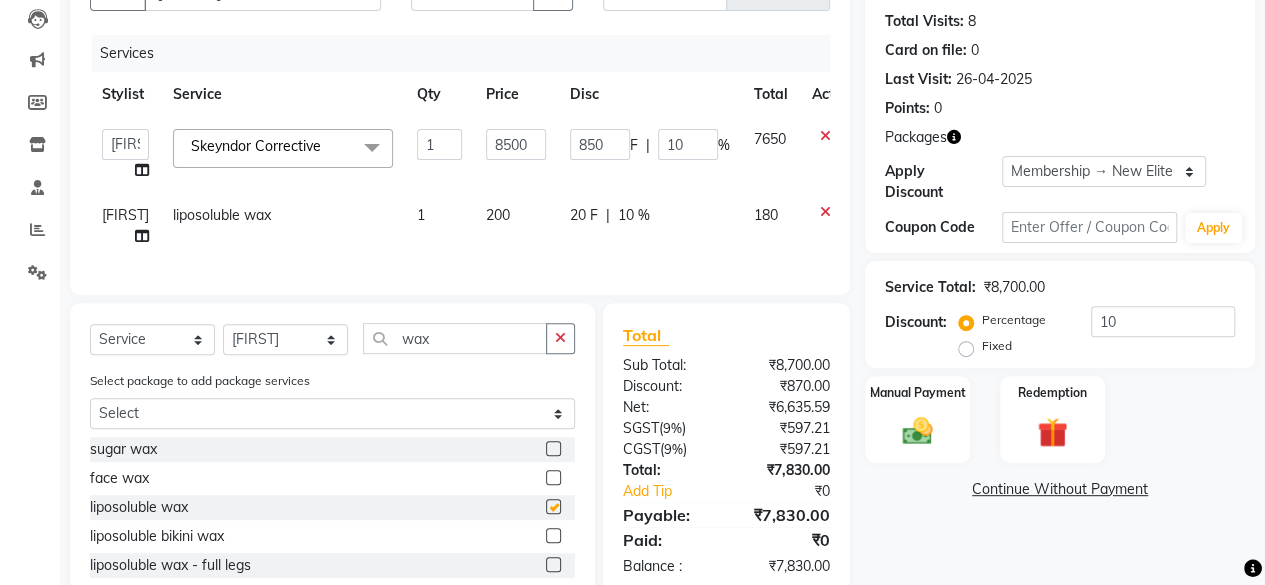 checkbox on "false" 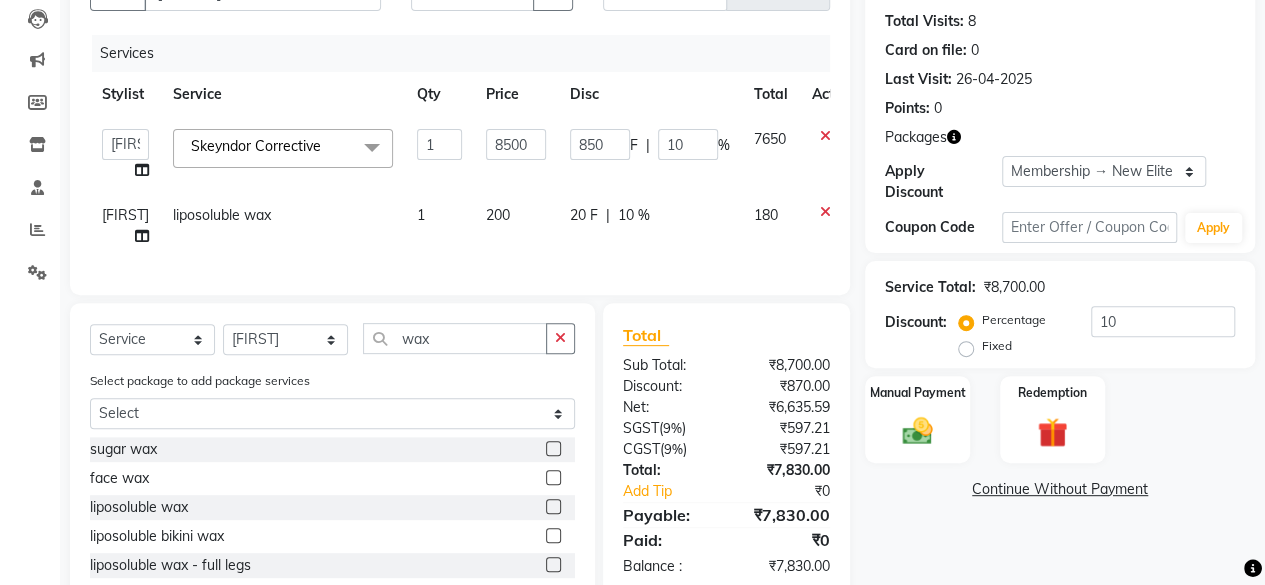 click on "200" 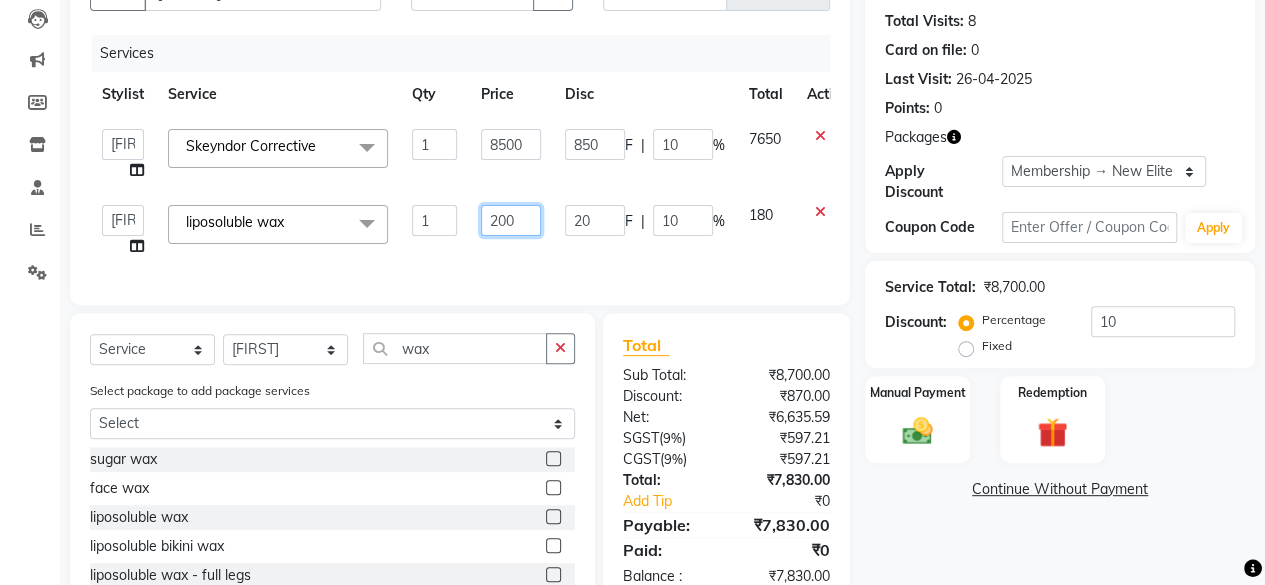 click on "200" 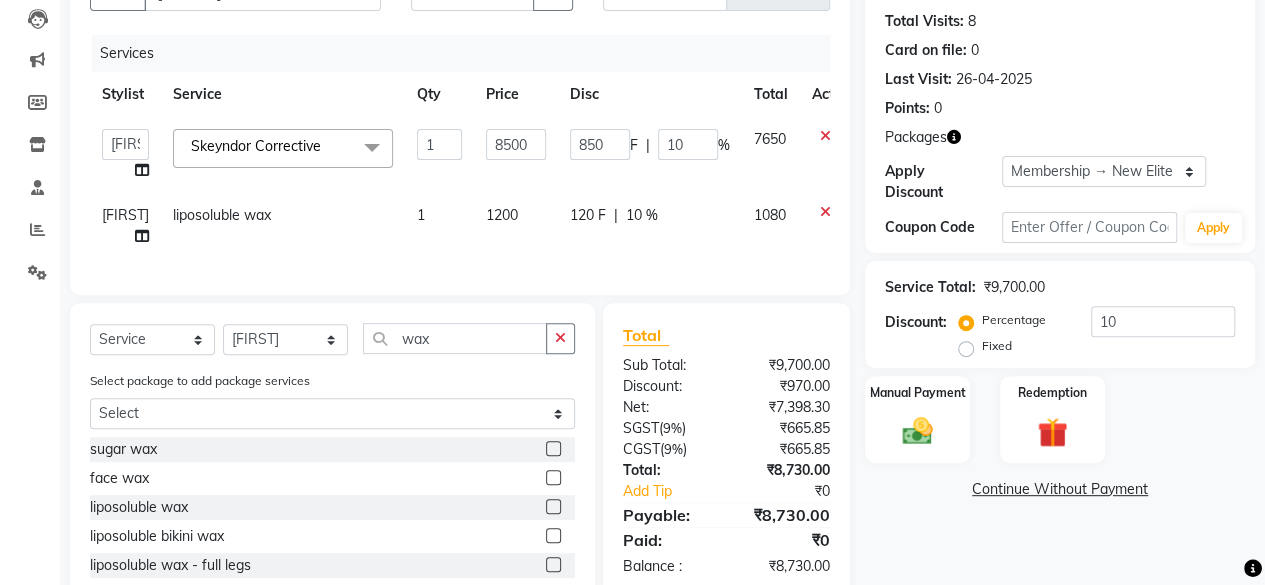 click on "1200" 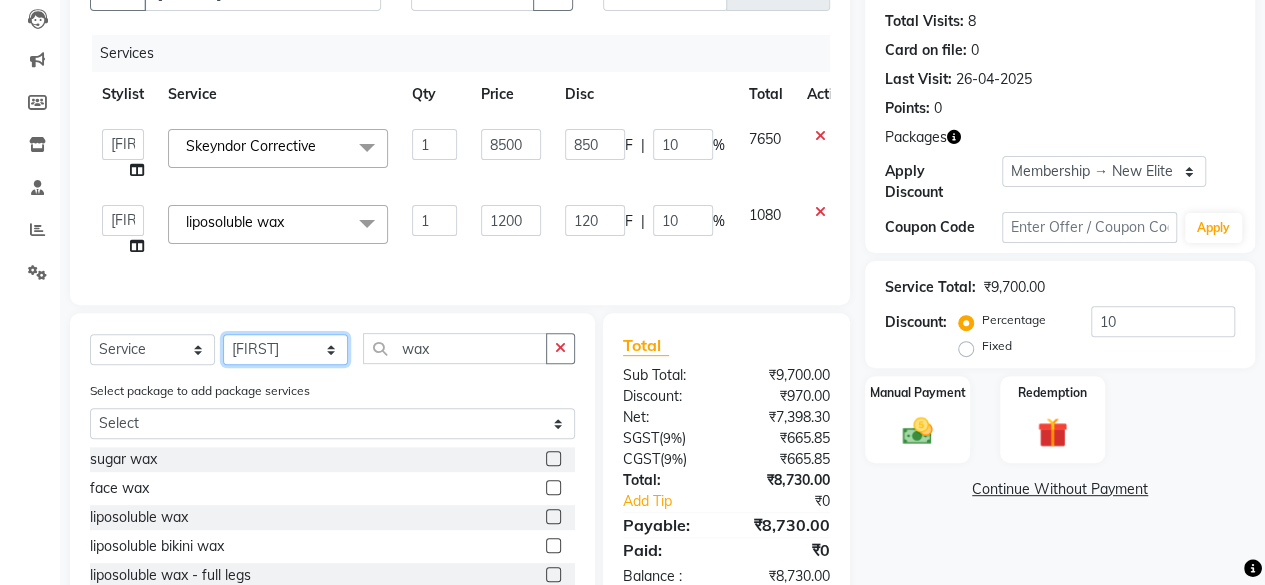 click on "Select Stylist Arvind ASHA bhawna goyal Dev Dimple Director Harsha Hemlata kajal Latika lucky Manager Manisha maam Neelu  Pallavi Pinky Priyanka Rahul Sekhar usha" 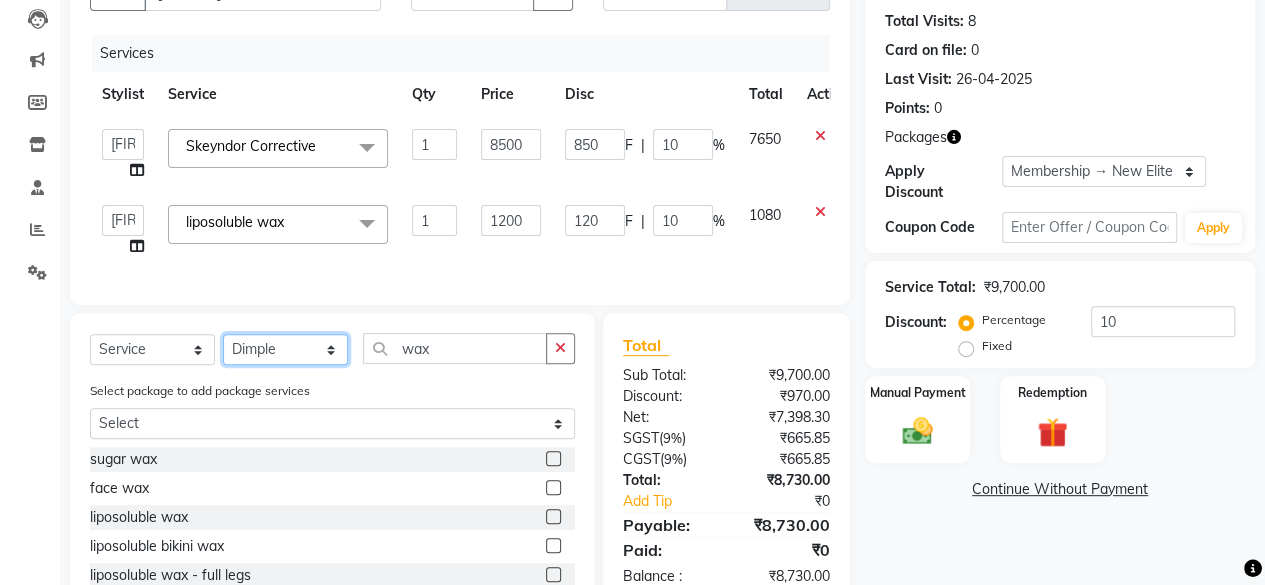 click on "Select Stylist Arvind ASHA bhawna goyal Dev Dimple Director Harsha Hemlata kajal Latika lucky Manager Manisha maam Neelu  Pallavi Pinky Priyanka Rahul Sekhar usha" 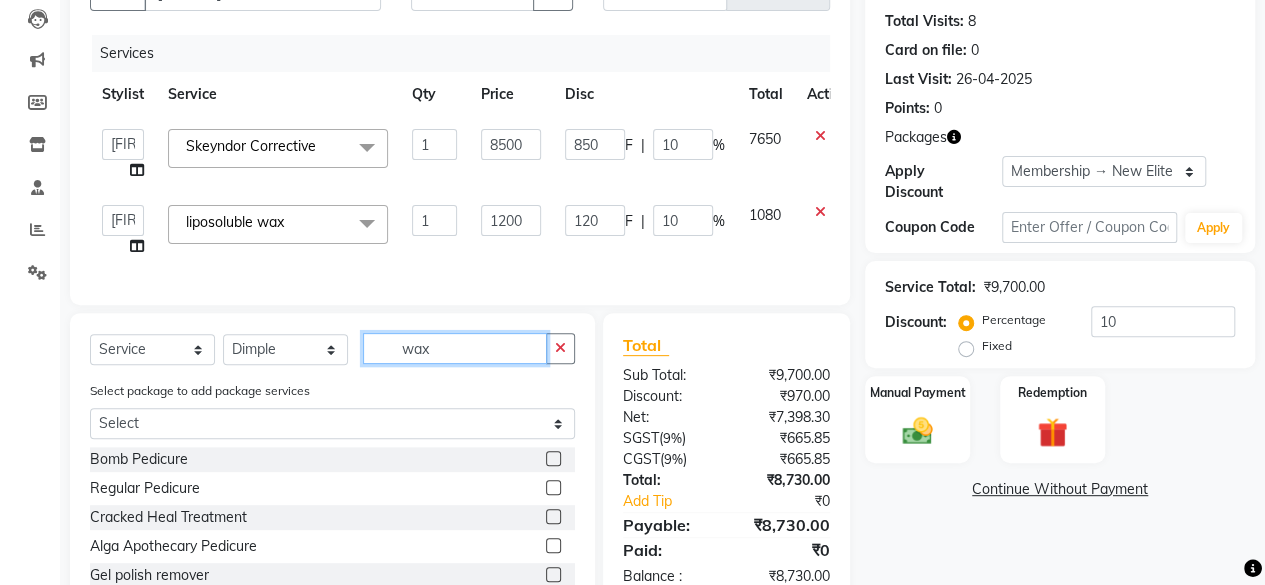 click on "wax" 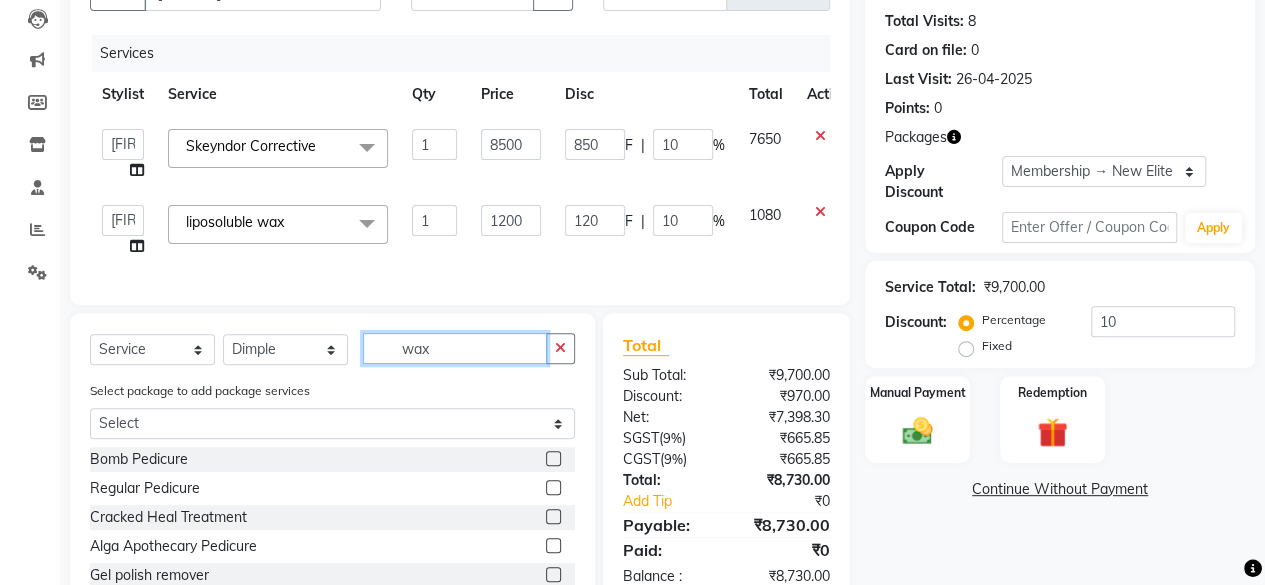 click on "wax" 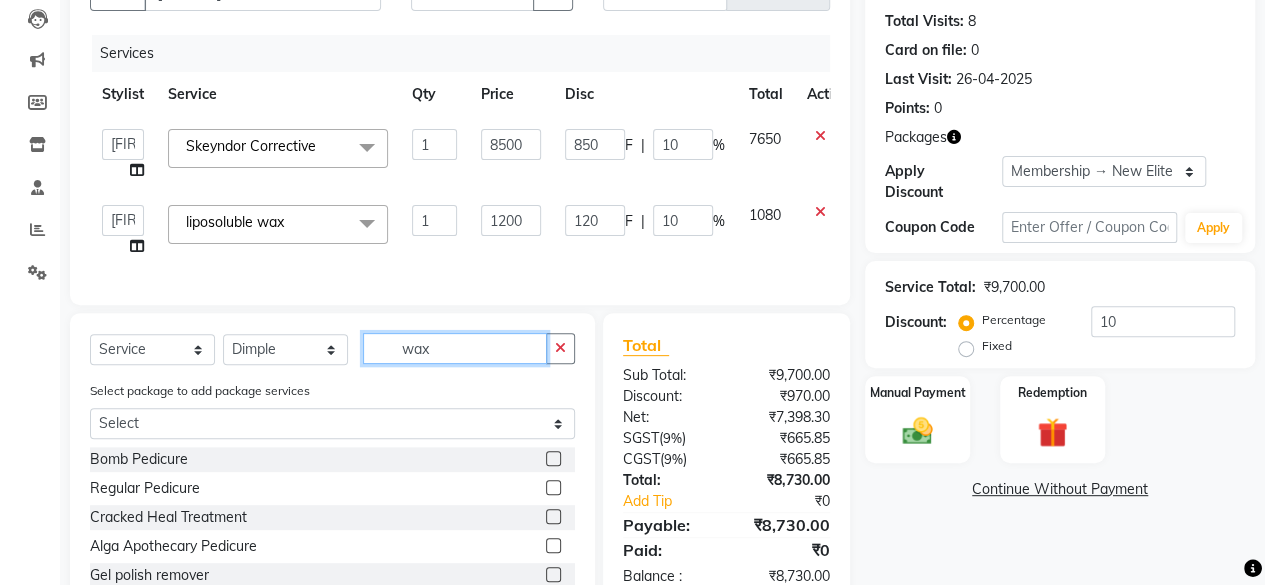 click on "wax" 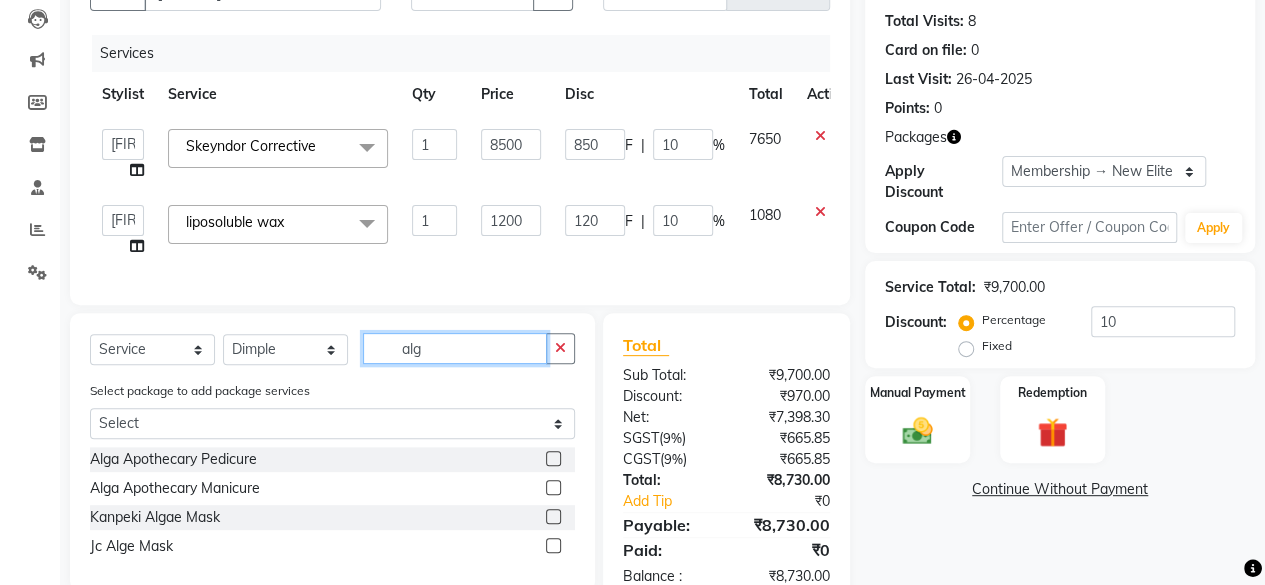 type on "alg" 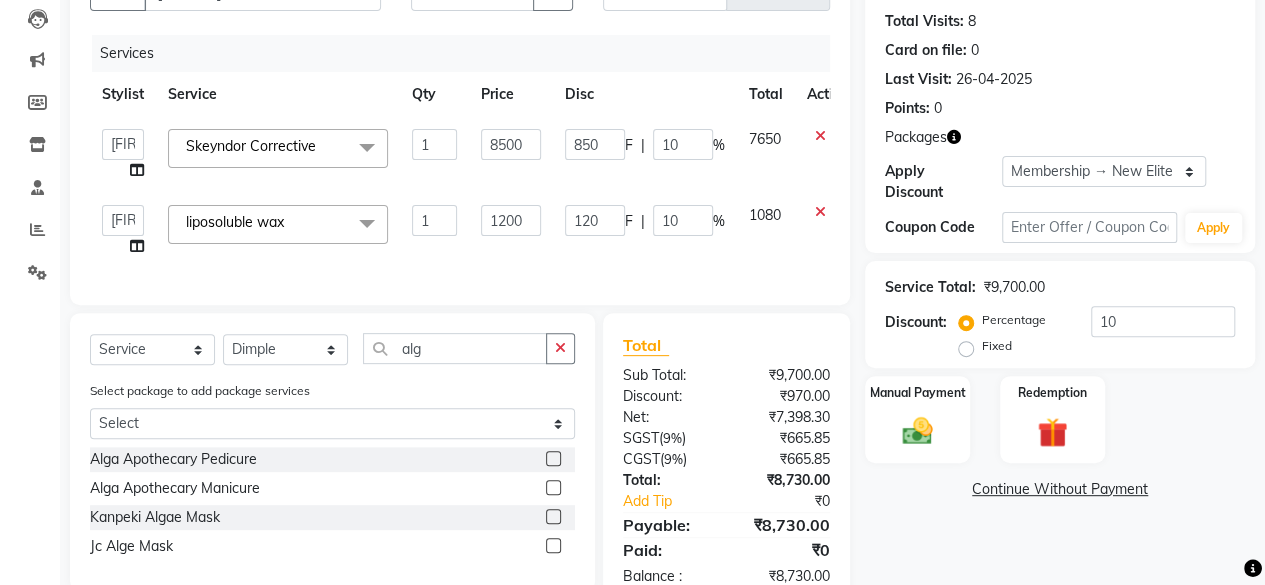 click 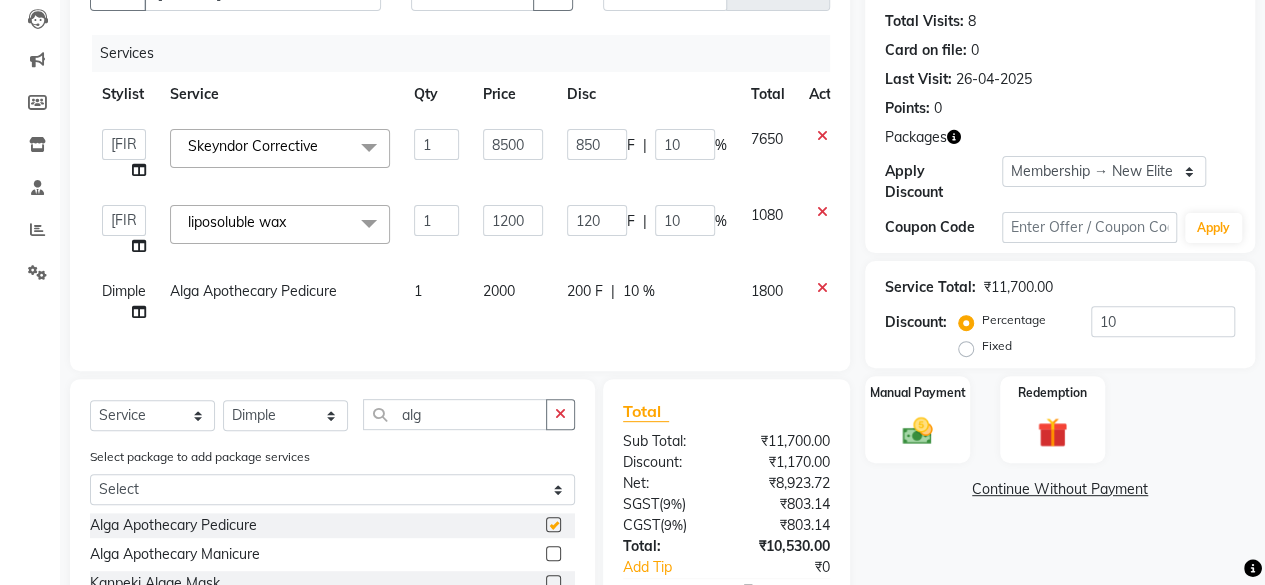 checkbox on "false" 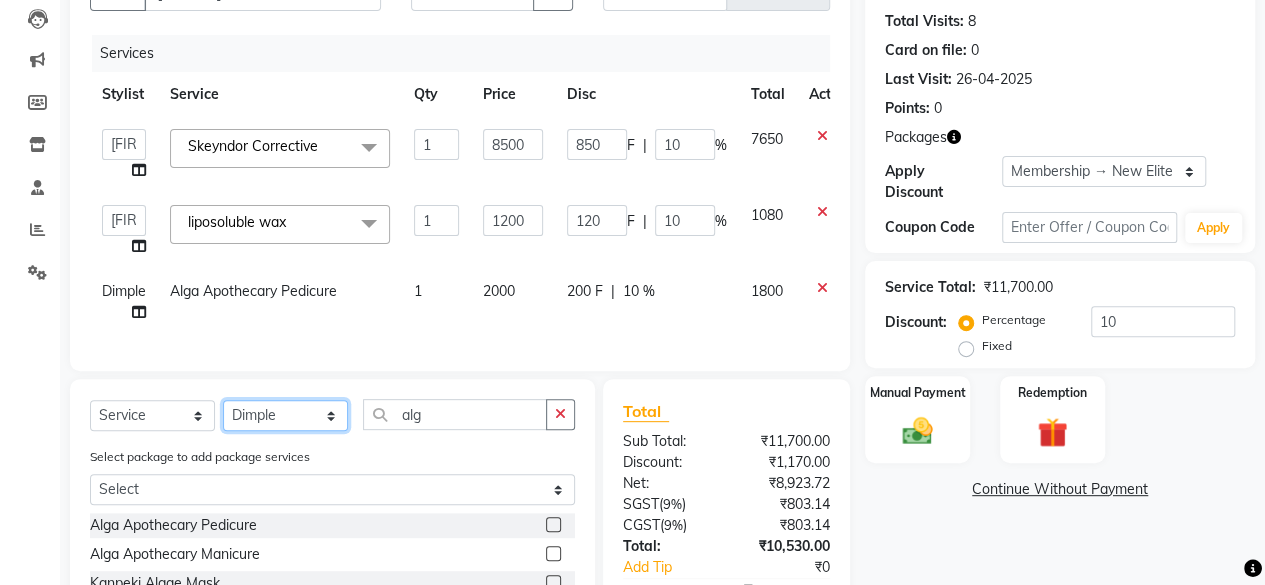 click on "Select Stylist Arvind ASHA bhawna goyal Dev Dimple Director Harsha Hemlata kajal Latika lucky Manager Manisha maam Neelu  Pallavi Pinky Priyanka Rahul Sekhar usha" 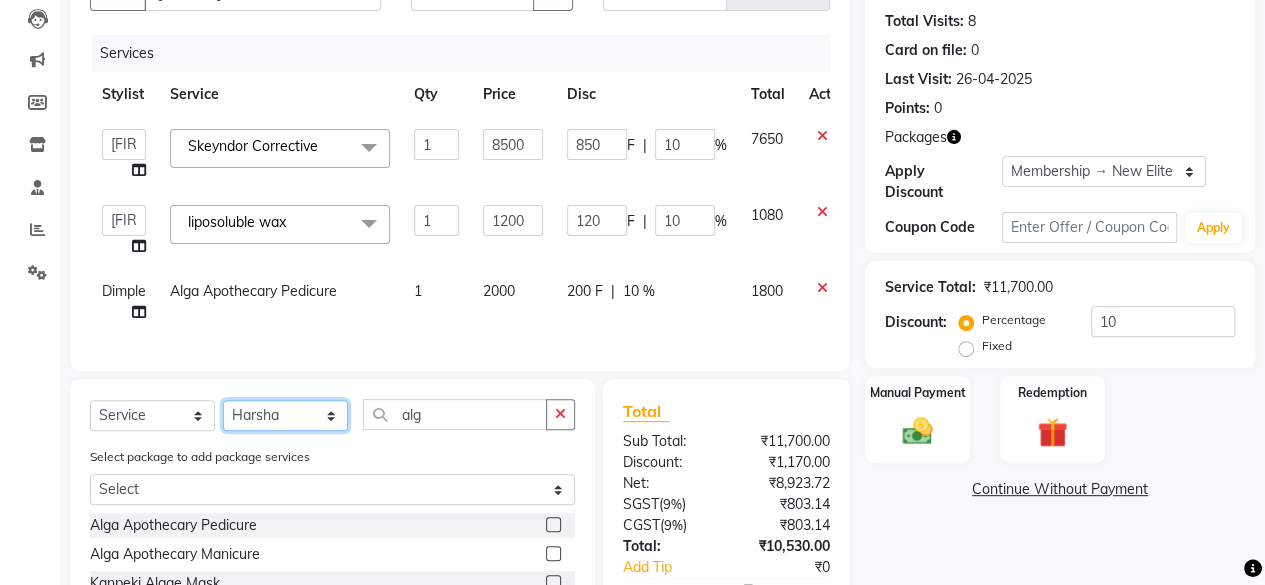 click on "Select Stylist Arvind ASHA bhawna goyal Dev Dimple Director Harsha Hemlata kajal Latika lucky Manager Manisha maam Neelu  Pallavi Pinky Priyanka Rahul Sekhar usha" 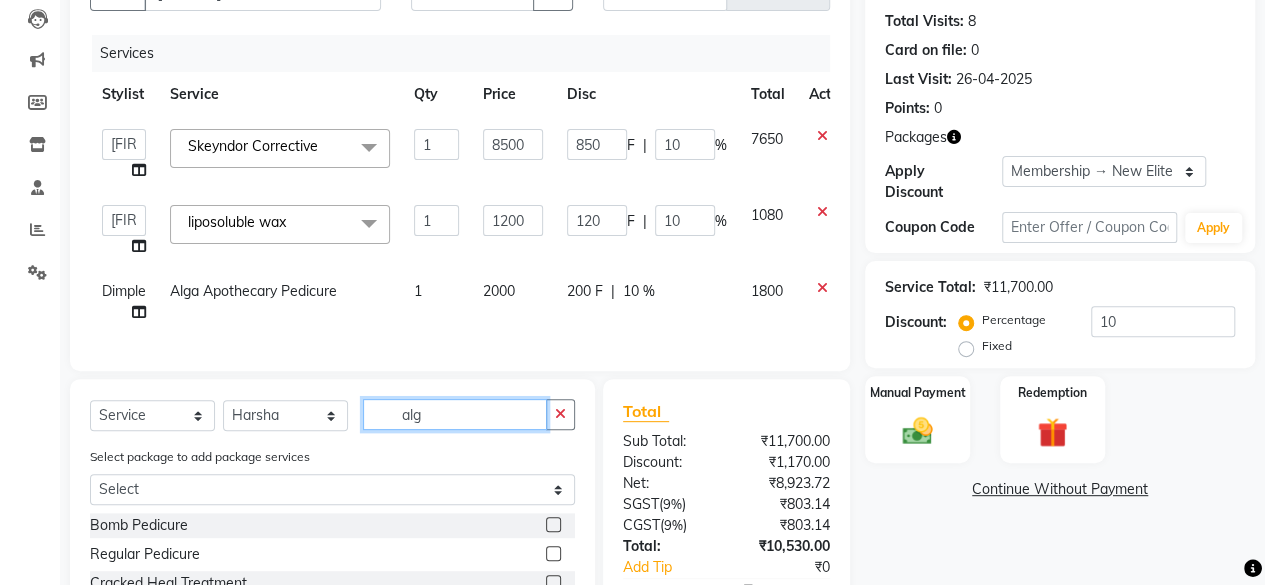 click on "alg" 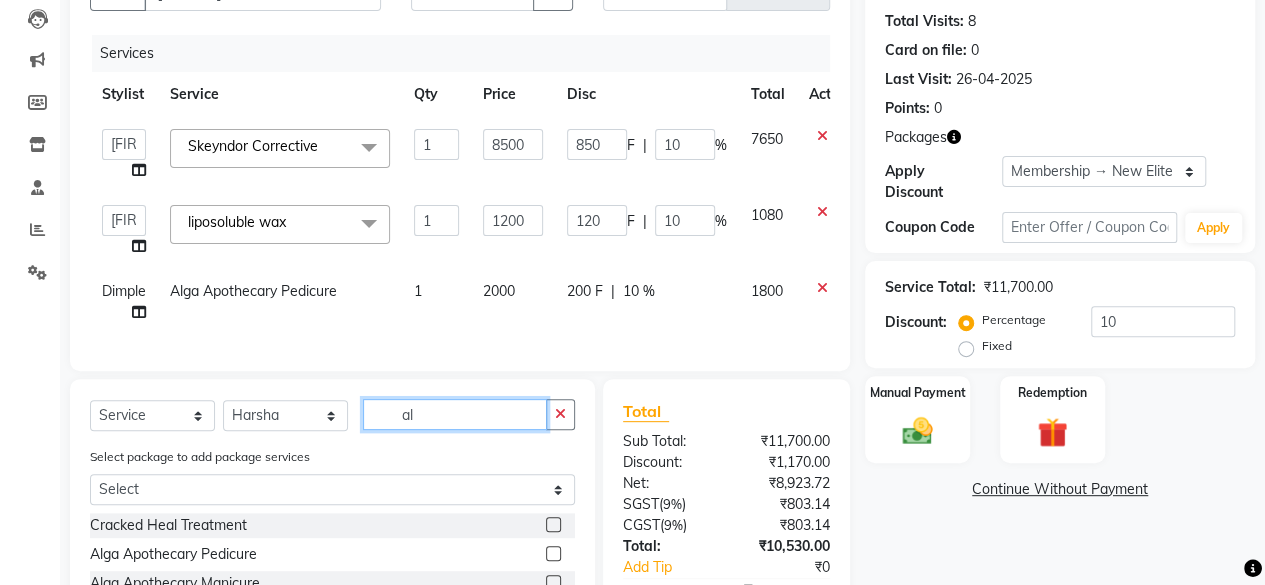 type on "alg" 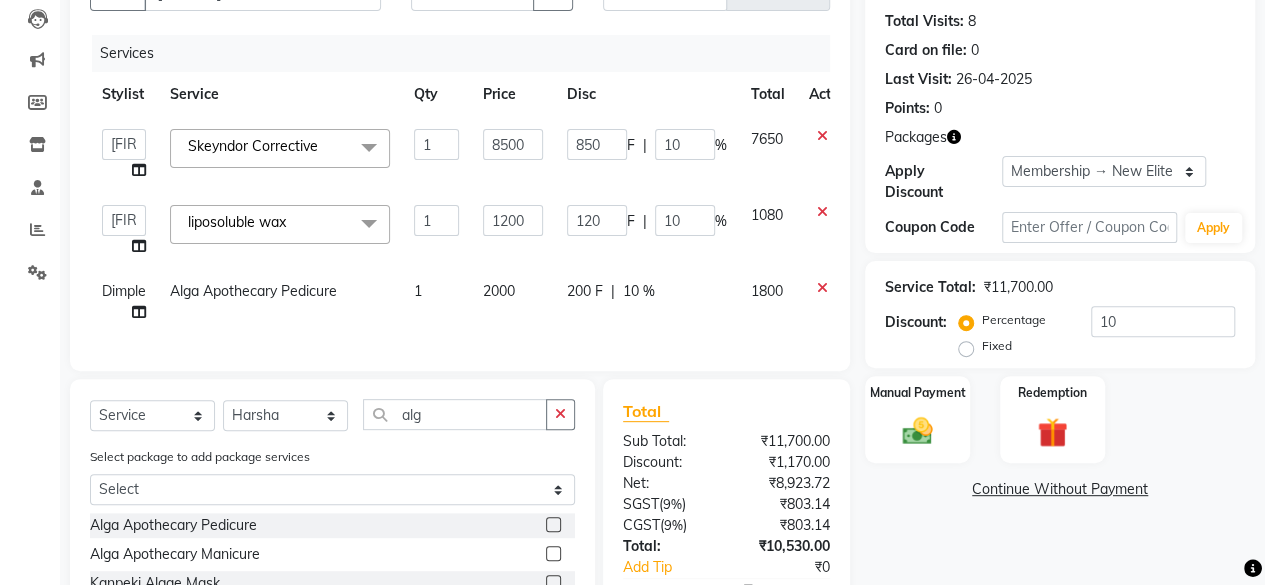 click 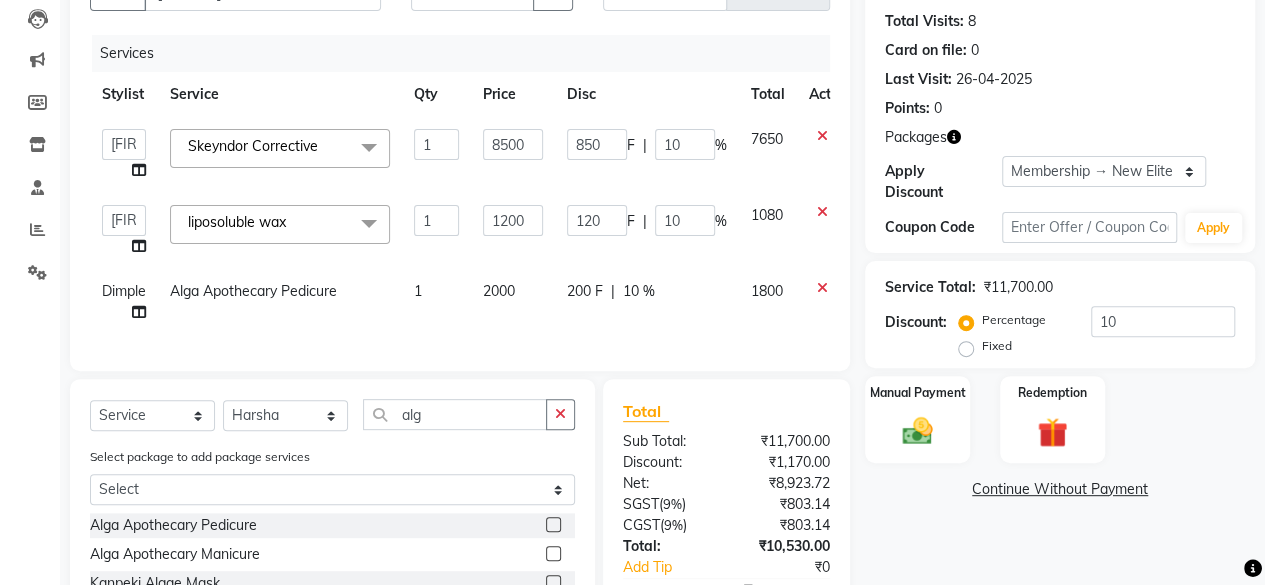 click at bounding box center [552, 554] 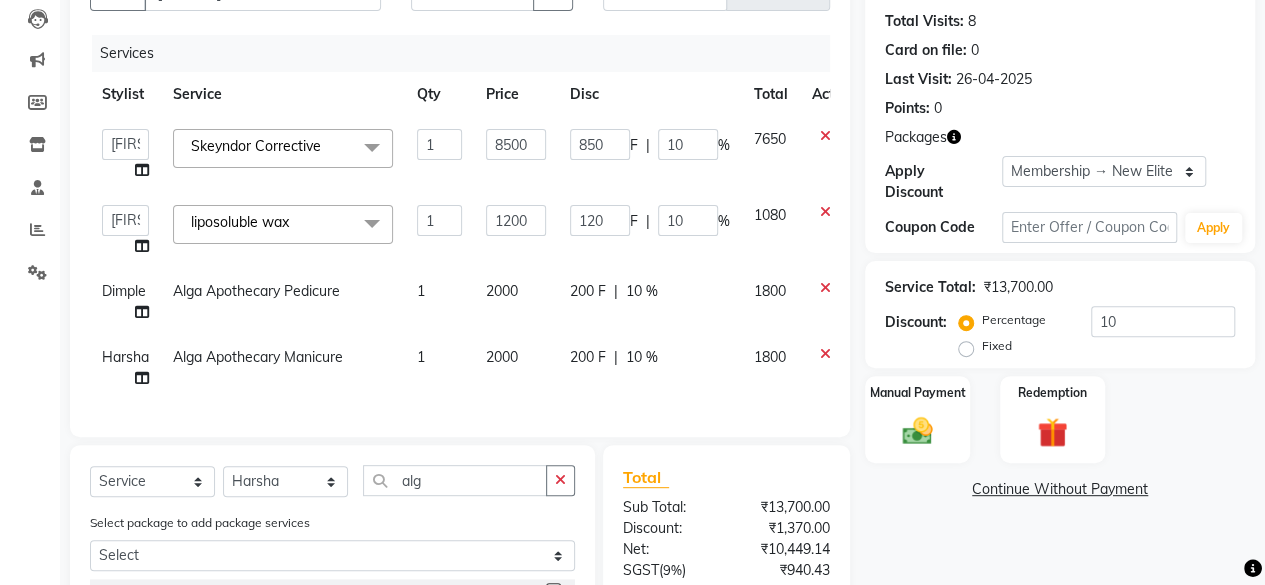 checkbox on "false" 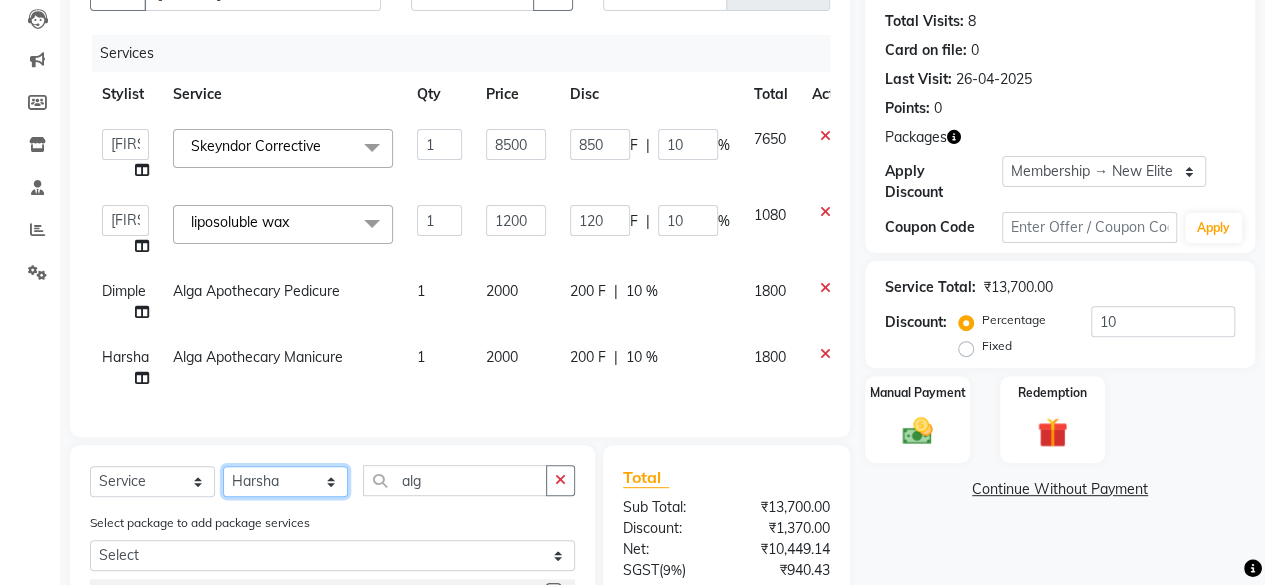 click on "Select Stylist Arvind ASHA bhawna goyal Dev Dimple Director Harsha Hemlata kajal Latika lucky Manager Manisha maam Neelu  Pallavi Pinky Priyanka Rahul Sekhar usha" 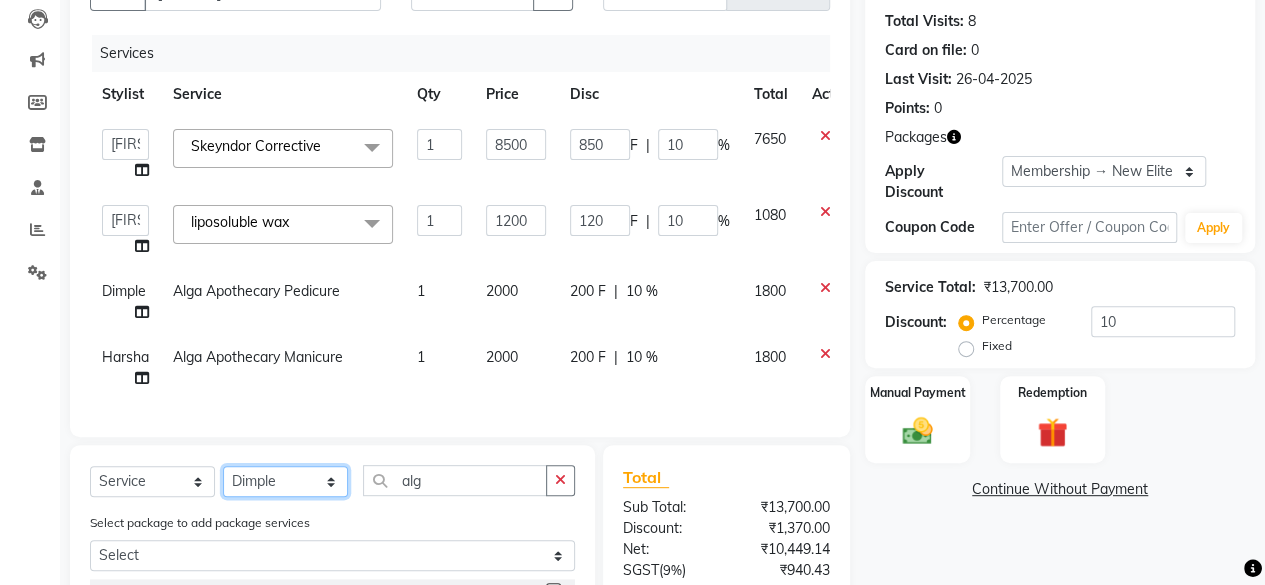 click on "Select Stylist Arvind ASHA bhawna goyal Dev Dimple Director Harsha Hemlata kajal Latika lucky Manager Manisha maam Neelu  Pallavi Pinky Priyanka Rahul Sekhar usha" 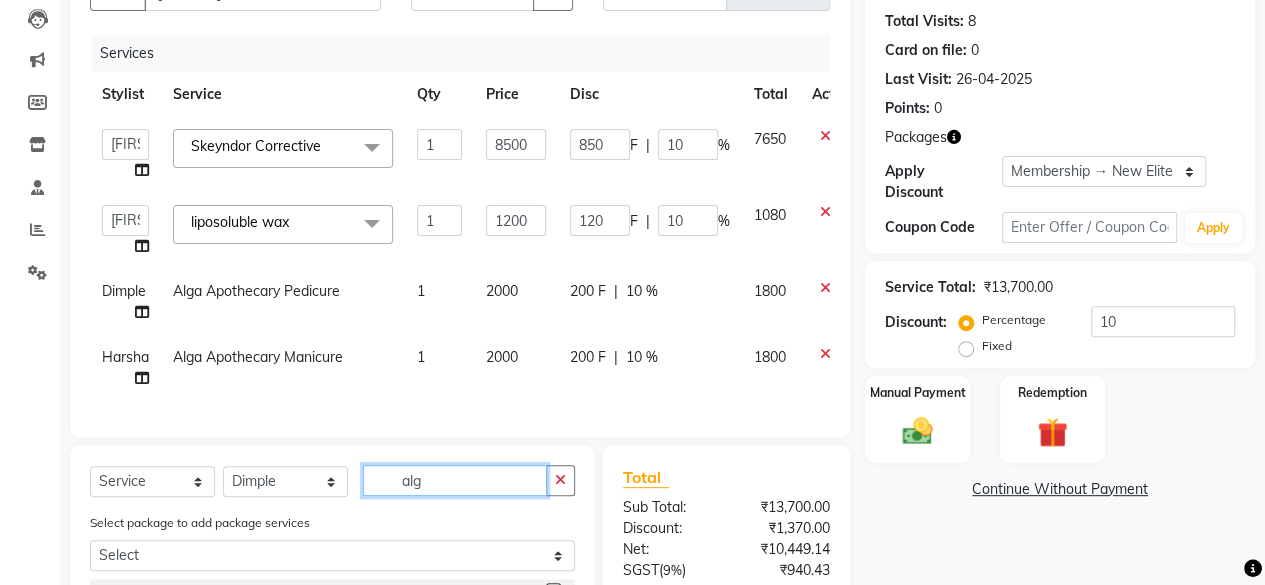 click on "alg" 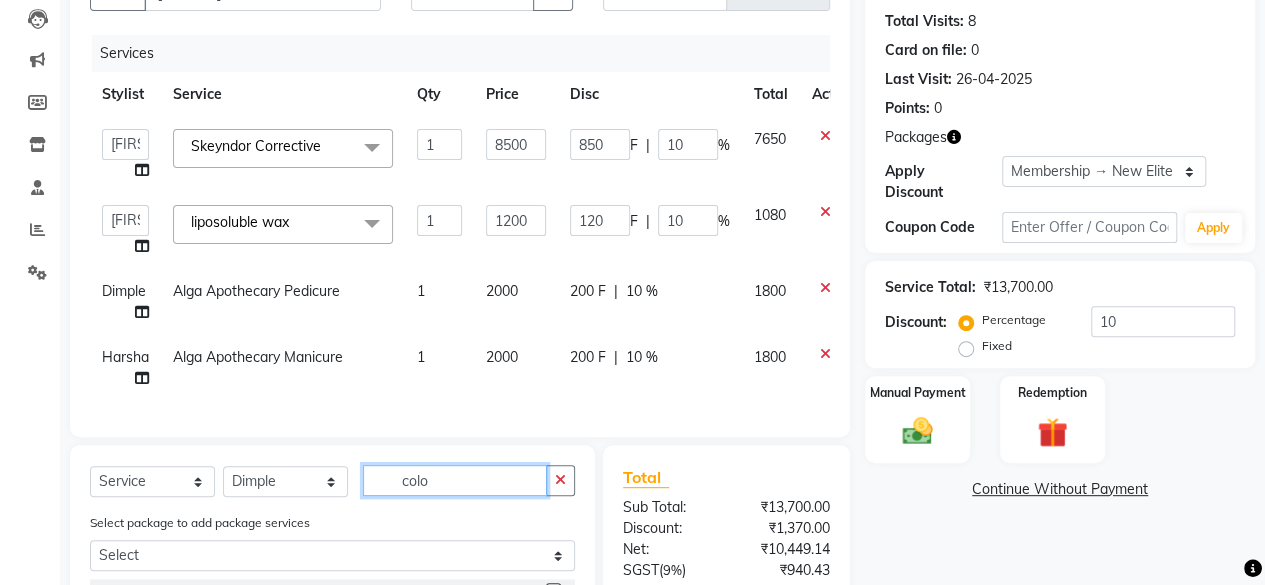 scroll, scrollTop: 410, scrollLeft: 0, axis: vertical 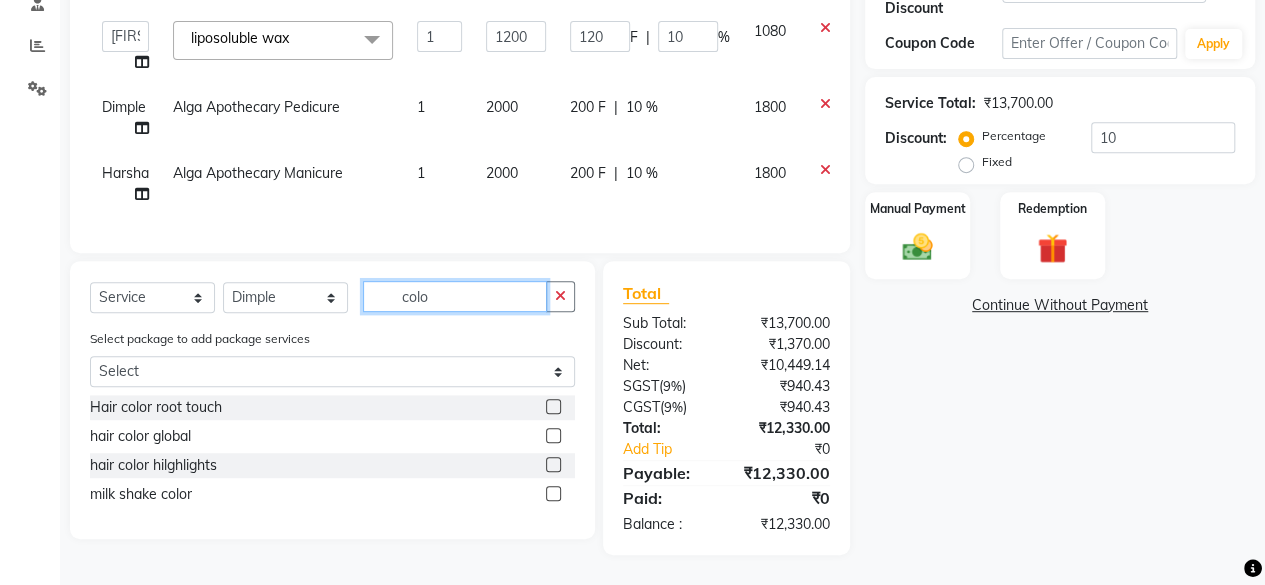type on "colo" 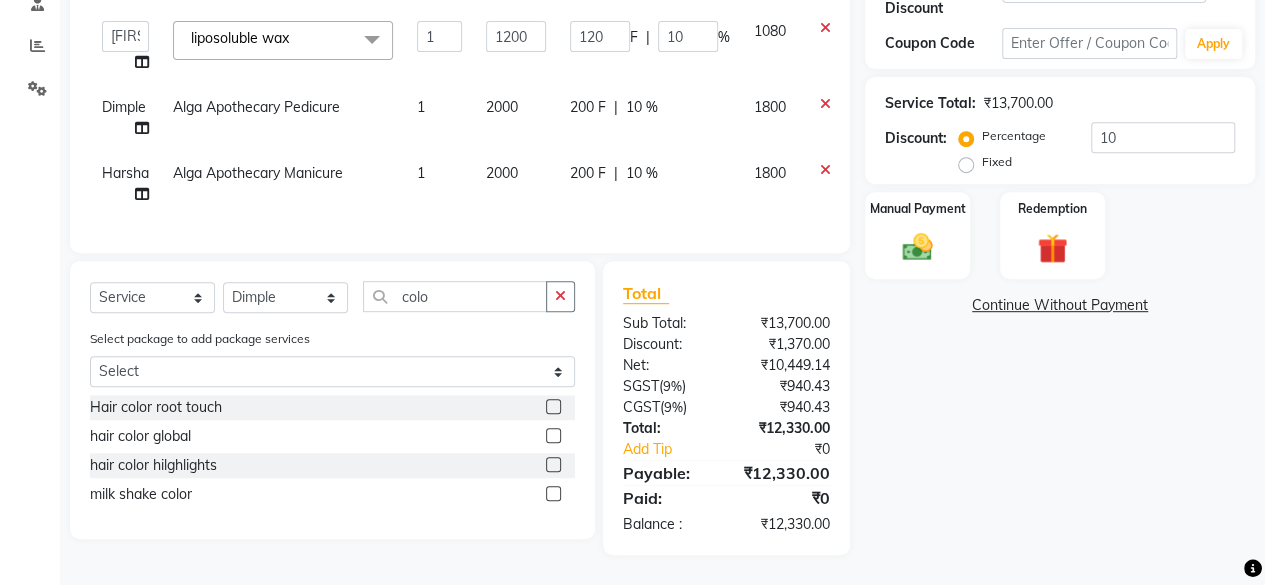 click 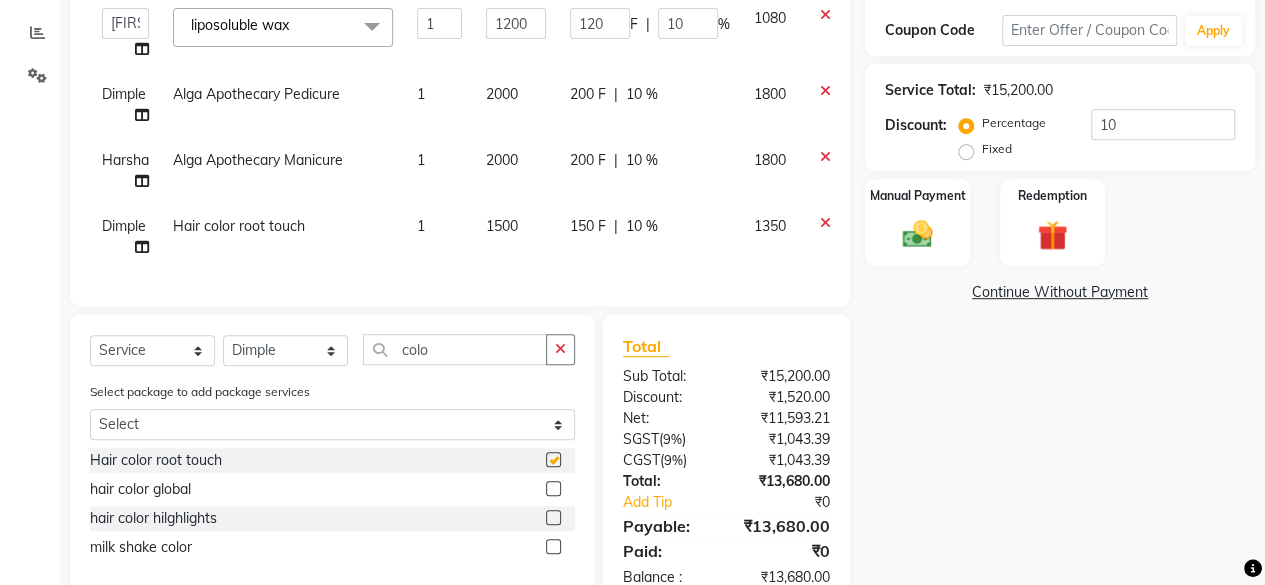 checkbox on "false" 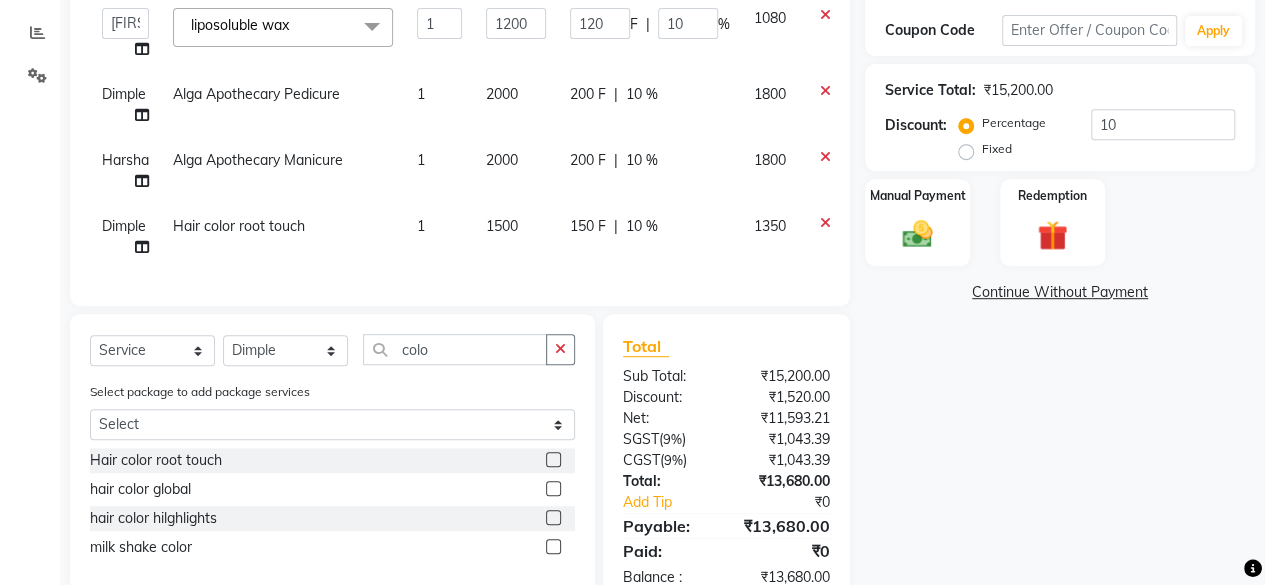 click on "1500" 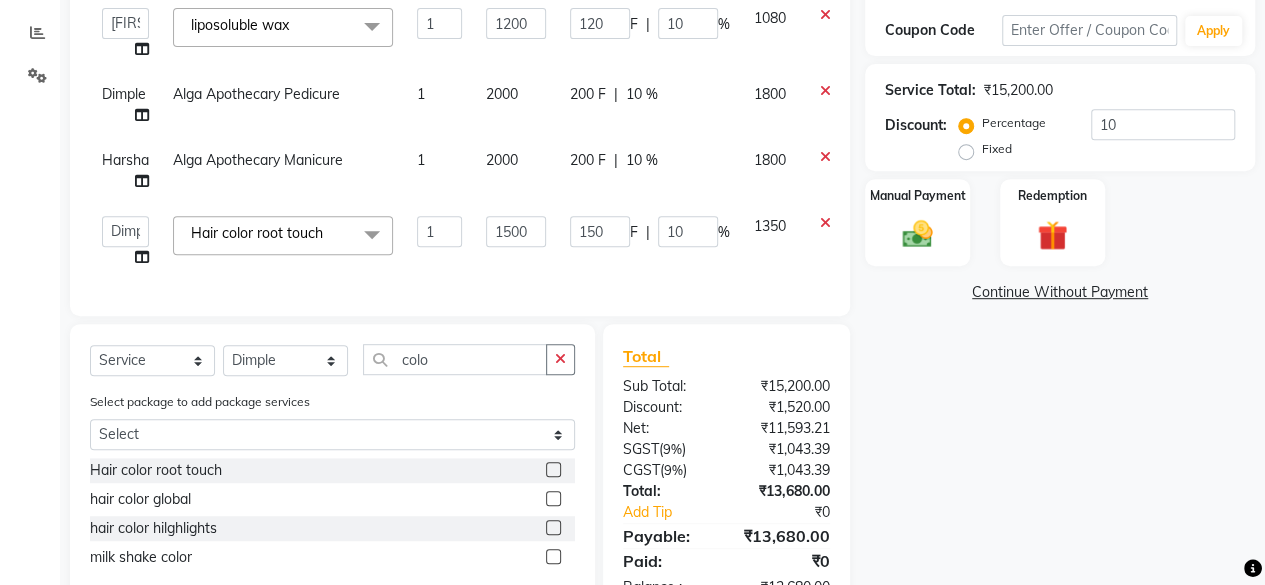 click on "1500" 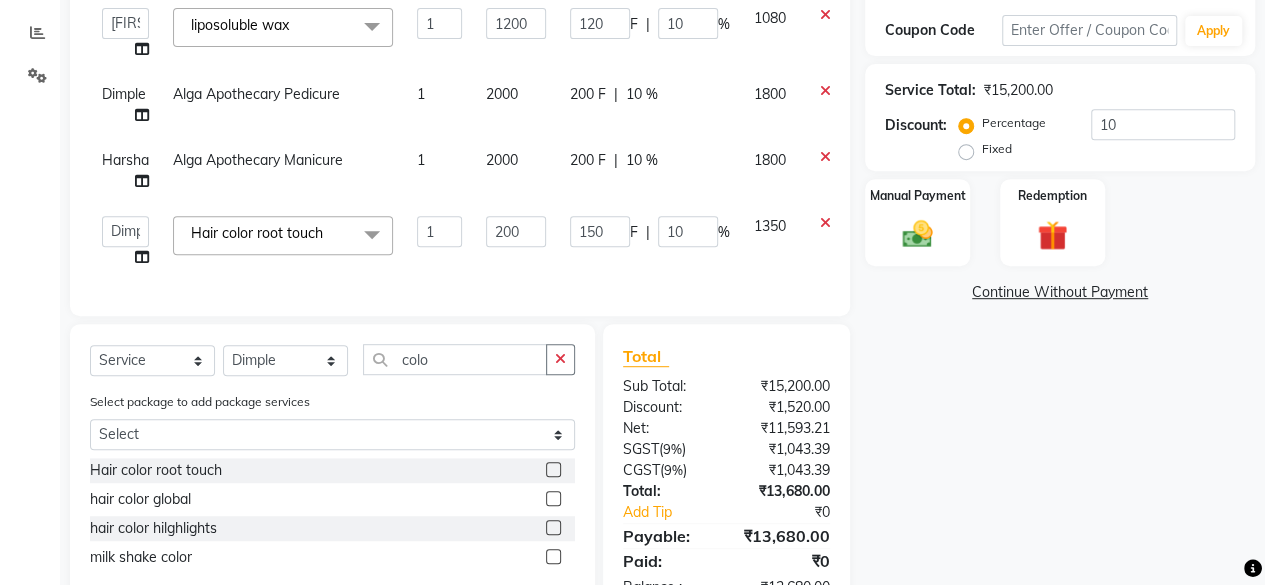 type on "2000" 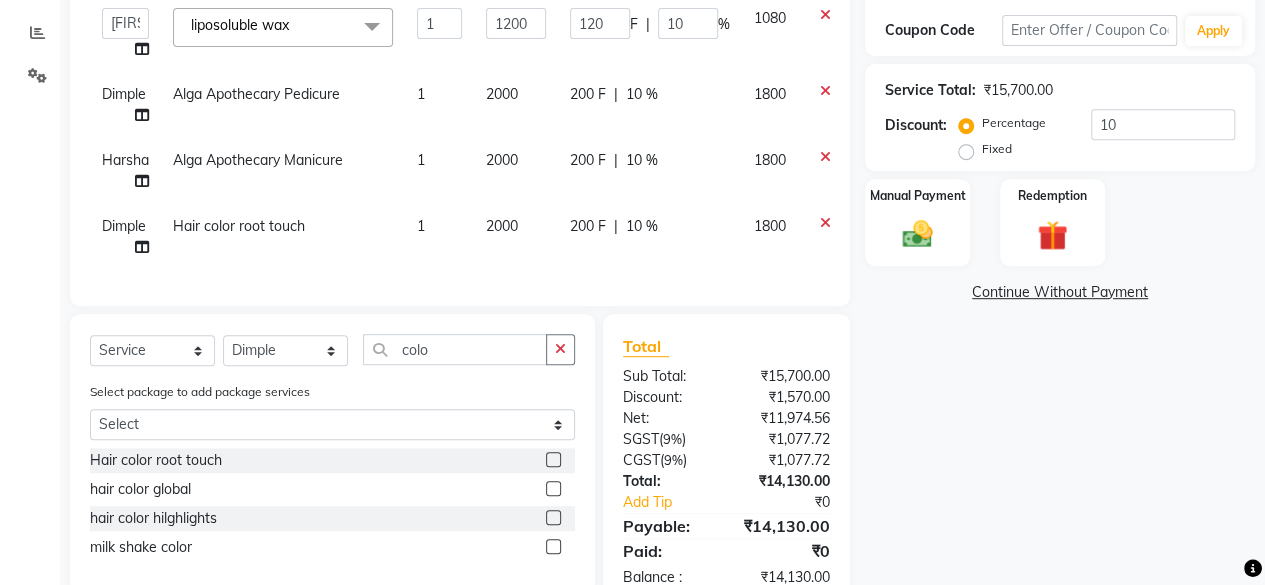 click on "2000" 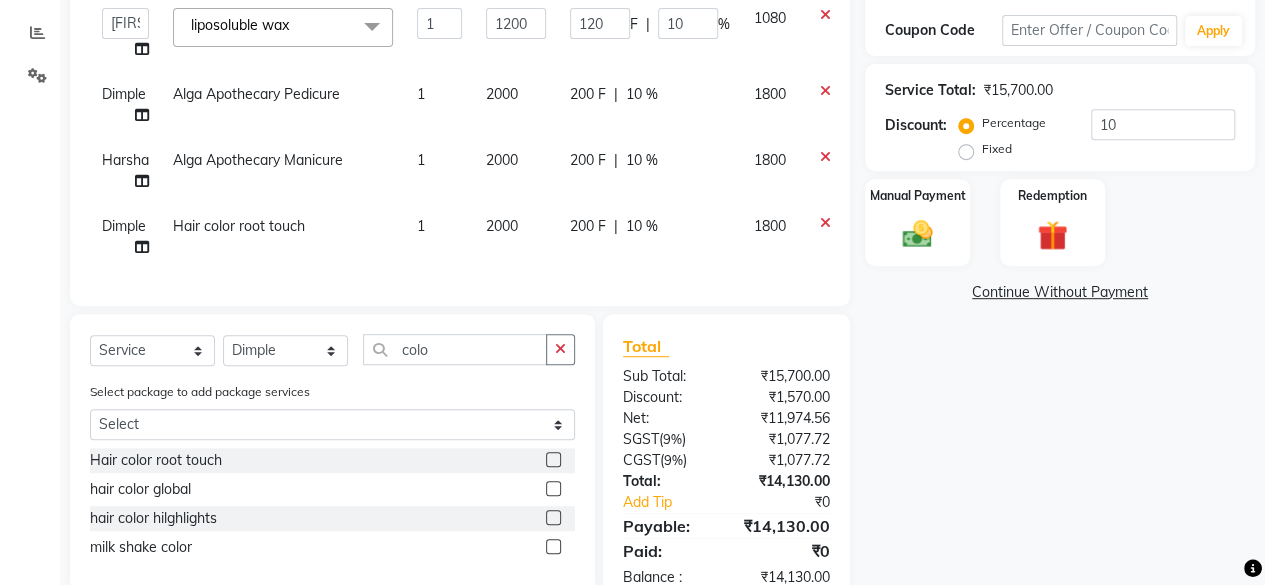 select on "18135" 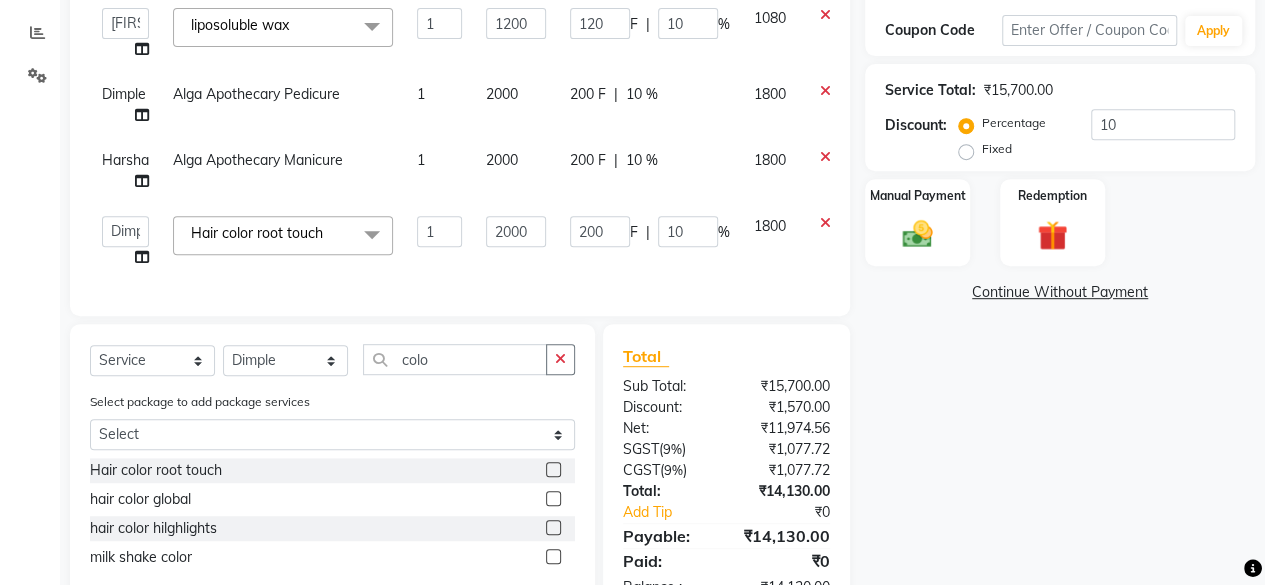 scroll, scrollTop: 486, scrollLeft: 0, axis: vertical 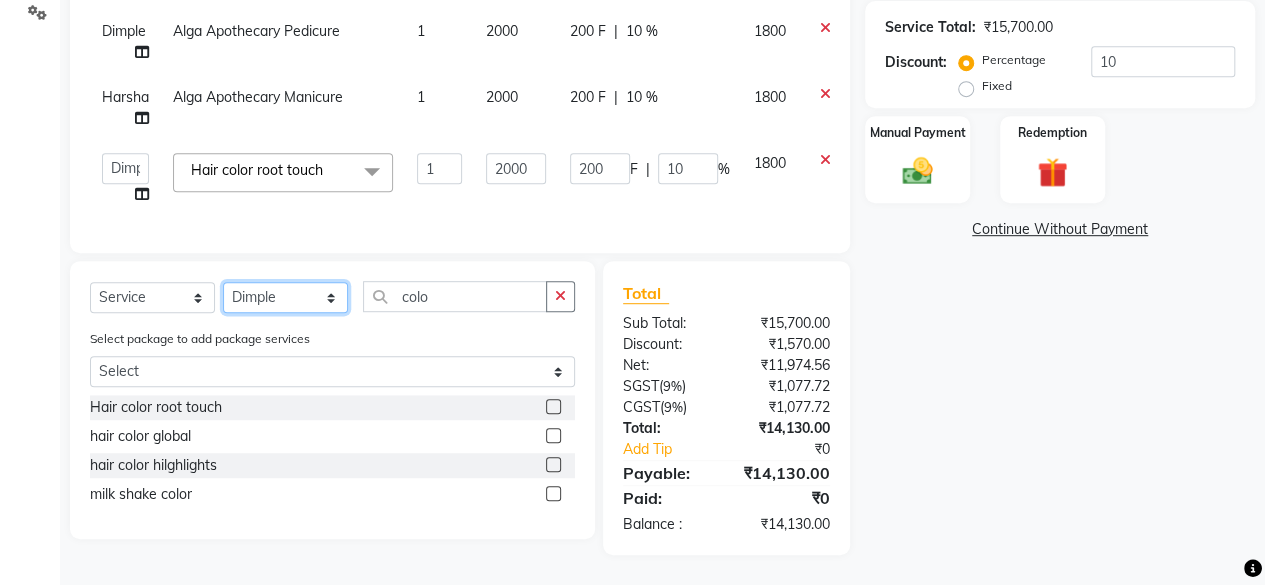 click on "Select Stylist Arvind ASHA bhawna goyal Dev Dimple Director Harsha Hemlata kajal Latika lucky Manager Manisha maam Neelu  Pallavi Pinky Priyanka Rahul Sekhar usha" 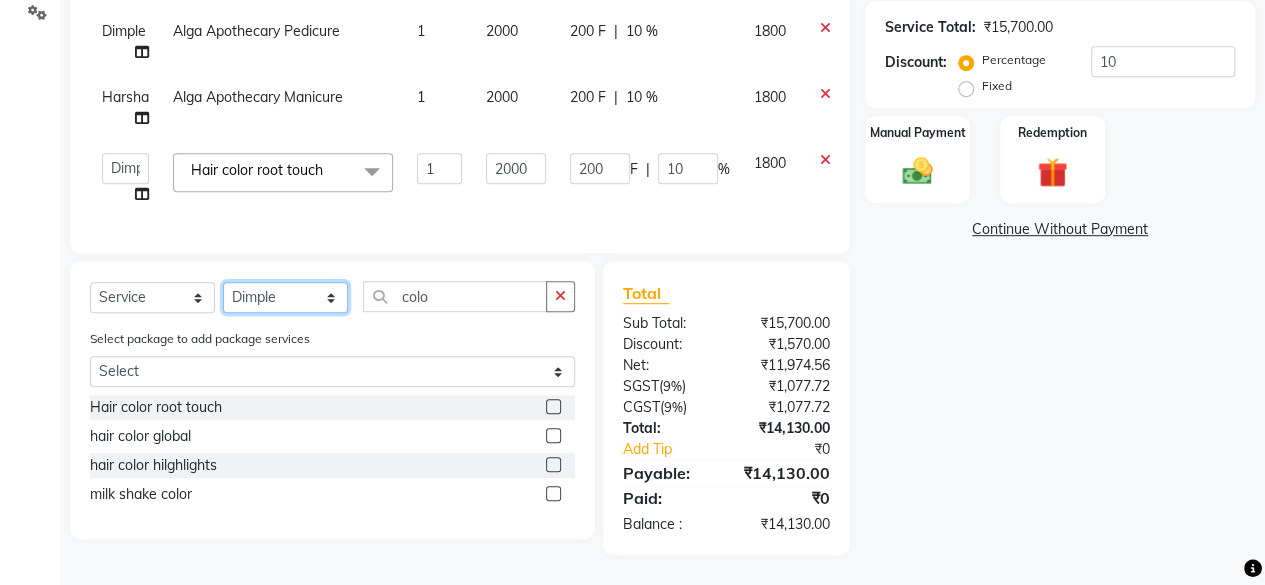 select on "44020" 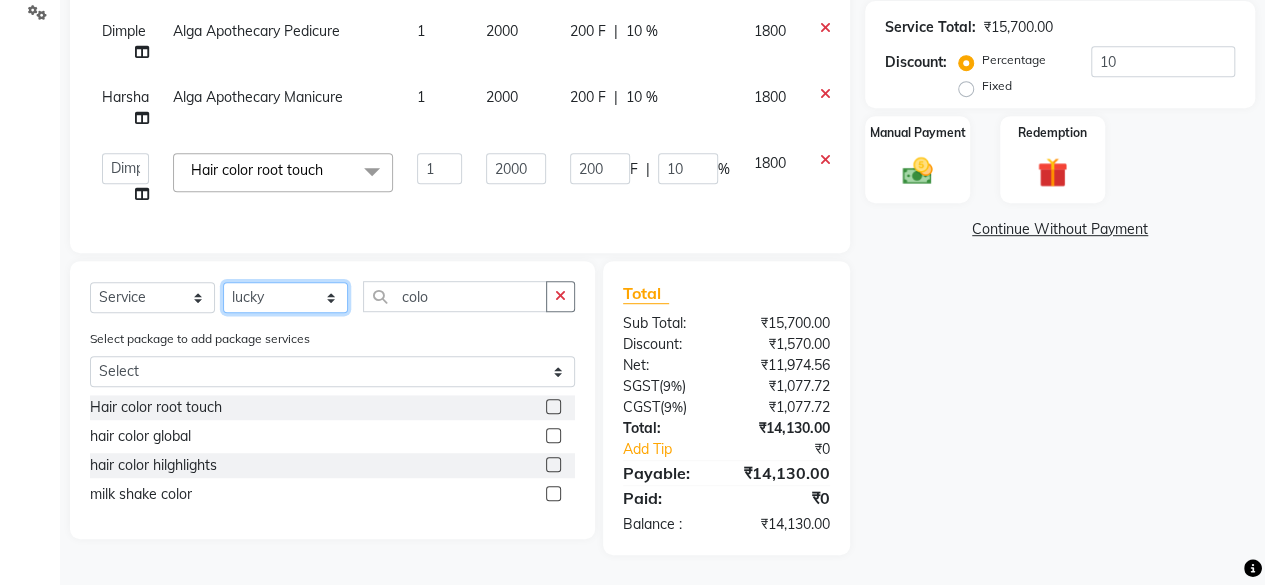 click on "Select Stylist Arvind ASHA bhawna goyal Dev Dimple Director Harsha Hemlata kajal Latika lucky Manager Manisha maam Neelu  Pallavi Pinky Priyanka Rahul Sekhar usha" 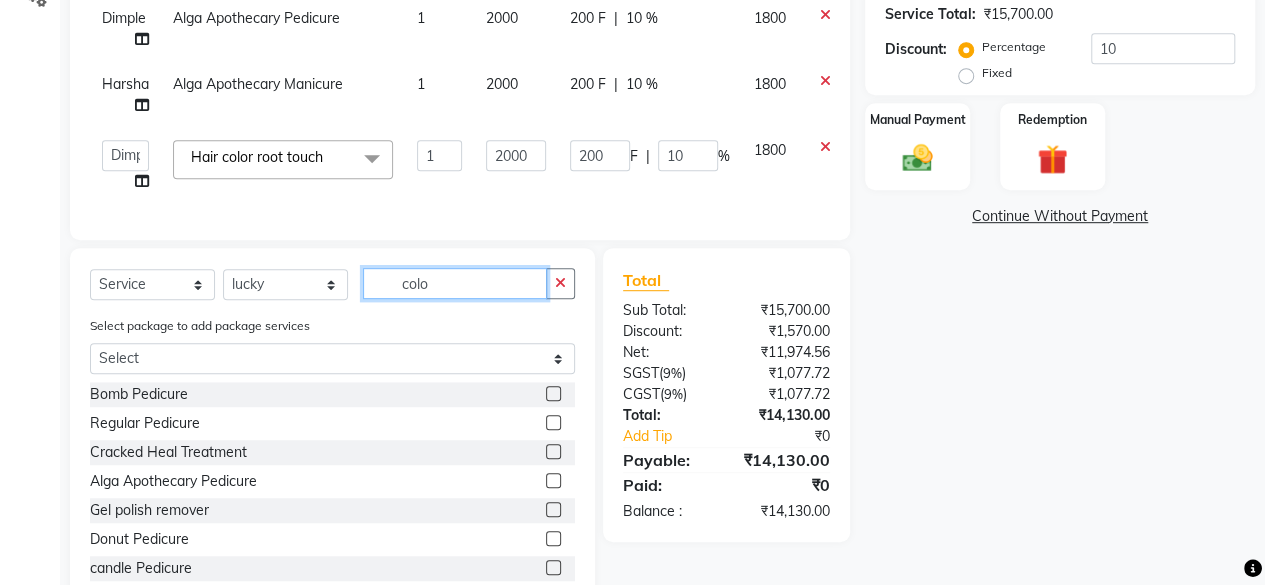 click on "colo" 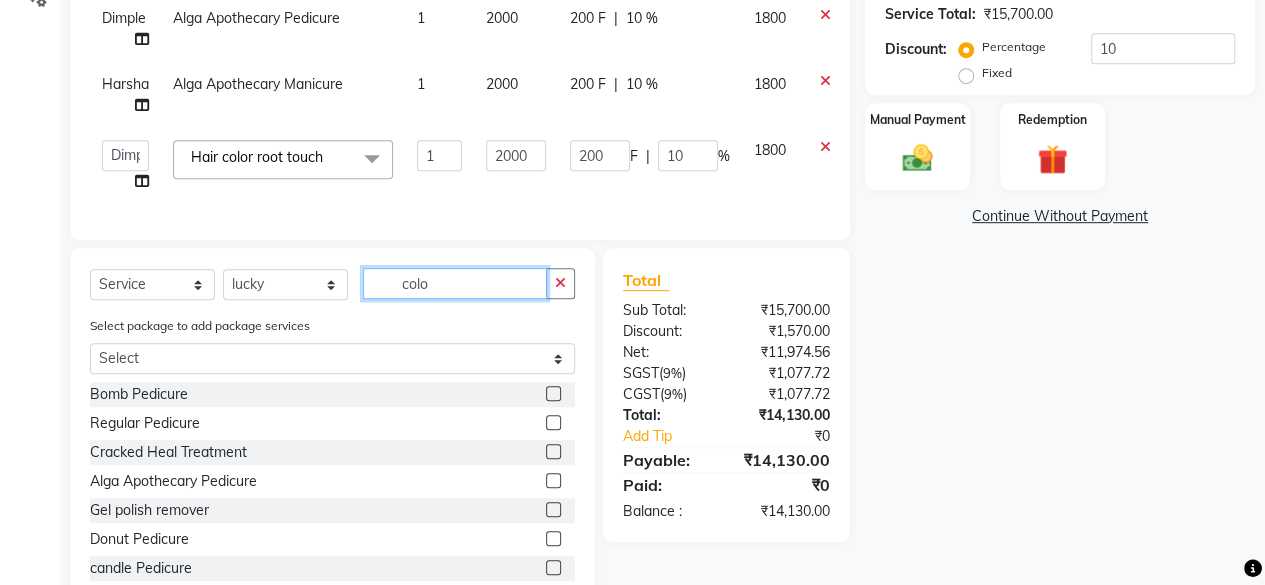 click on "colo" 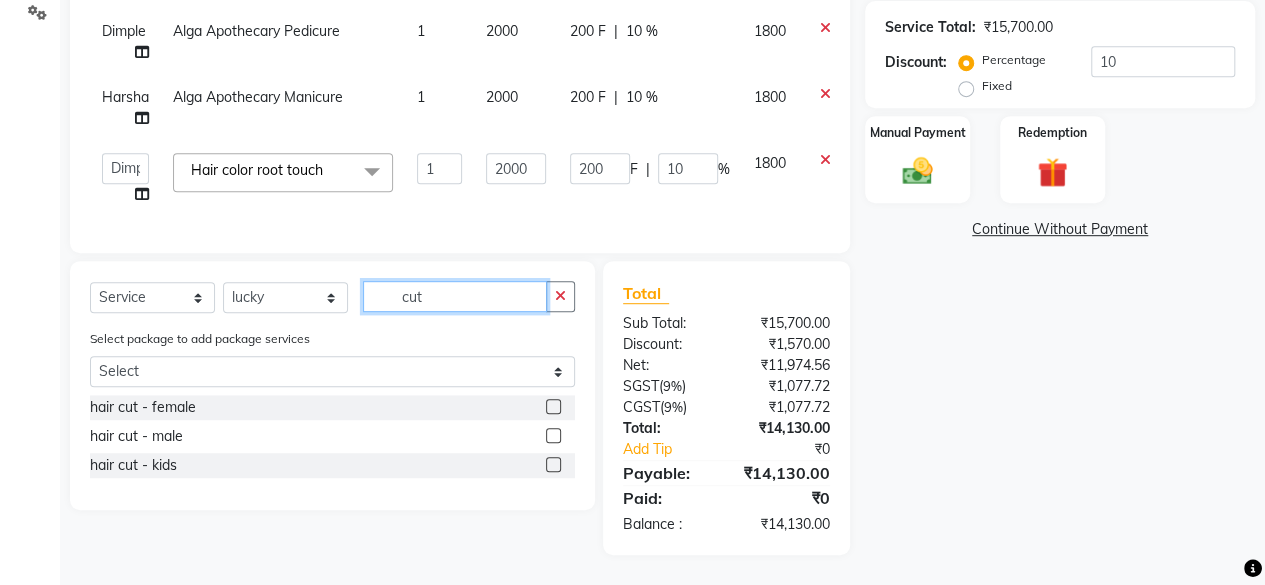 type on "cut" 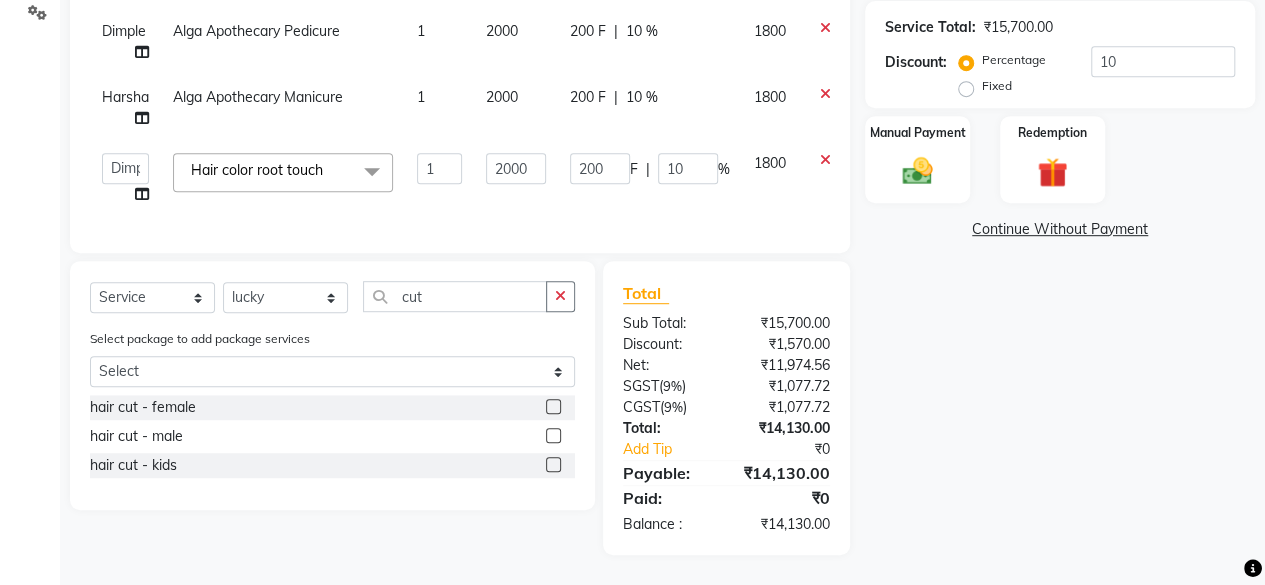 click 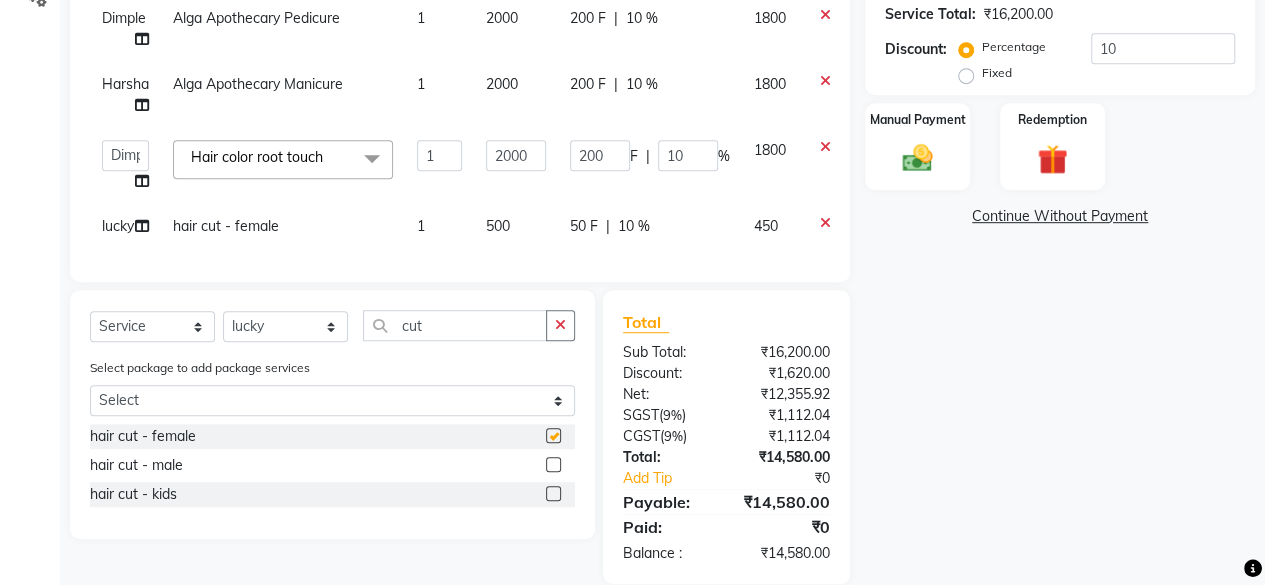 checkbox on "false" 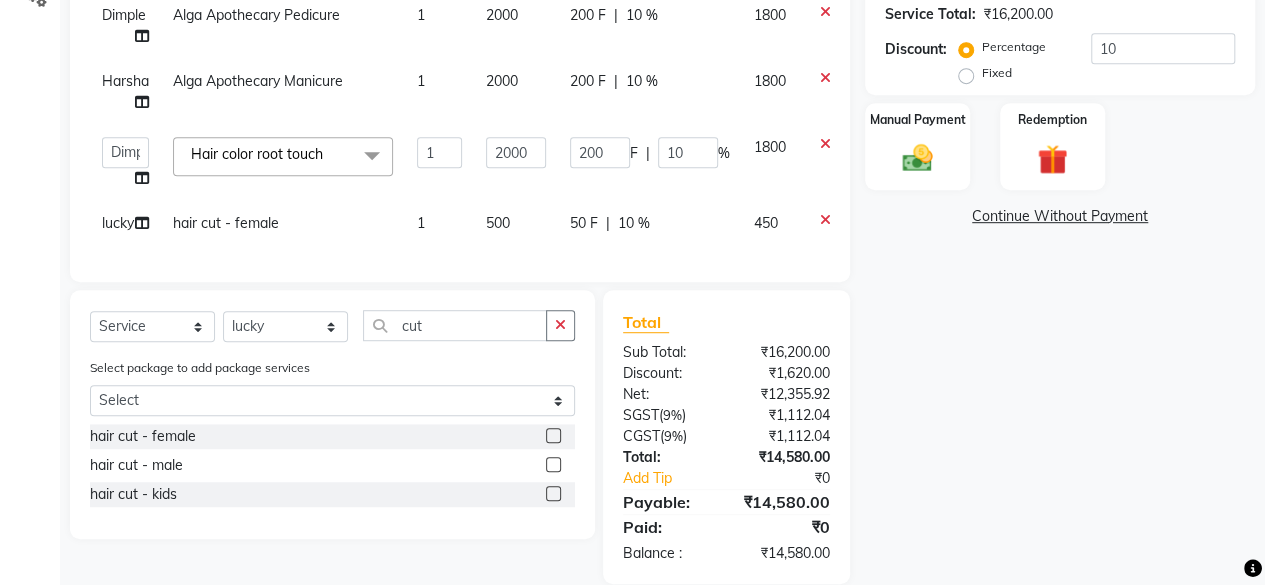 scroll, scrollTop: 18, scrollLeft: 0, axis: vertical 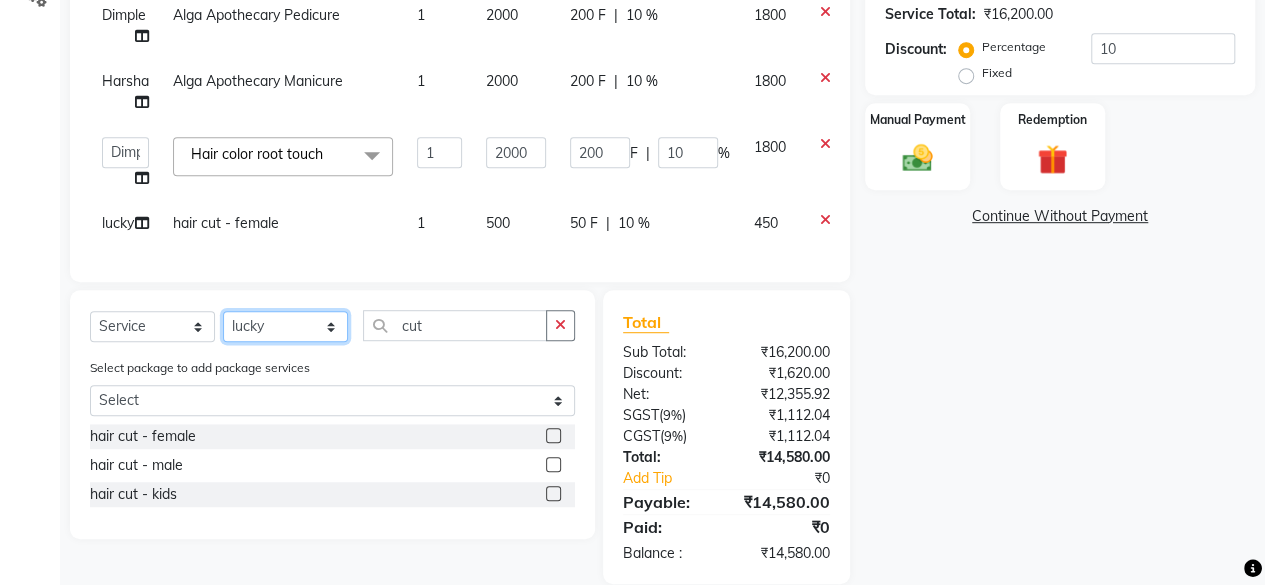 click on "Select Stylist Arvind ASHA bhawna goyal Dev Dimple Director Harsha Hemlata kajal Latika lucky Manager Manisha maam Neelu  Pallavi Pinky Priyanka Rahul Sekhar usha" 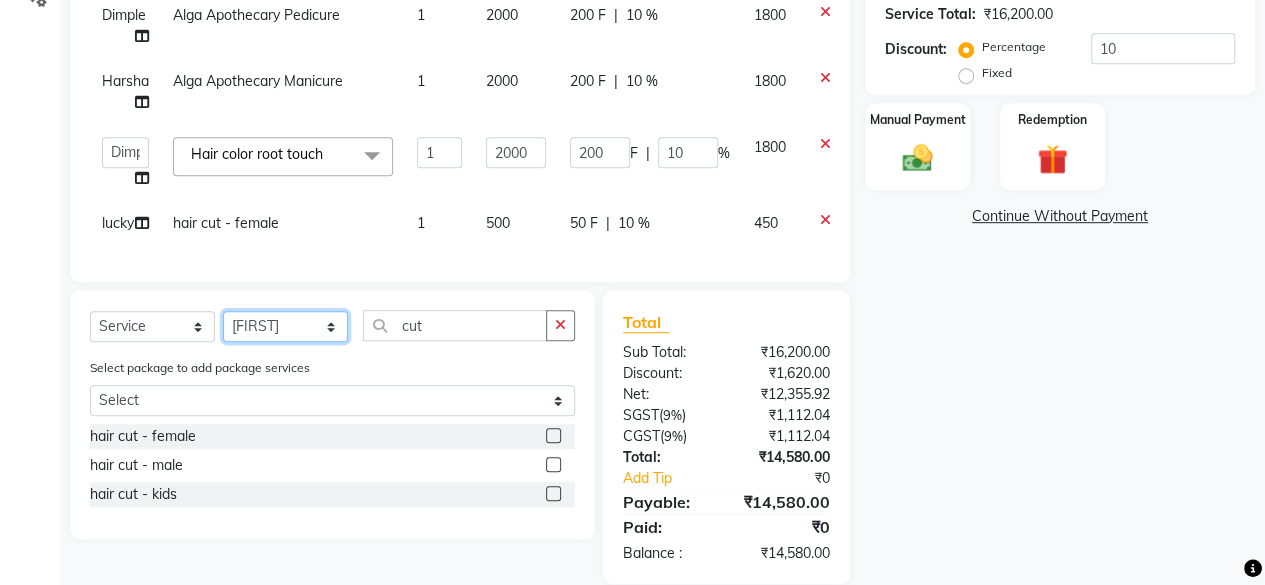 click on "Select Stylist Arvind ASHA bhawna goyal Dev Dimple Director Harsha Hemlata kajal Latika lucky Manager Manisha maam Neelu  Pallavi Pinky Priyanka Rahul Sekhar usha" 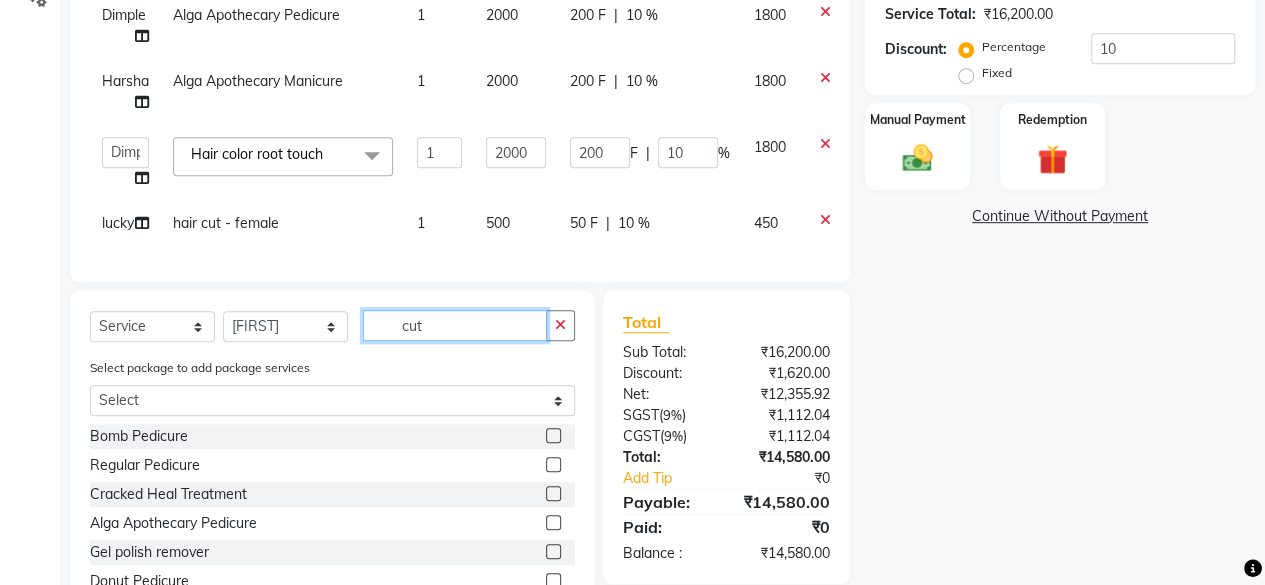 click on "cut" 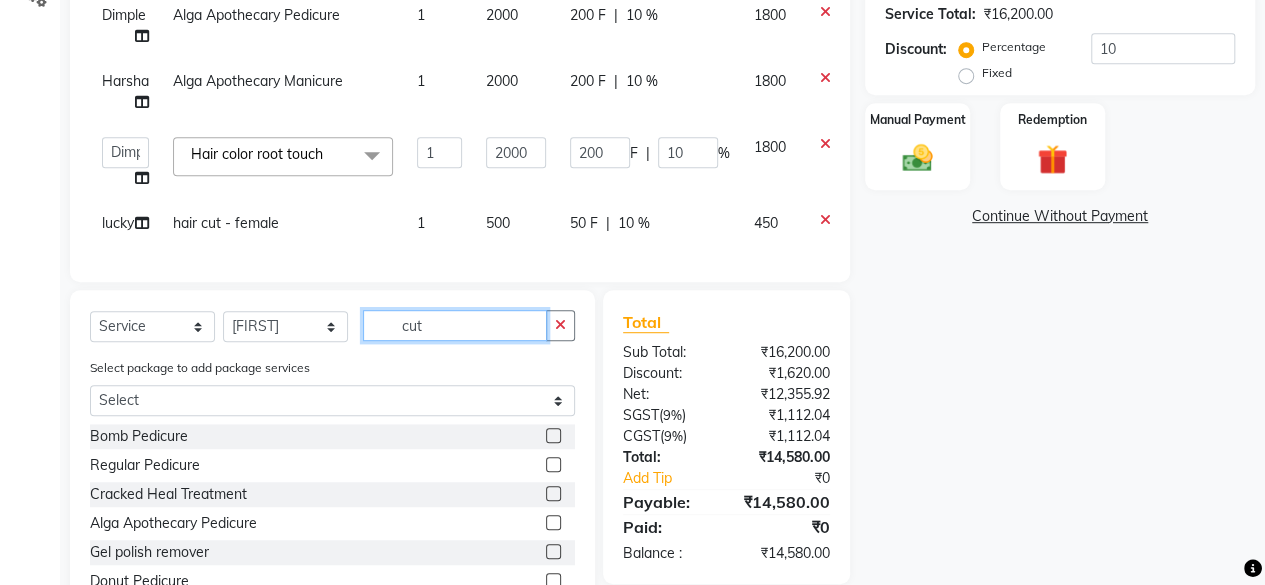 click on "cut" 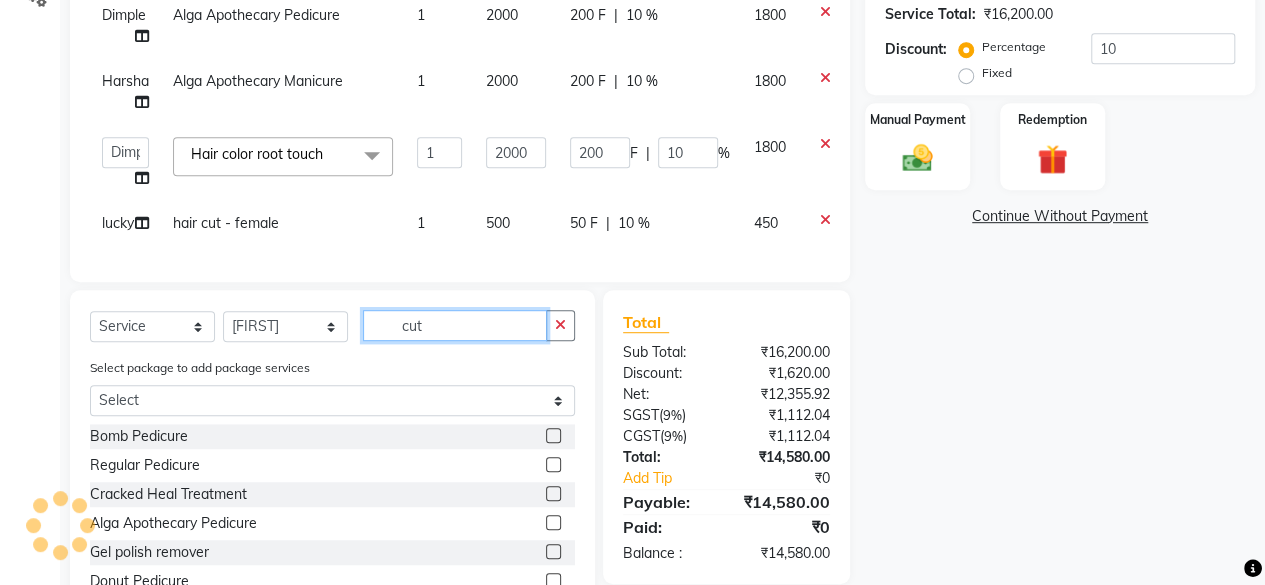click on "cut" 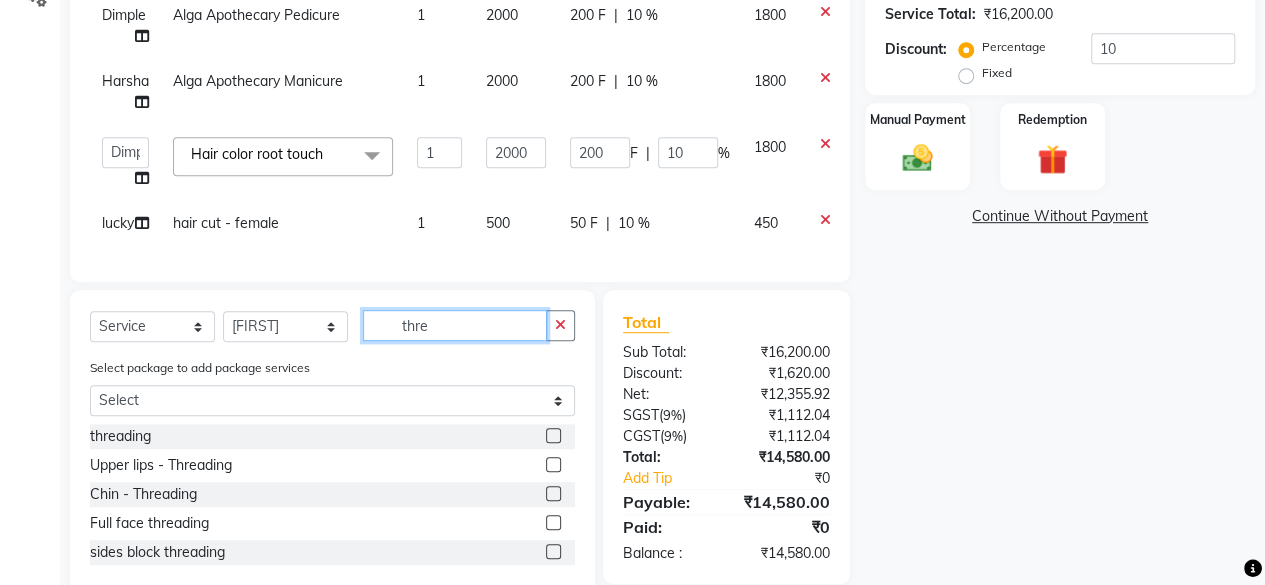 type on "thre" 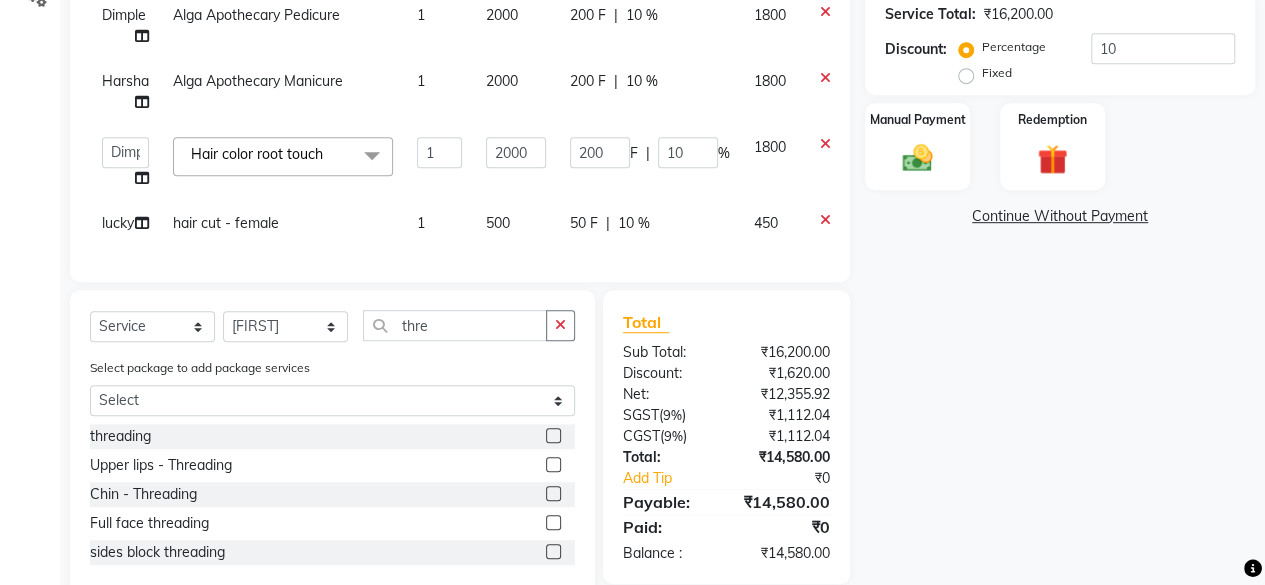 click 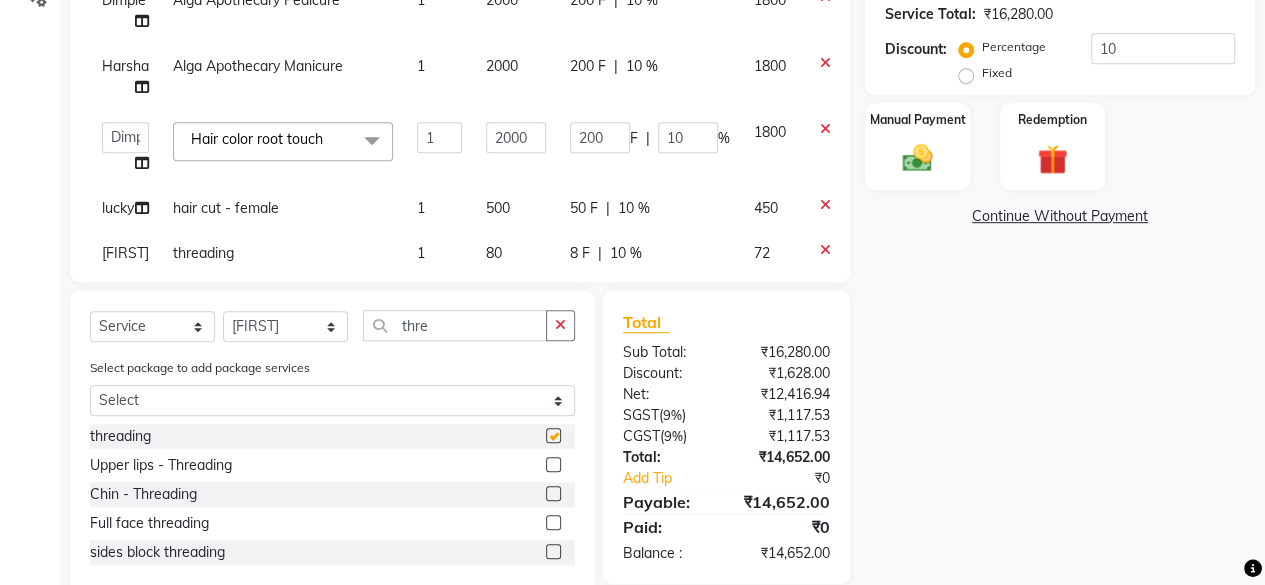 checkbox on "false" 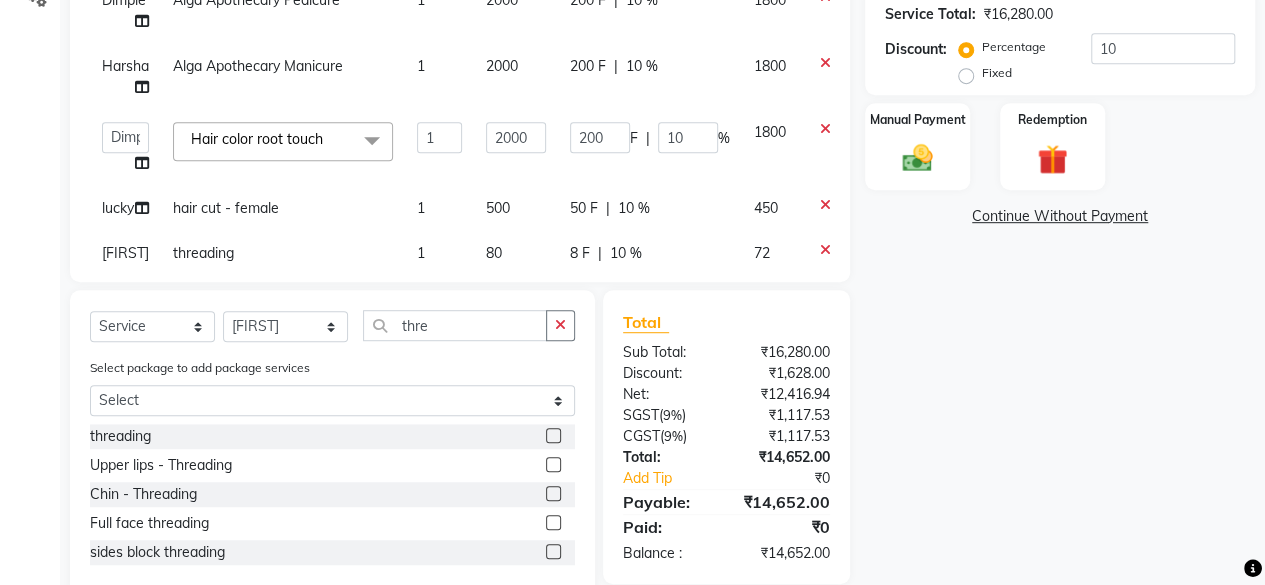 scroll, scrollTop: 84, scrollLeft: 0, axis: vertical 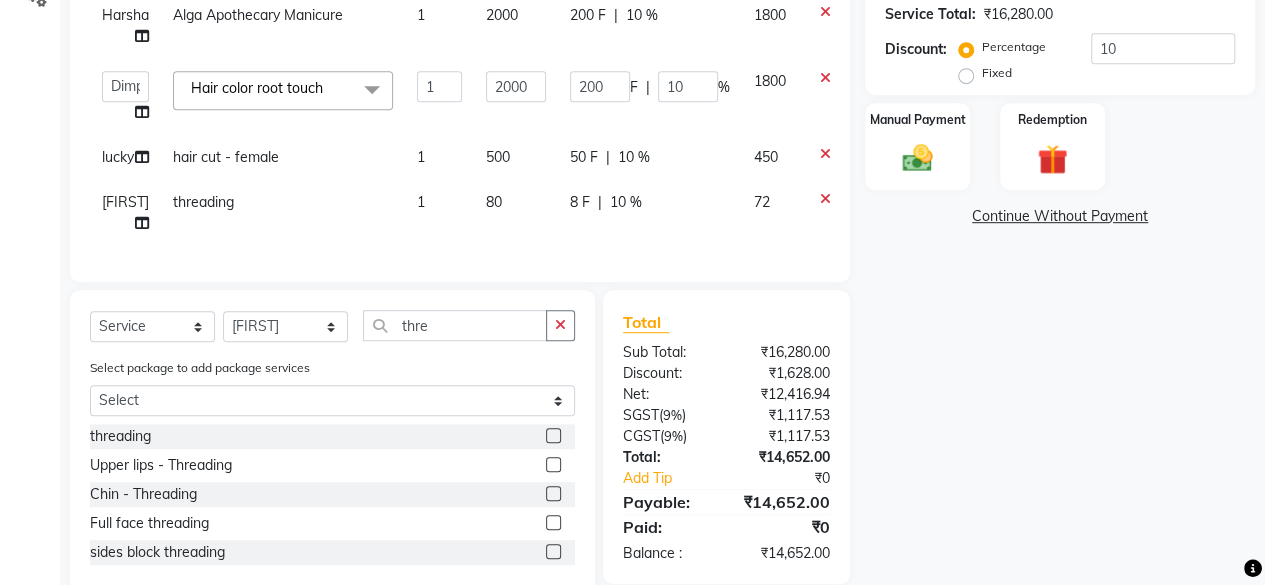 click on "80" 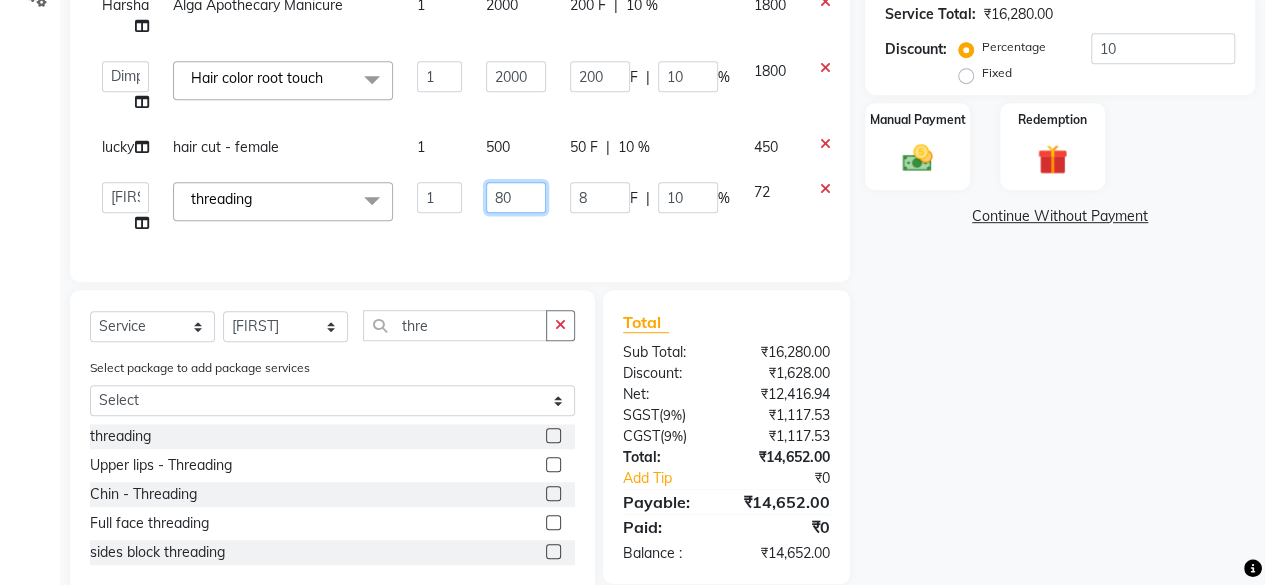 click on "80" 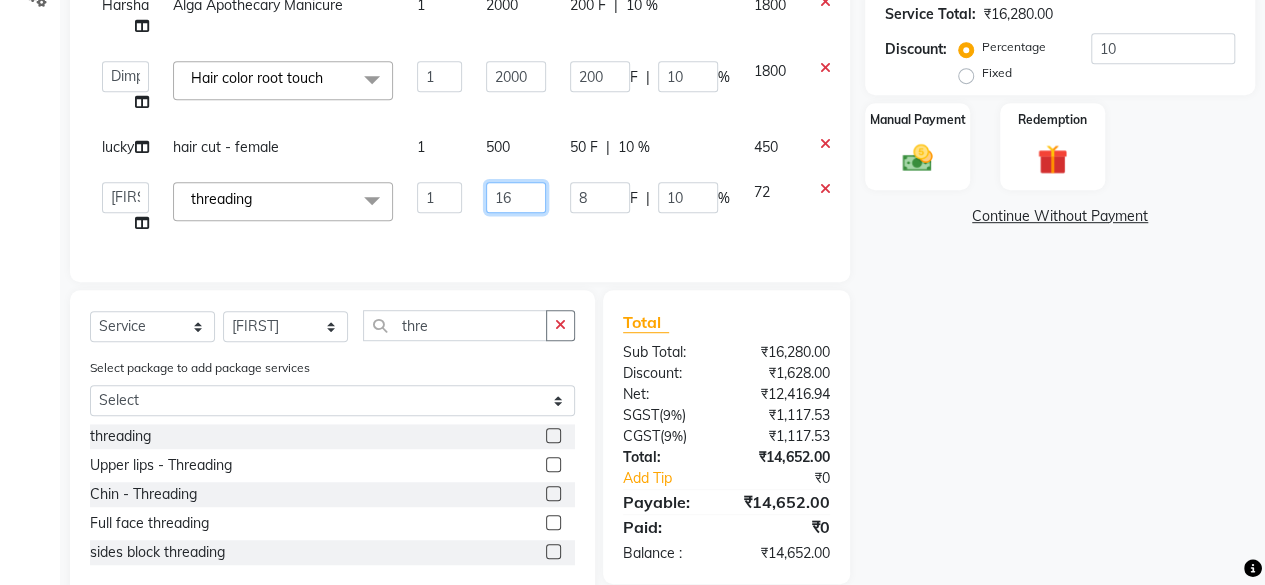 type on "160" 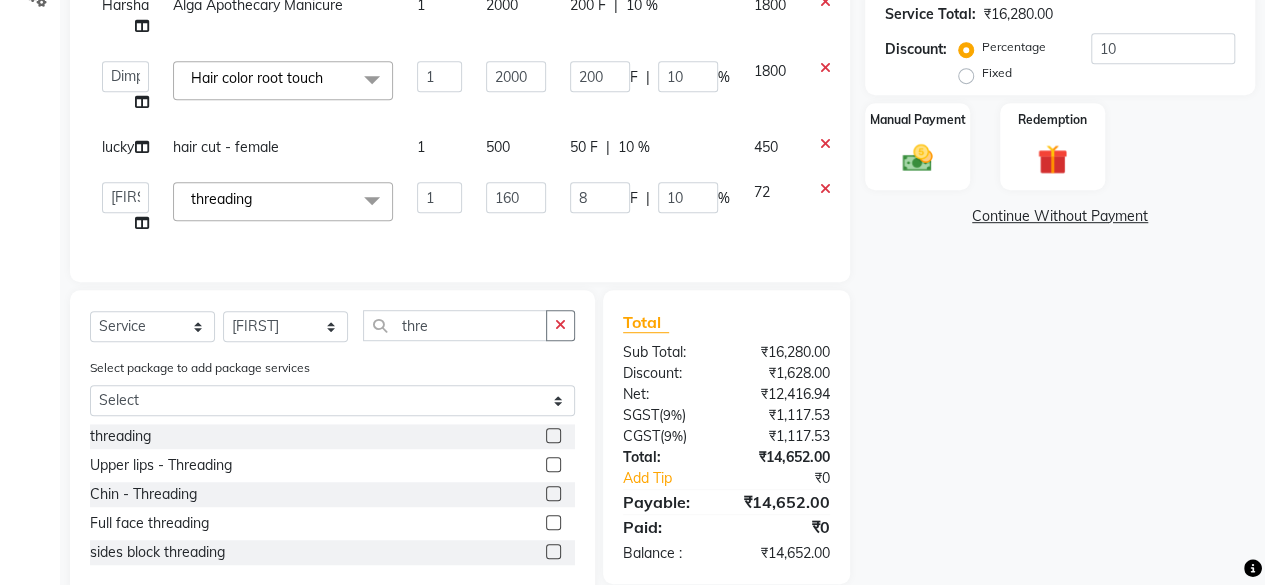 click on "160" 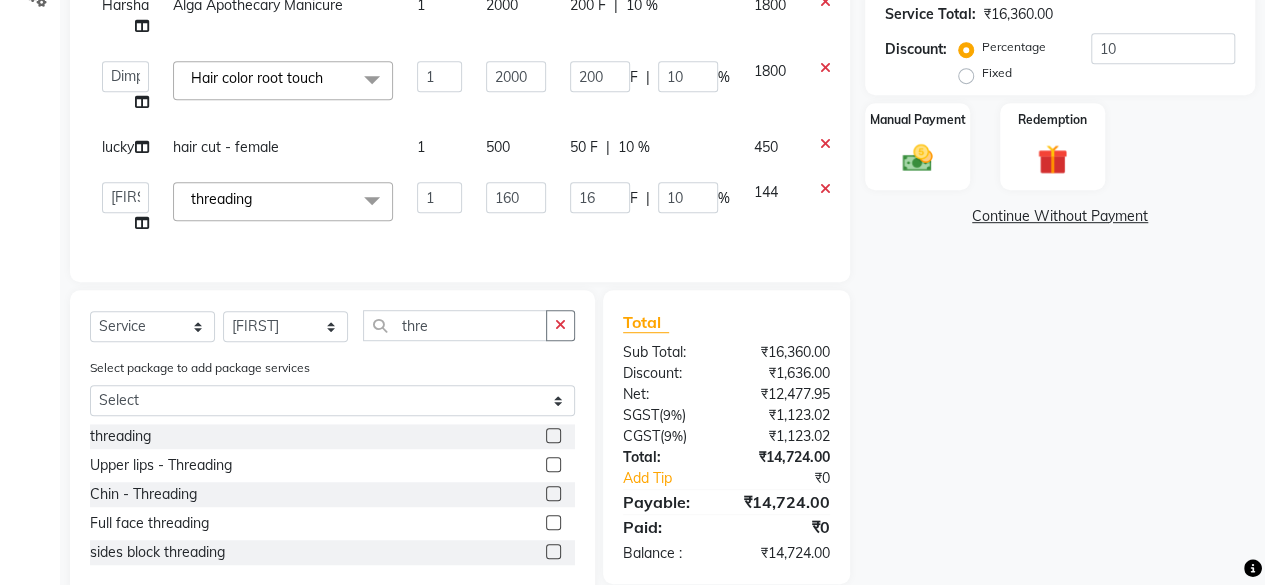 scroll, scrollTop: 0, scrollLeft: 0, axis: both 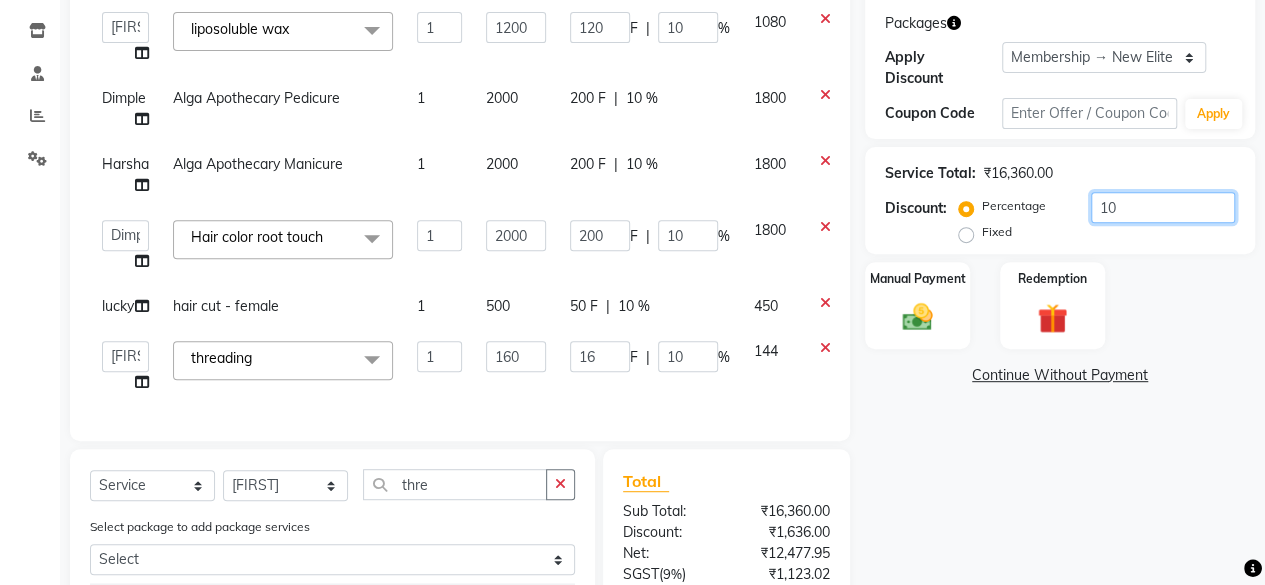 click on "10" 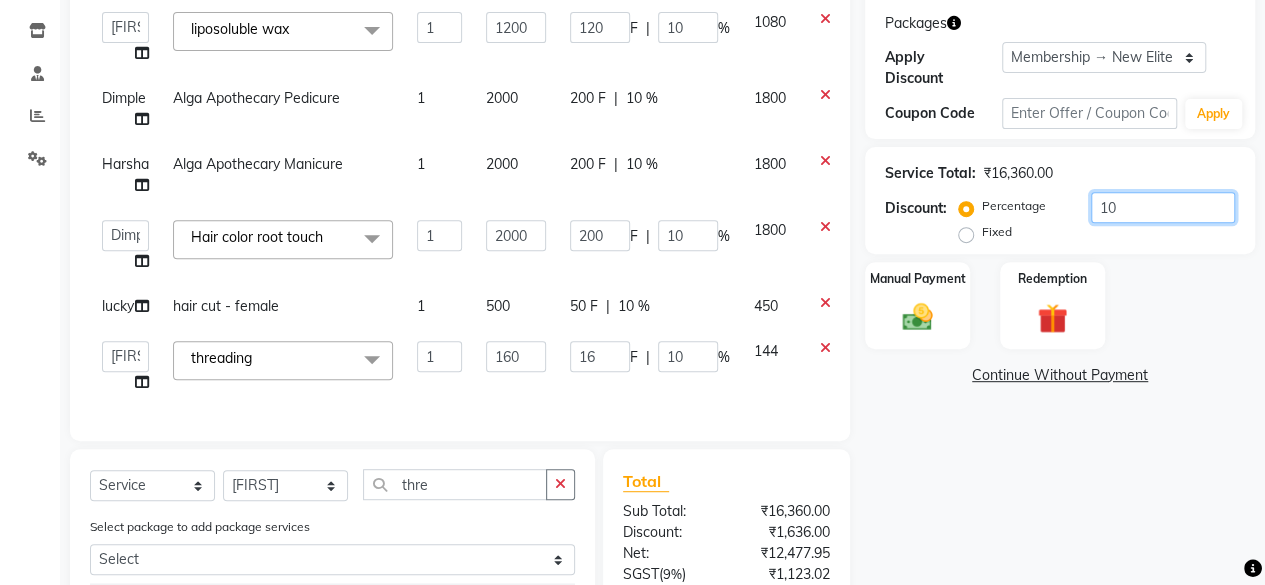 type on "10.5" 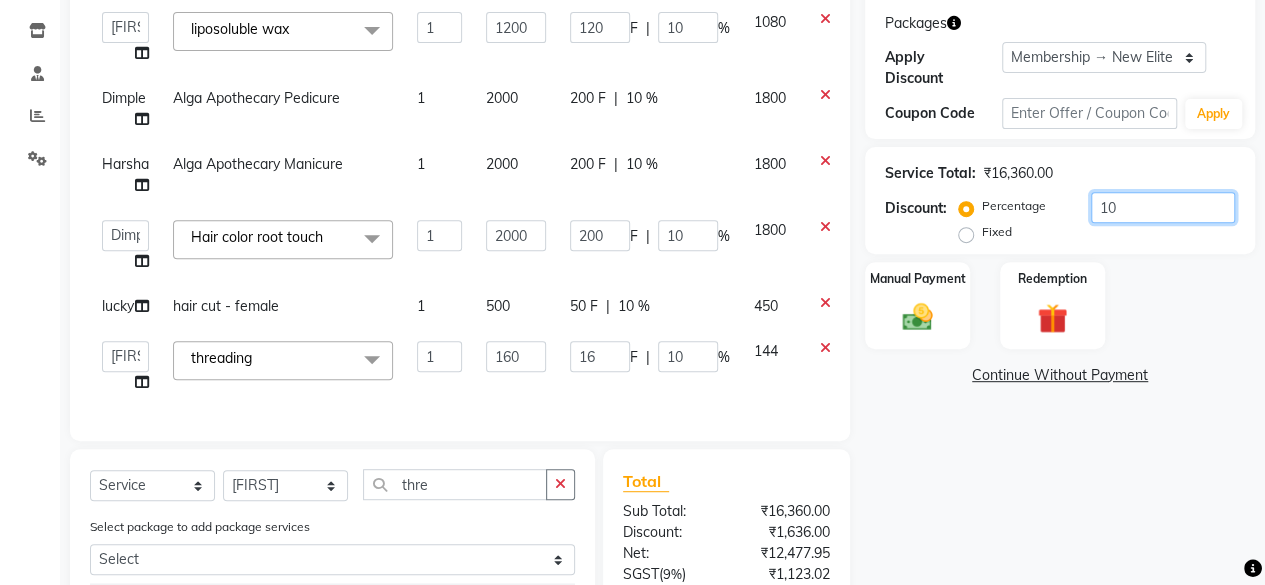 type on "892.5" 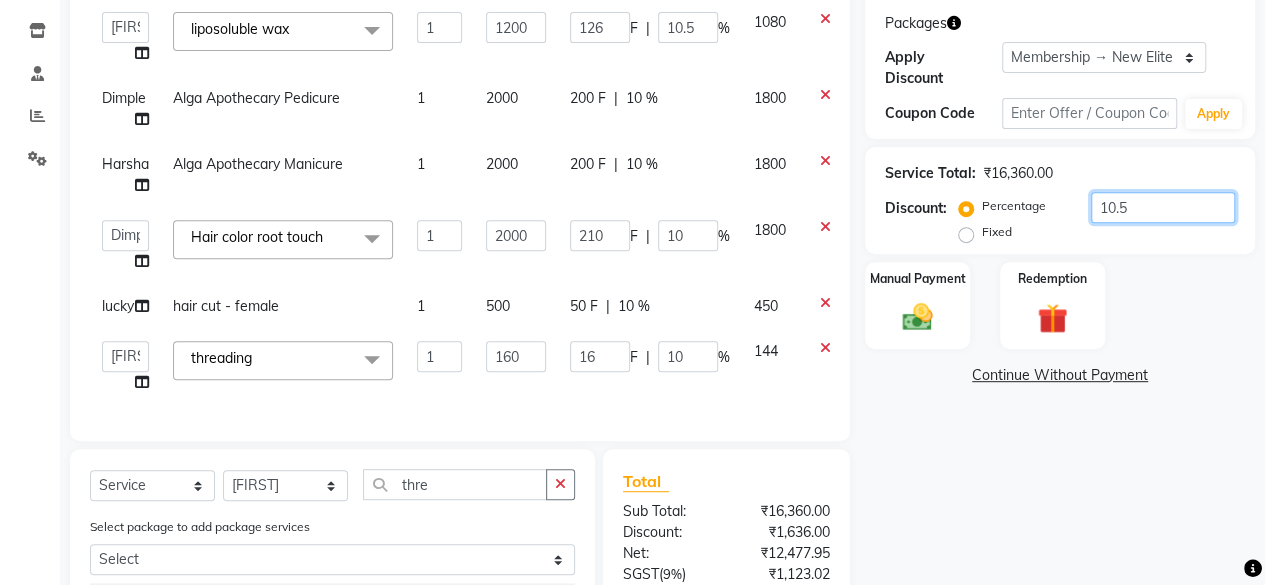 type on "10.5" 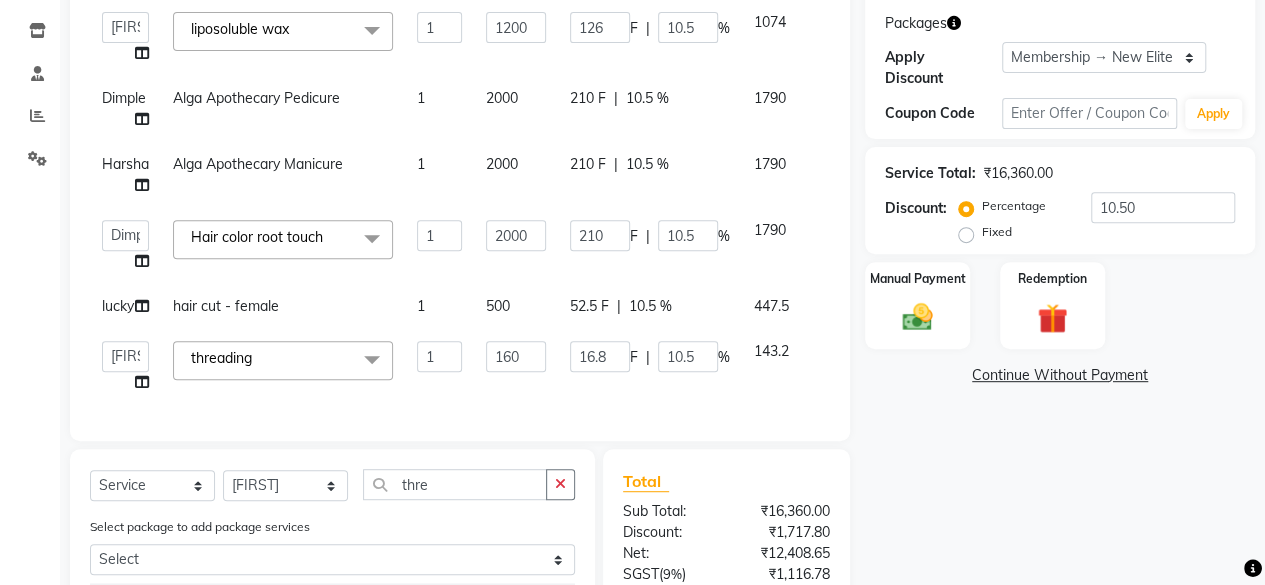 click on "Name: Asha  Membership: end on 03-11-2025 Total Visits:  8 Card on file:  0 Last Visit:   26-04-2025 Points:   0  Packages Apply Discount Select Membership → New Elite Membership 10% Off - Single Person Coupon Code Apply Service Total:  ₹16,360.00  Discount:  Percentage   Fixed  10.50 Manual Payment Redemption  Continue Without Payment" 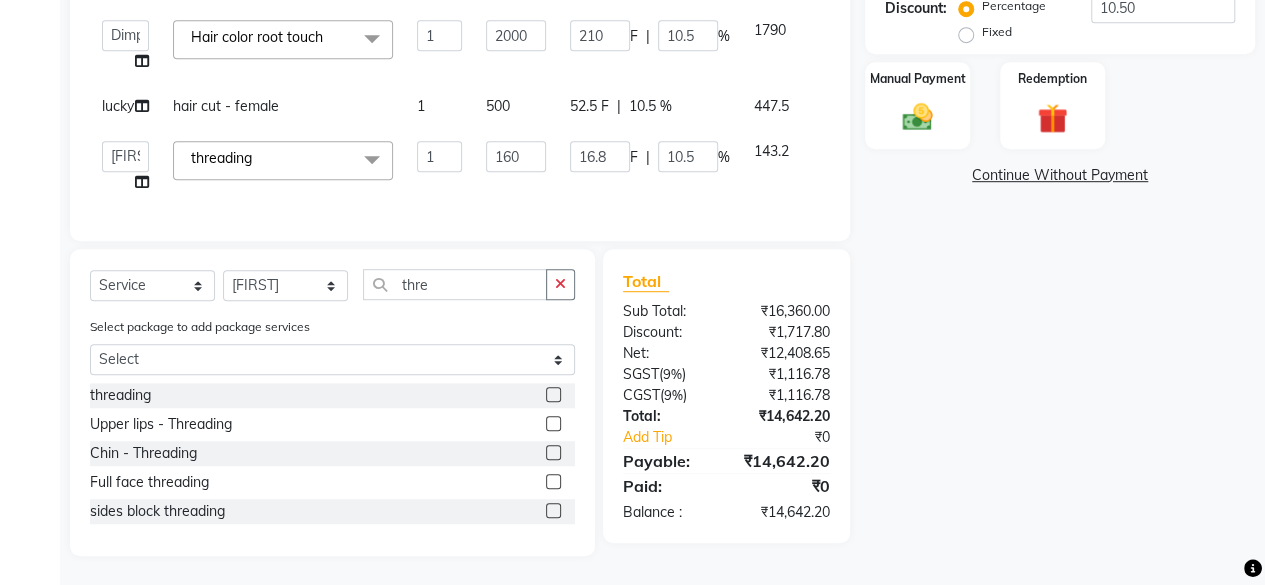 scroll, scrollTop: 227, scrollLeft: 0, axis: vertical 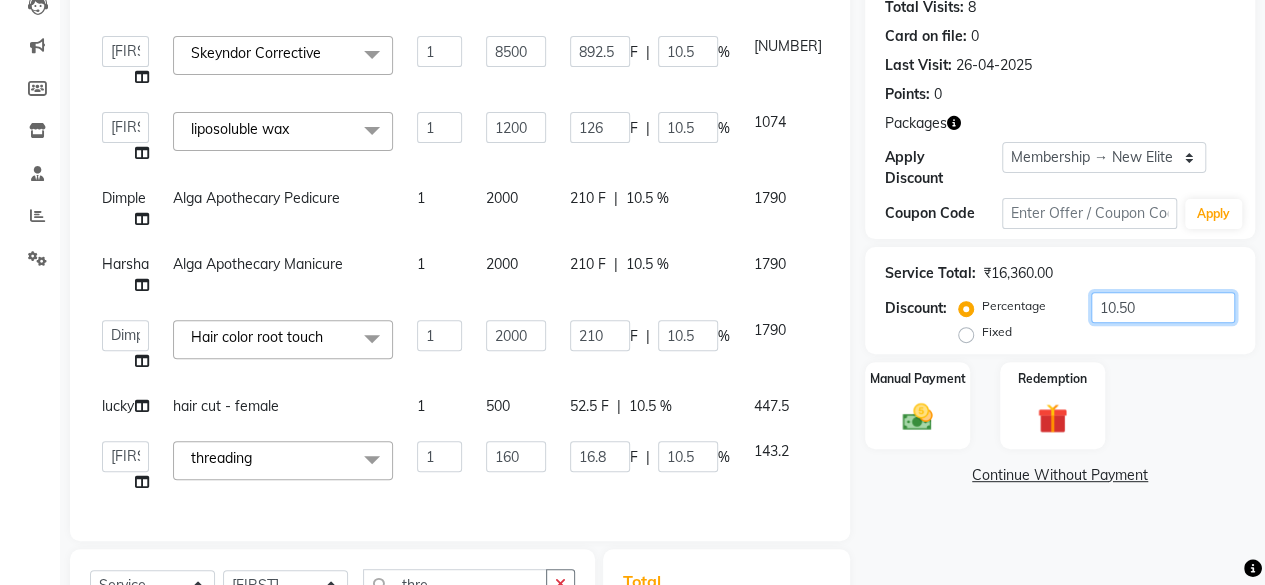 click on "10.50" 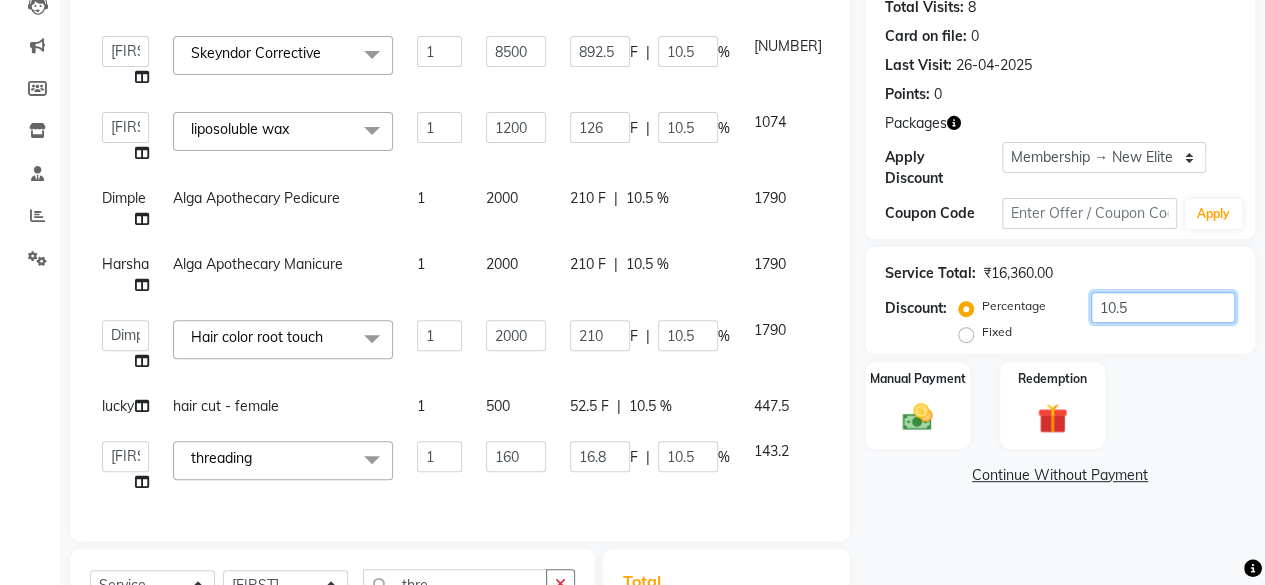 type on "10" 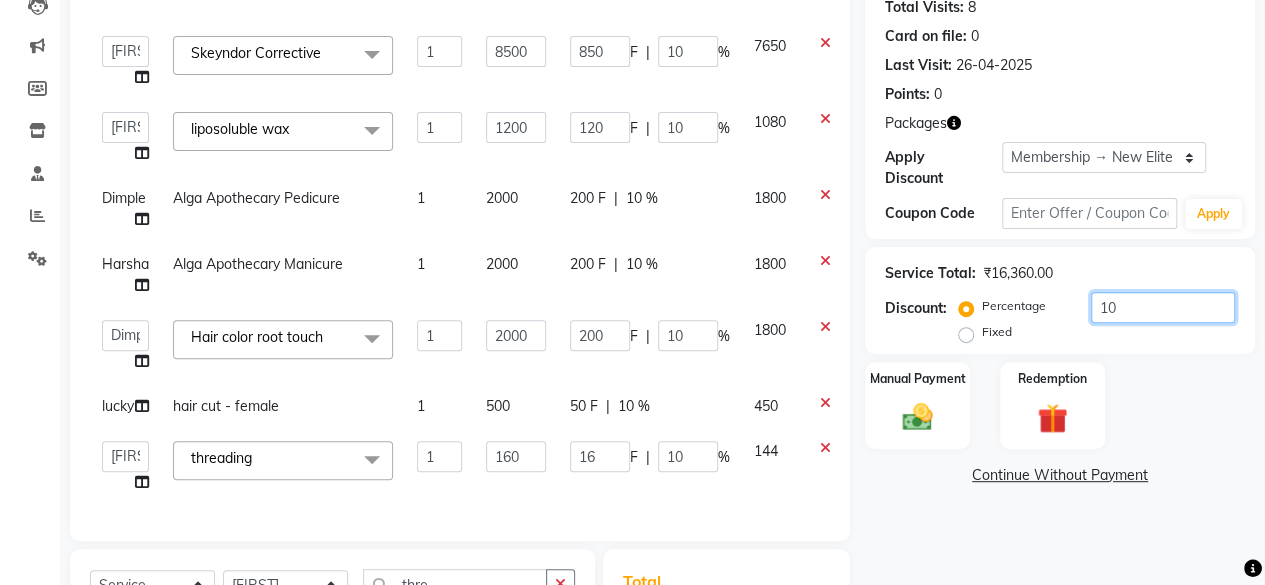 type on "10.2" 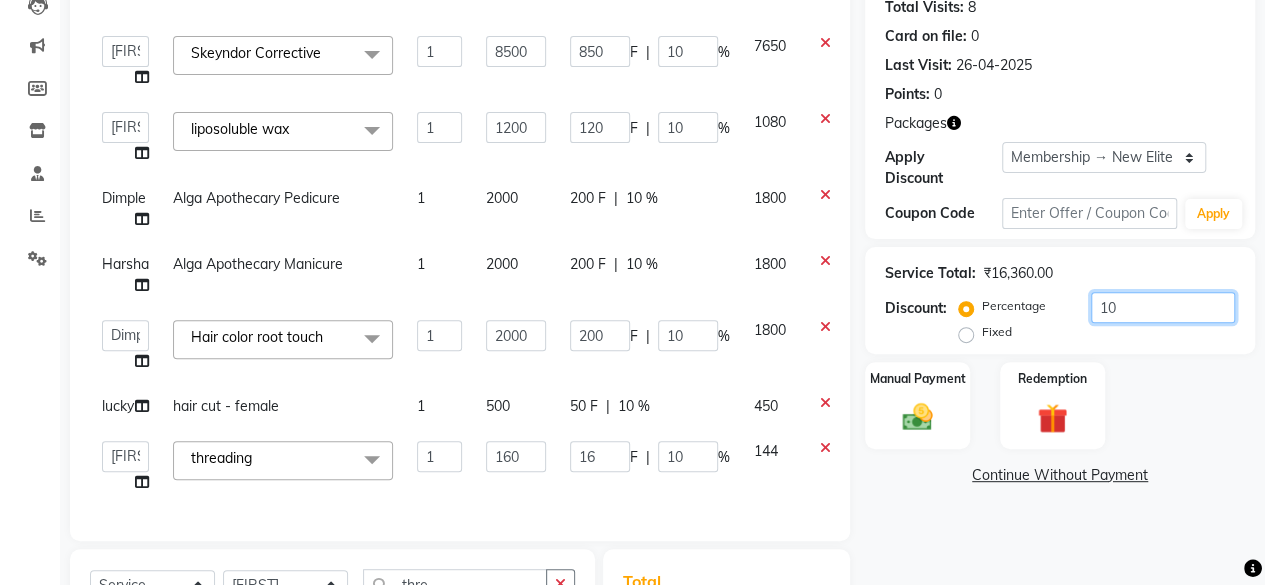 type on "867" 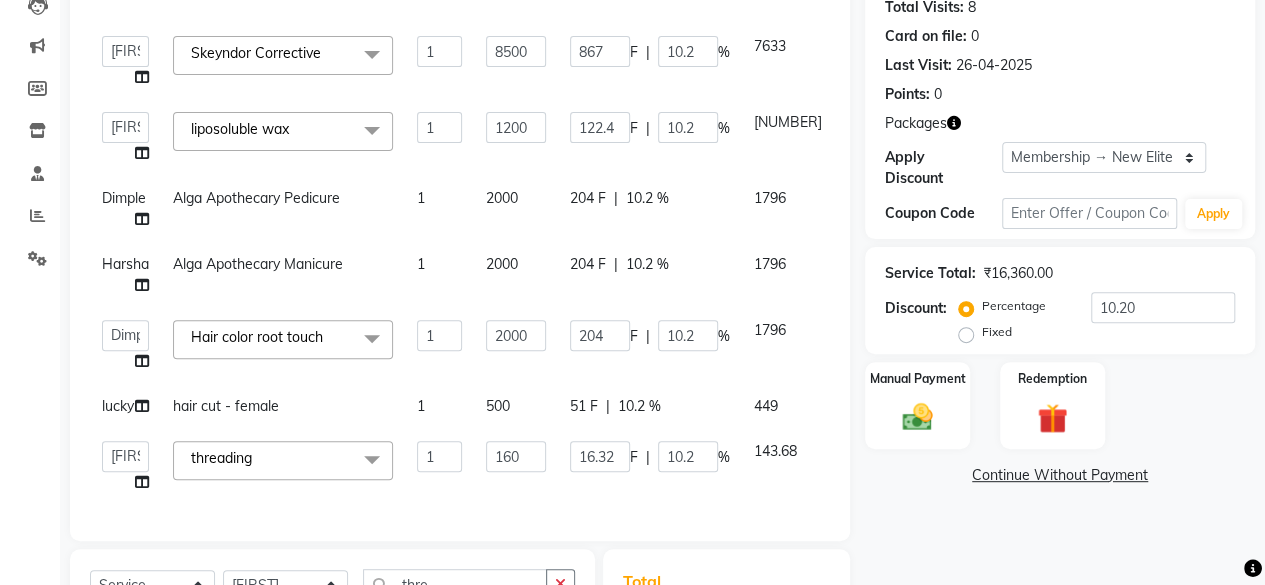 click on "Manual Payment Redemption" 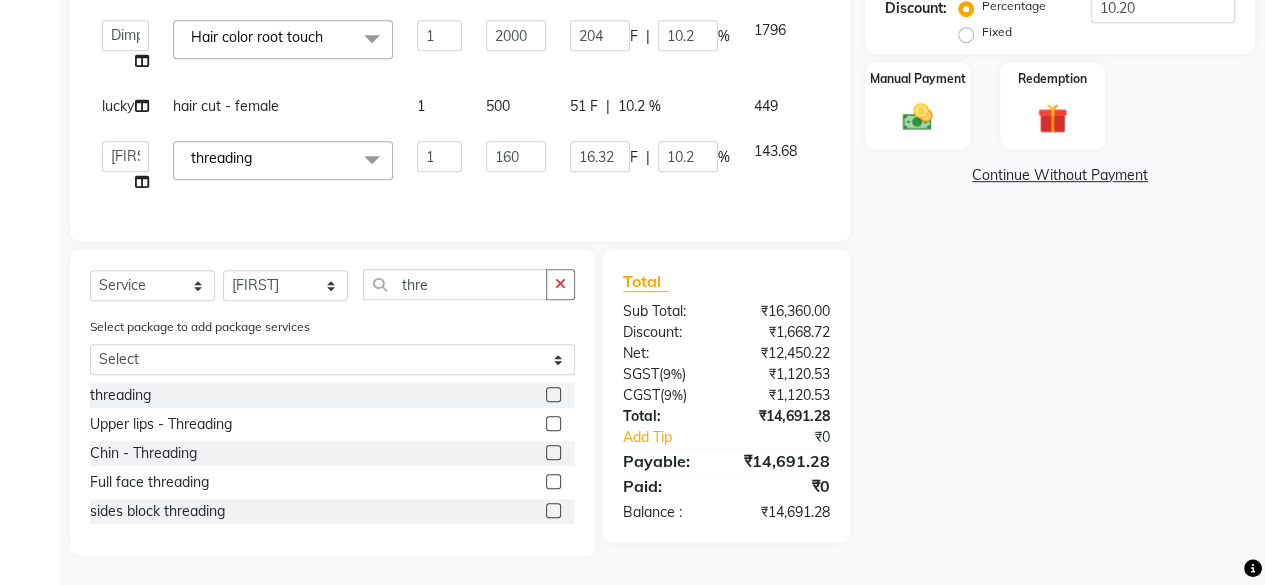 scroll, scrollTop: 227, scrollLeft: 0, axis: vertical 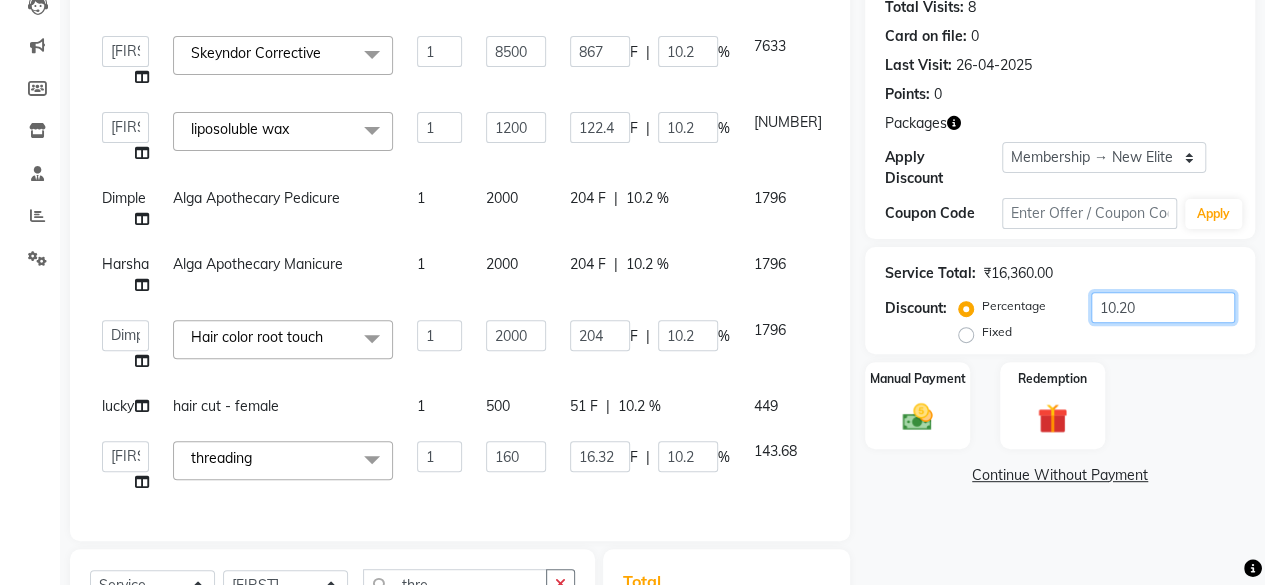click on "10.20" 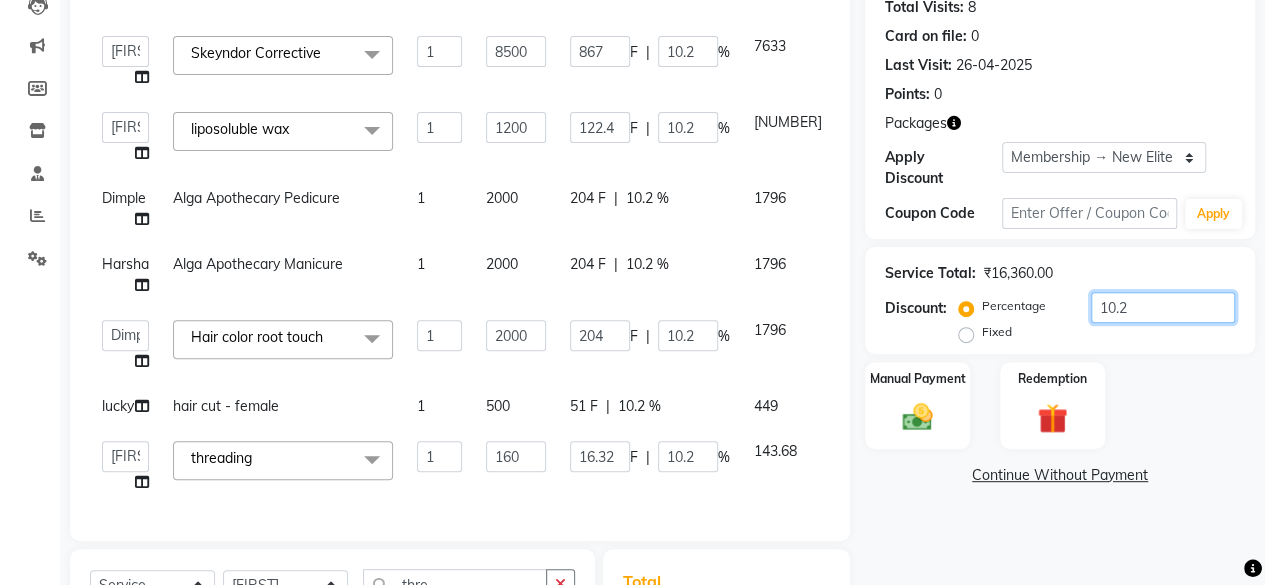 type on "10" 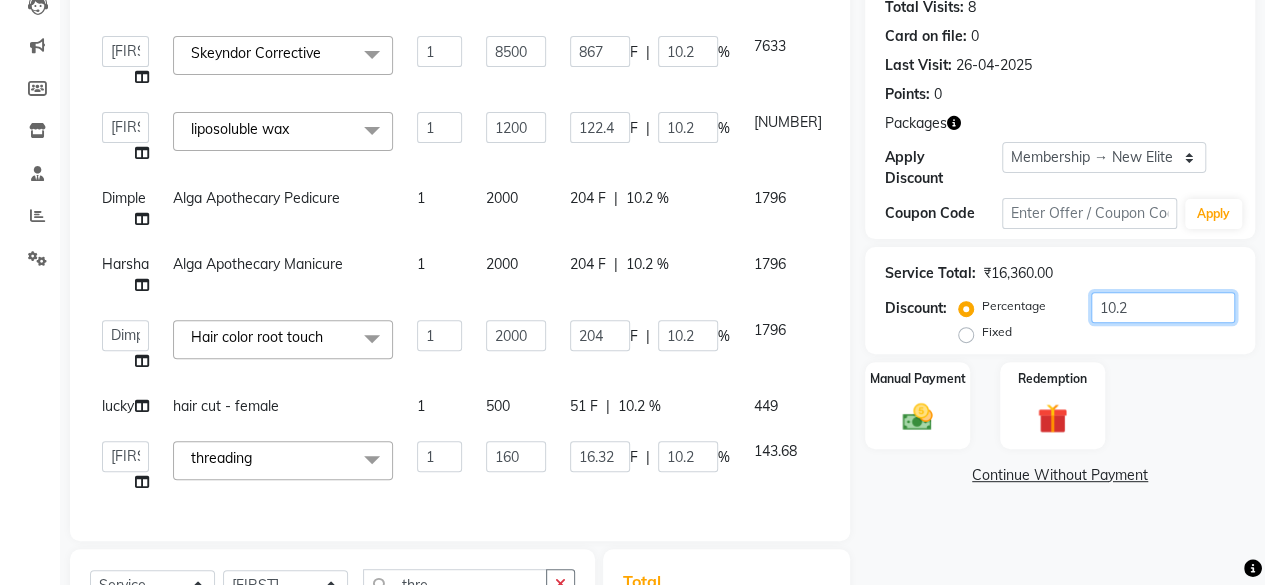 type on "850" 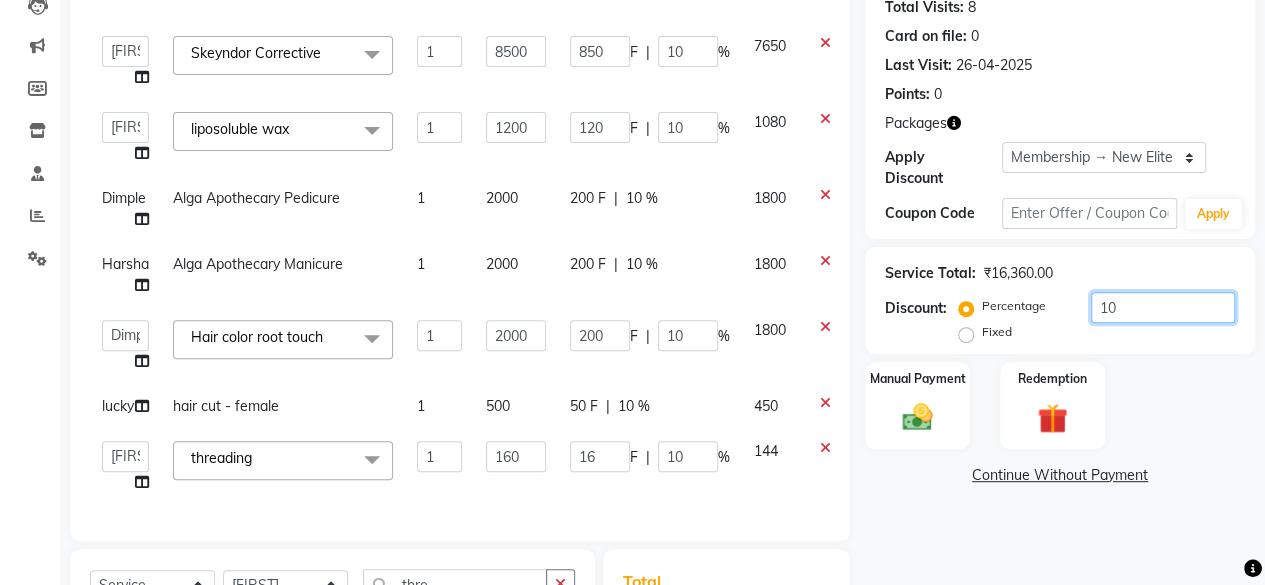type on "10.1" 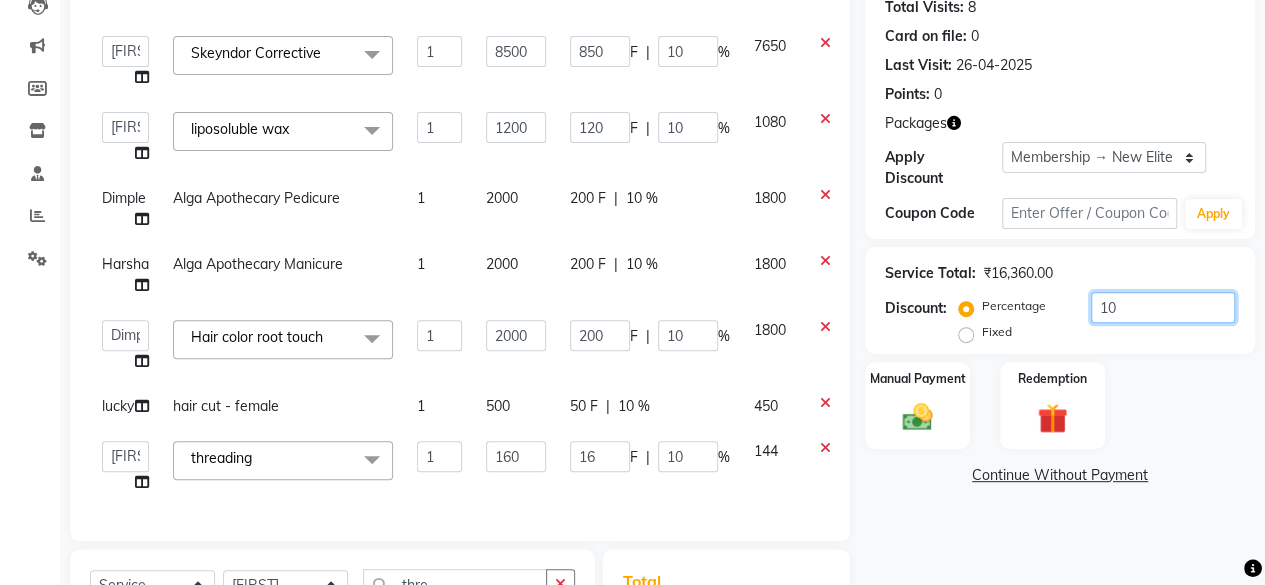 type on "858.5" 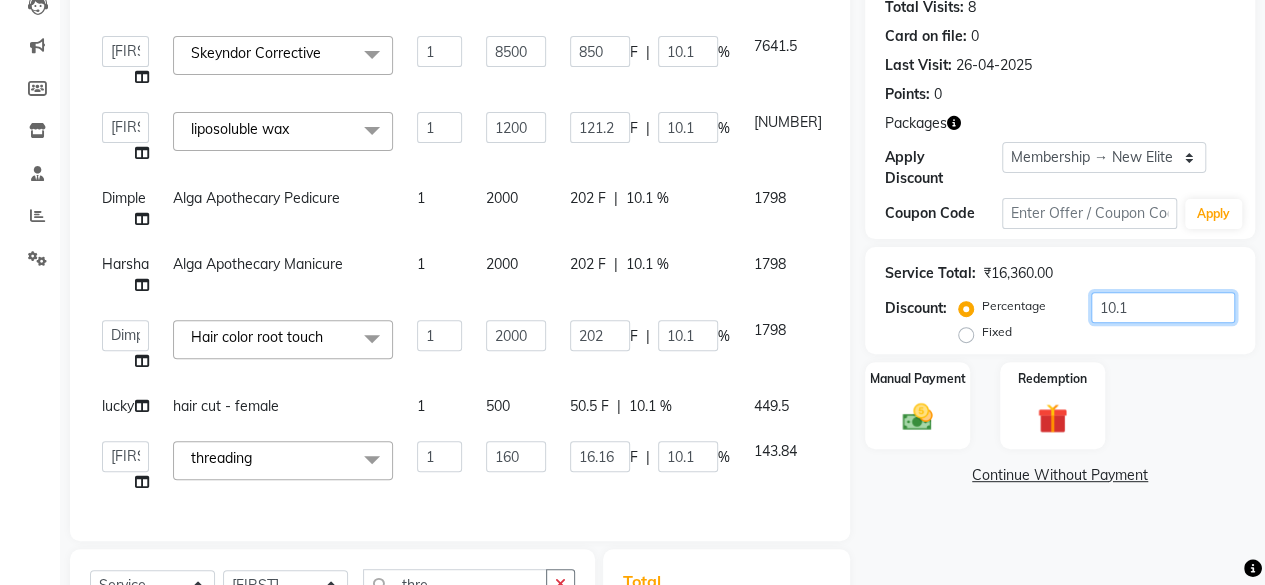 type on "10.15" 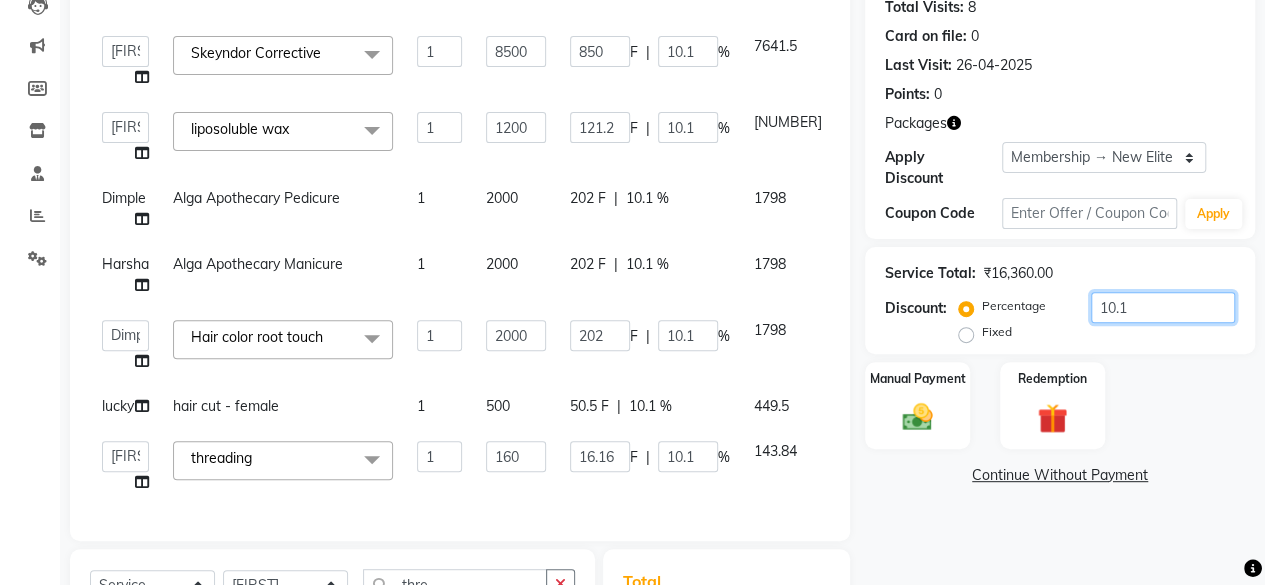 type on "862.75" 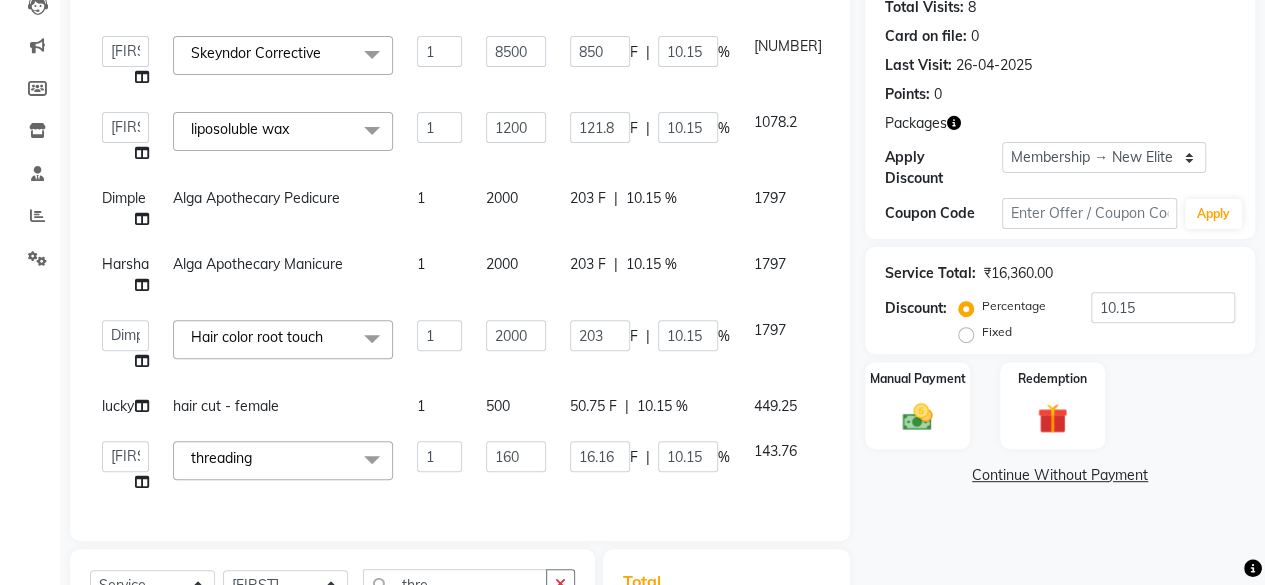 click on "Manual Payment Redemption" 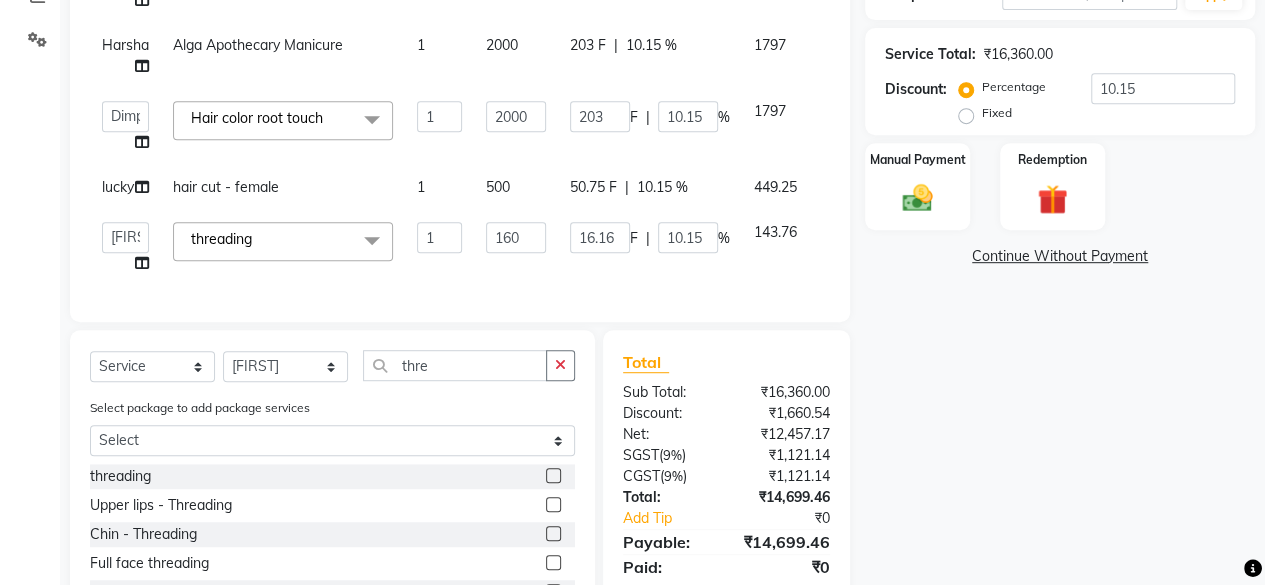 scroll, scrollTop: 327, scrollLeft: 0, axis: vertical 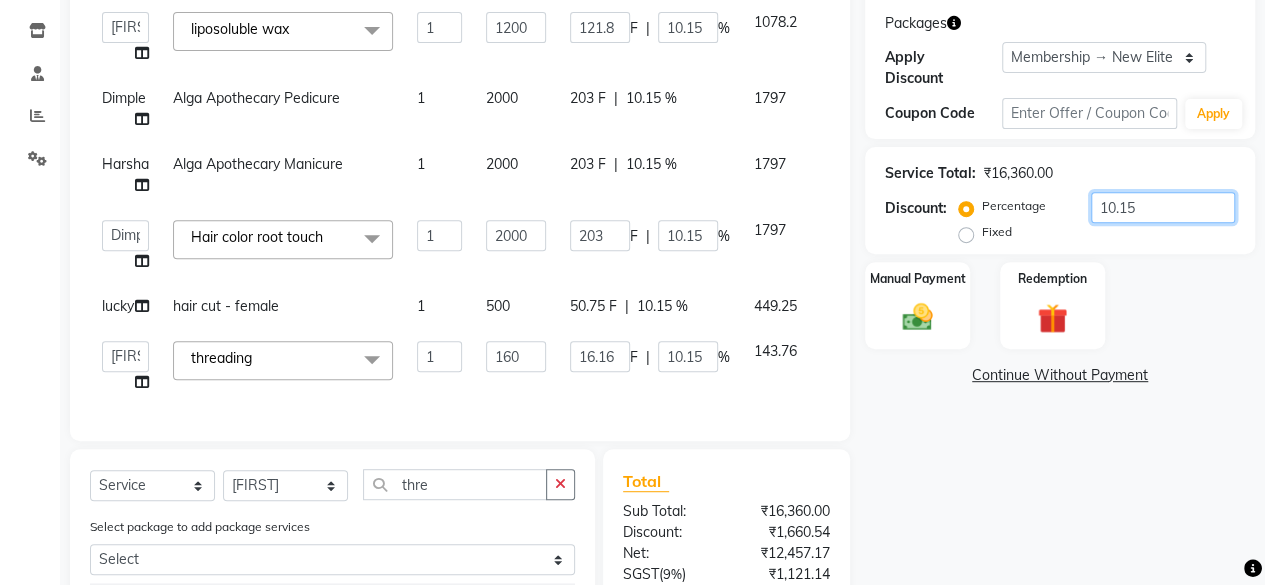 click on "10.15" 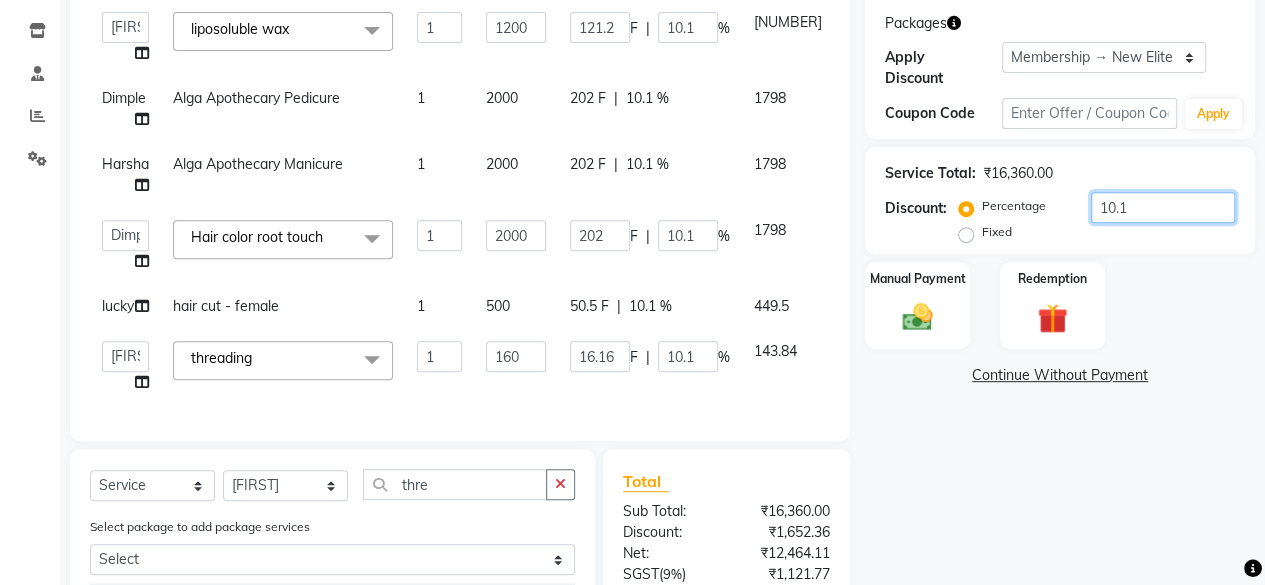 type on "10.14" 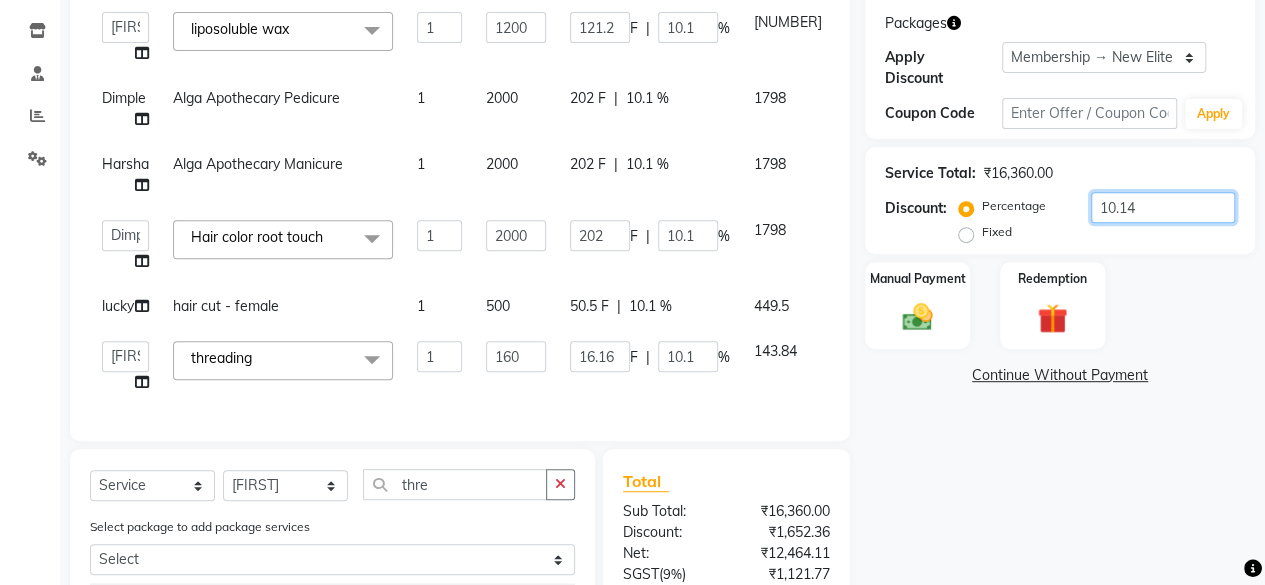 type on "861.9" 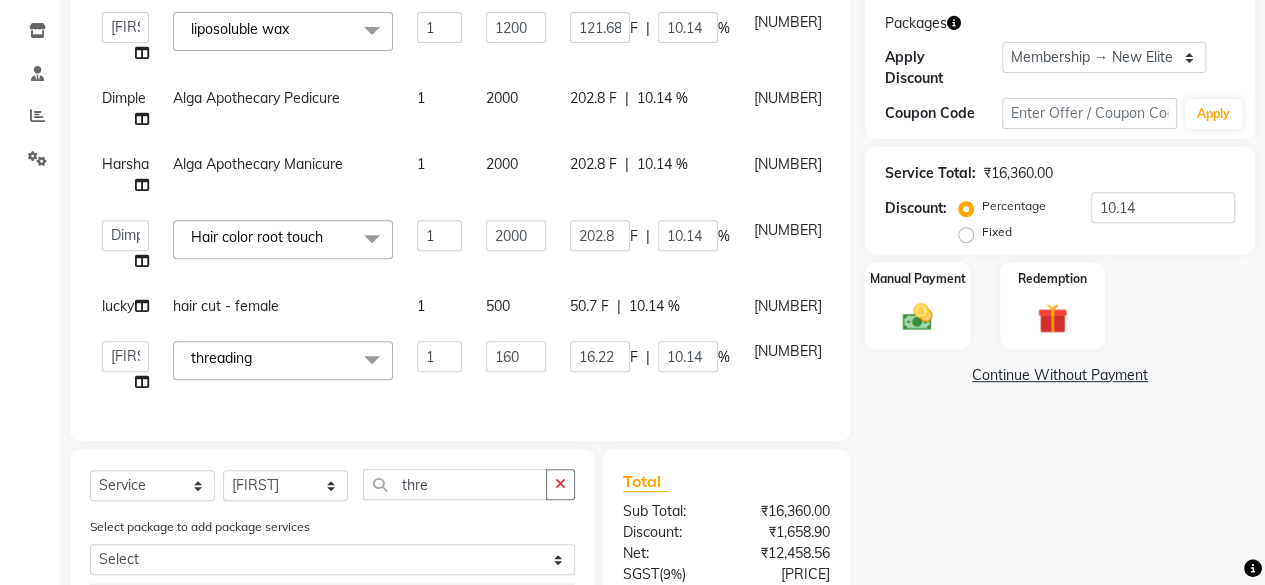 click on "Manual Payment Redemption" 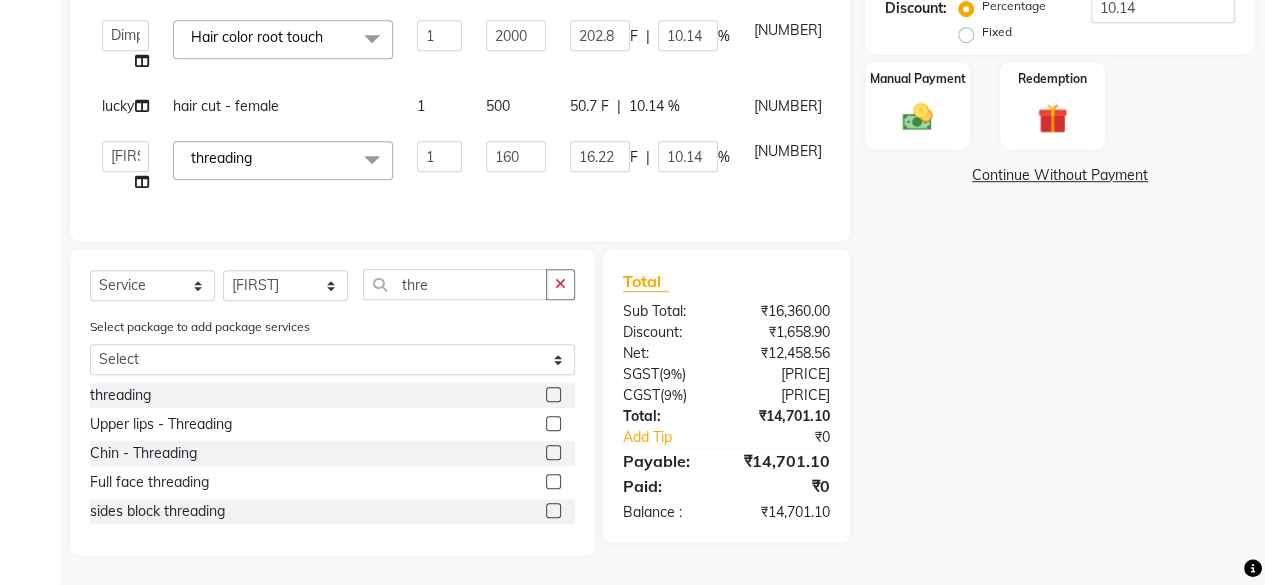 scroll, scrollTop: 327, scrollLeft: 0, axis: vertical 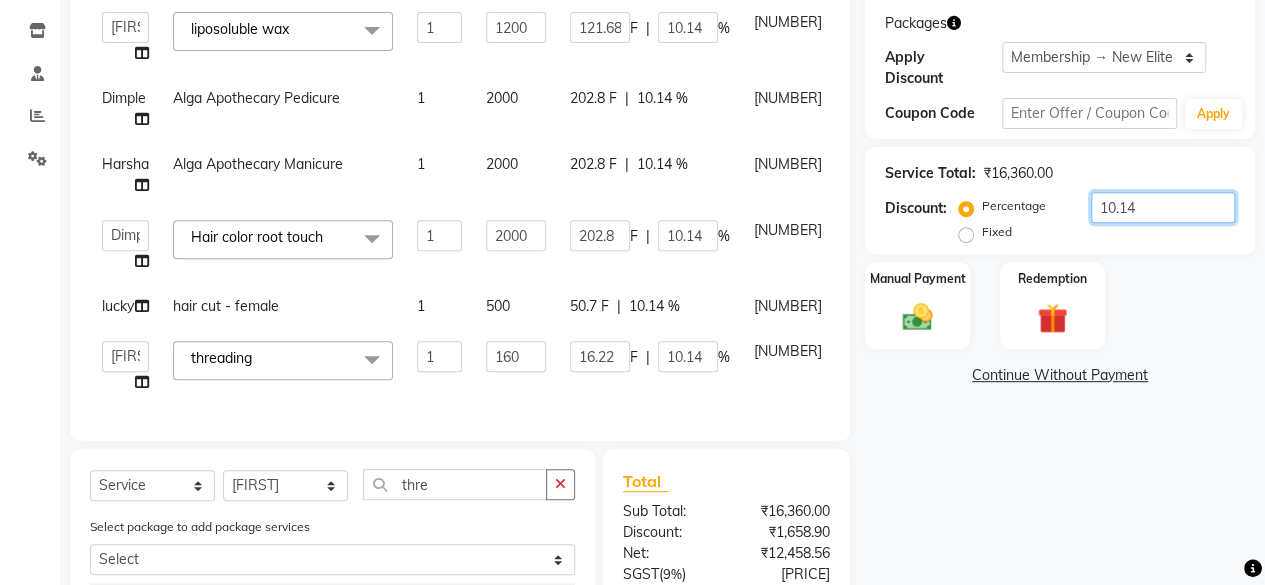 click on "10.14" 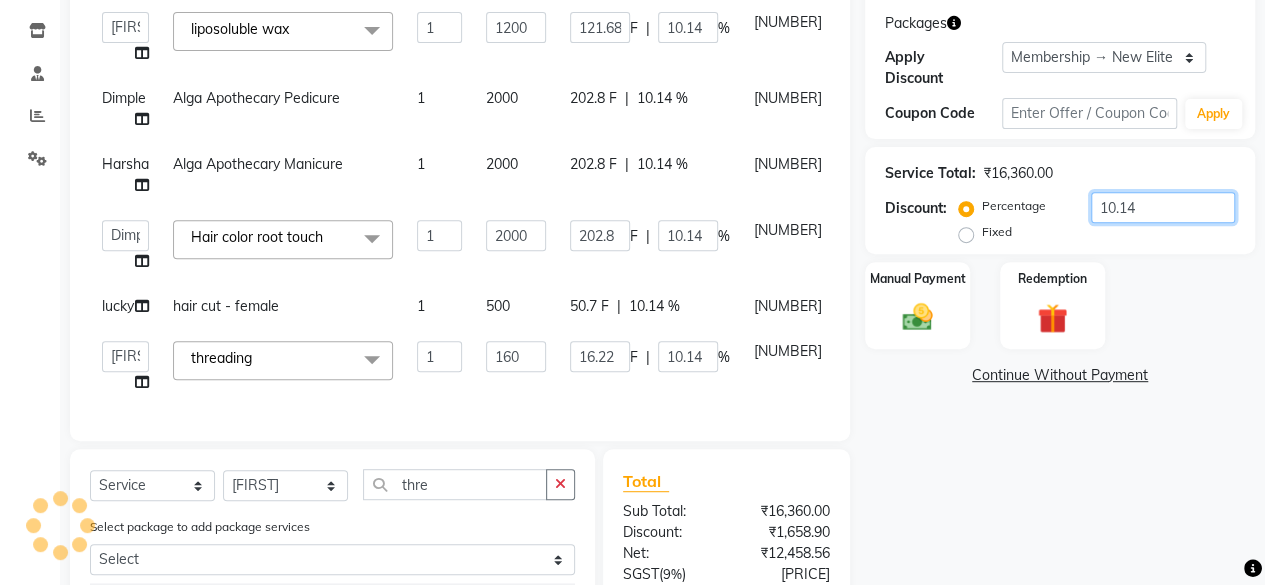 type on "10.1" 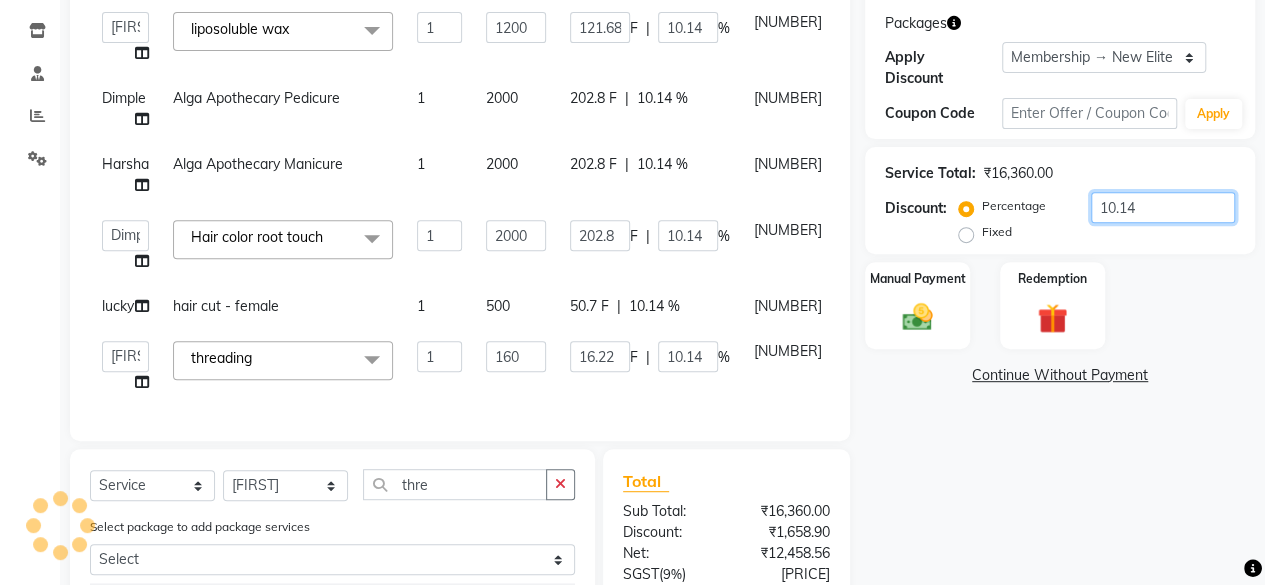 type on "858.5" 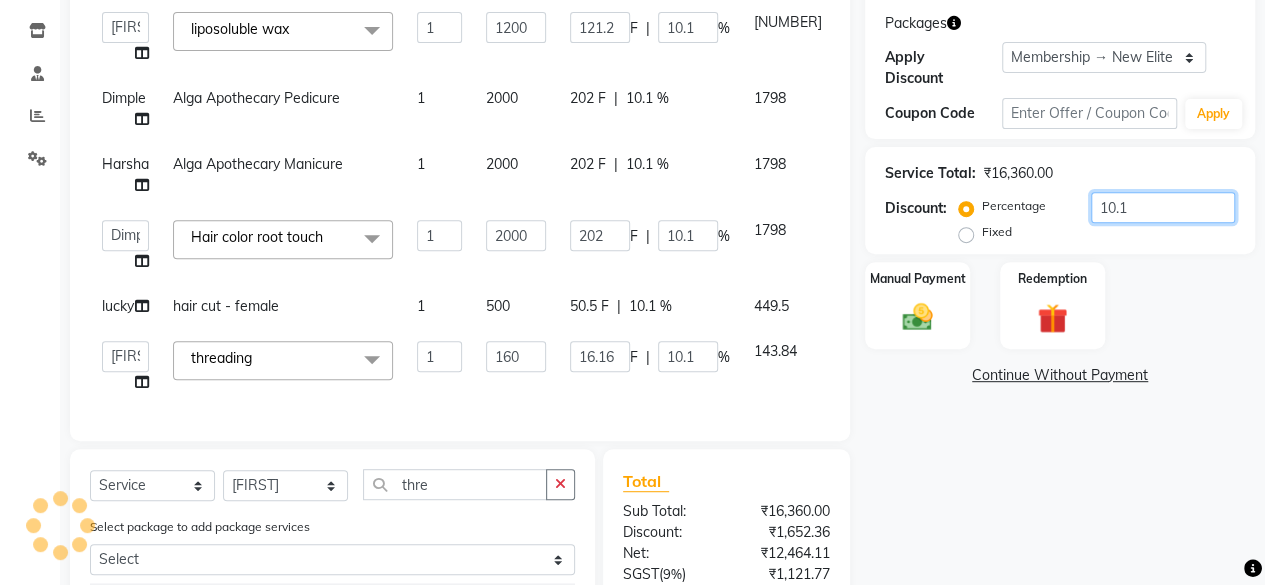 type on "10.15" 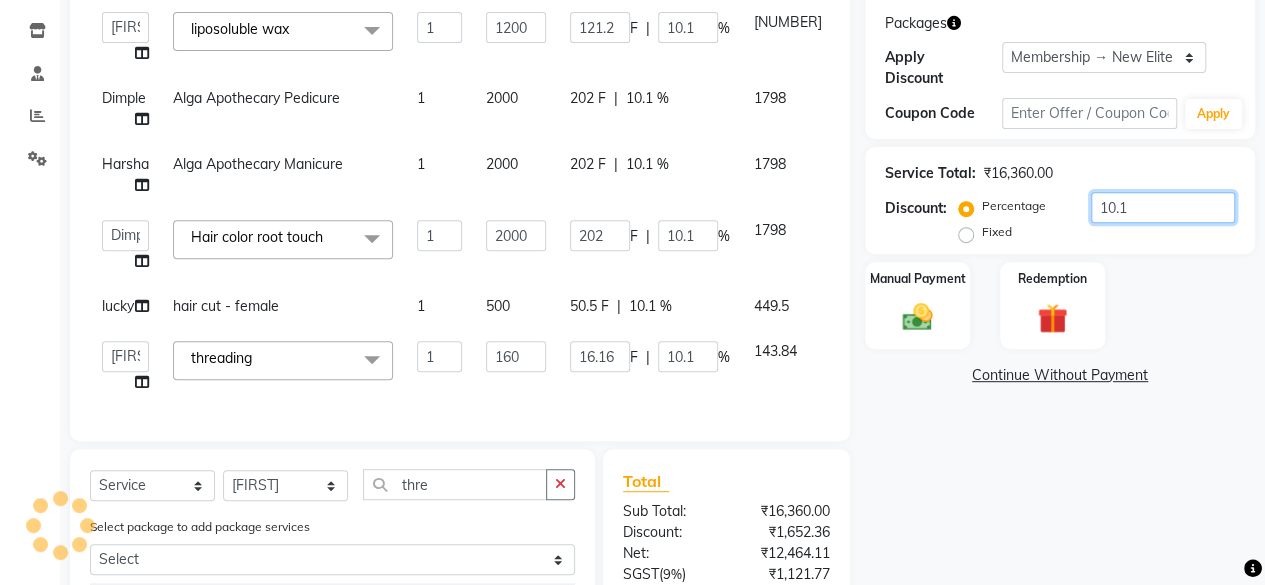 type on "862.75" 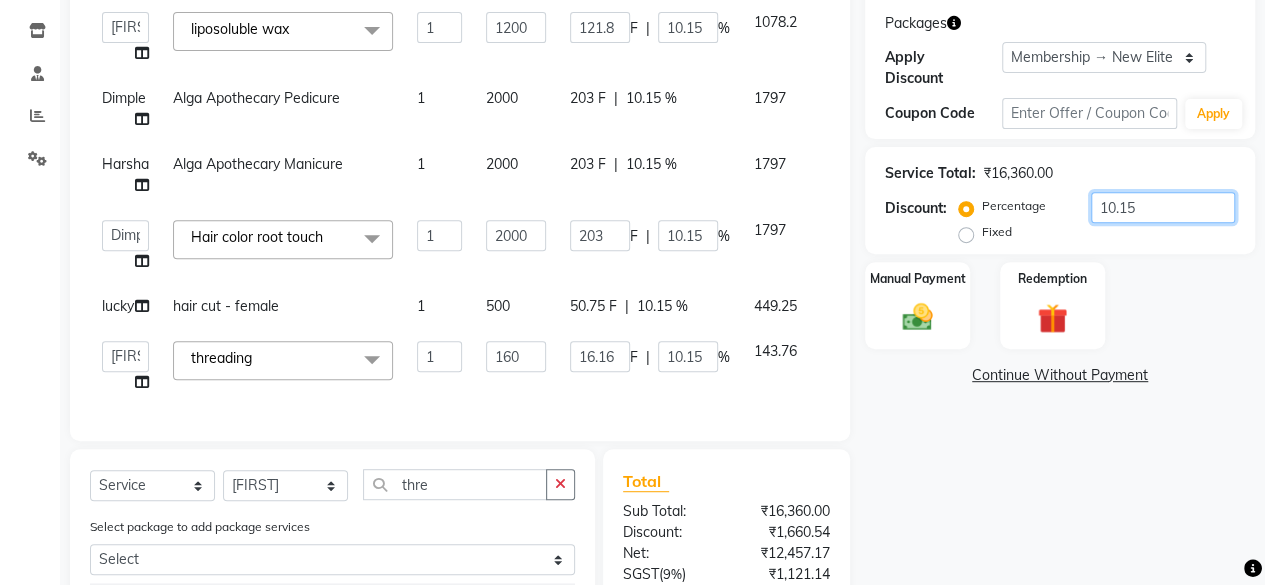 type on "10.15" 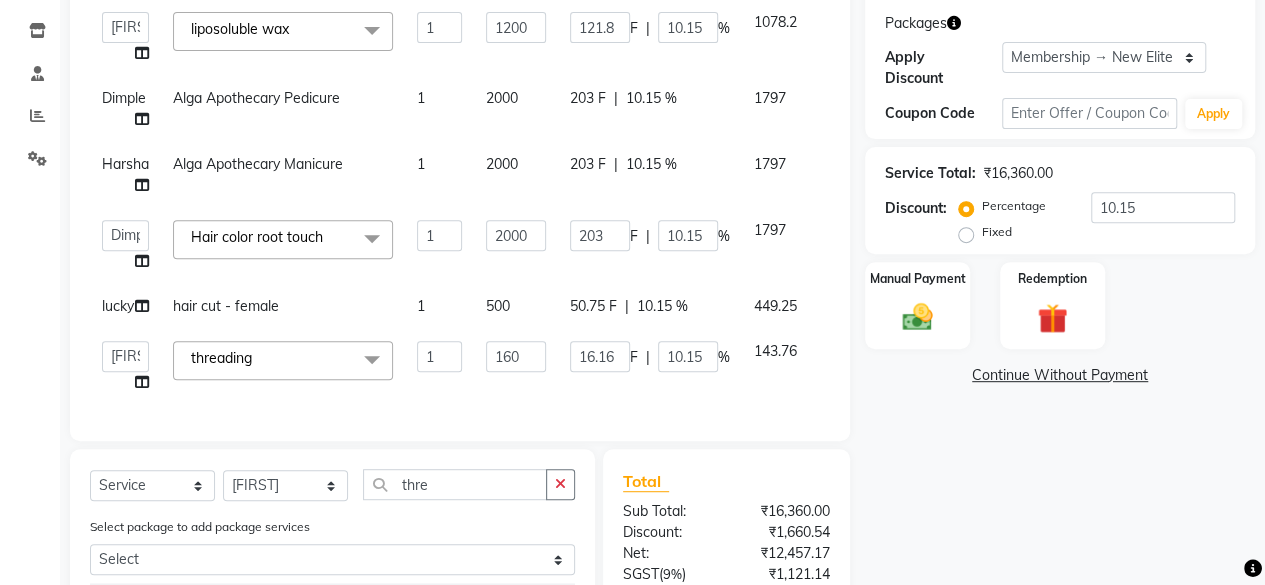 click on "Manual Payment Redemption" 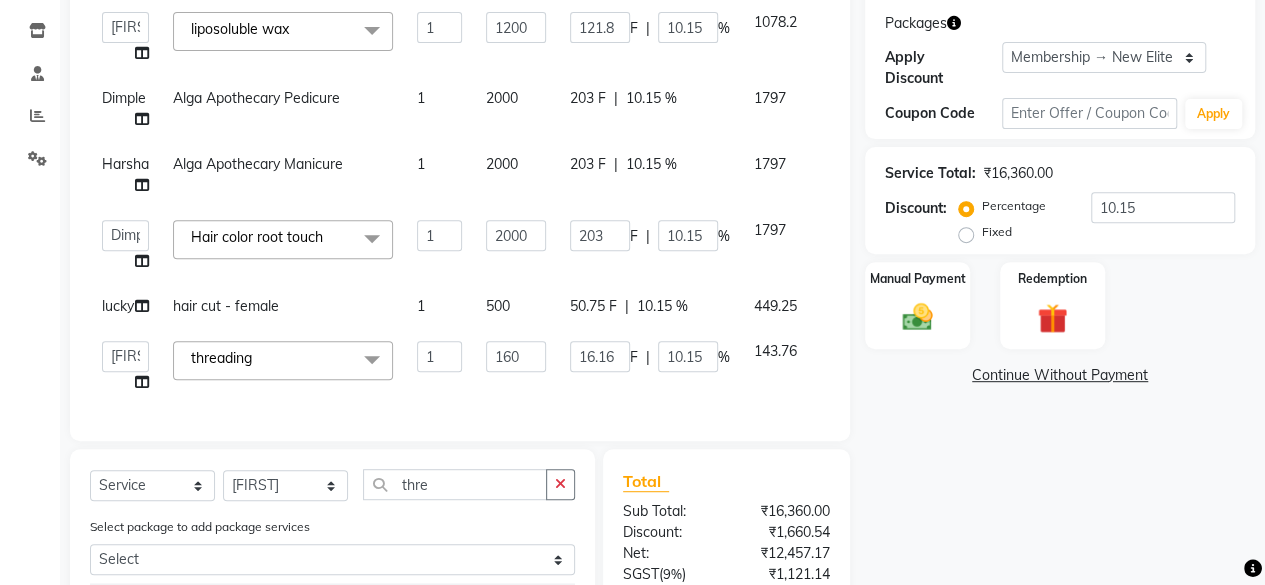 scroll, scrollTop: 527, scrollLeft: 0, axis: vertical 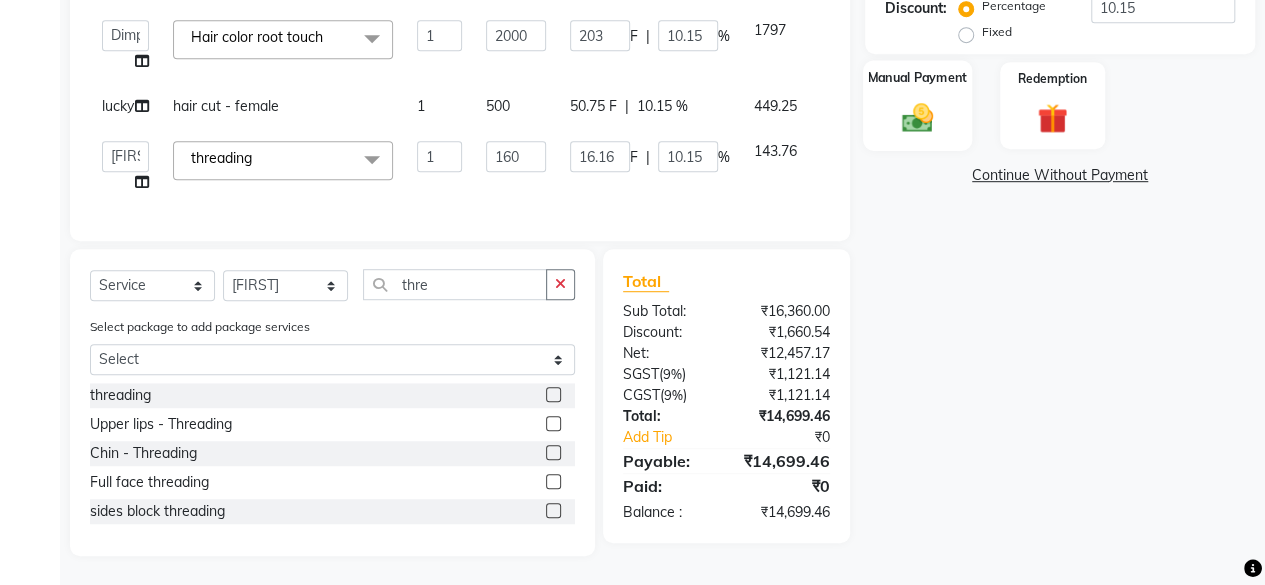 click on "Manual Payment" 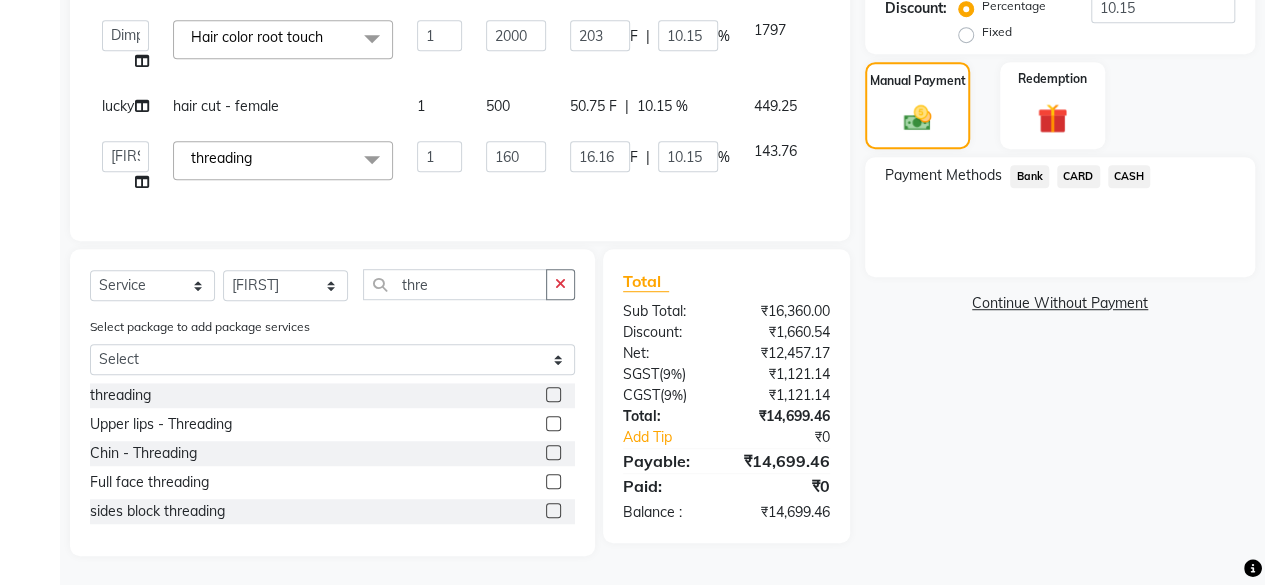 click on "CASH" 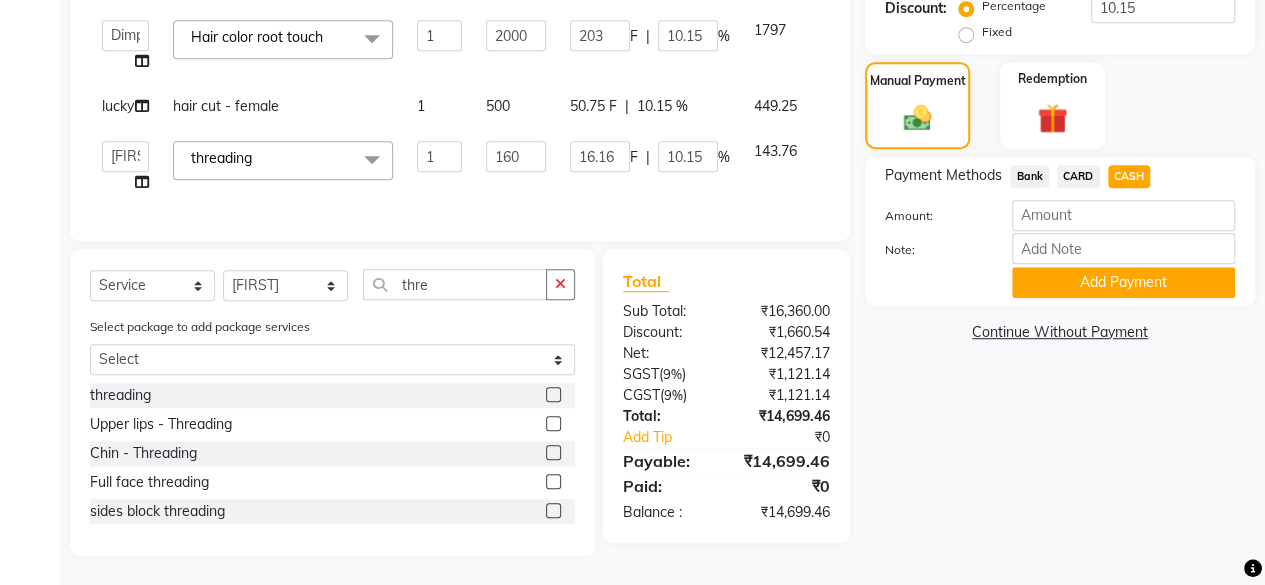 click on "Bank" 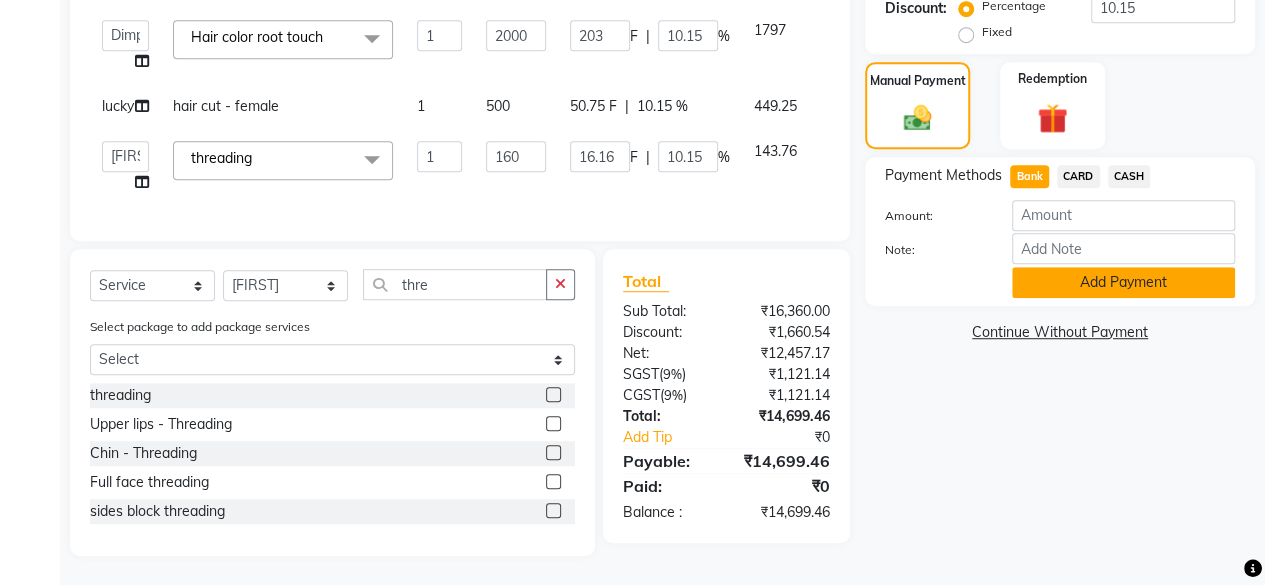 click on "Add Payment" 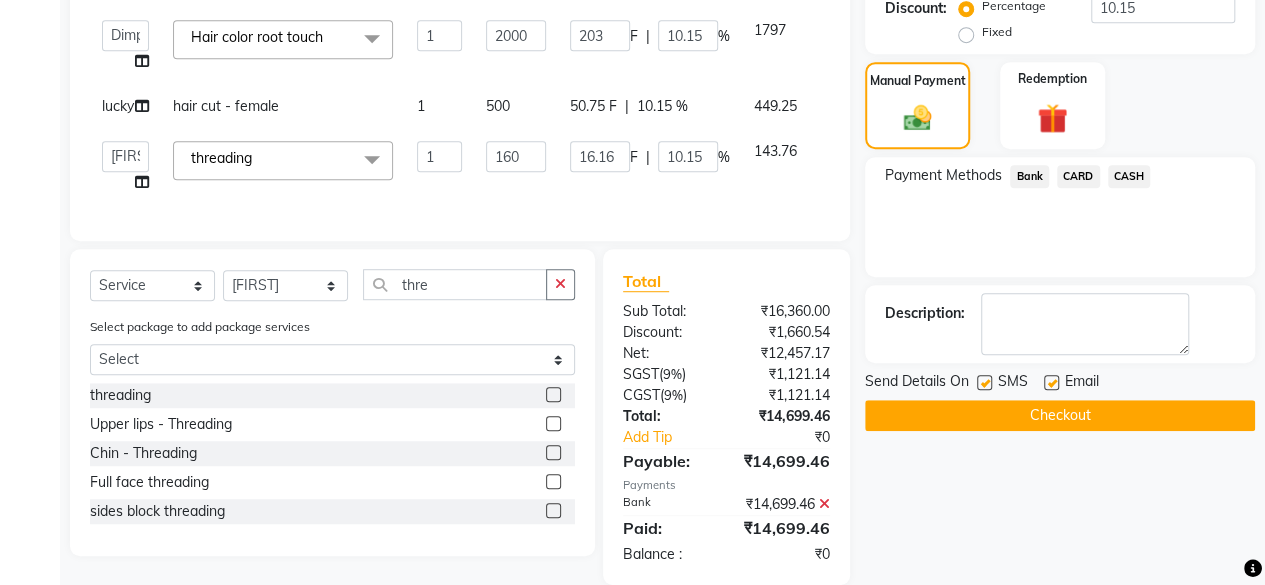 scroll, scrollTop: 576, scrollLeft: 0, axis: vertical 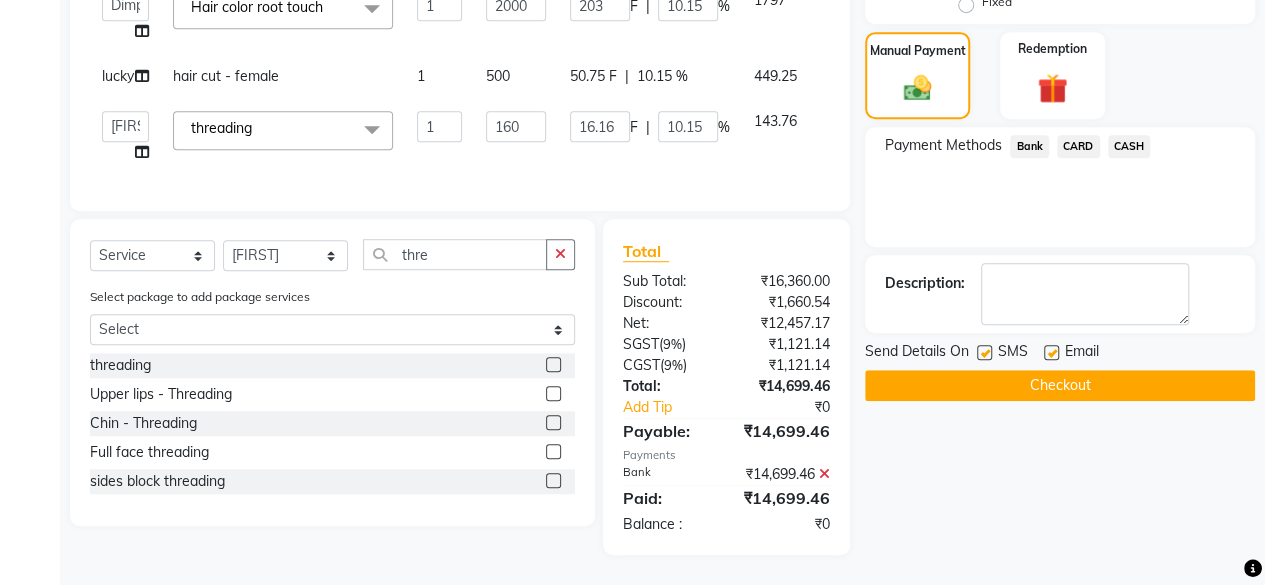 click on "Checkout" 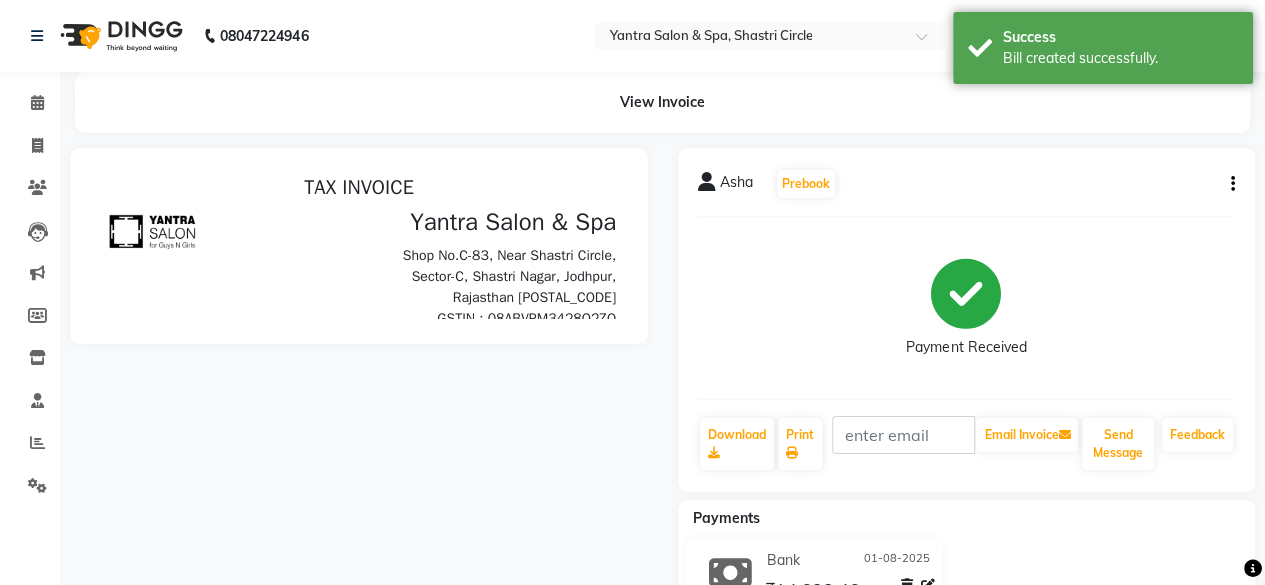scroll, scrollTop: 0, scrollLeft: 0, axis: both 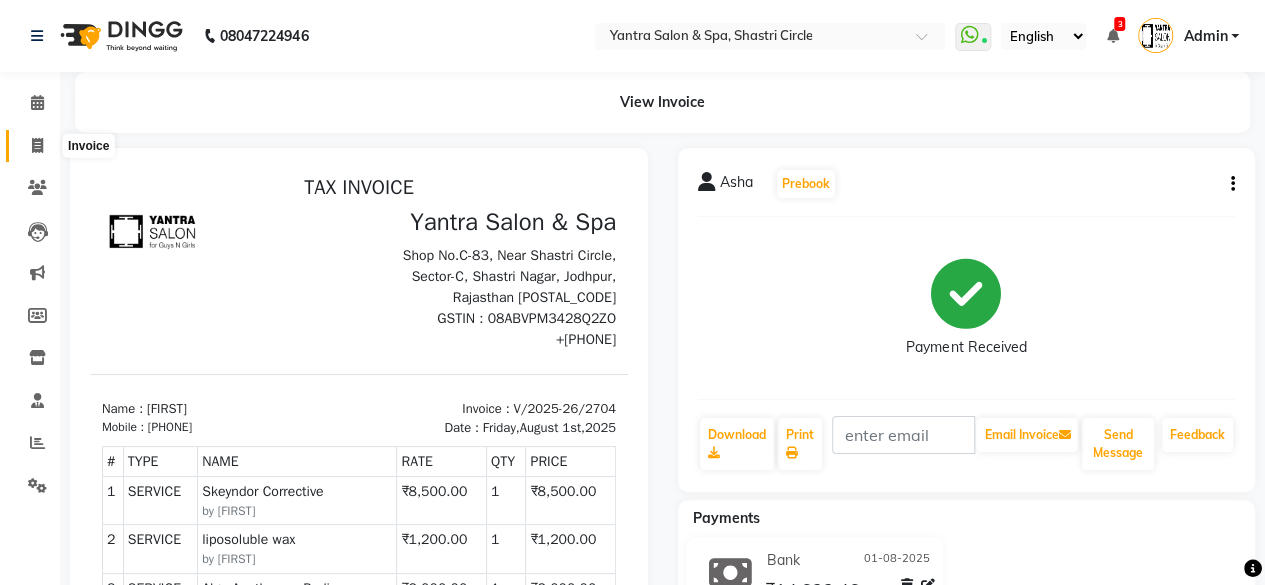 click 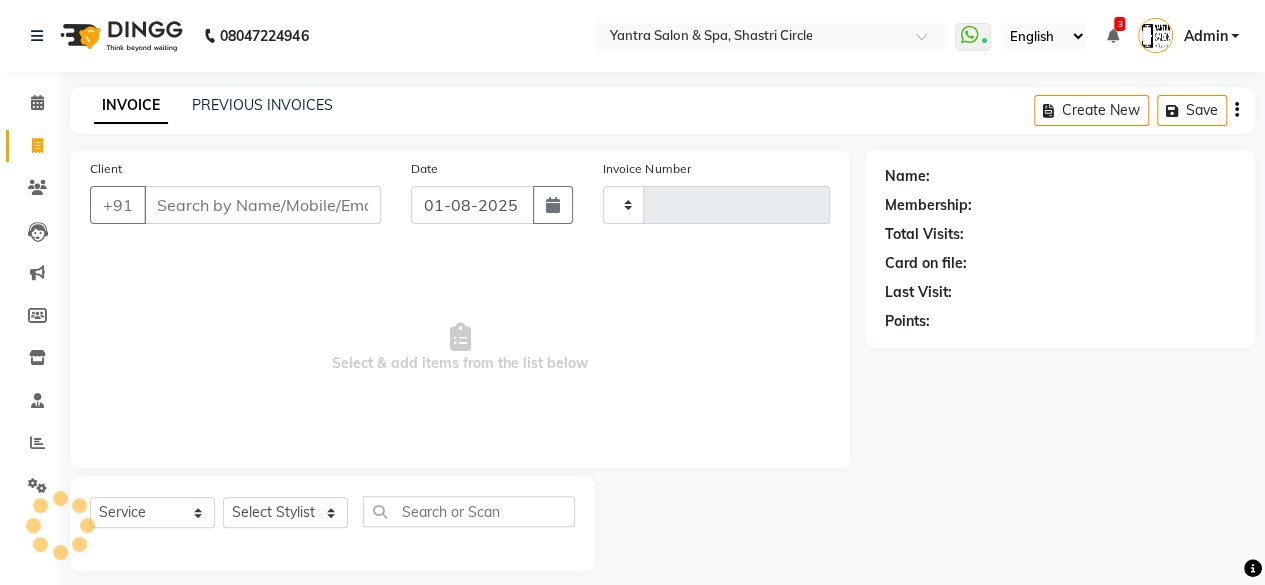 scroll, scrollTop: 15, scrollLeft: 0, axis: vertical 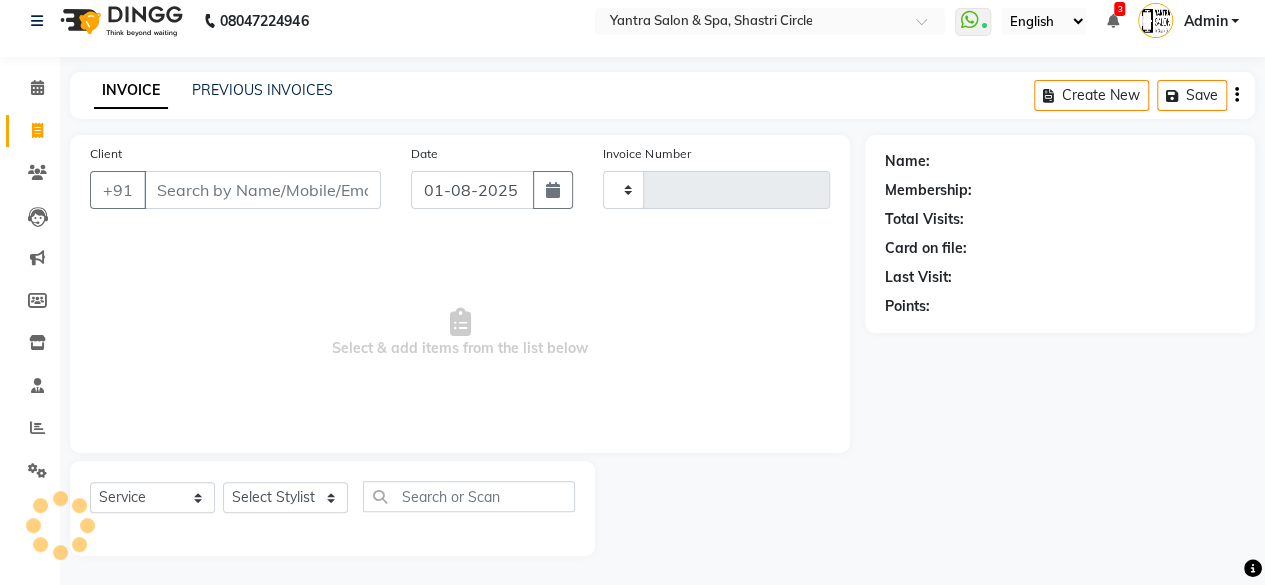type on "2705" 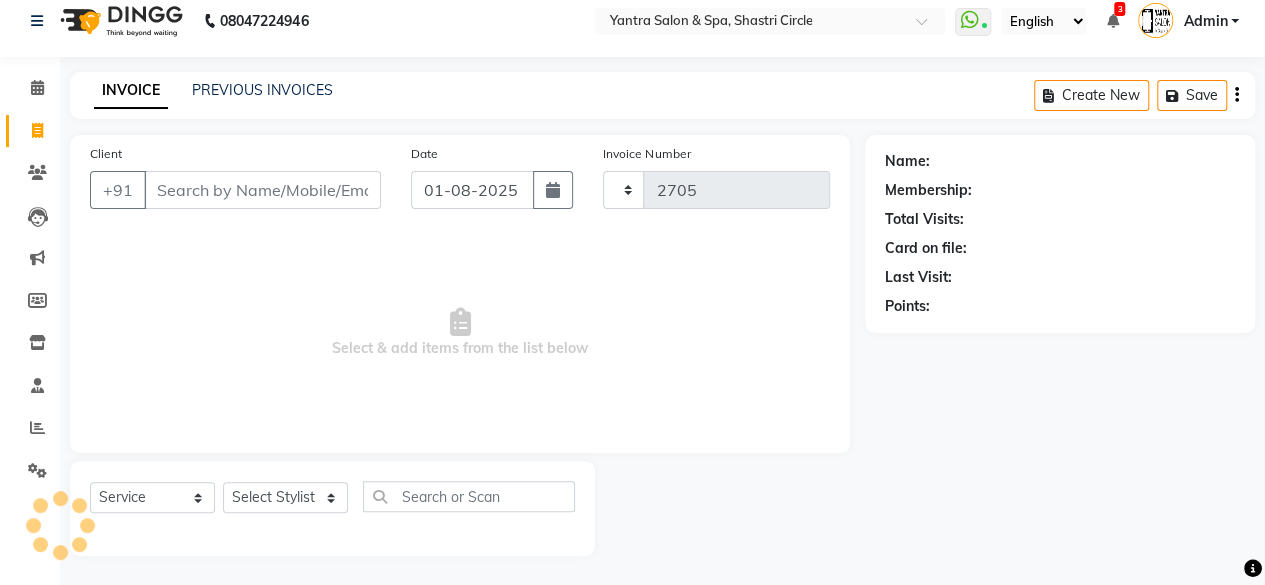 select on "154" 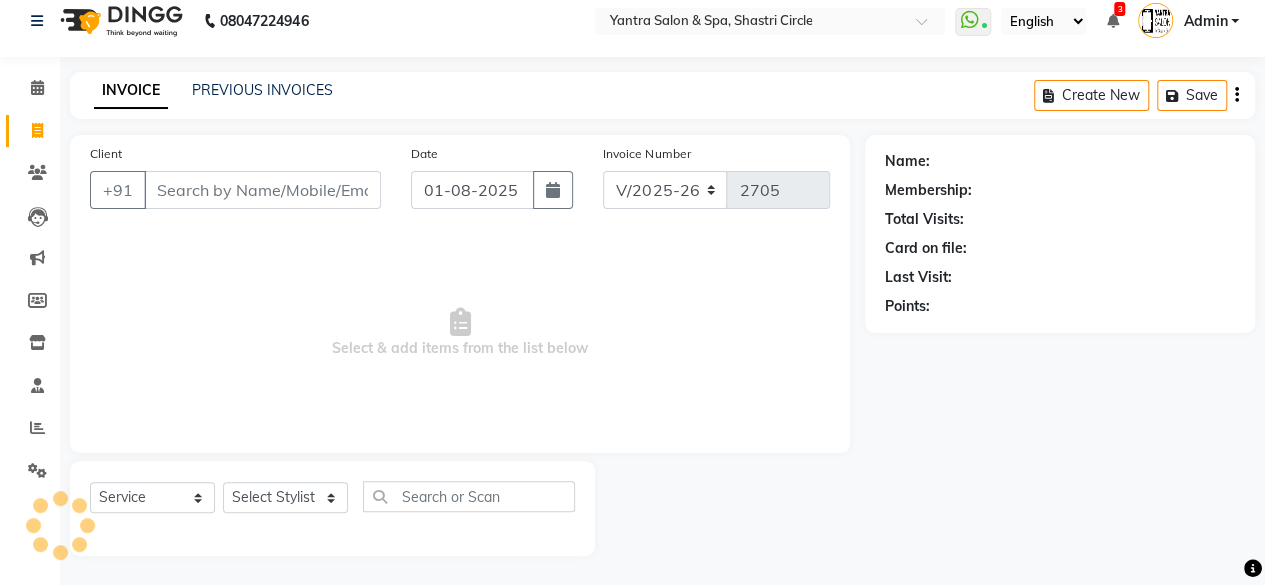 click on "Client" at bounding box center [262, 190] 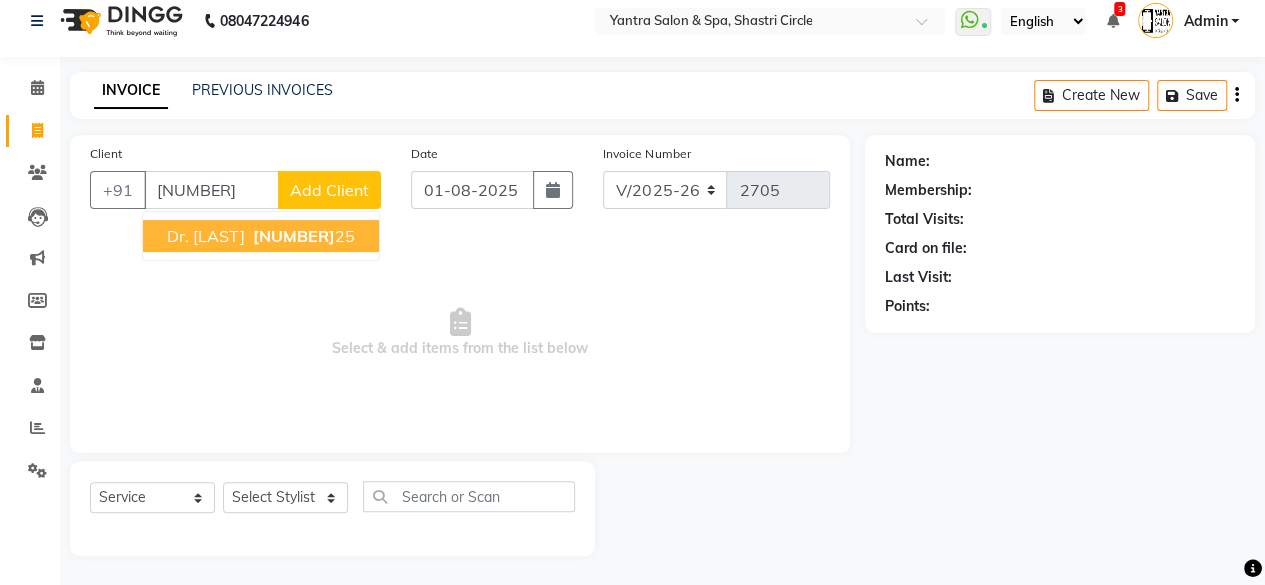 click on "96533733" at bounding box center (294, 236) 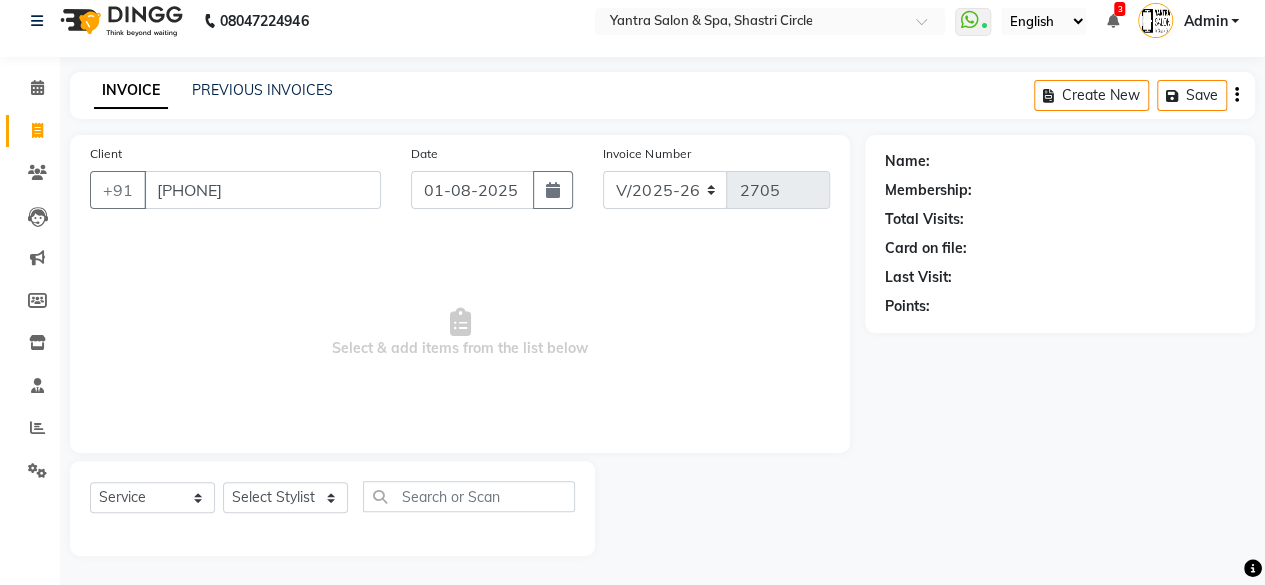 type on "9653373325" 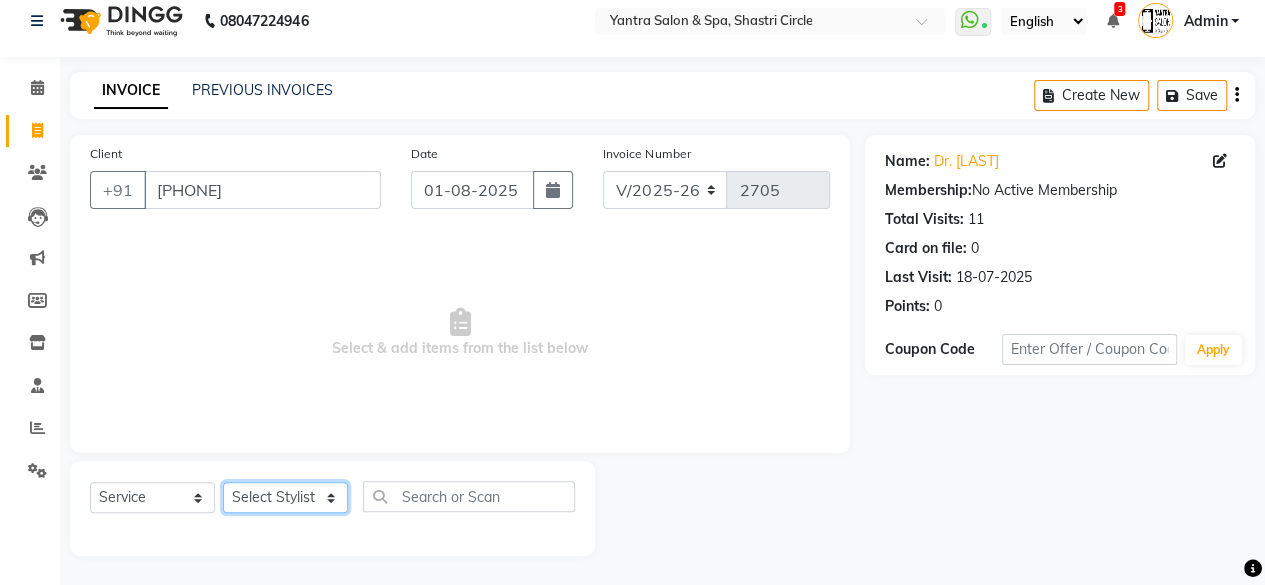 click on "Select Stylist Arvind ASHA bhawna goyal Dev Dimple Director Harsha Hemlata kajal Latika lucky Manager Manisha maam Neelu  Pallavi Pinky Priyanka Rahul Sekhar usha" 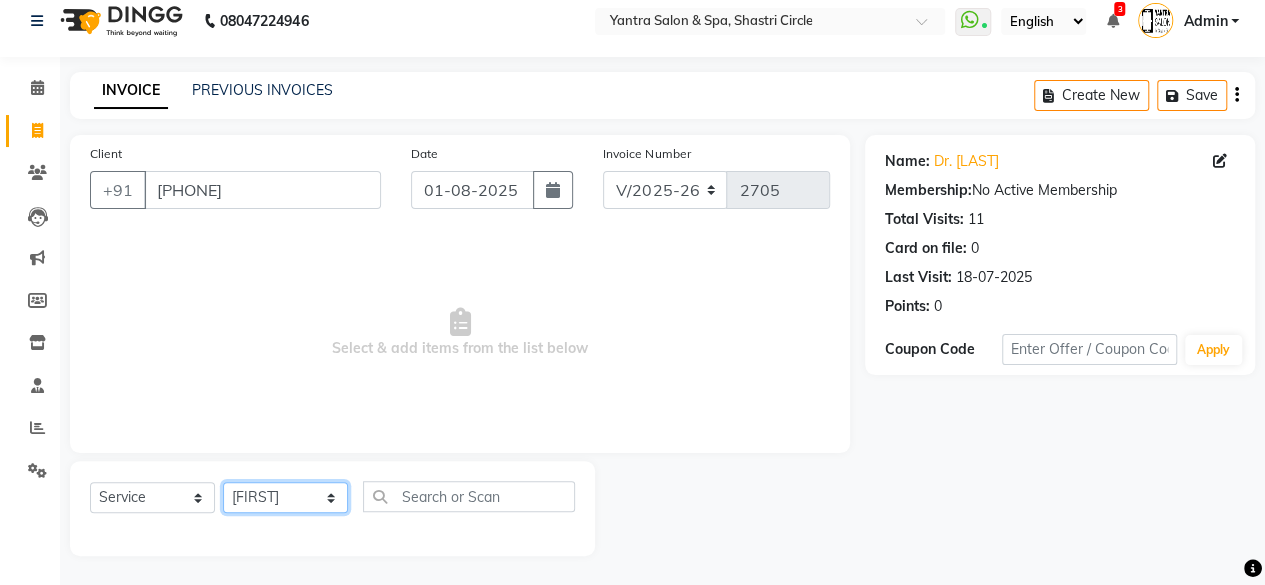 click on "Select Stylist Arvind ASHA bhawna goyal Dev Dimple Director Harsha Hemlata kajal Latika lucky Manager Manisha maam Neelu  Pallavi Pinky Priyanka Rahul Sekhar usha" 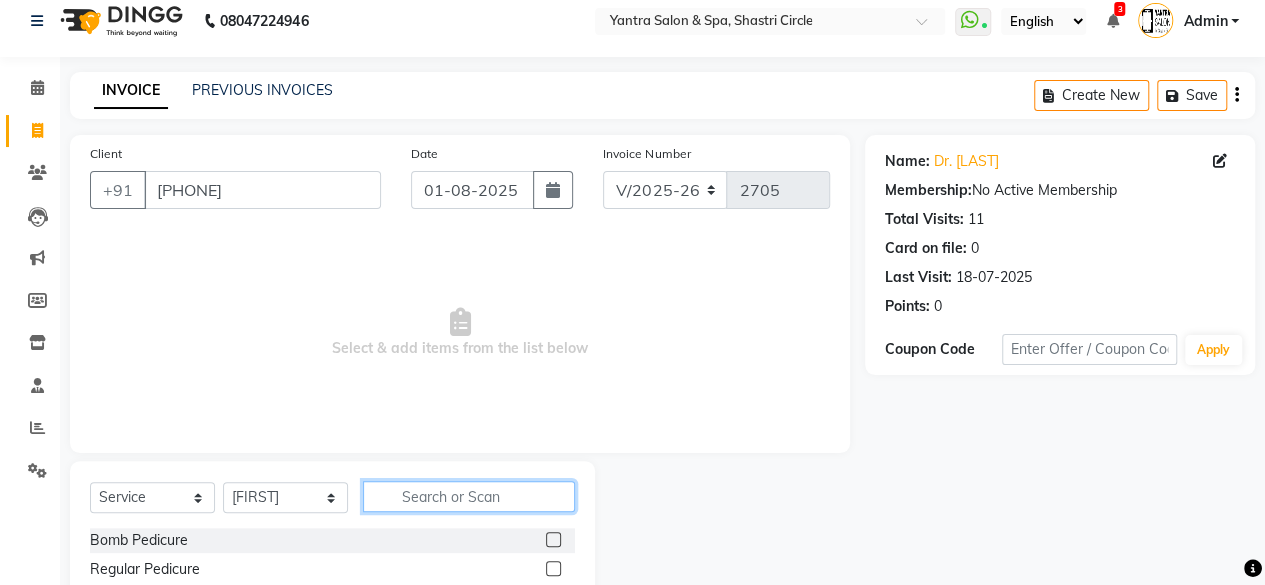 click 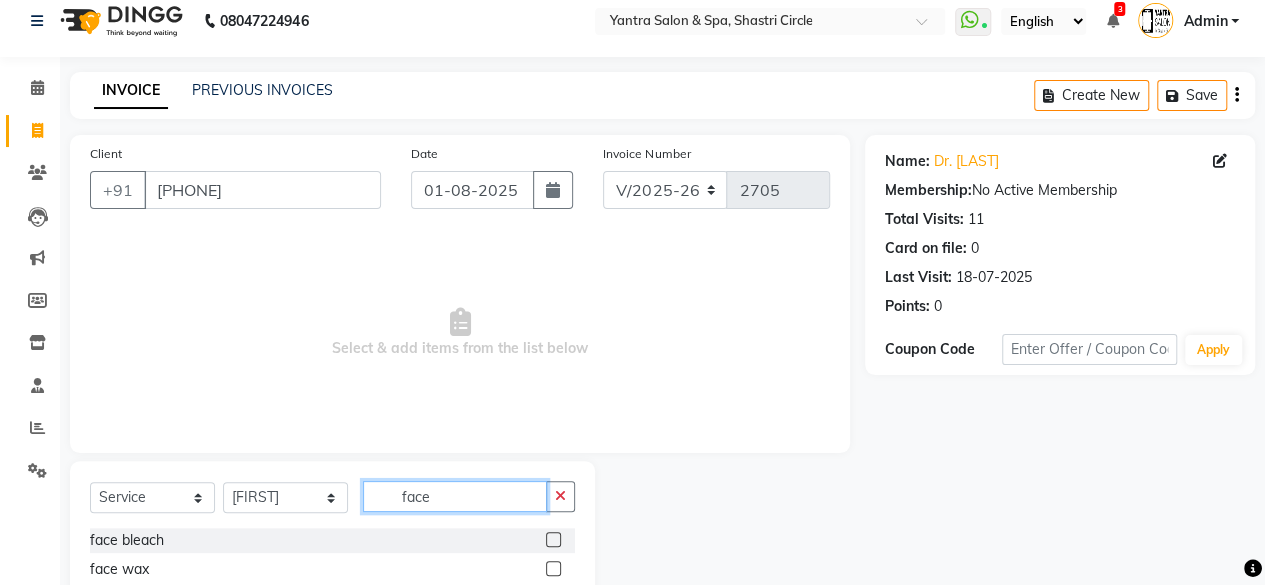 scroll, scrollTop: 160, scrollLeft: 0, axis: vertical 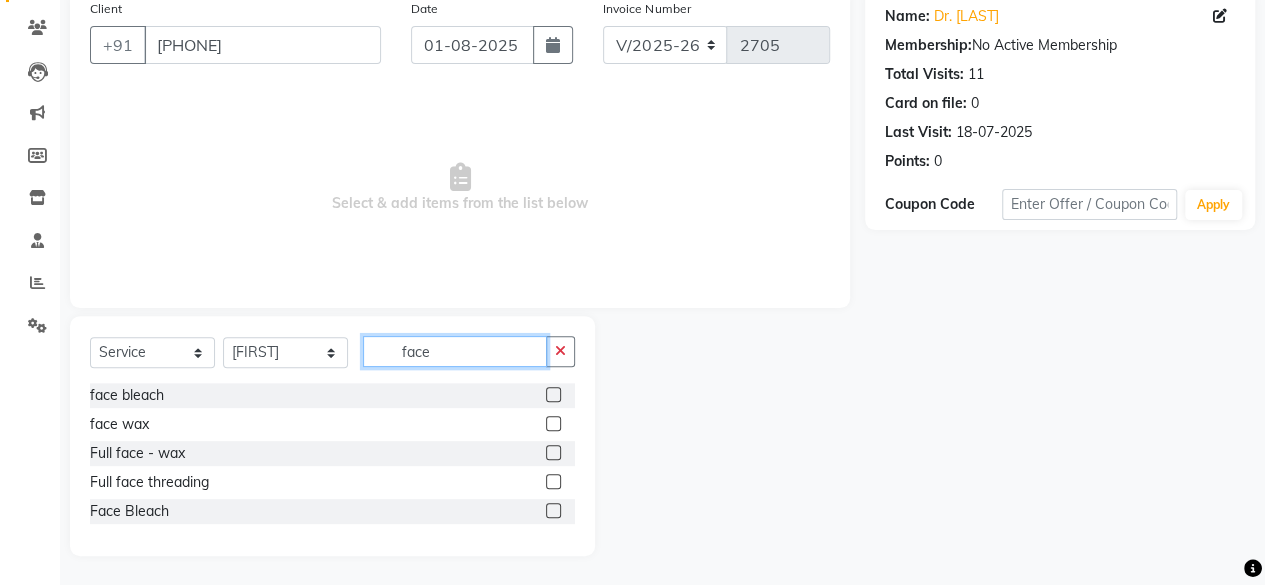 type on "face" 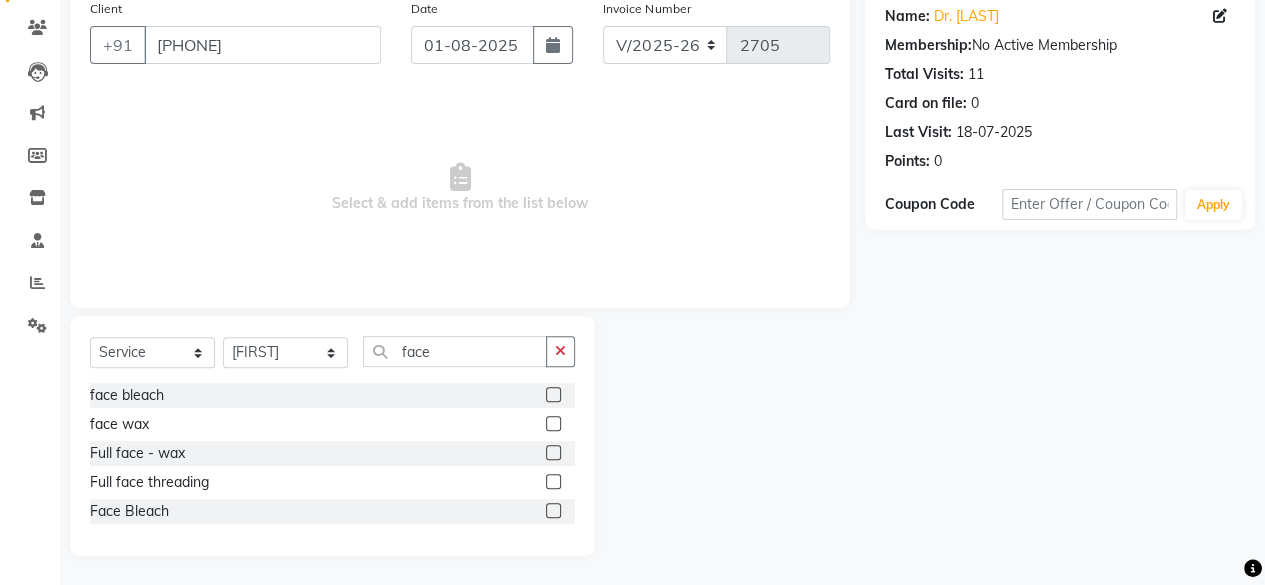 click 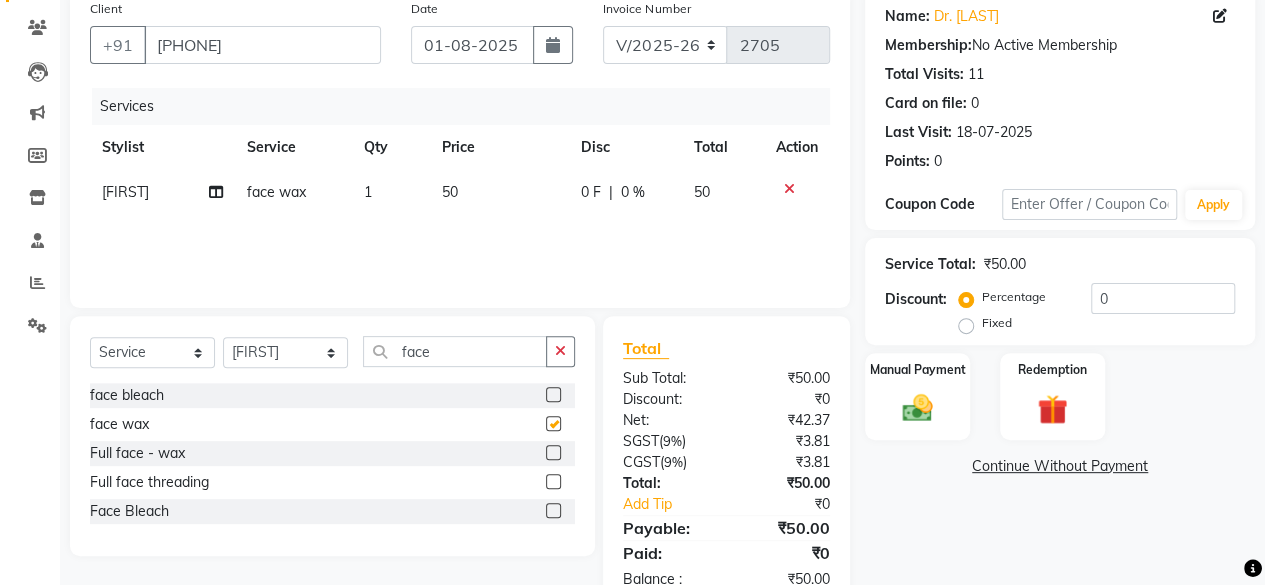 type 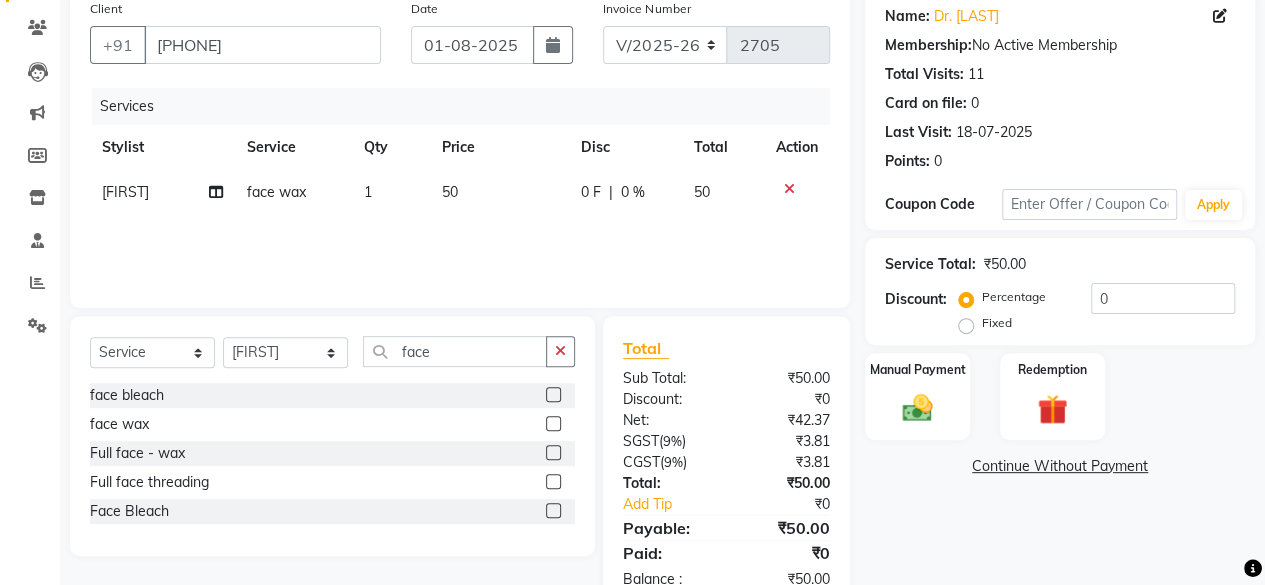 click on "50" 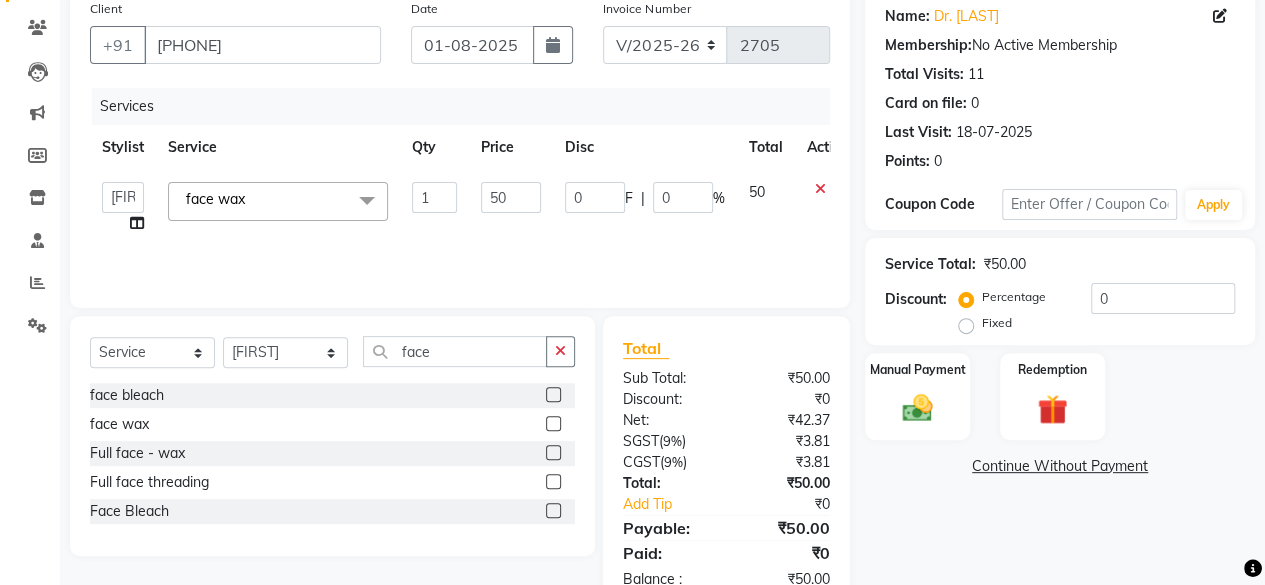 click on "50" 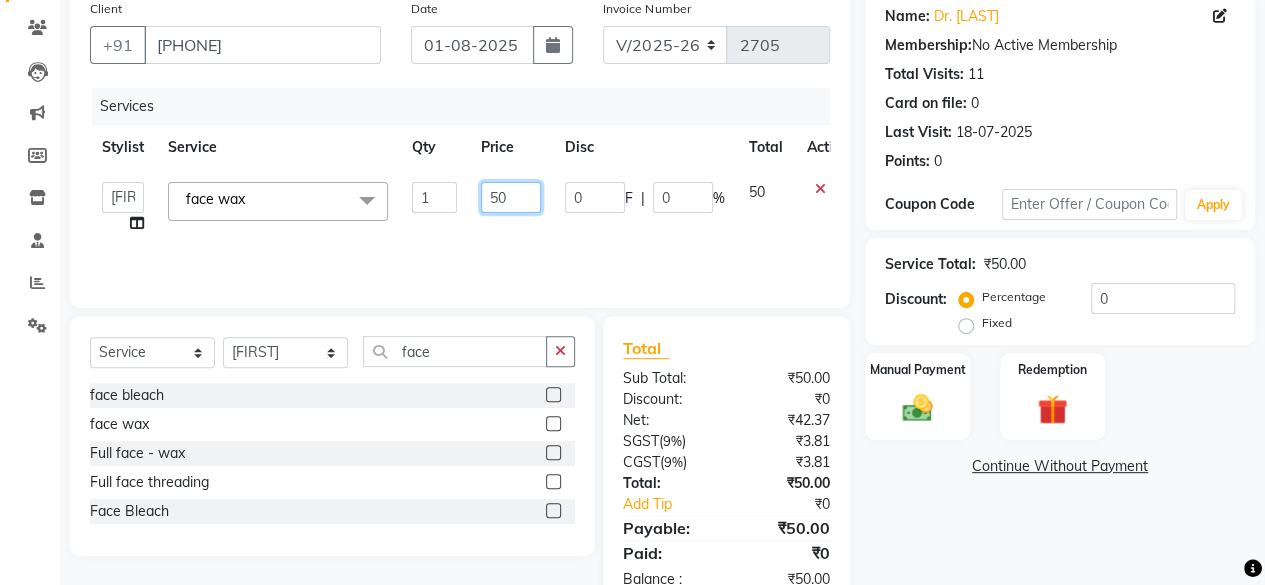 click on "50" 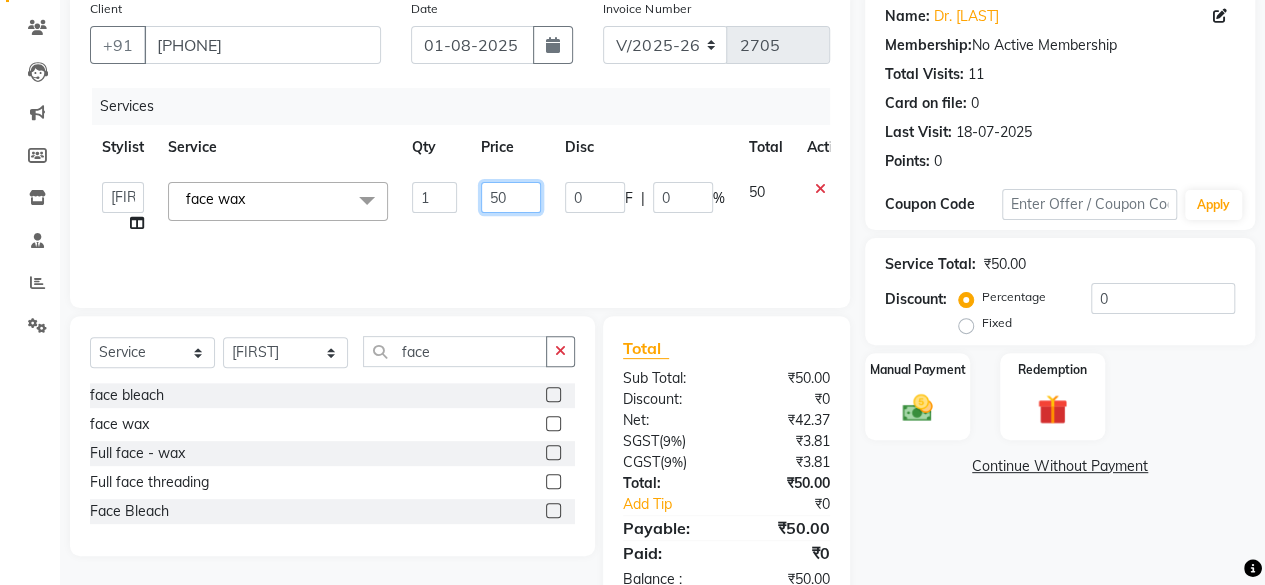 click on "50" 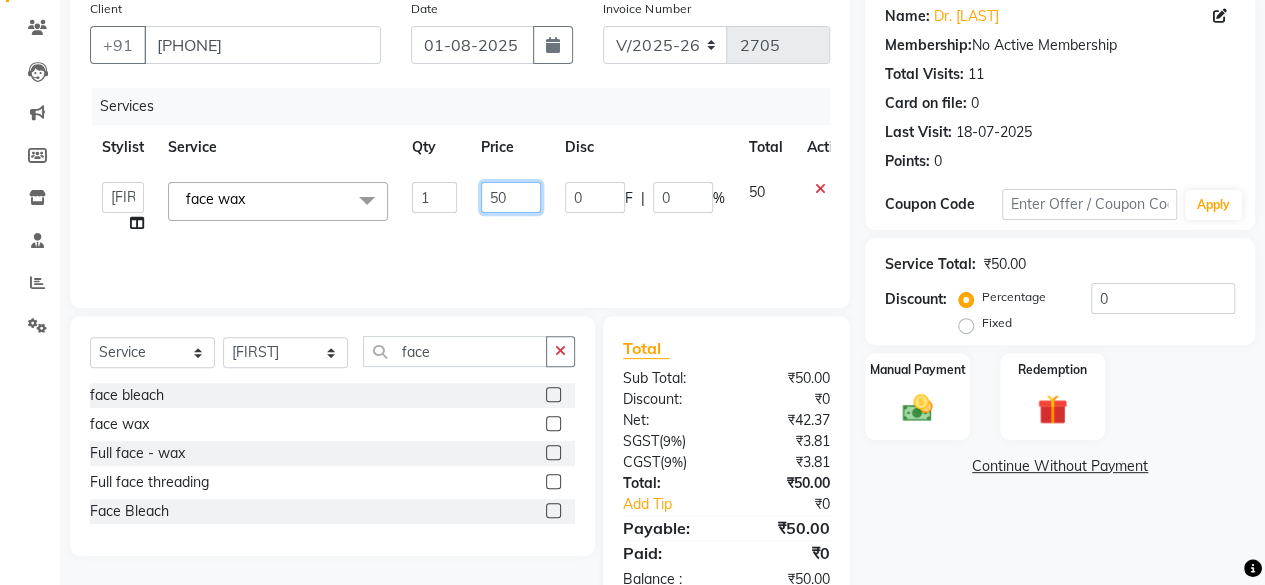 click on "50" 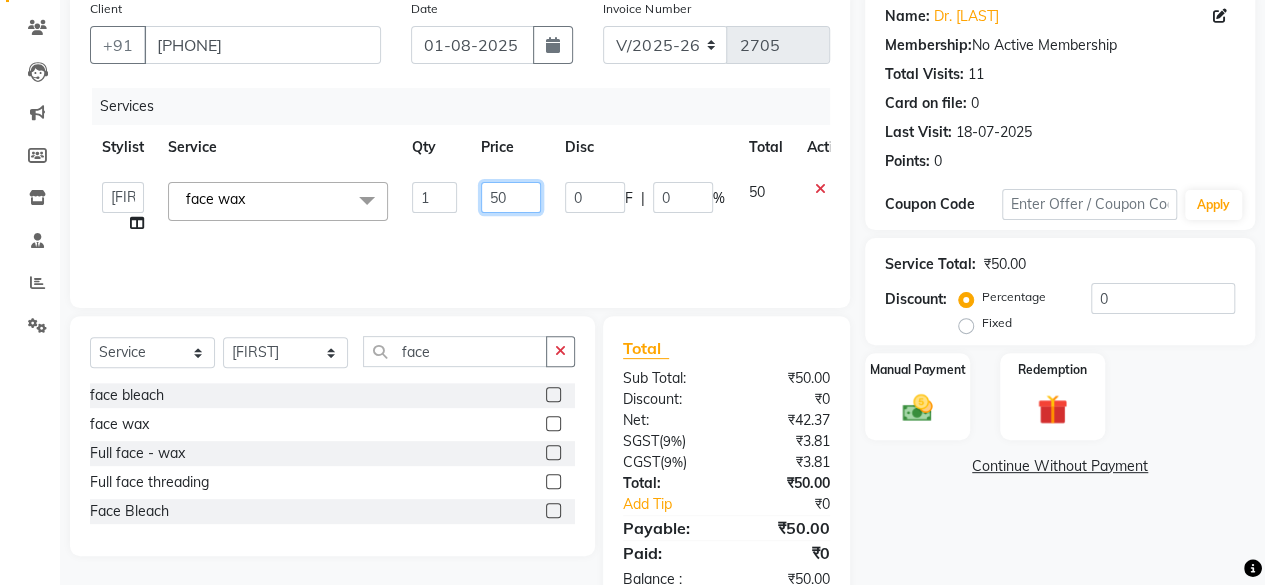 click on "50" 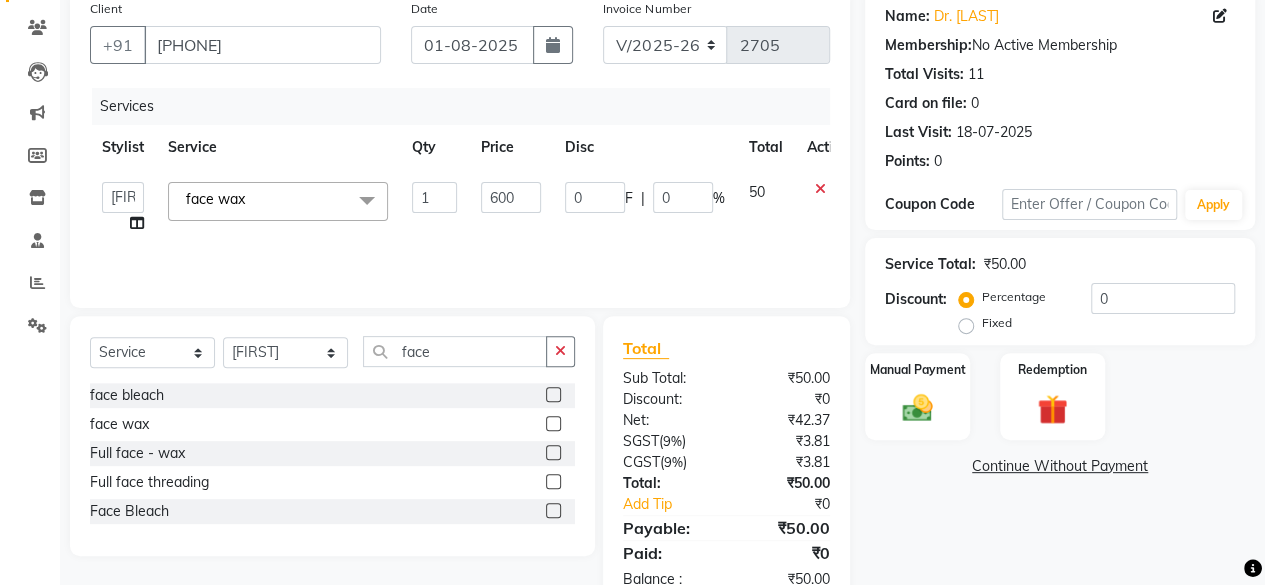 click on "Services Stylist Service Qty Price Disc Total Action  Arvind   ASHA   bhawna goyal   Dev   Dimple   Director   Harsha   Hemlata   kajal   Latika   lucky   Manager   Manisha maam   Neelu    Pallavi   Pinky   Priyanka   Rahul   Sekhar   usha  face wax  x Bomb Pedicure Regular Pedicure Cracked Heal Treatment Alga Apothecary Pedicure Gel polish remover  Donut Pedicure candle Pedicure Avl Express Pedicure Avl Pedicruise pedicure Avl Pedipure pedicure Pedi Pai pedicure Under arms polish Kanpeki body spa Regular Manicure Bomb Manicure Alga Apothecary Manicure Nail Extensions Gel nail pent Pedi Pai manicure Donut manicure Avl express manicure Avl Pedicruise manicure Avl Pedipure manicure Candle manicure Back polish Foot Massage Head Massage Back Massage Hand & Shoulder Massage Body Spa Relaxing Body Massage Aromatherapy Associates - Renewing Rose Aromatherapy Associates - intense nourishment Aromatherapy Associates Body Massage Full Body Bleach Body Polishing body scrub  face bleach back scrub bleach Saree Draping 1" 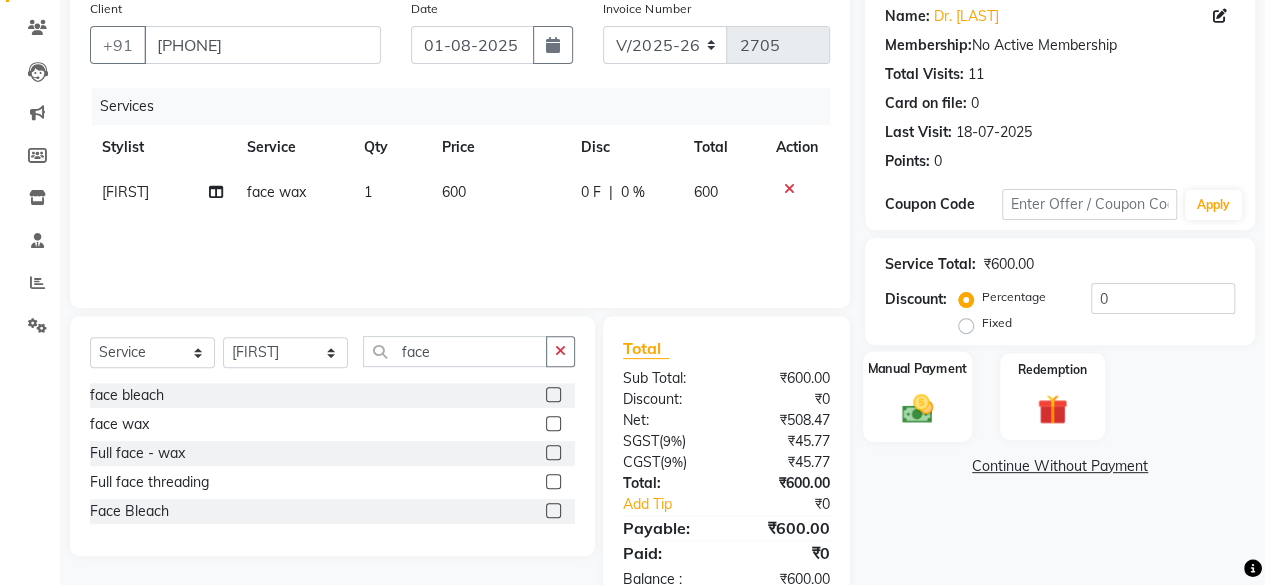 scroll, scrollTop: 213, scrollLeft: 0, axis: vertical 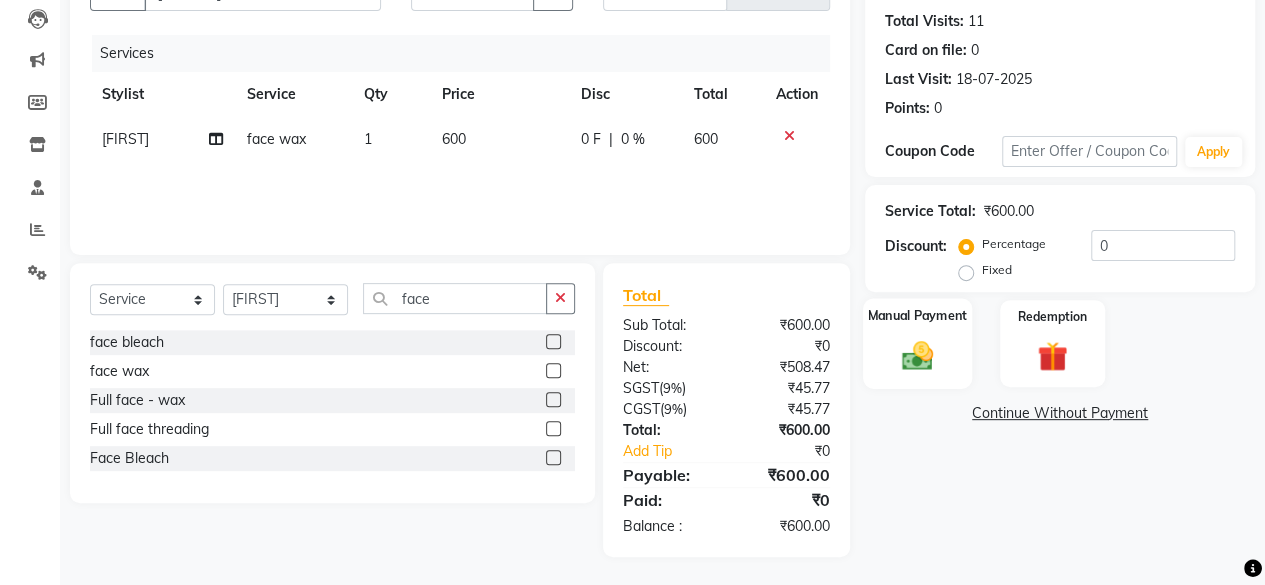 click 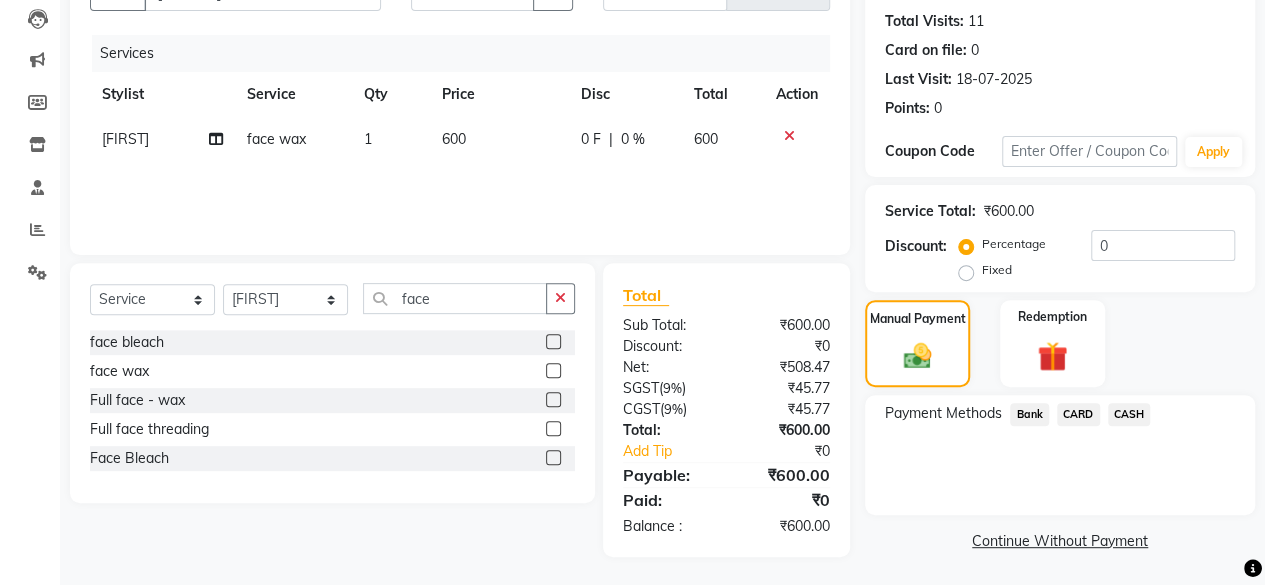 click on "Bank" 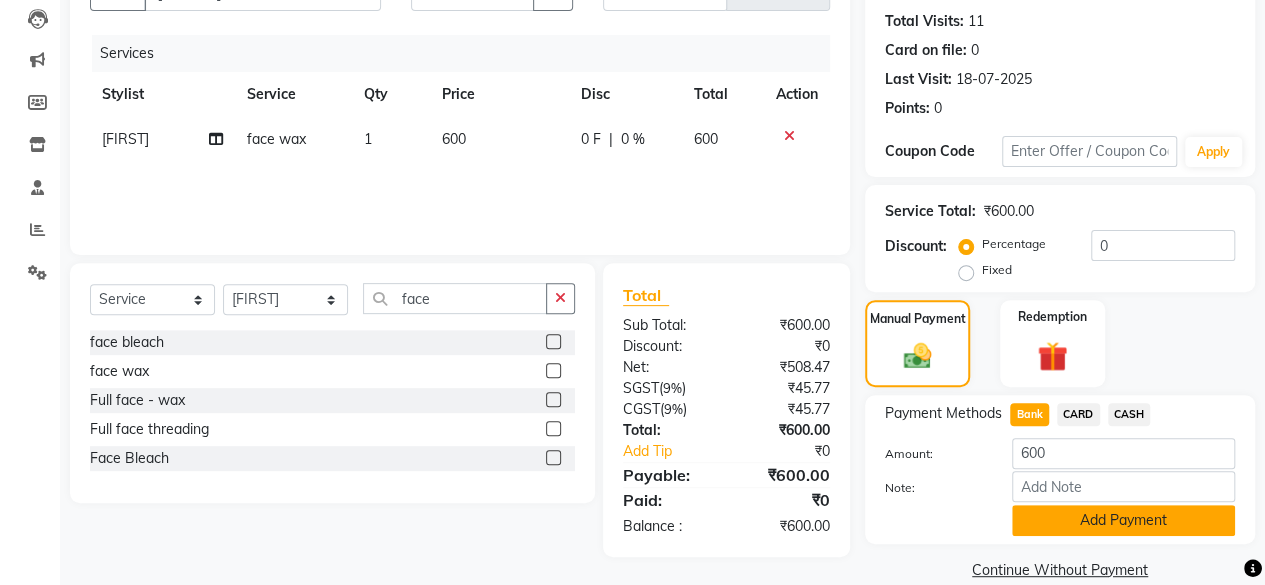 click on "Add Payment" 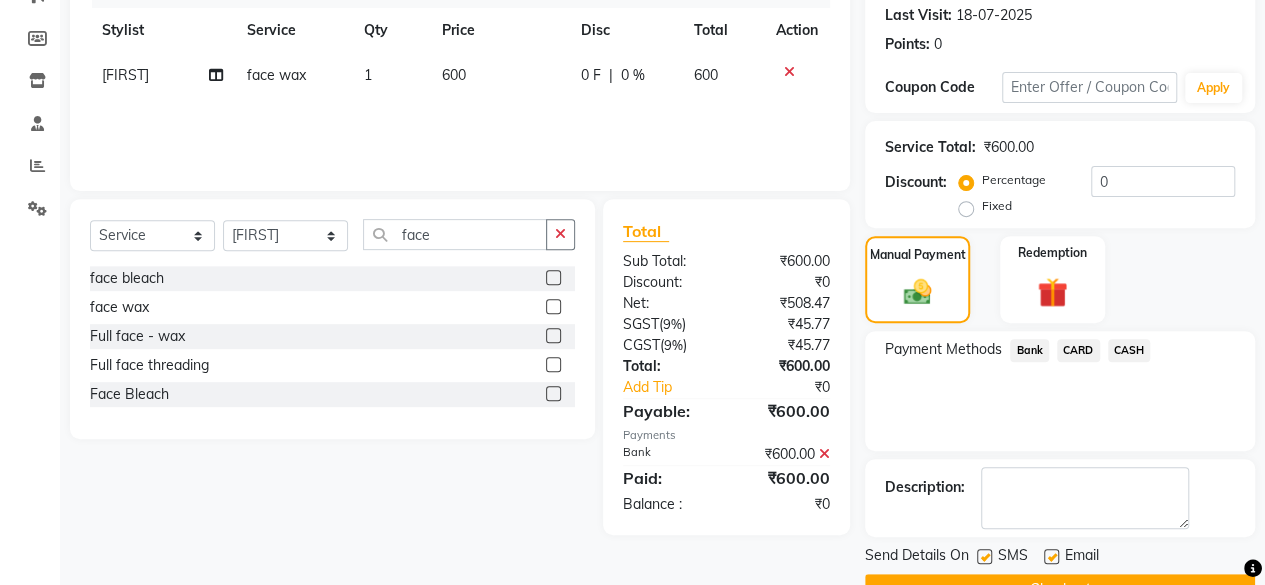 scroll, scrollTop: 324, scrollLeft: 0, axis: vertical 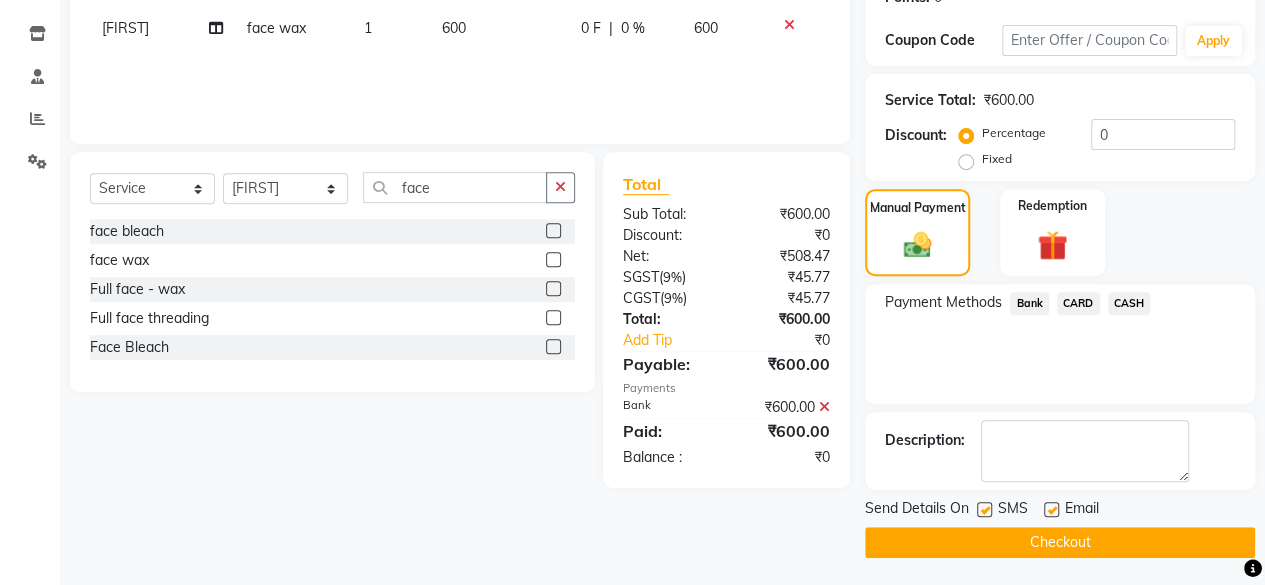 click on "Checkout" 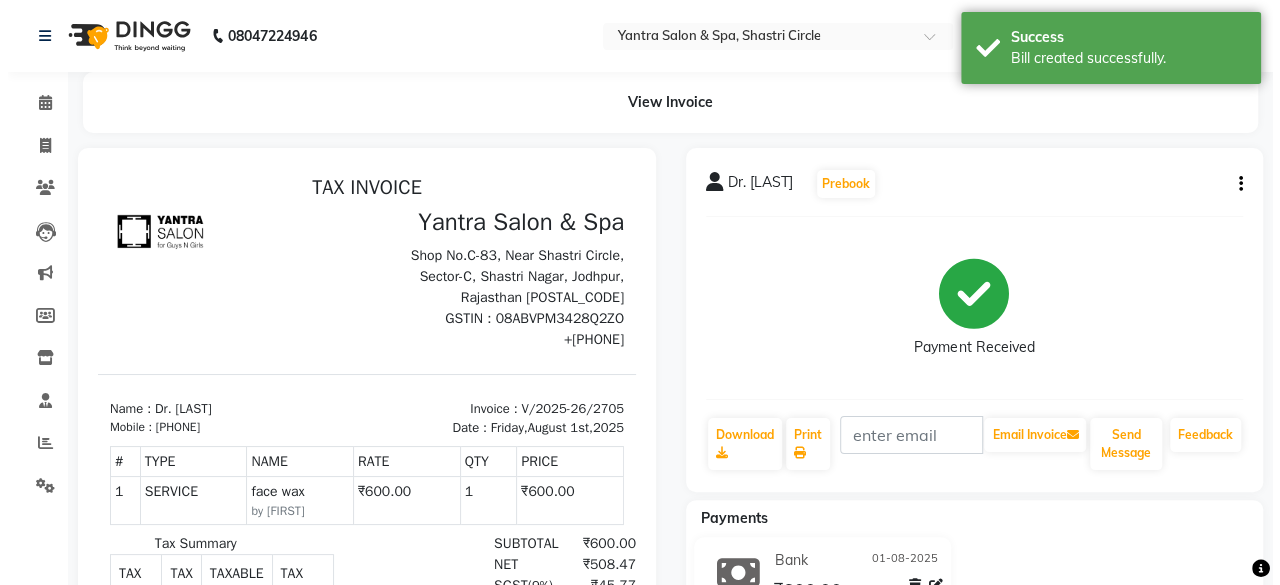 scroll, scrollTop: 0, scrollLeft: 0, axis: both 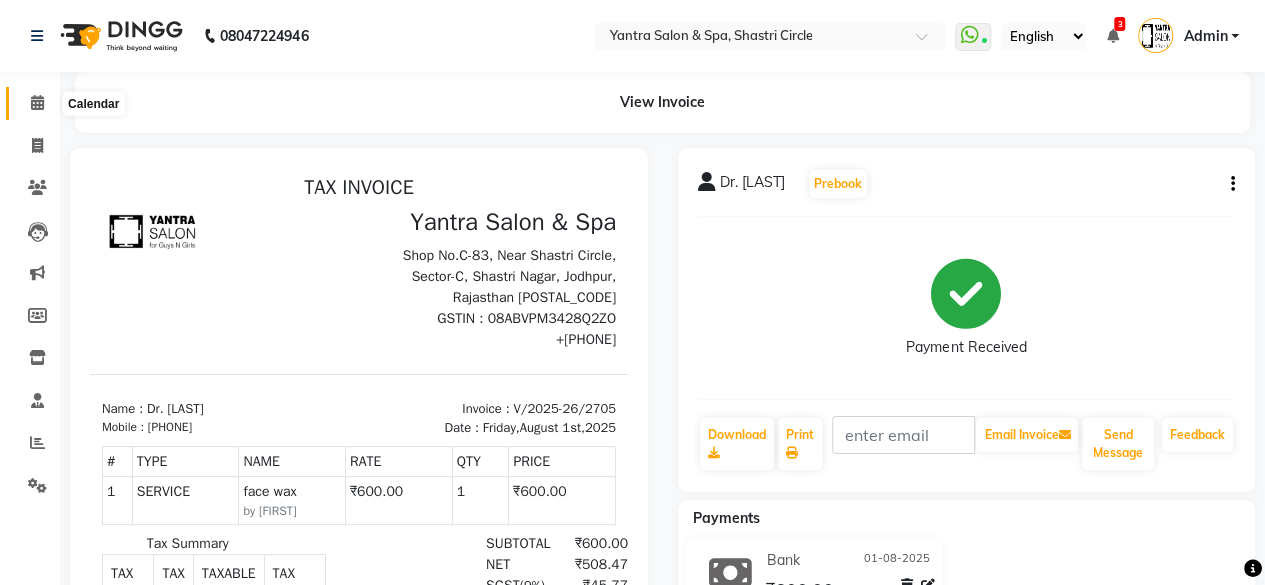 click 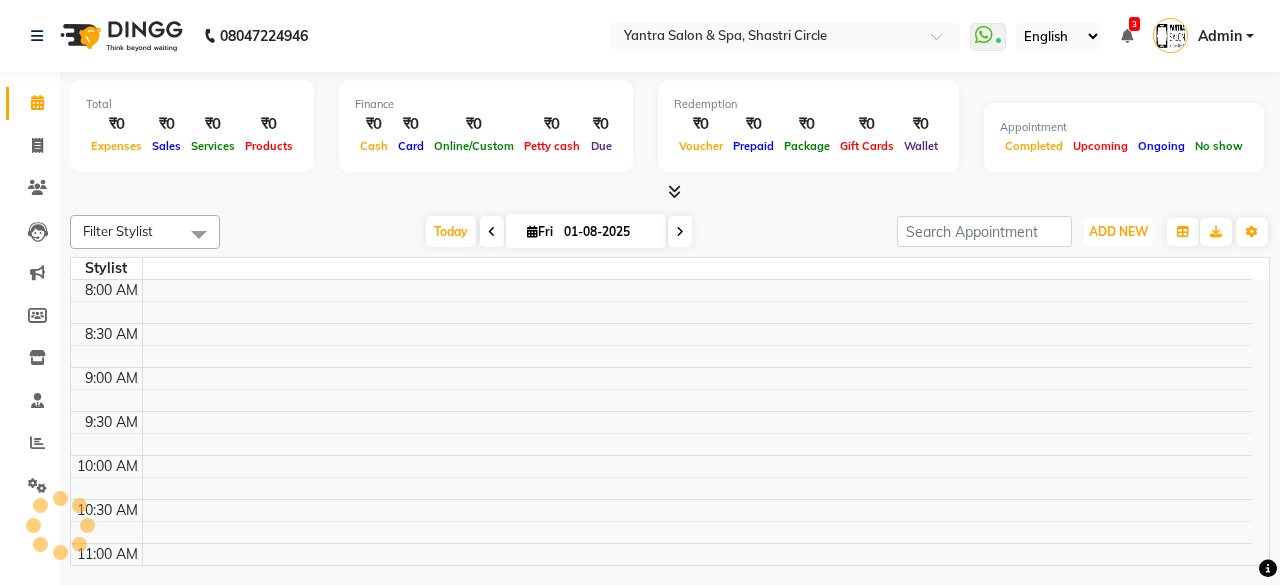 click on "ADD NEW Toggle Dropdown" at bounding box center (1118, 232) 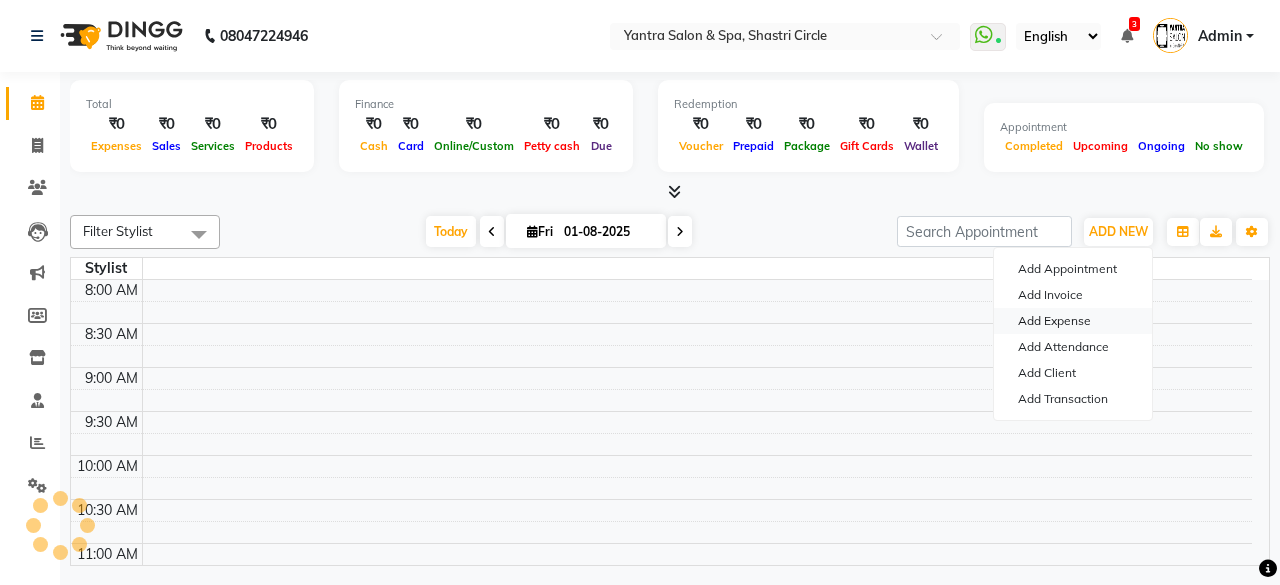click on "Add Expense" at bounding box center (1073, 321) 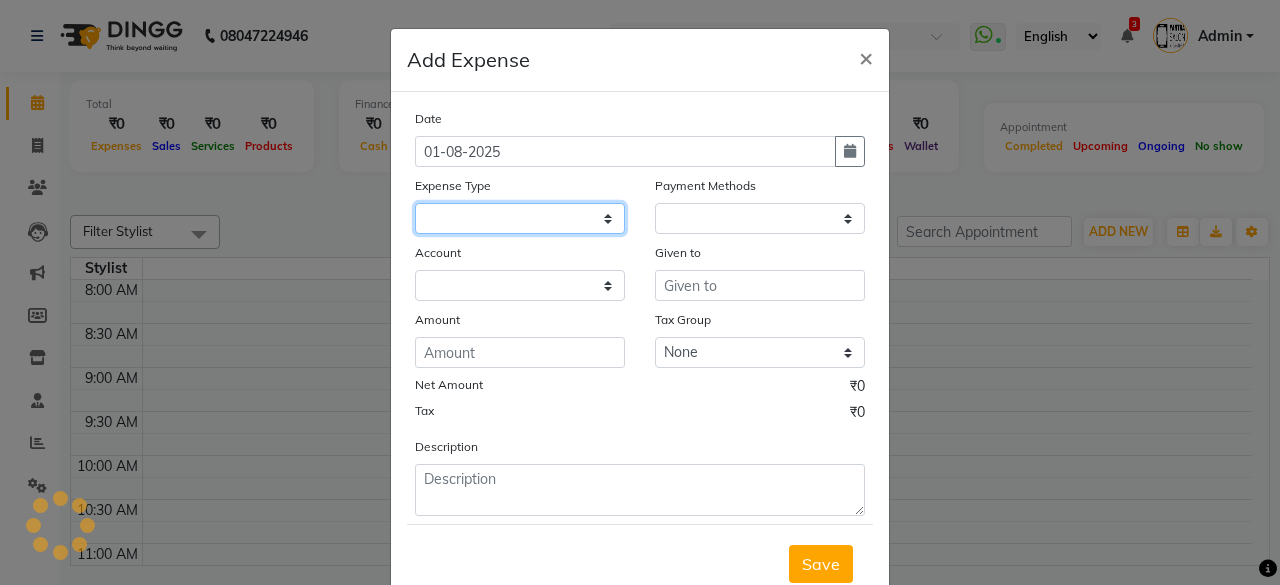 click 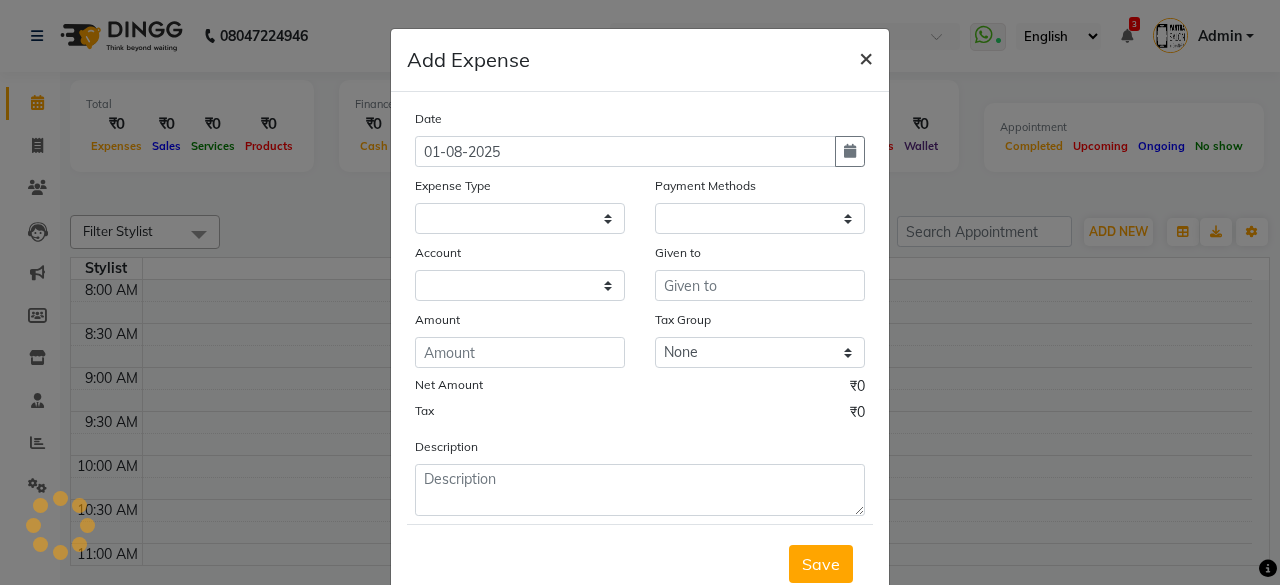 click on "×" 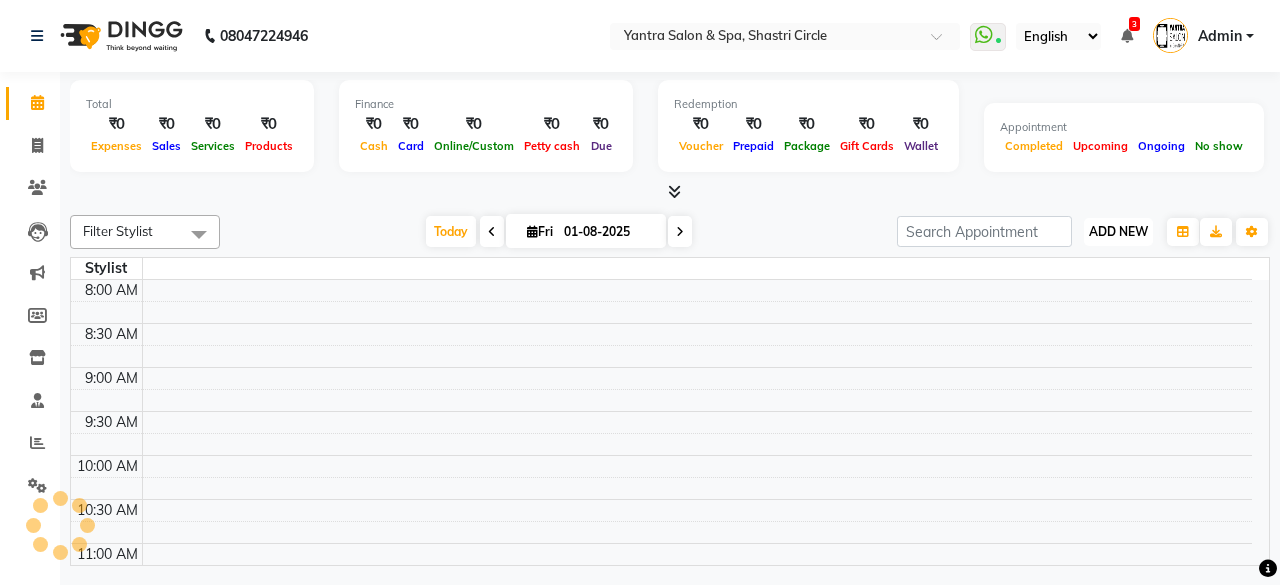 click on "ADD NEW" at bounding box center (1118, 231) 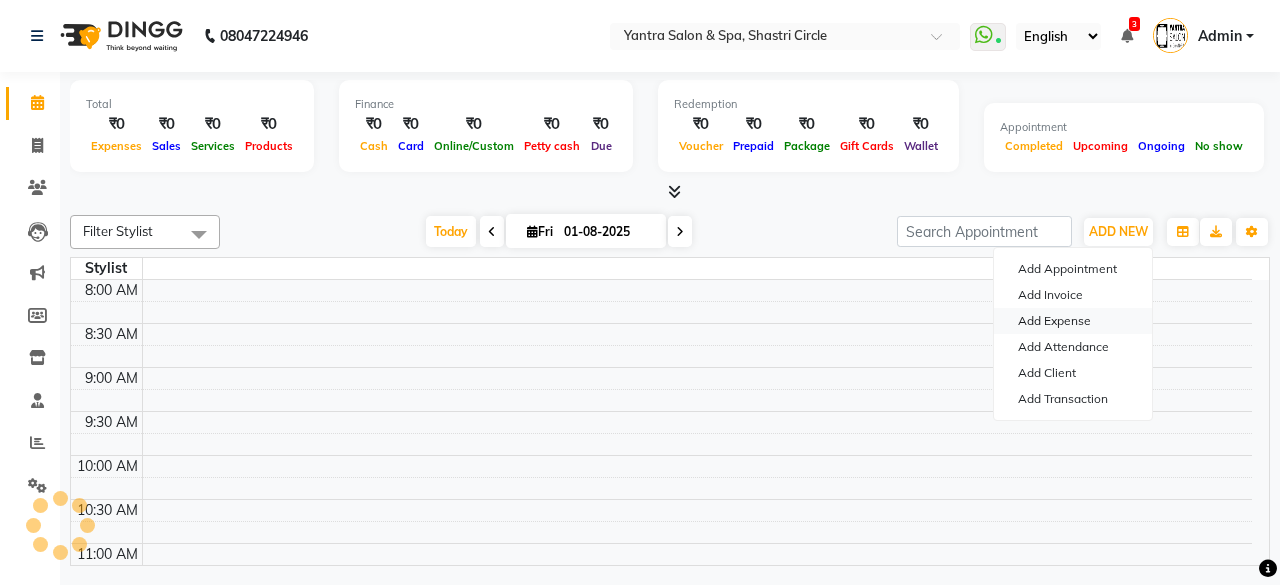 click on "Add Expense" at bounding box center (1073, 321) 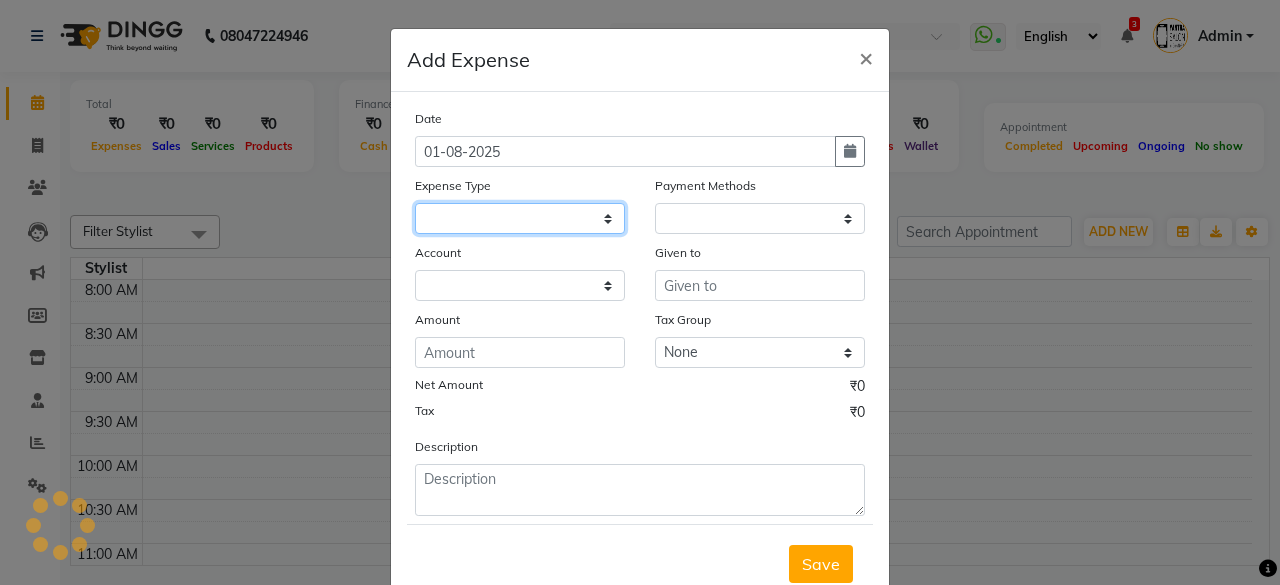 click 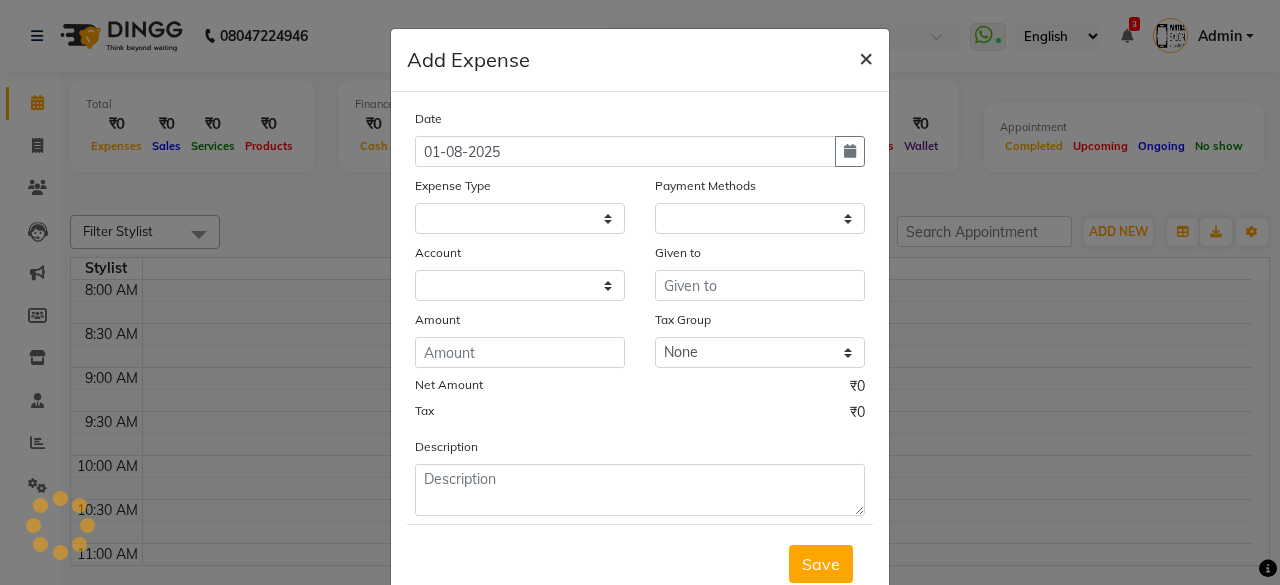 click on "×" 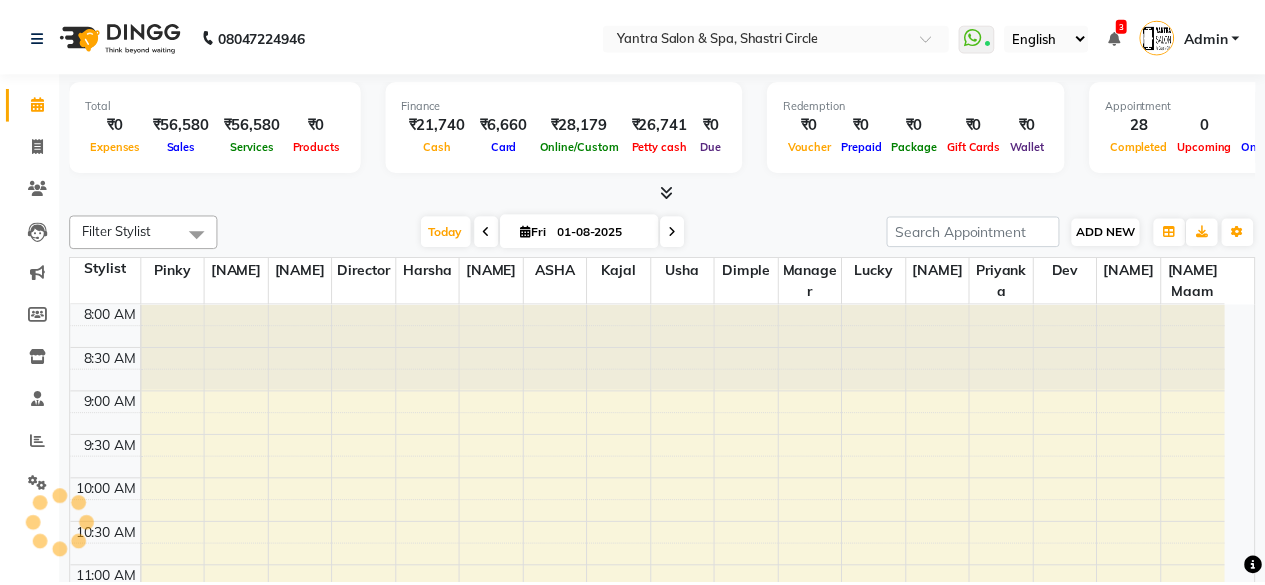scroll, scrollTop: 0, scrollLeft: 0, axis: both 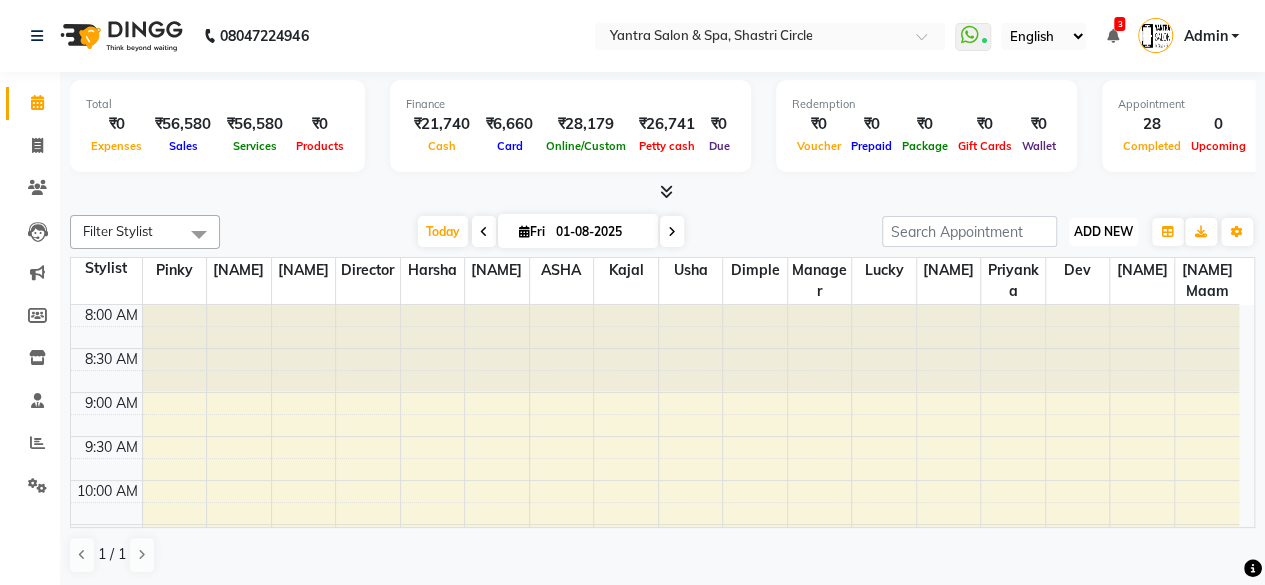 click on "ADD NEW Toggle Dropdown" at bounding box center (1103, 232) 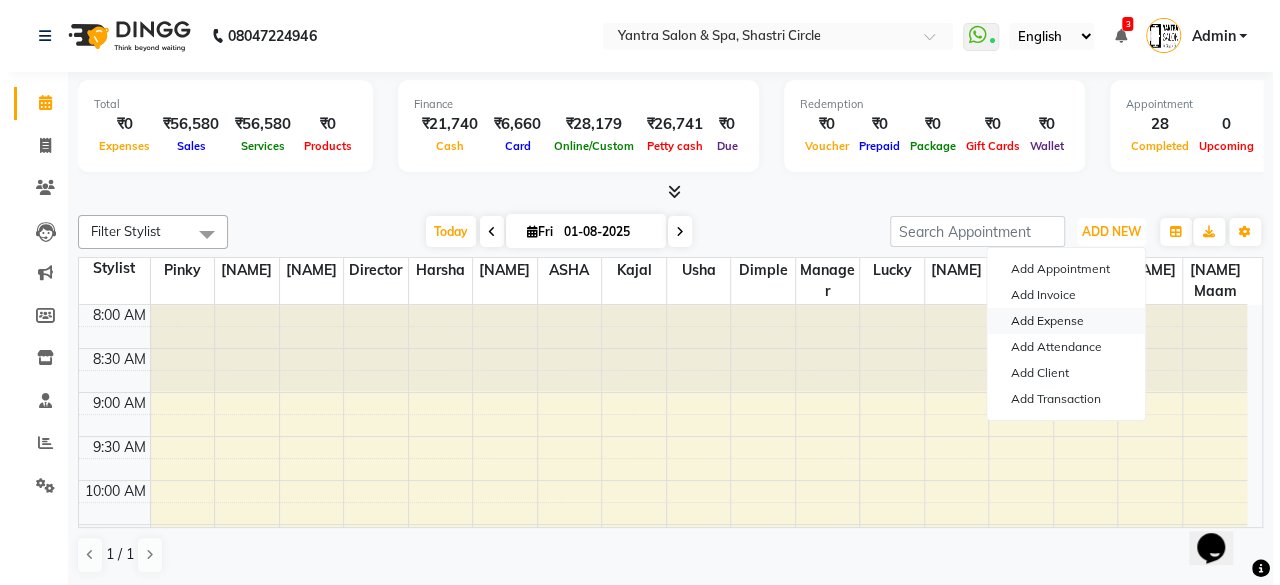 scroll, scrollTop: 0, scrollLeft: 0, axis: both 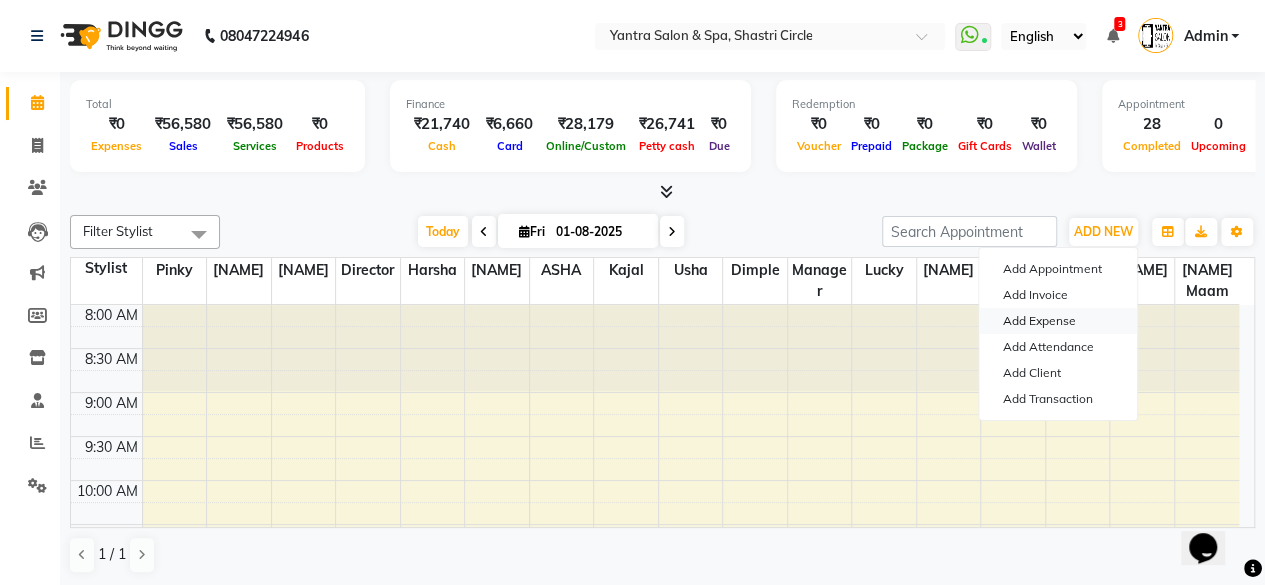 click on "Add Expense" at bounding box center (1058, 321) 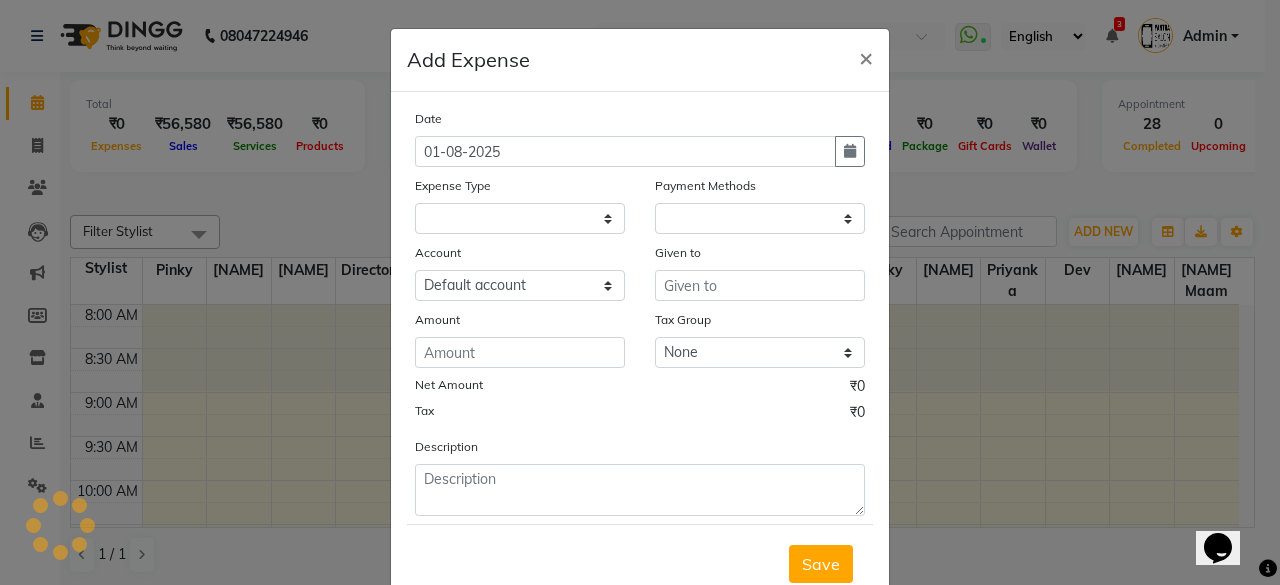select on "1" 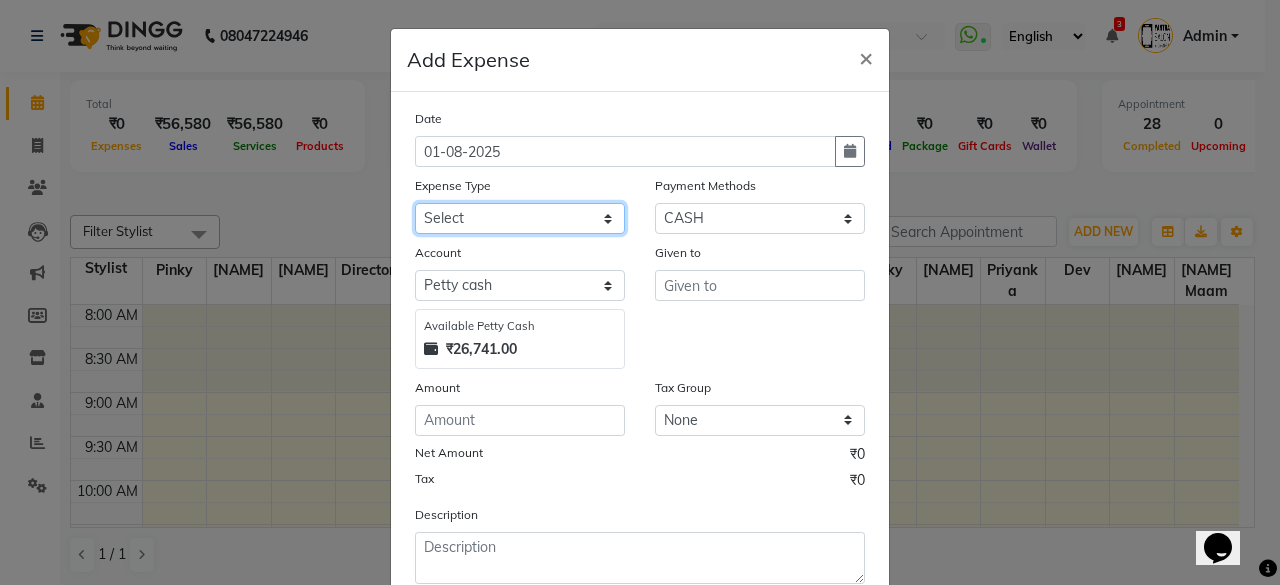 click on "Select Advance Salary Bank charges Car maintenance  Cash transfer to bank Cash transfer to hub Client Snacks Clinical charges Equipment Fuel Govt fee Incentive Insurance International purchase Loan Repayment Maintenance Marketing Miscellaneous MRA Other Pantry Product Rent Salary Staff Snacks Tax Tea & Refreshment Utilities" 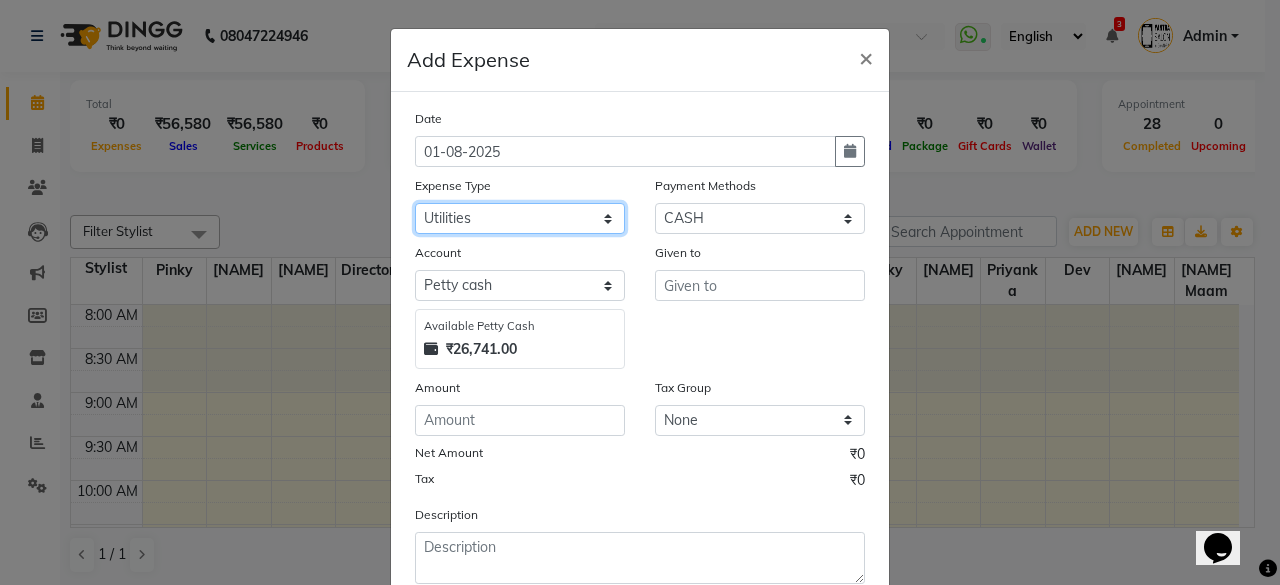 click on "Select Advance Salary Bank charges Car maintenance  Cash transfer to bank Cash transfer to hub Client Snacks Clinical charges Equipment Fuel Govt fee Incentive Insurance International purchase Loan Repayment Maintenance Marketing Miscellaneous MRA Other Pantry Product Rent Salary Staff Snacks Tax Tea & Refreshment Utilities" 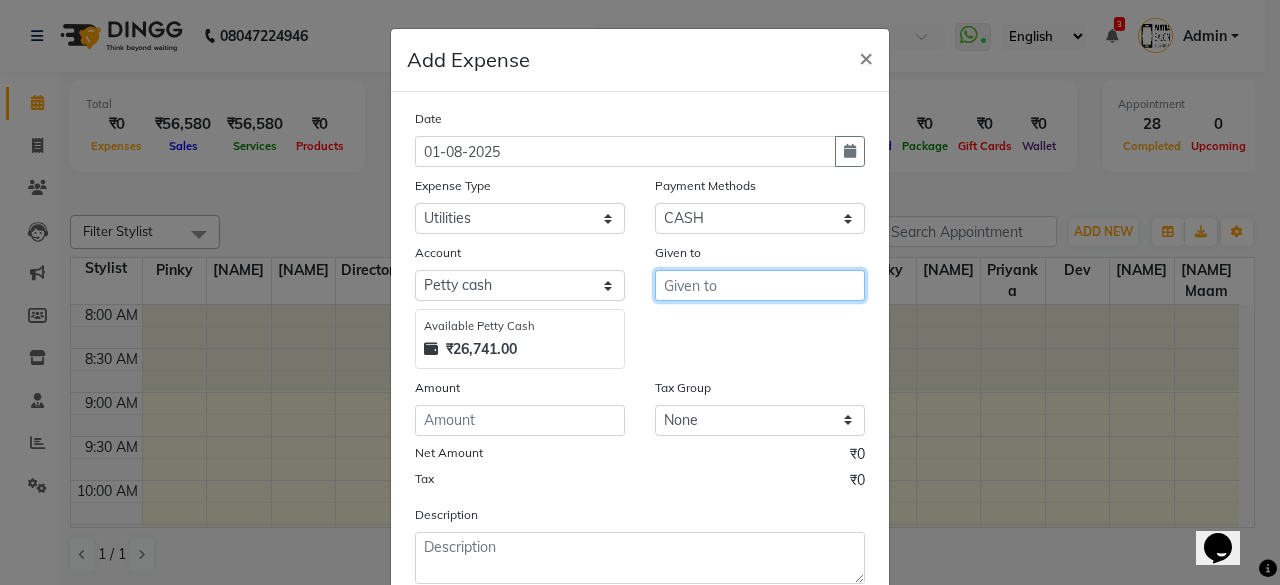 click at bounding box center (760, 285) 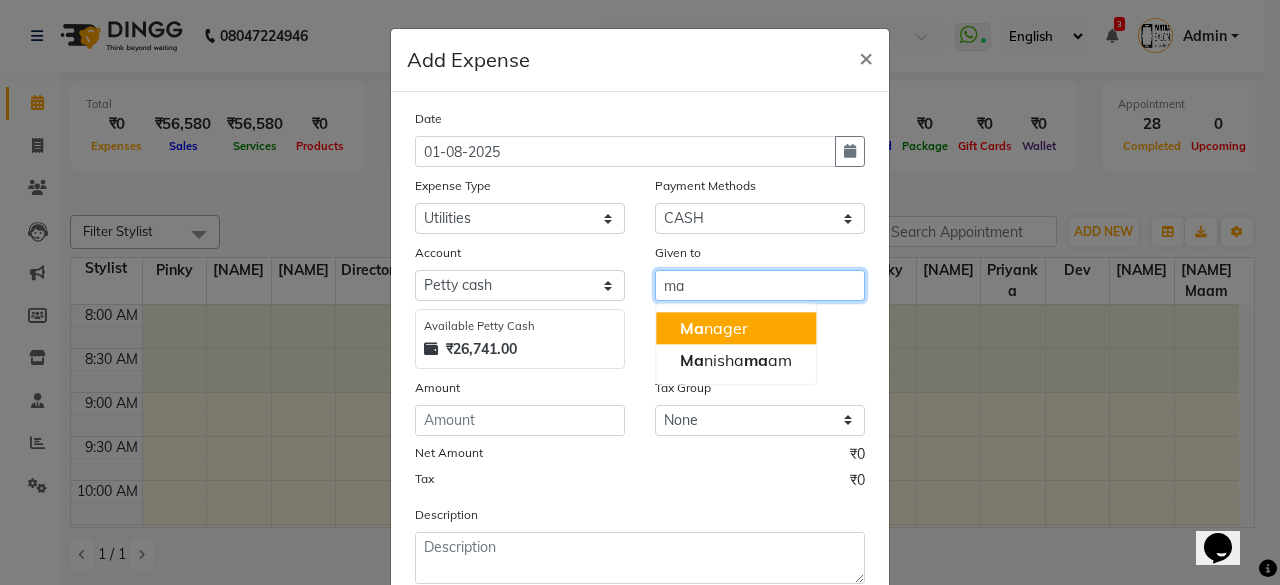 click on "Ma nager" at bounding box center (736, 328) 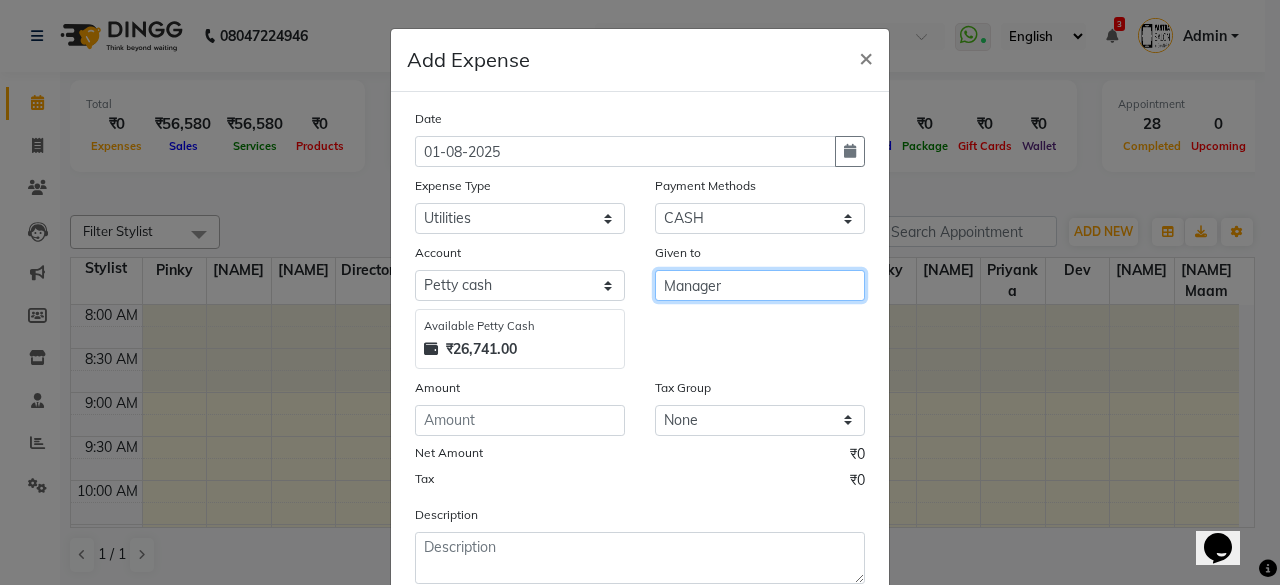 type on "Manager" 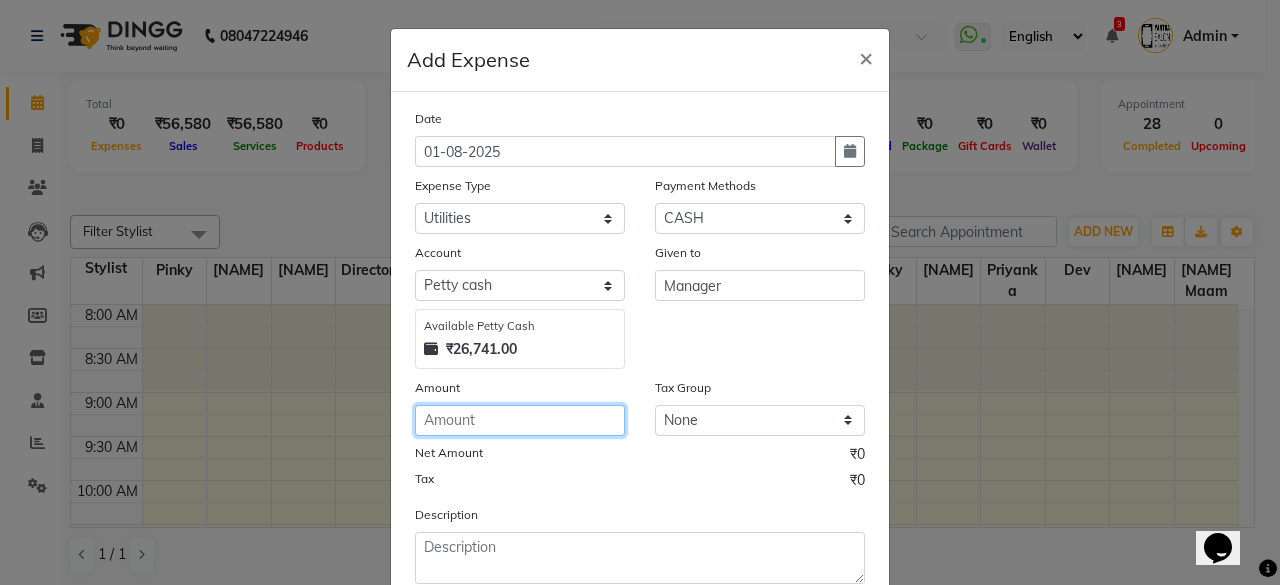 click 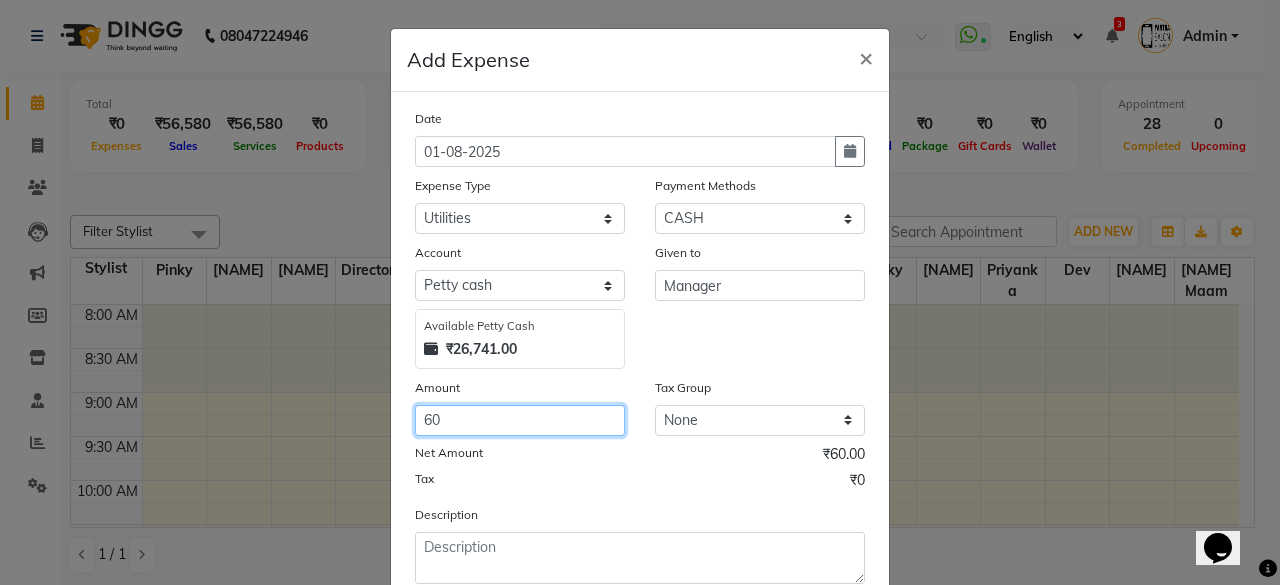 type on "60" 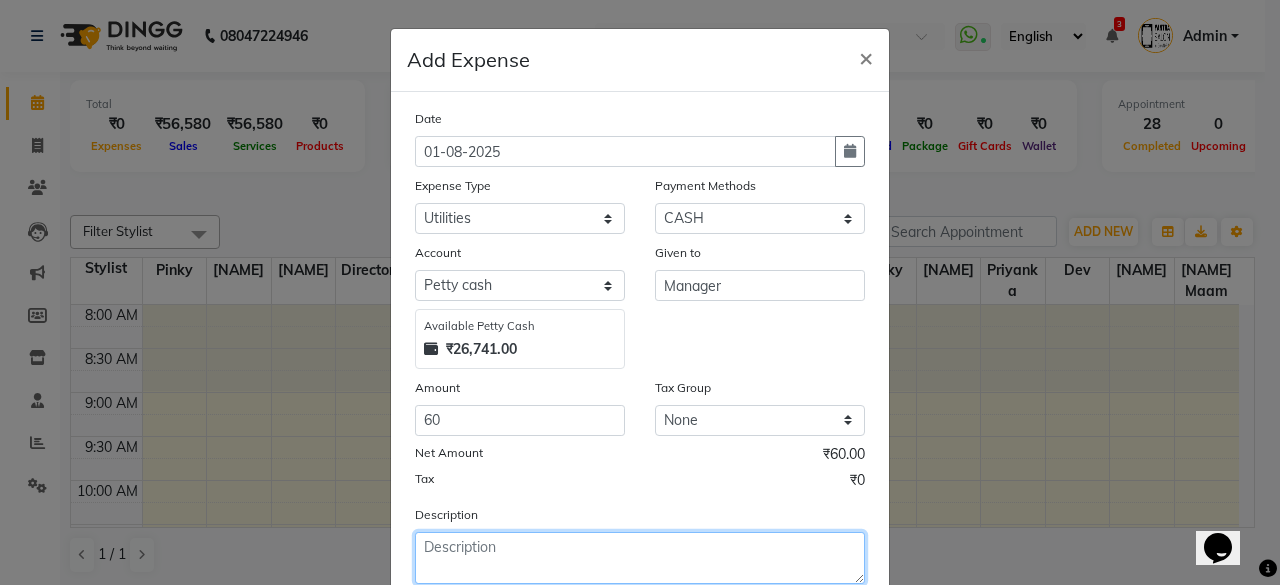 click 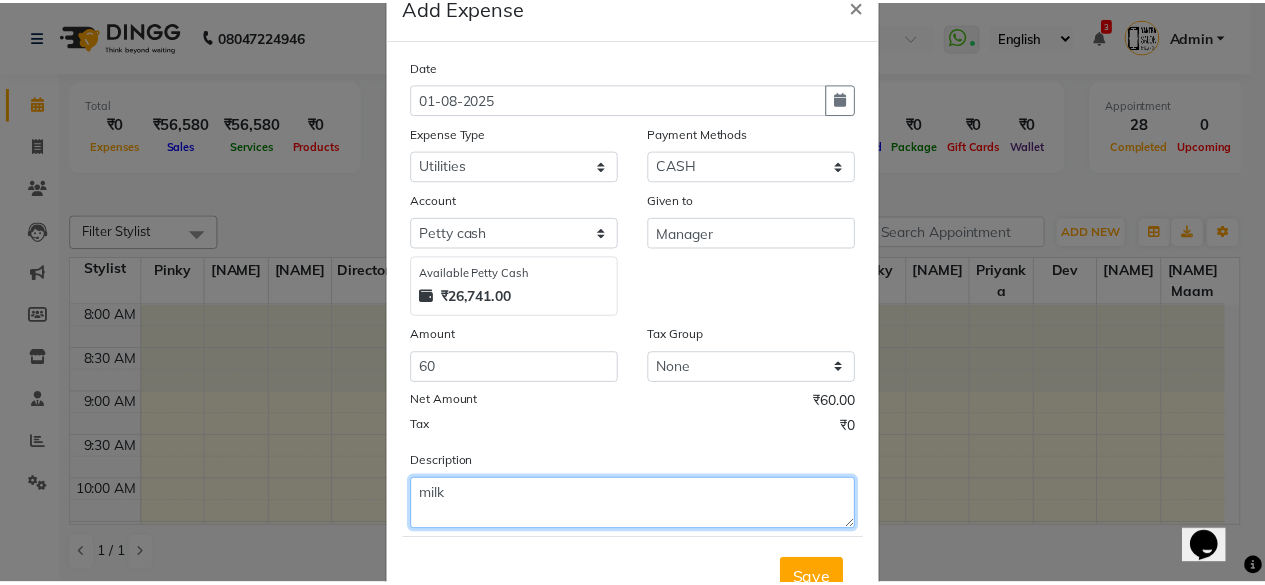 scroll, scrollTop: 127, scrollLeft: 0, axis: vertical 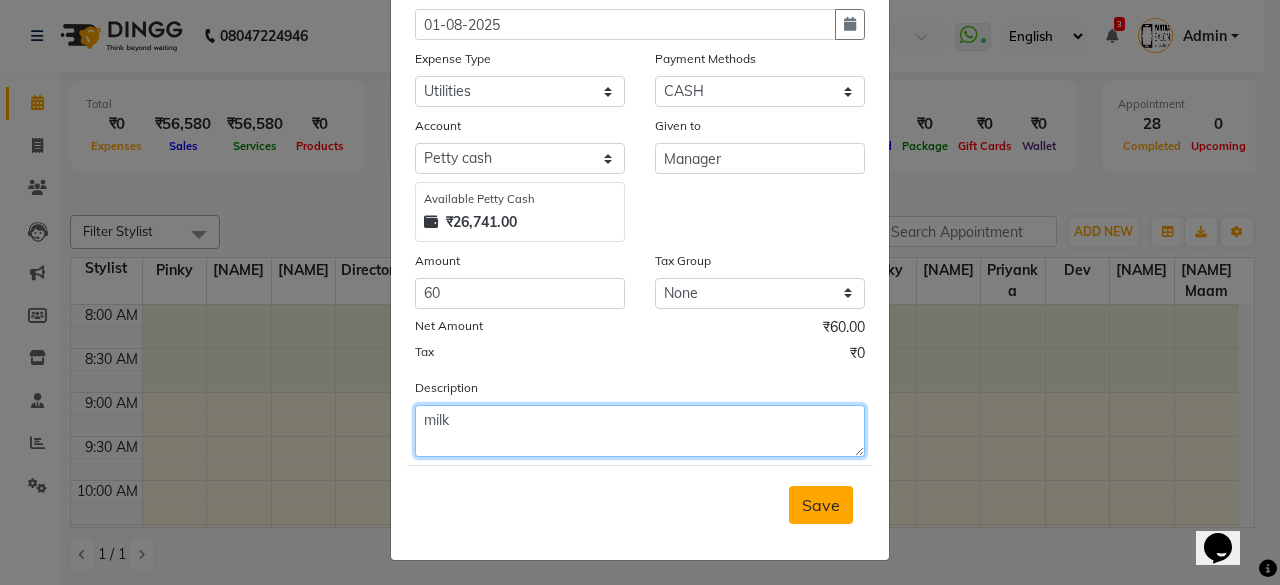 type on "milk" 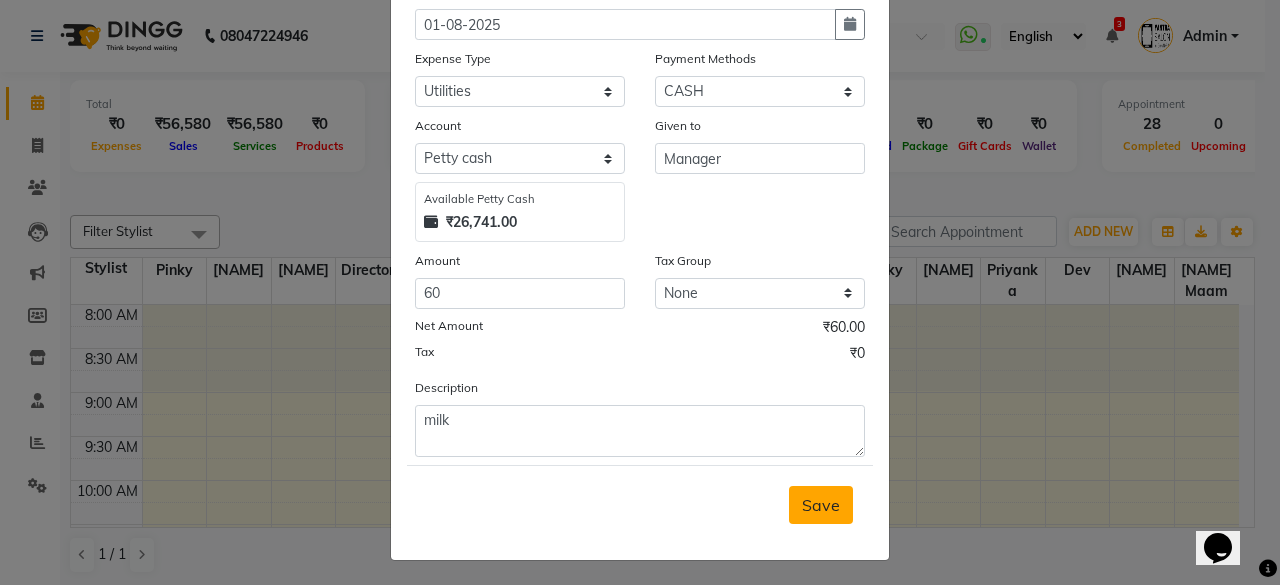 click on "Save" at bounding box center [821, 505] 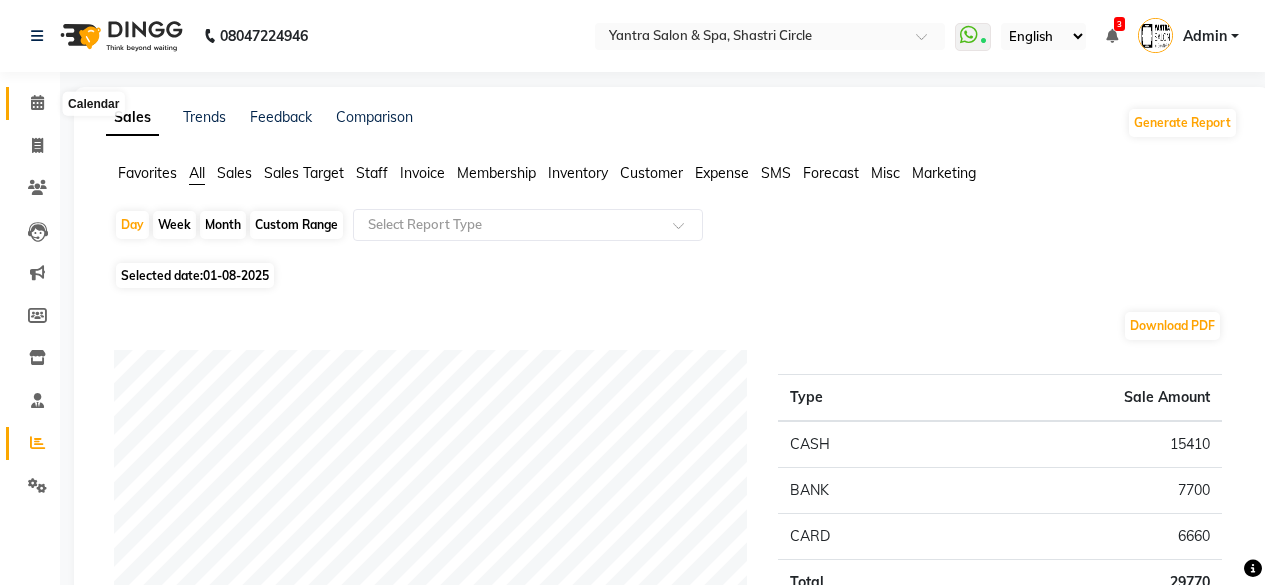 click 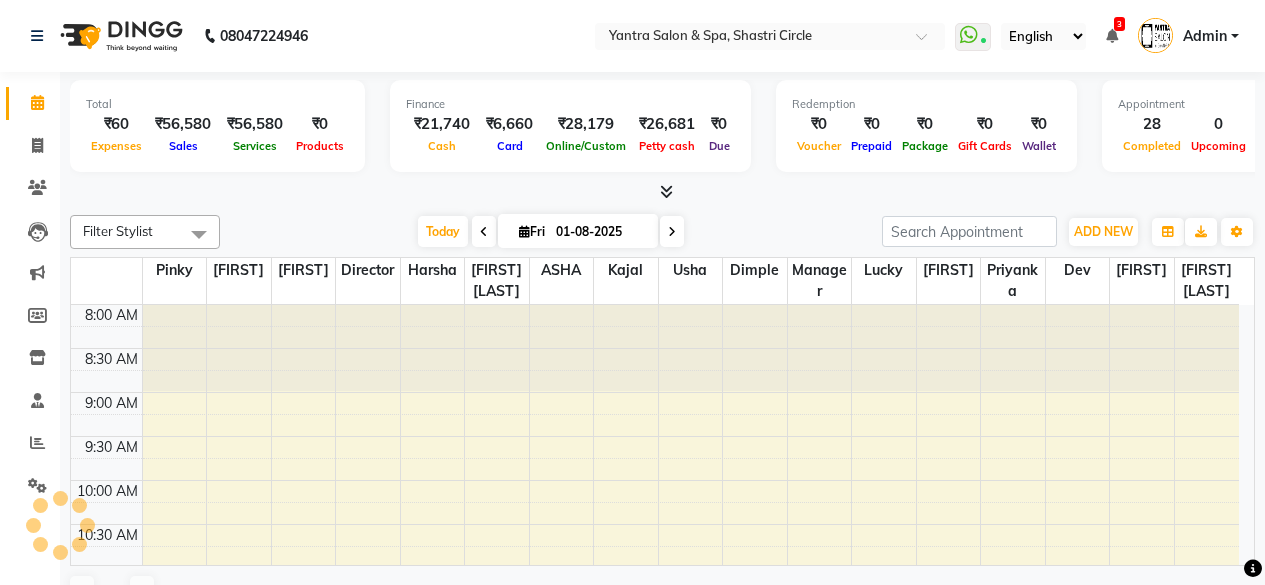 scroll, scrollTop: 0, scrollLeft: 0, axis: both 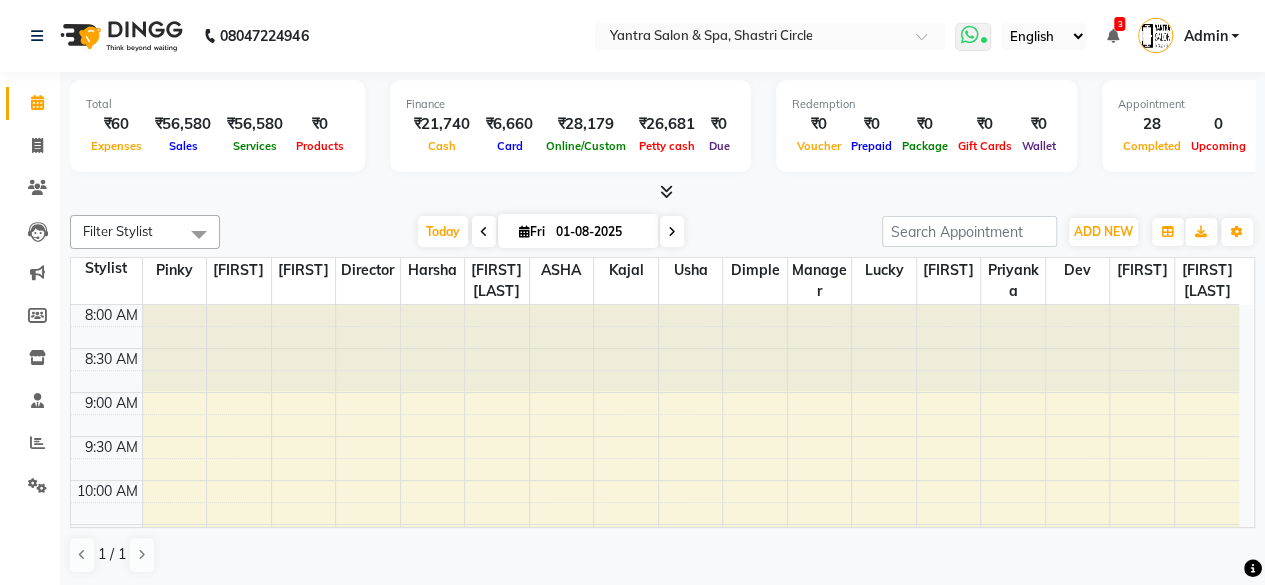 click at bounding box center [969, 35] 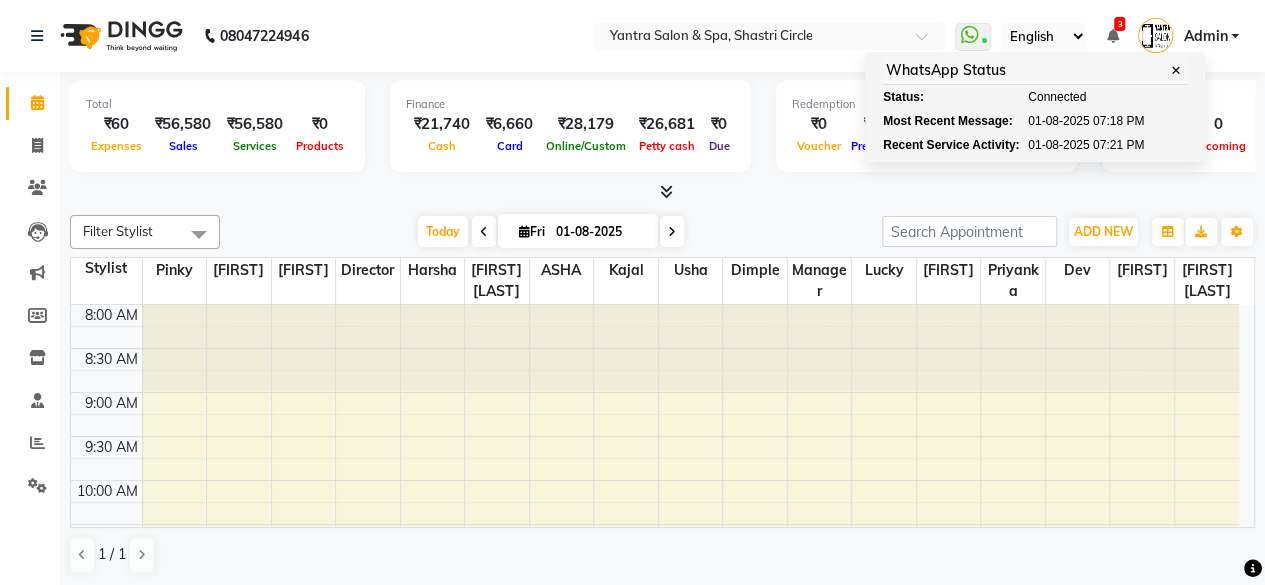 click on "08047224946 Select Location × Yantra Salon & Spa, Shastri Circle  WhatsApp Status  ✕ Status:  Connected Most Recent Message: 01-08-2025     07:18 PM Recent Service Activity: 01-08-2025     07:21 PM English ENGLISH Español العربية मराठी हिंदी ગુજરાતી தமிழ் 中文 3 Notifications nothing to show Admin Manage Profile Change Password Sign out  Version:3.15.11" 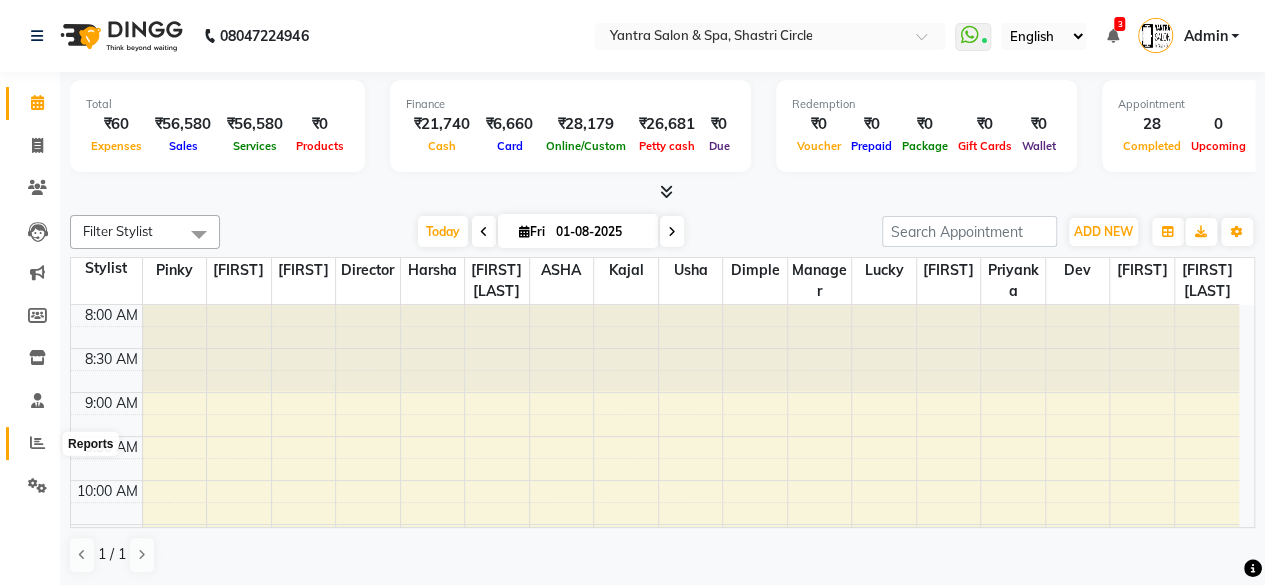 click 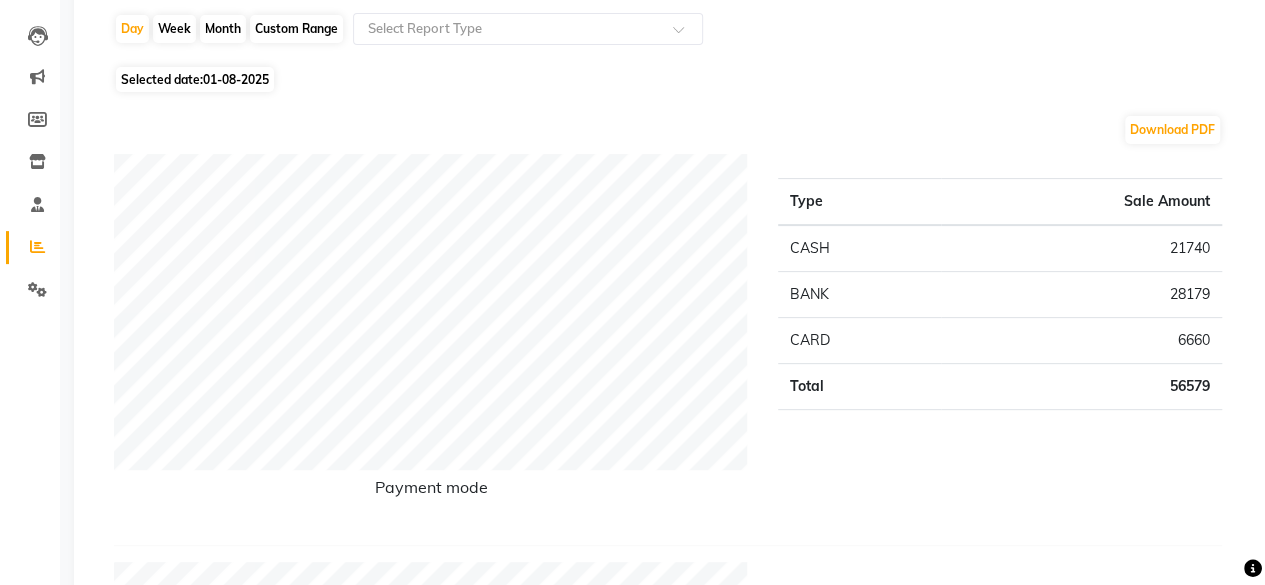 scroll, scrollTop: 200, scrollLeft: 0, axis: vertical 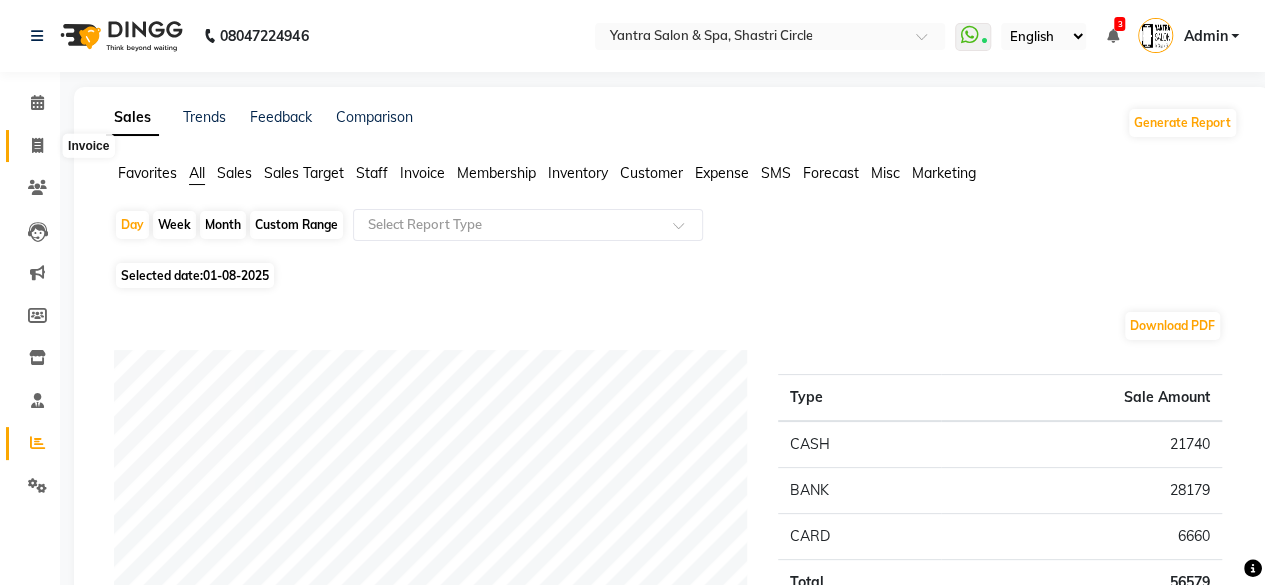 click 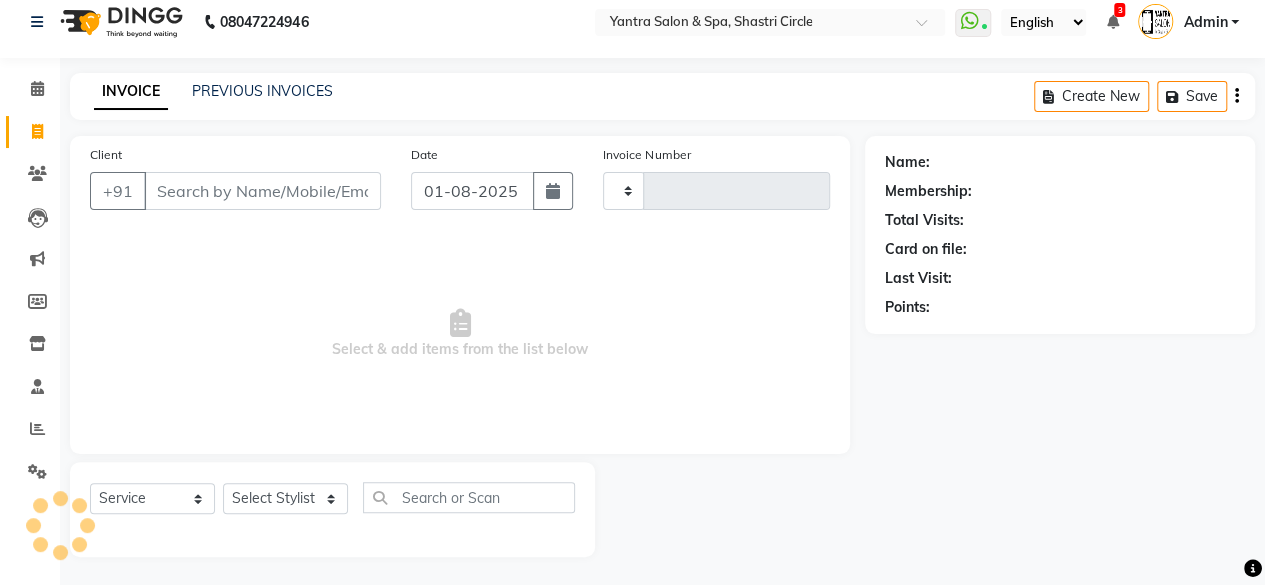 type on "2706" 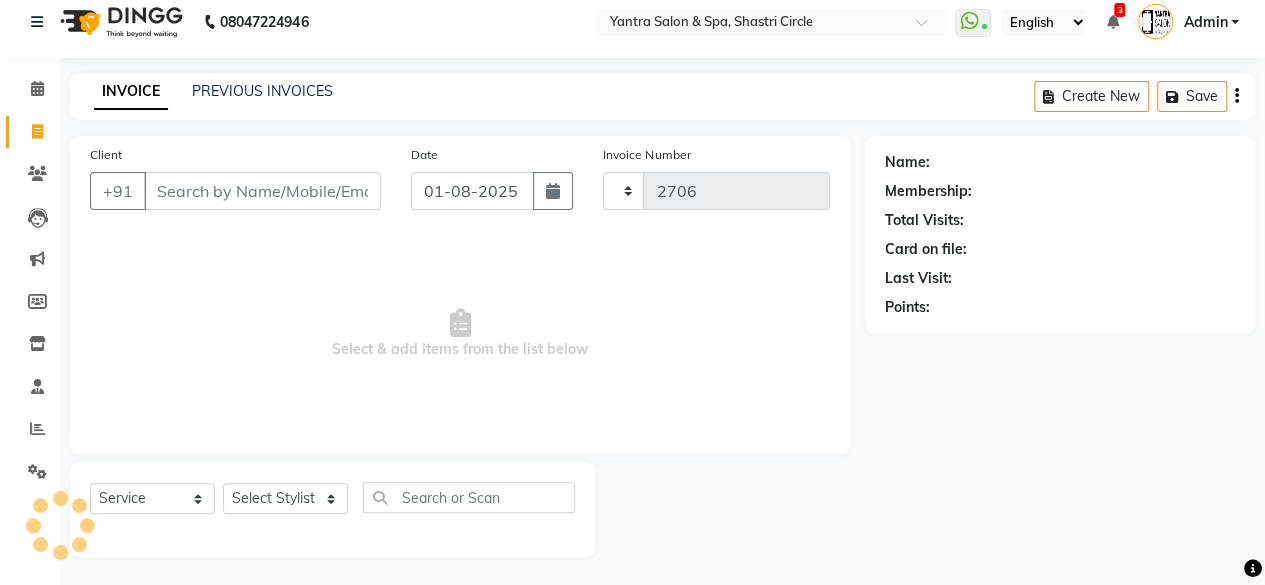 select on "154" 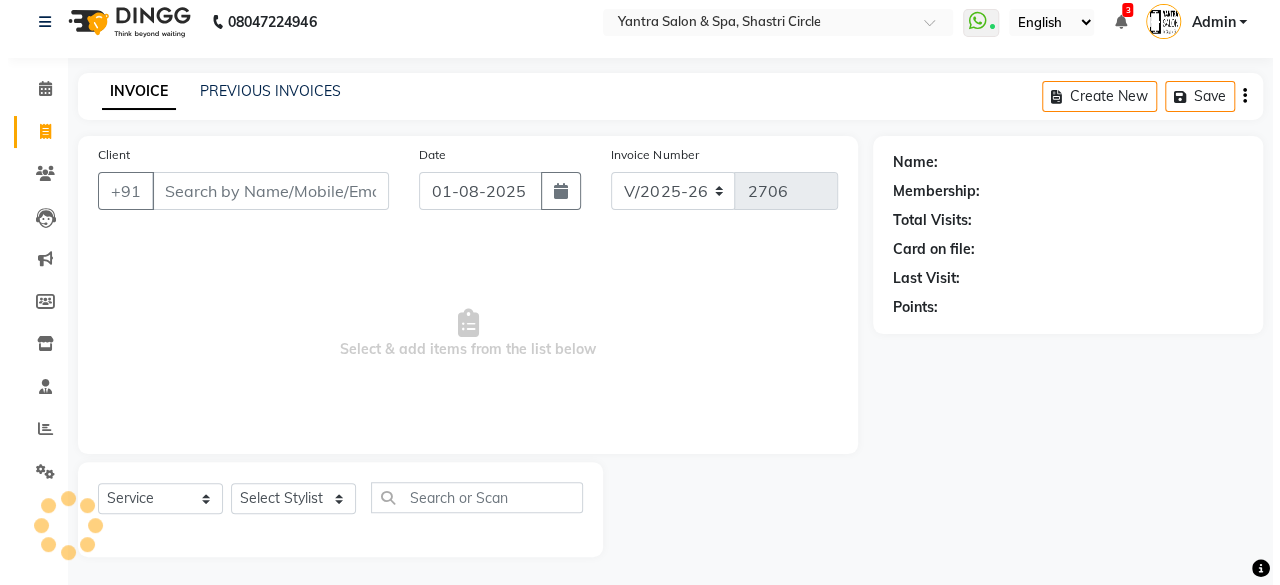 scroll, scrollTop: 15, scrollLeft: 0, axis: vertical 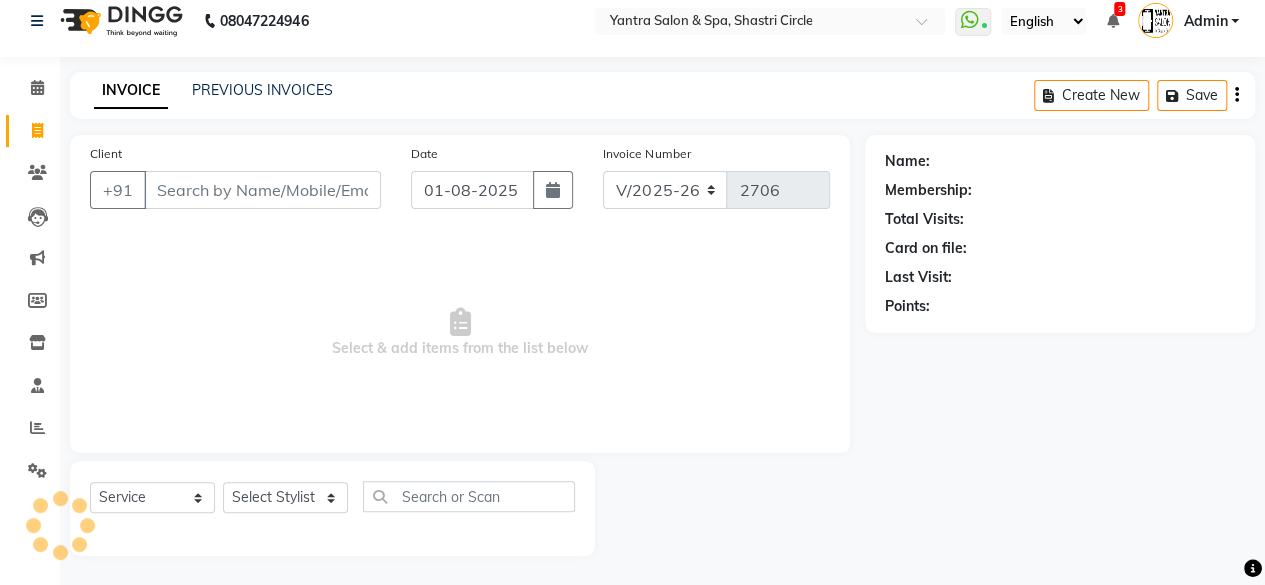 click on "Client" at bounding box center (262, 190) 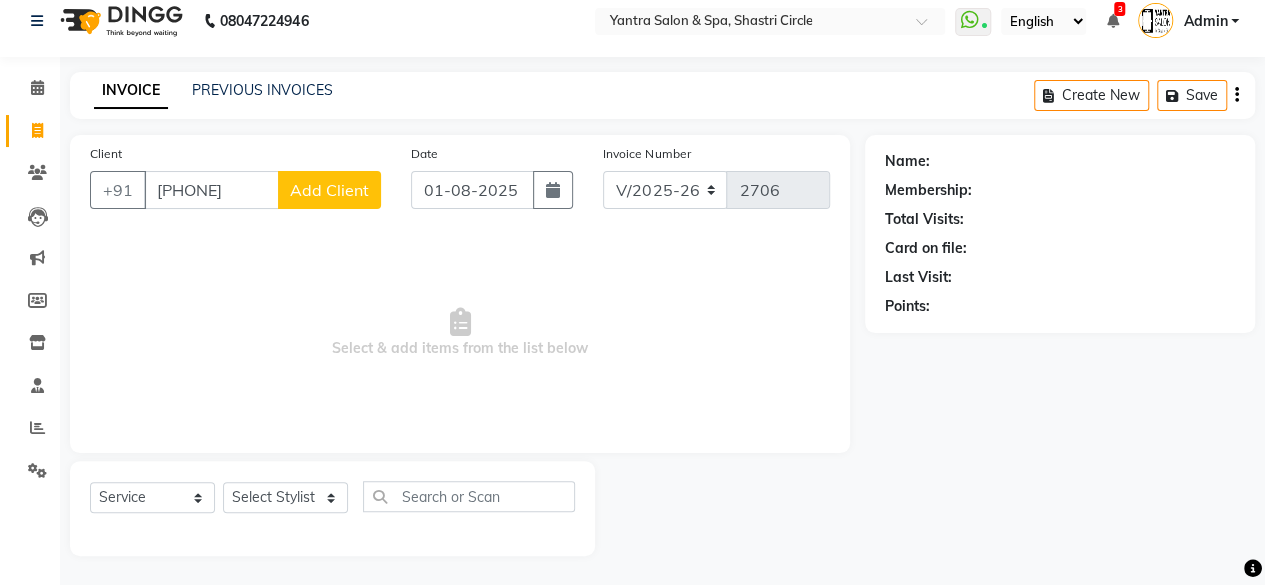 type on "9546338432" 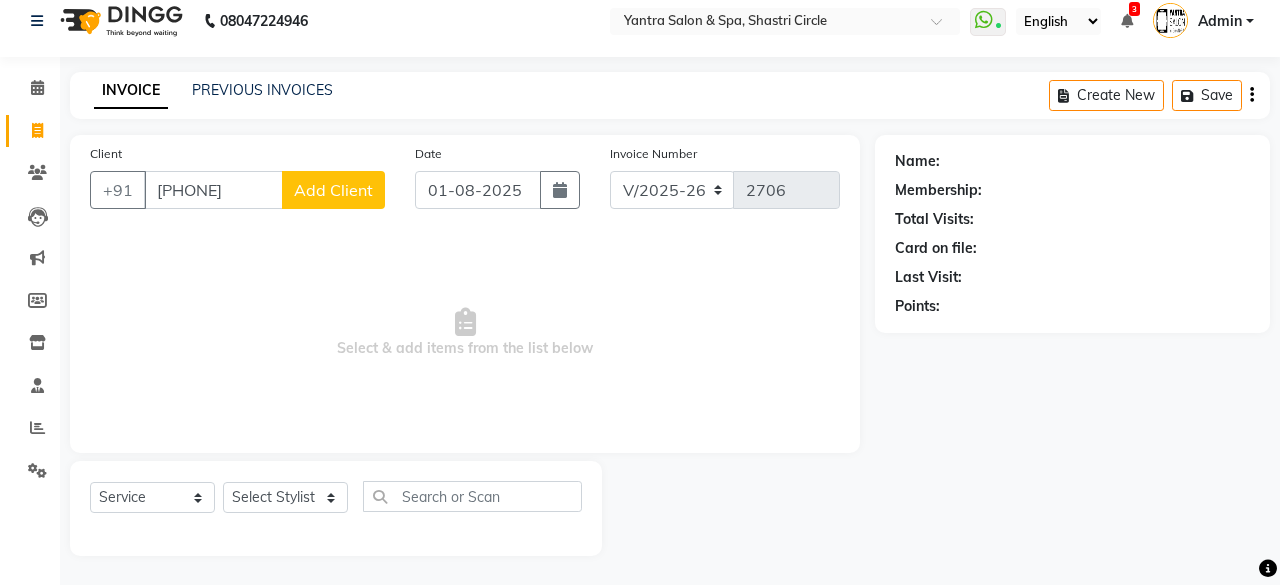 select on "33" 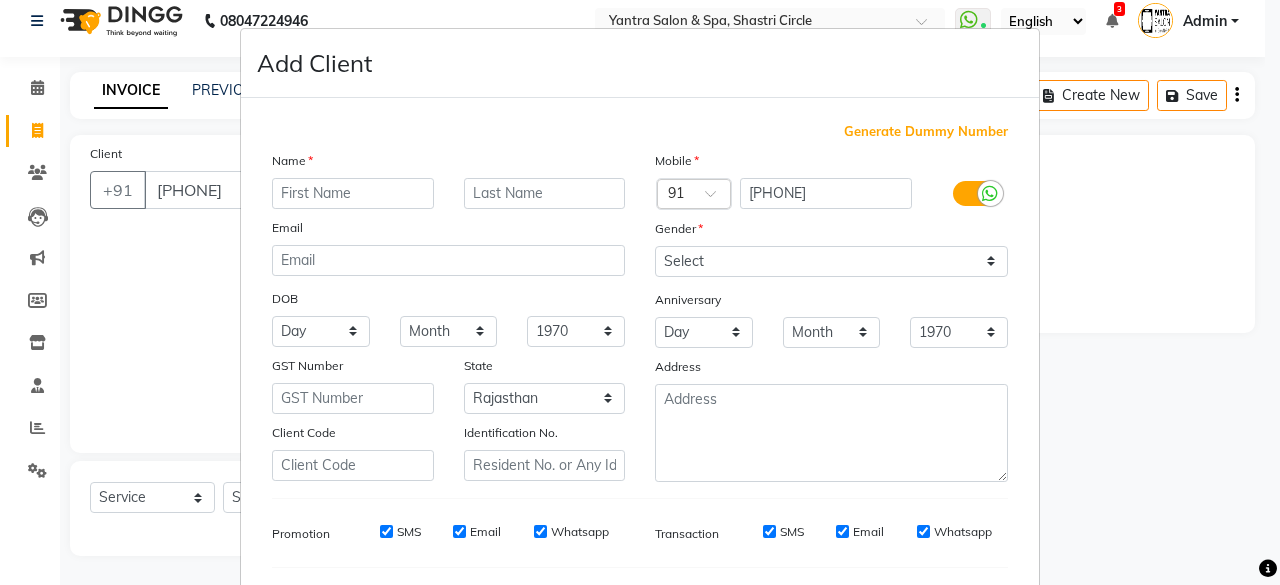 click at bounding box center (353, 193) 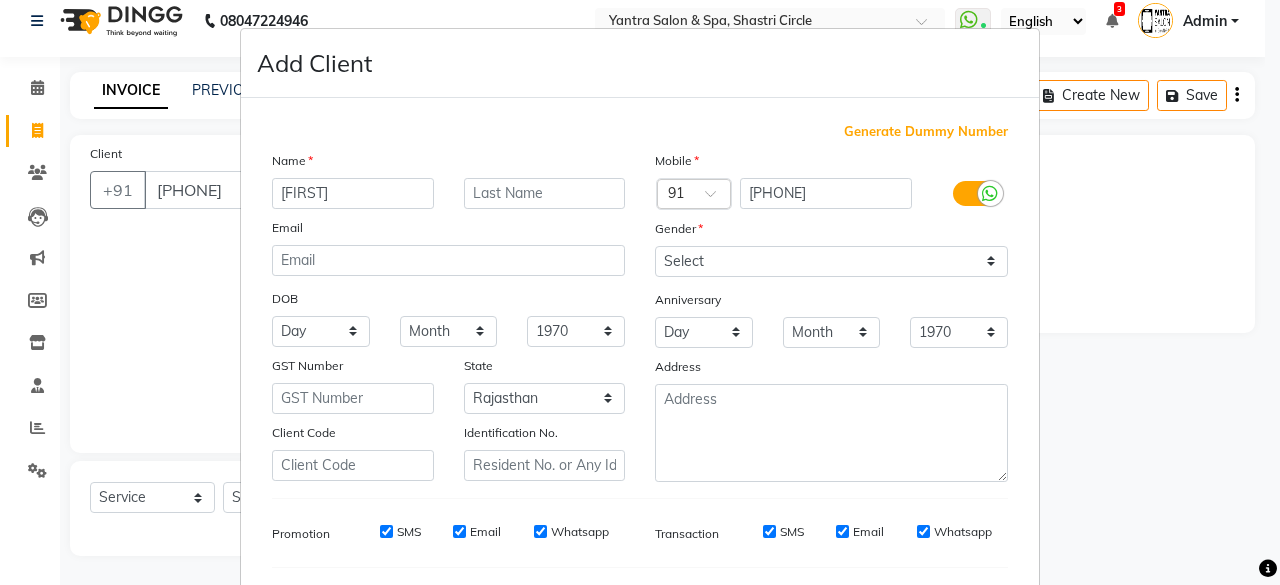 type on "Tripurari" 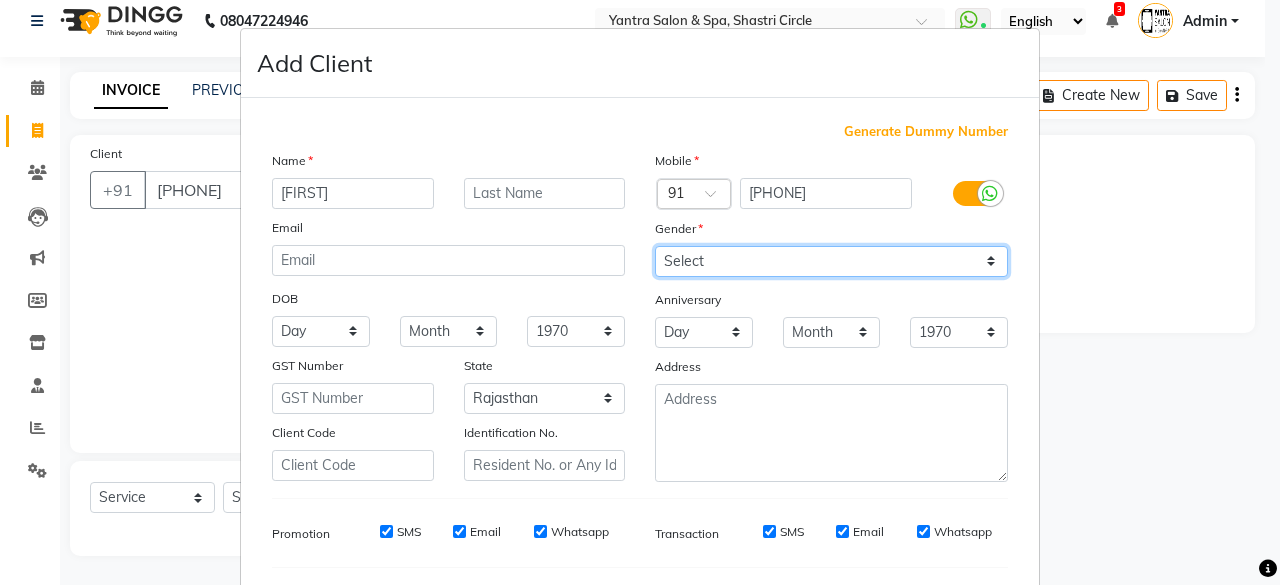 drag, startPoint x: 728, startPoint y: 254, endPoint x: 730, endPoint y: 271, distance: 17.117243 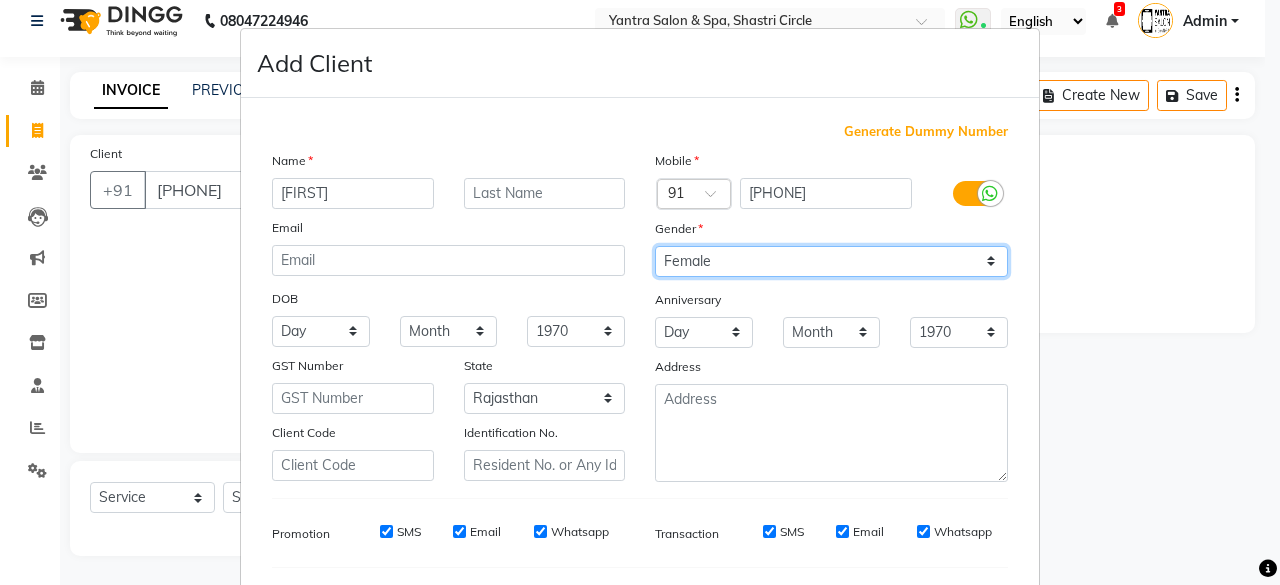 click on "Select Male Female Other Prefer Not To Say" at bounding box center (831, 261) 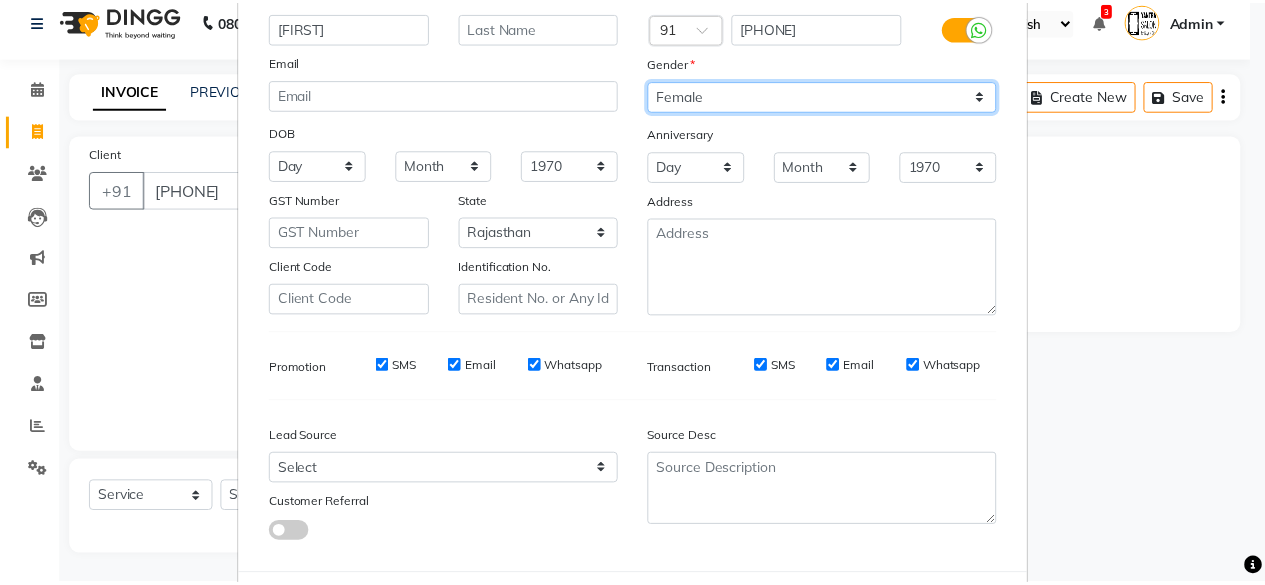 scroll, scrollTop: 260, scrollLeft: 0, axis: vertical 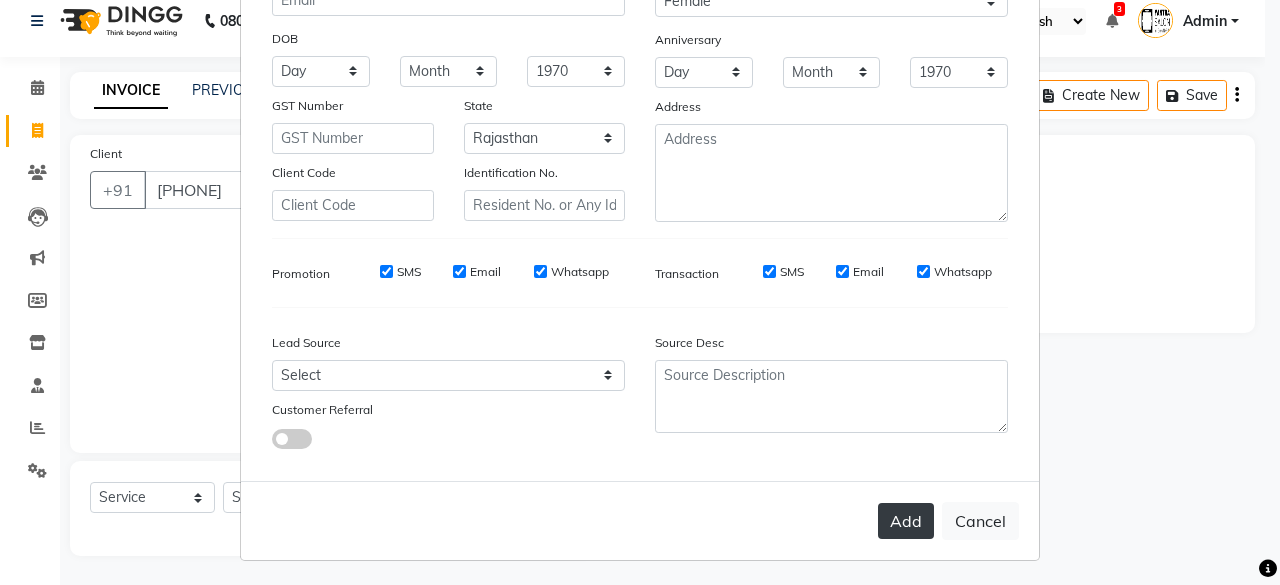 click on "Add" at bounding box center (906, 521) 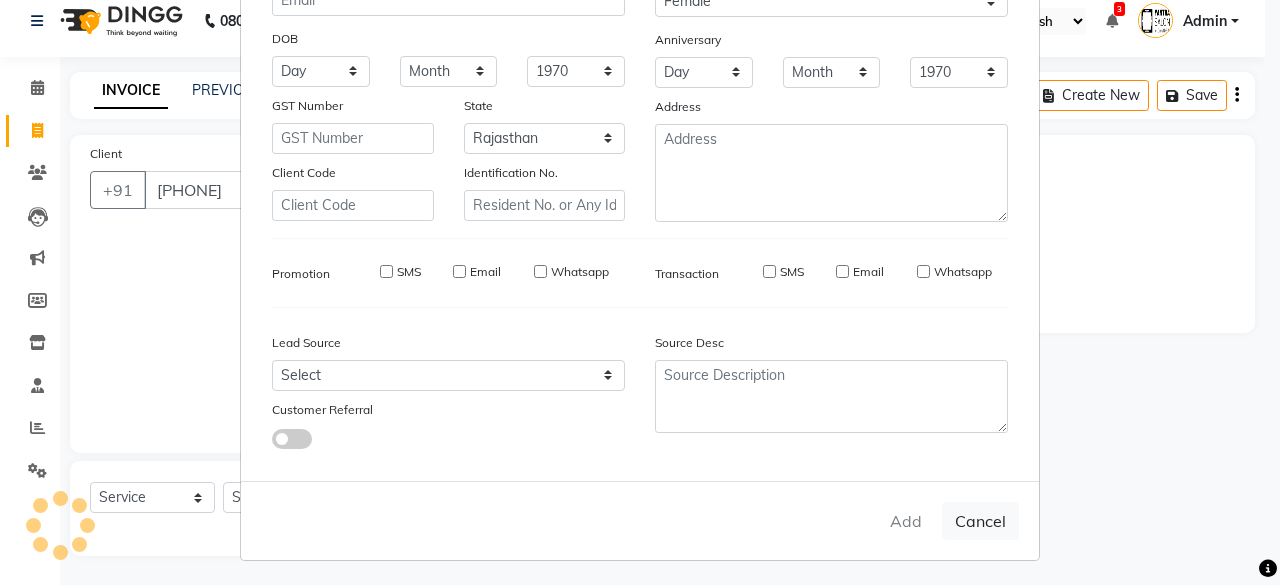type 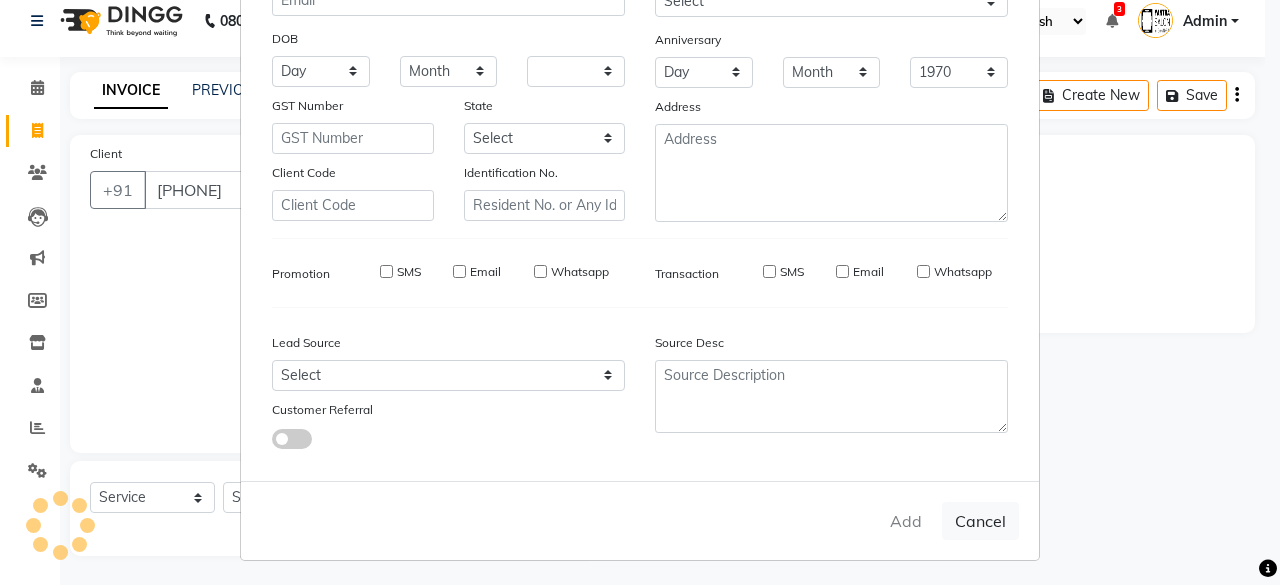 select 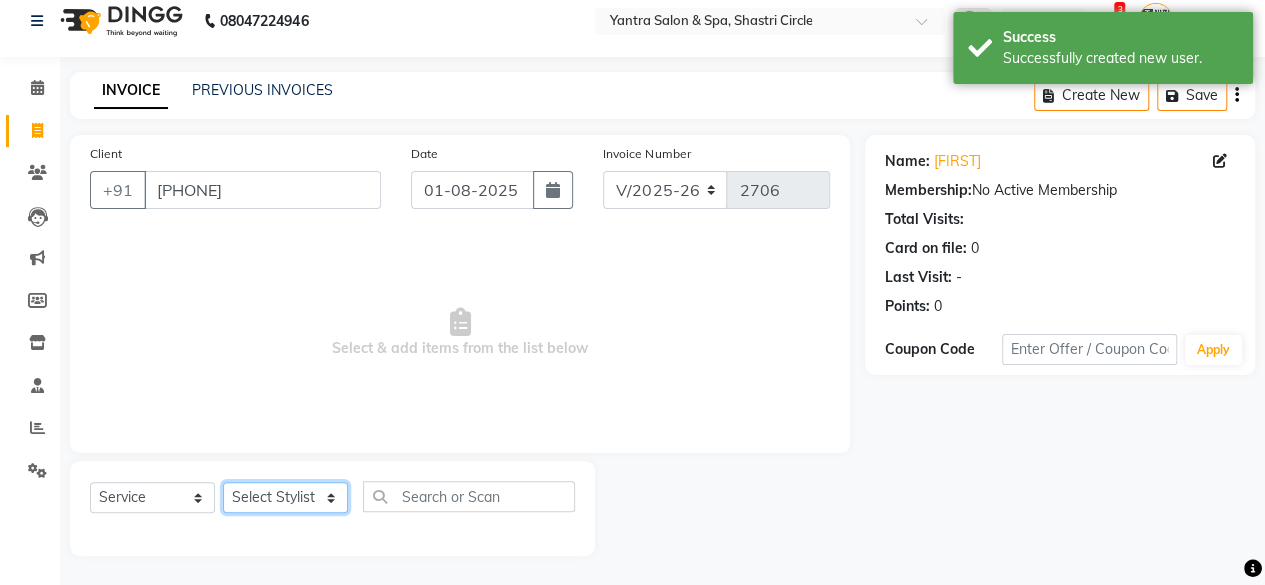click on "Select Stylist Arvind ASHA bhawna goyal Dev Dimple Director Harsha Hemlata kajal Latika lucky Manager Manisha maam Neelu  Pallavi Pinky Priyanka Rahul Sekhar usha" 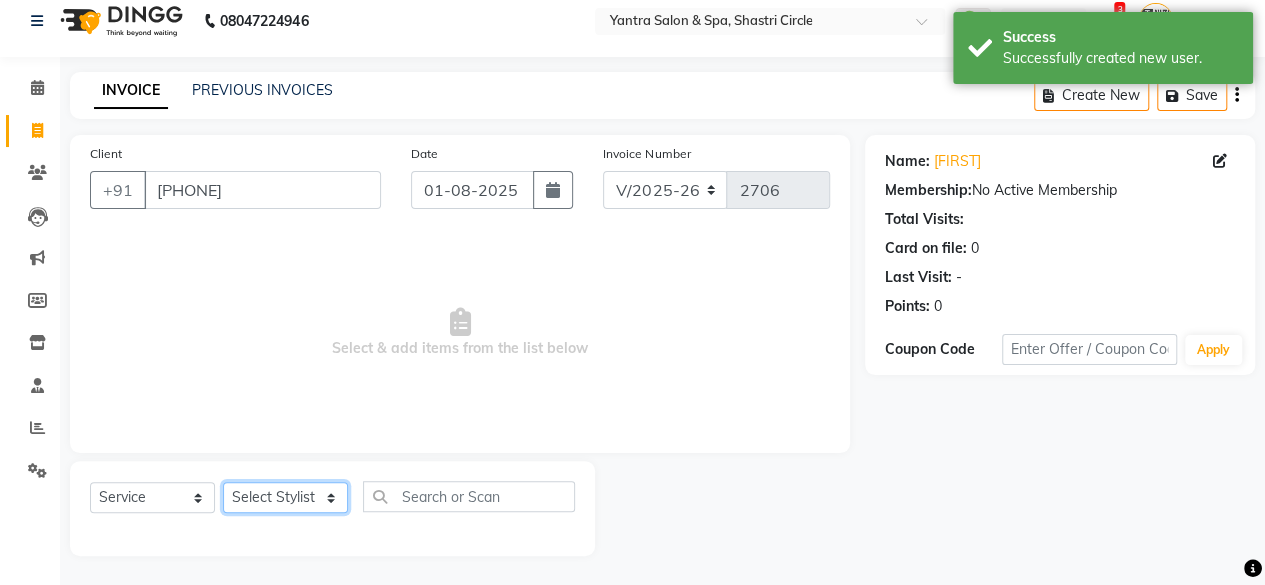 select on "44022" 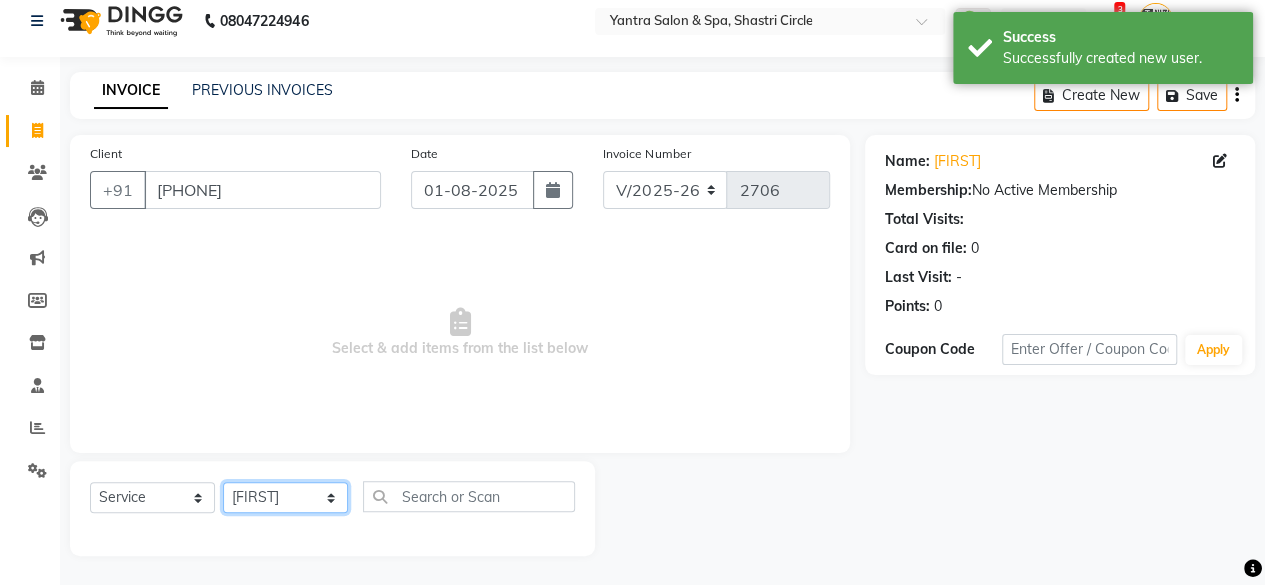 click on "Select Stylist Arvind ASHA bhawna goyal Dev Dimple Director Harsha Hemlata kajal Latika lucky Manager Manisha maam Neelu  Pallavi Pinky Priyanka Rahul Sekhar usha" 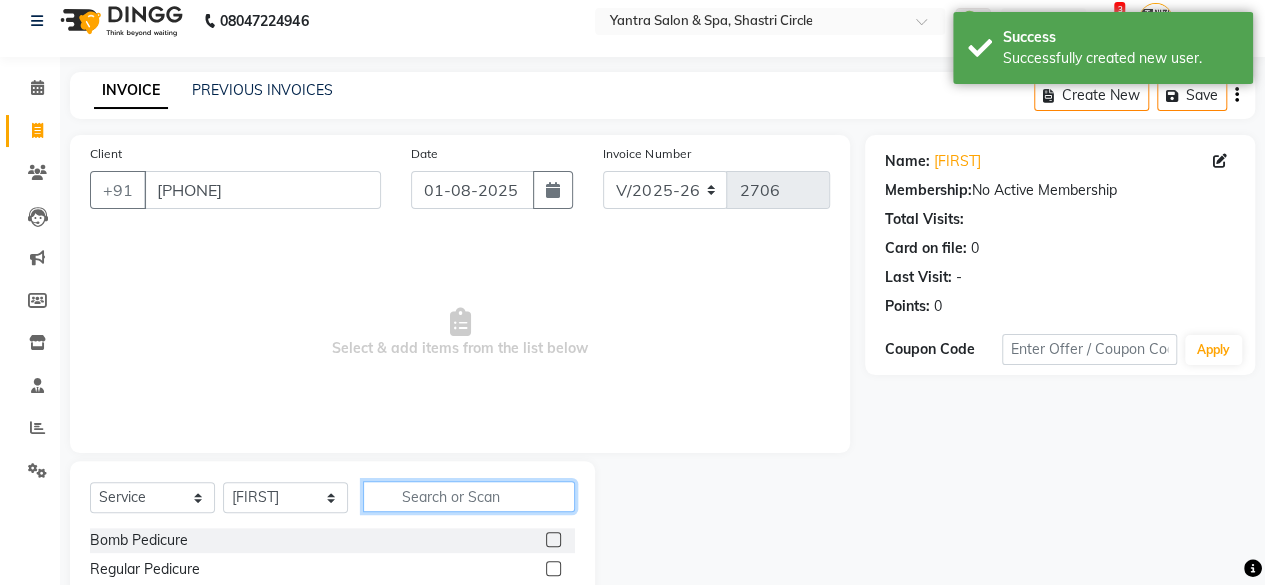 click 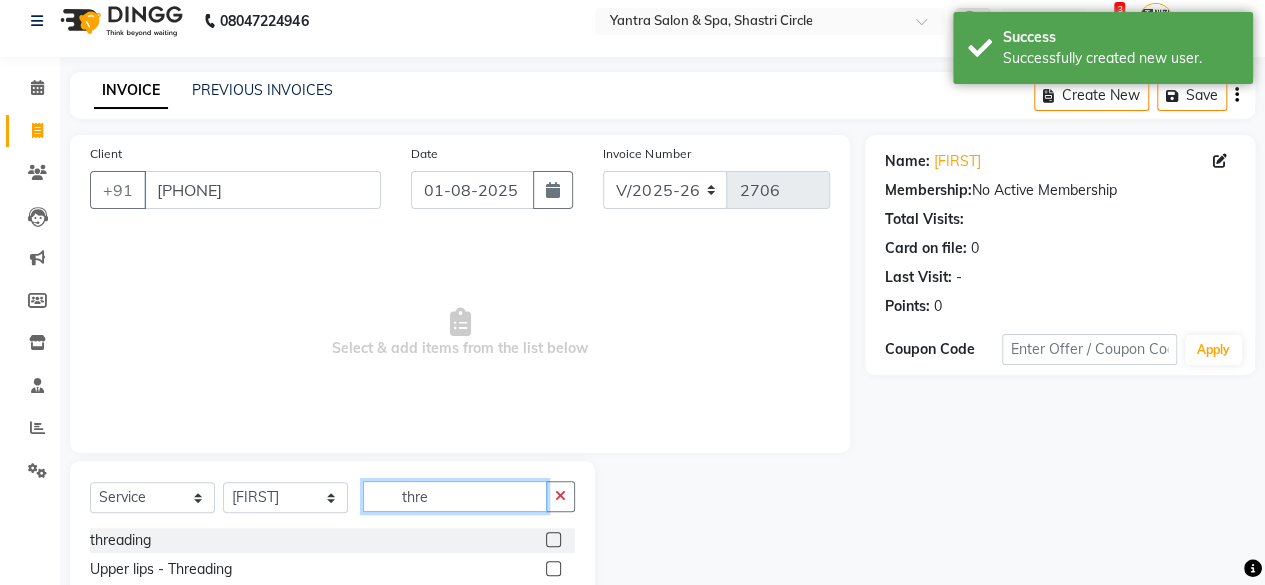 type on "thre" 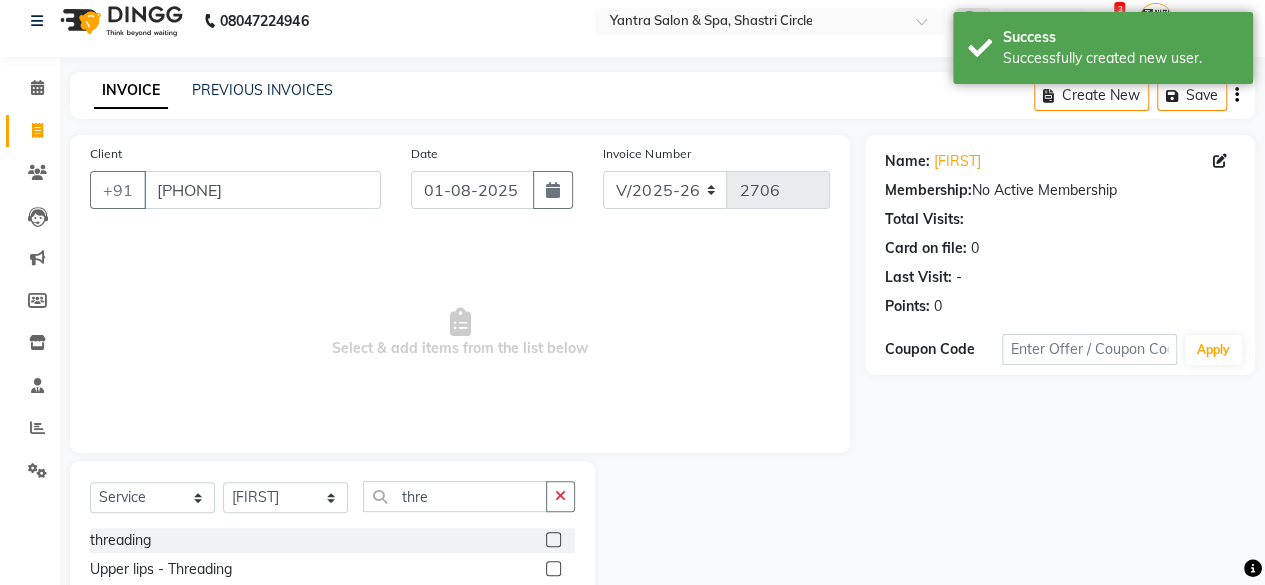 click 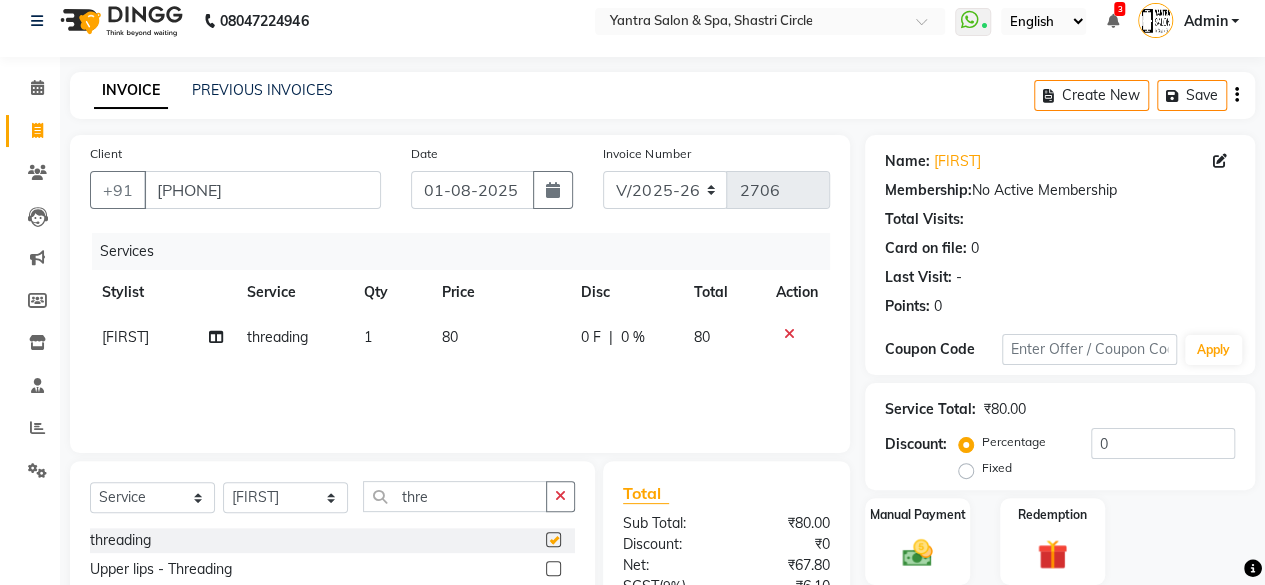 checkbox on "false" 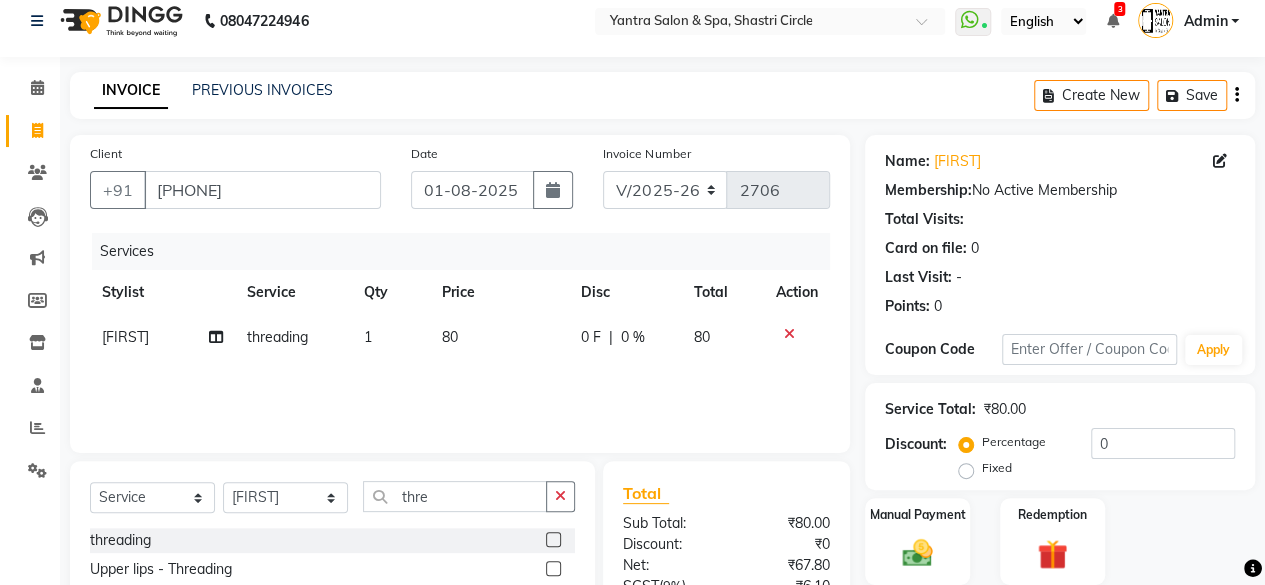 click on "80" 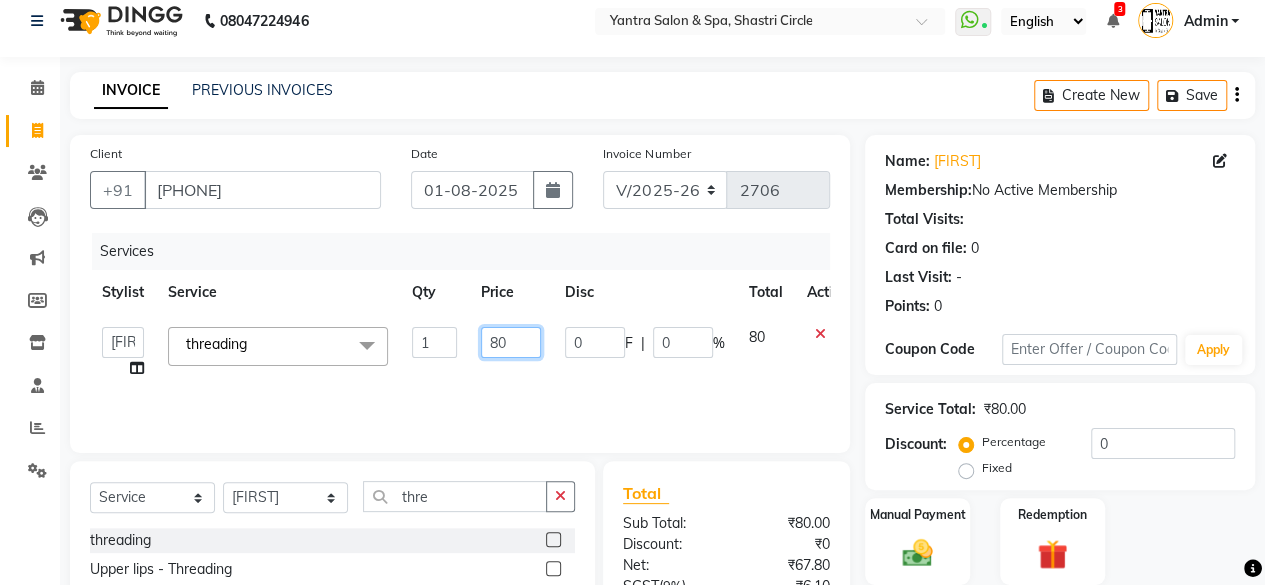 click on "80" 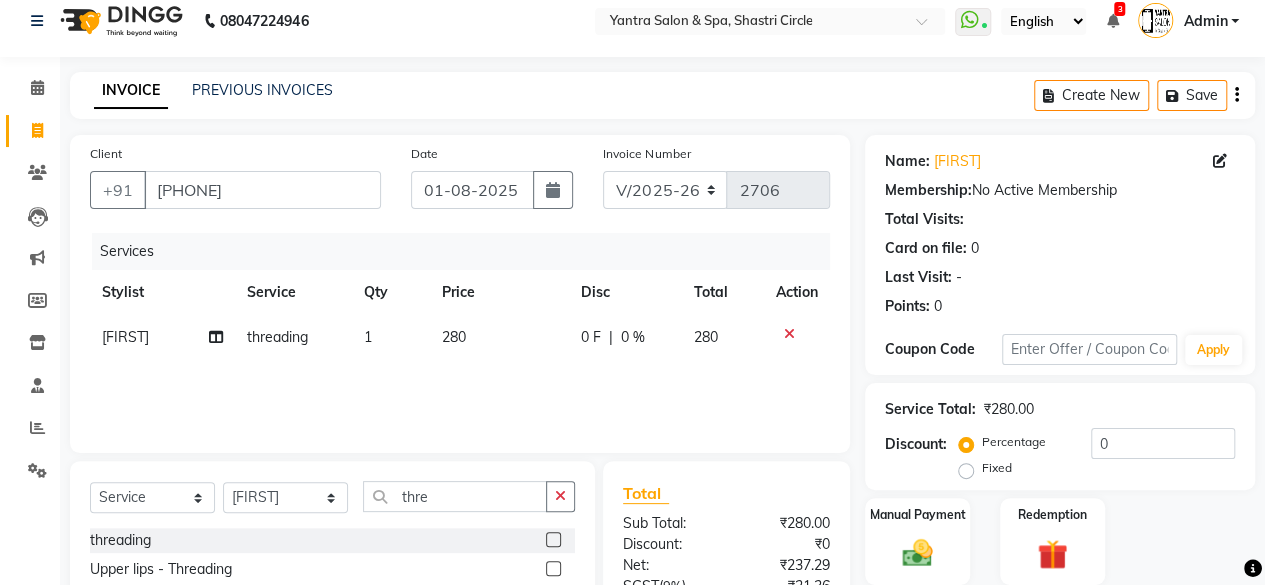 click on "Services Stylist Service Qty Price Disc Total Action Latika threading 1 280 0 F | 0 % 280" 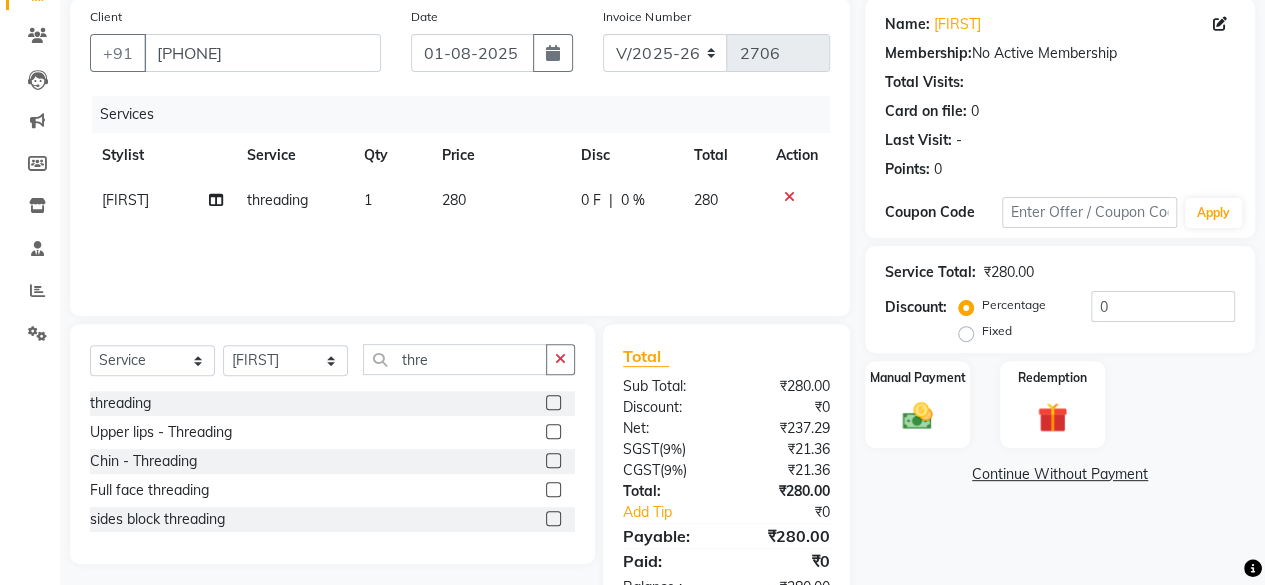 scroll, scrollTop: 213, scrollLeft: 0, axis: vertical 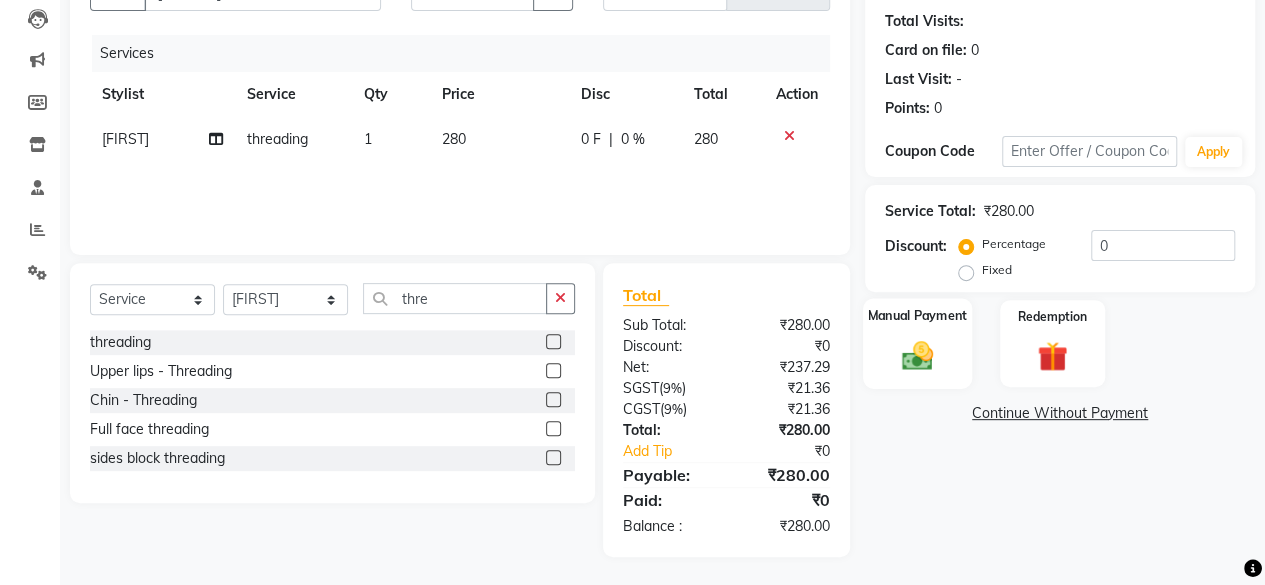 click 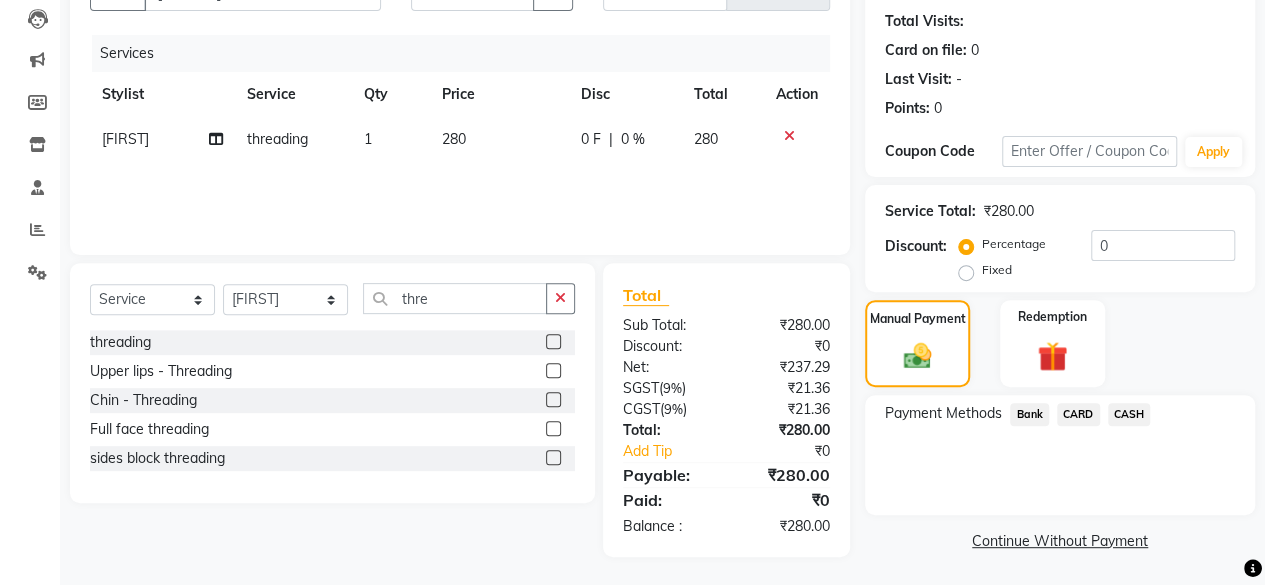 click on "Bank" 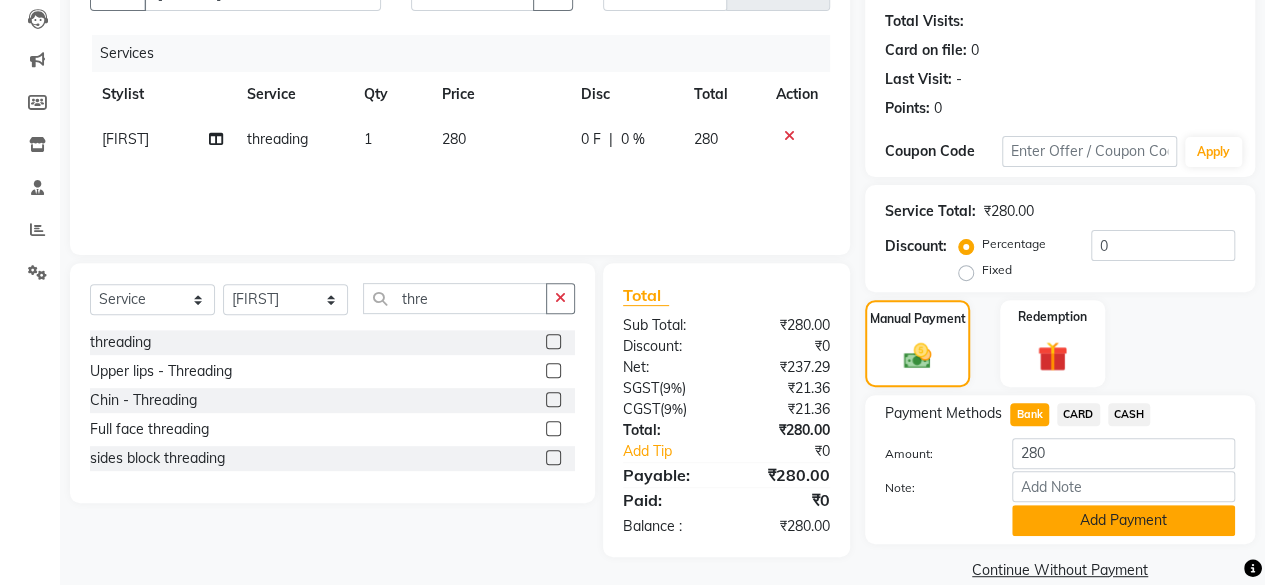 click on "Add Payment" 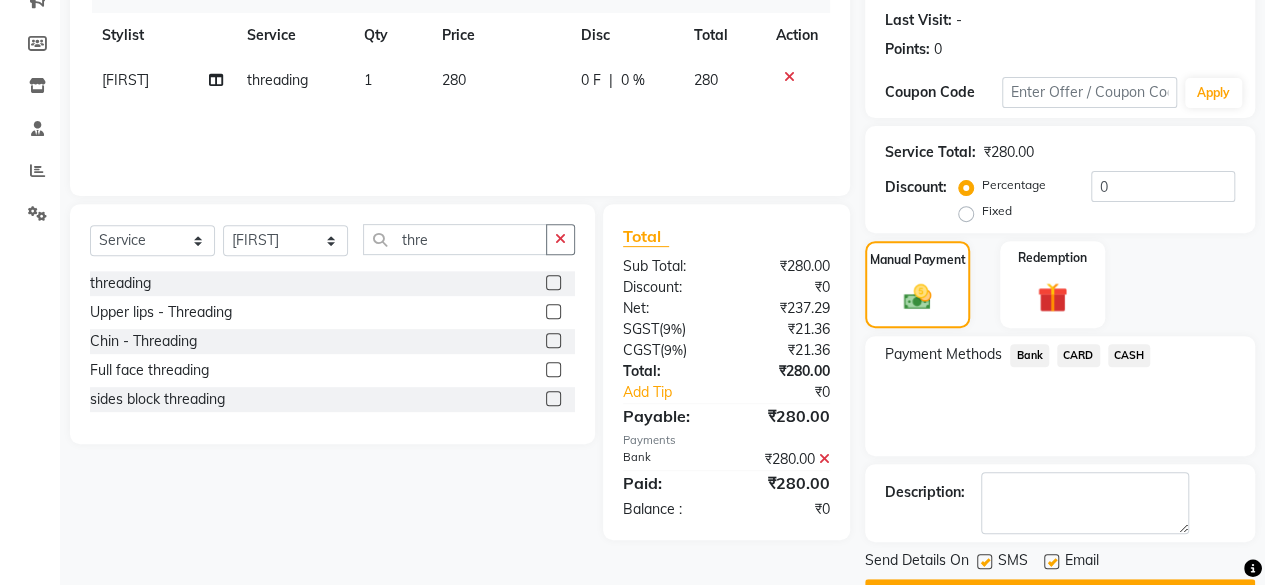 scroll, scrollTop: 324, scrollLeft: 0, axis: vertical 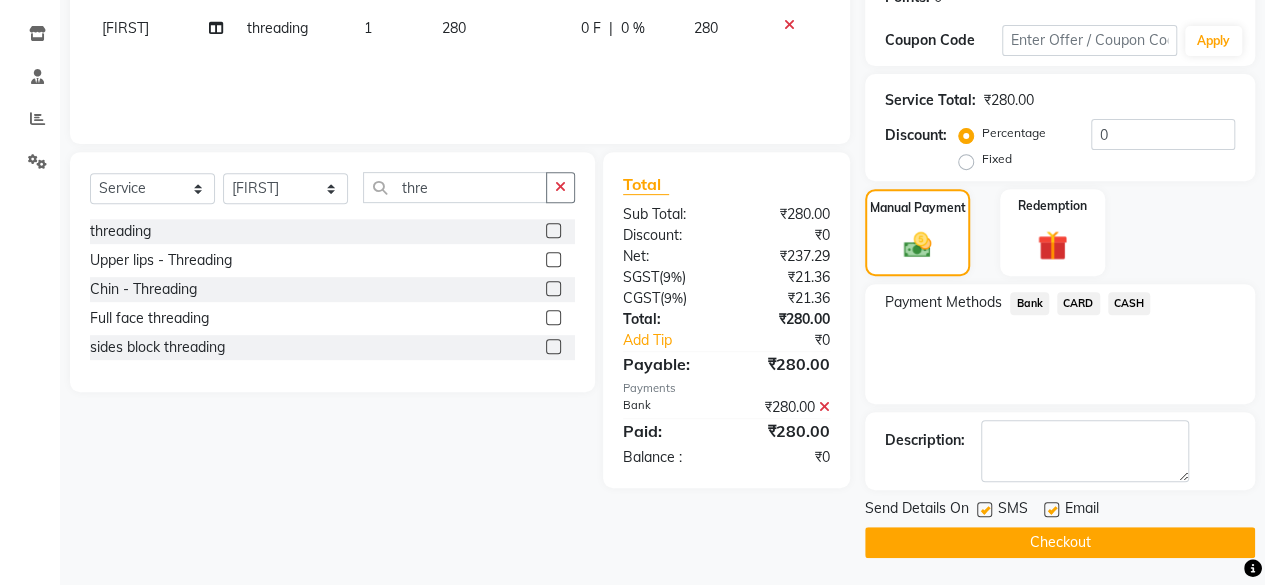 click on "Checkout" 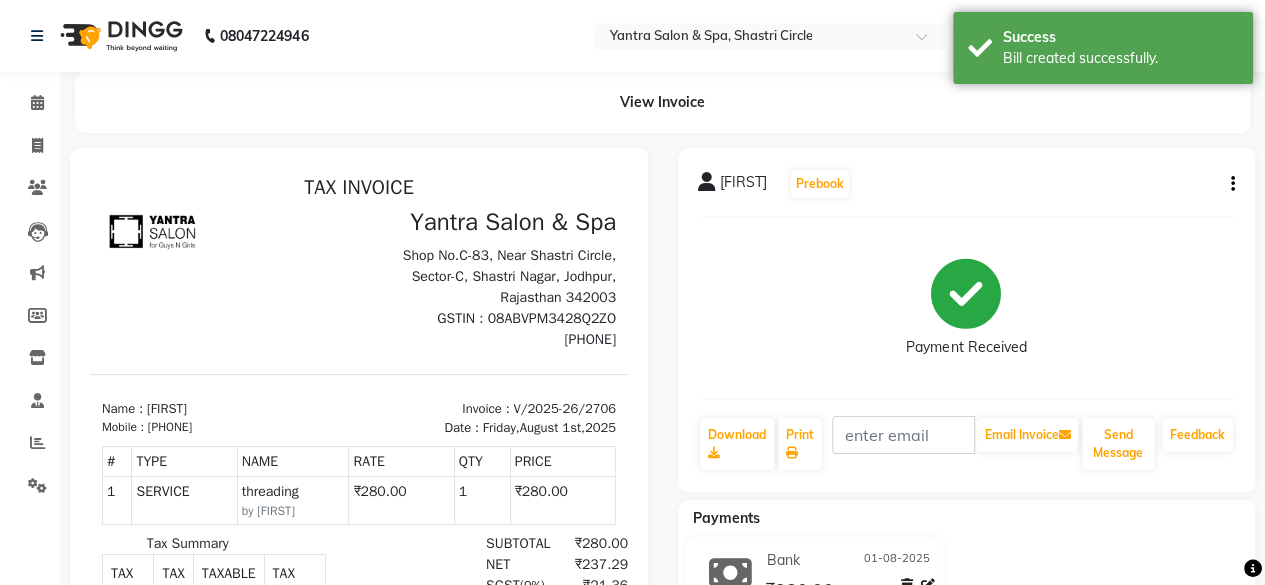 scroll, scrollTop: 0, scrollLeft: 0, axis: both 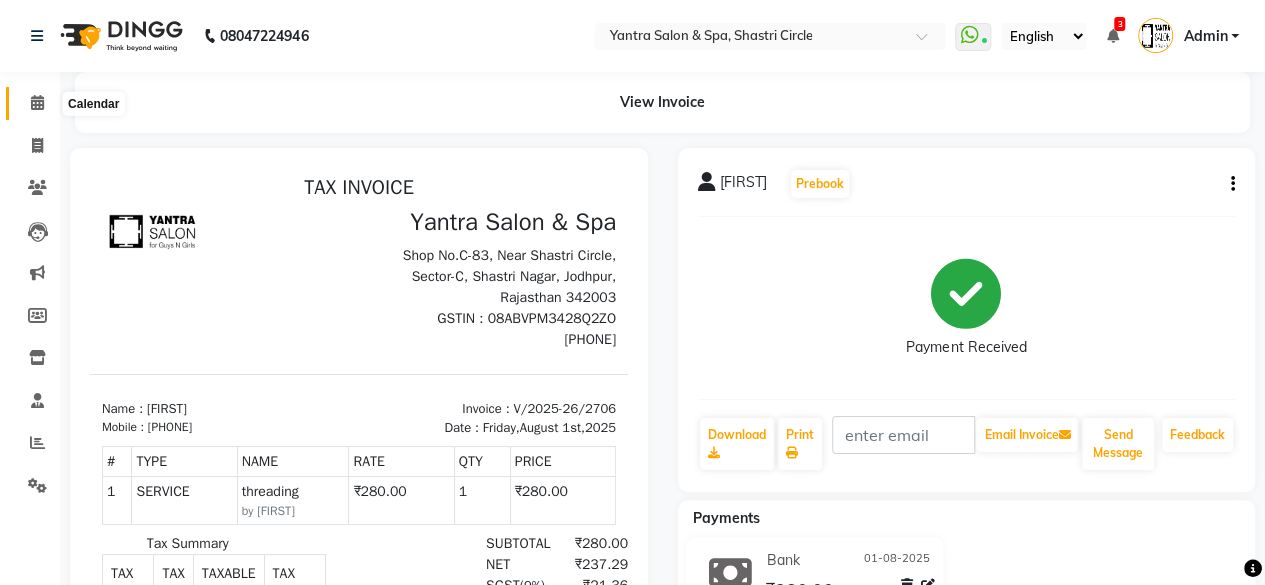 click 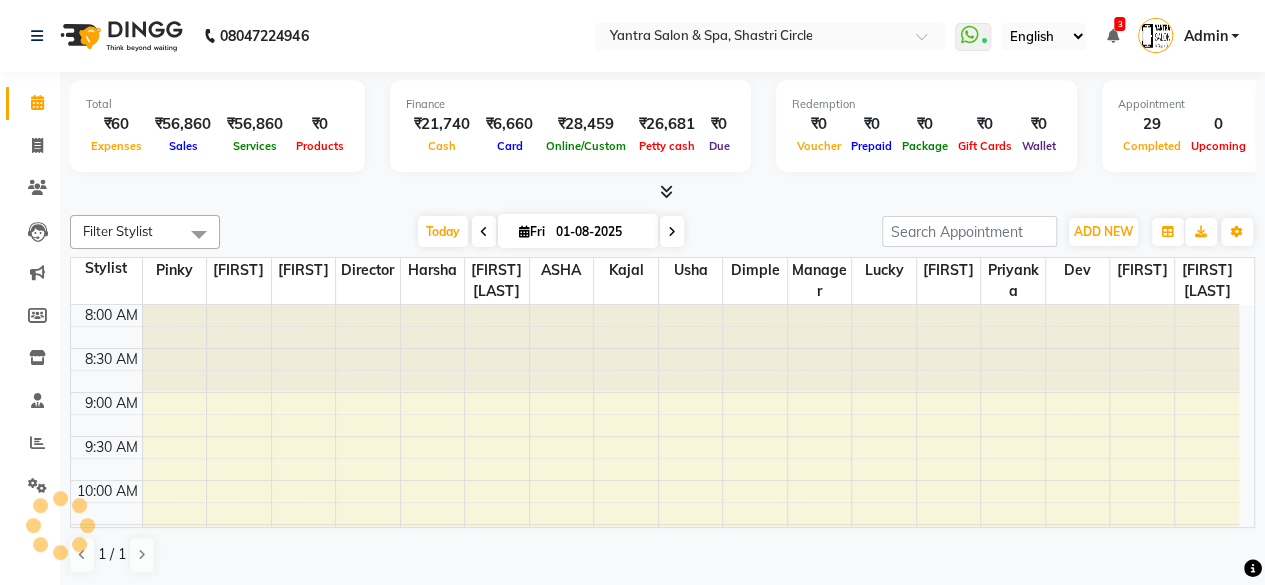 scroll, scrollTop: 0, scrollLeft: 0, axis: both 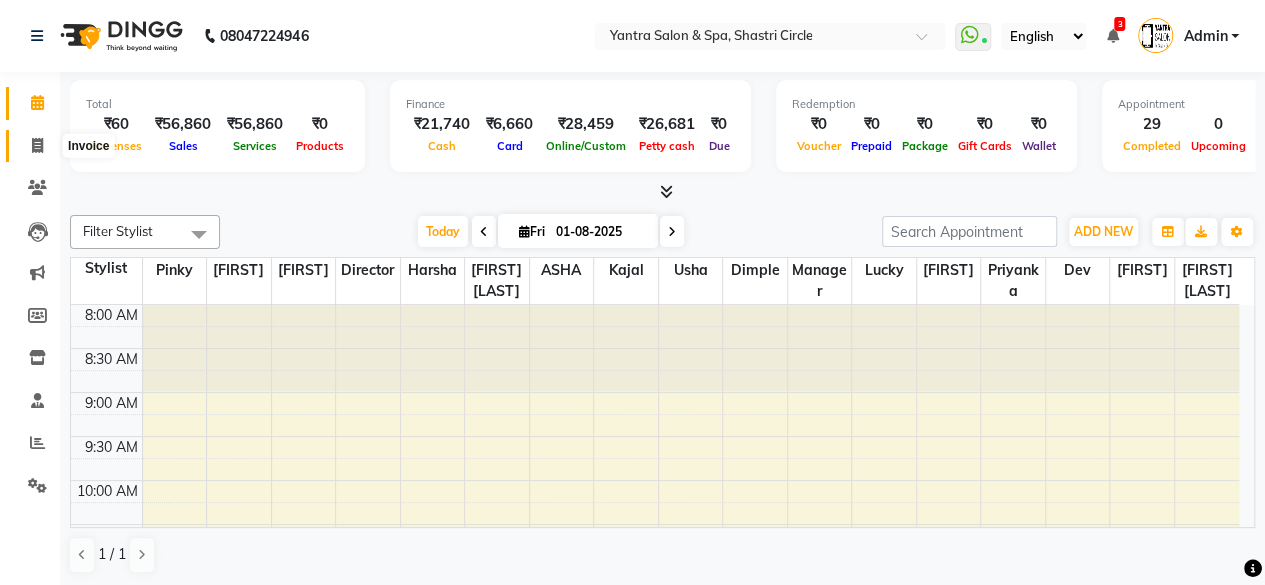 click 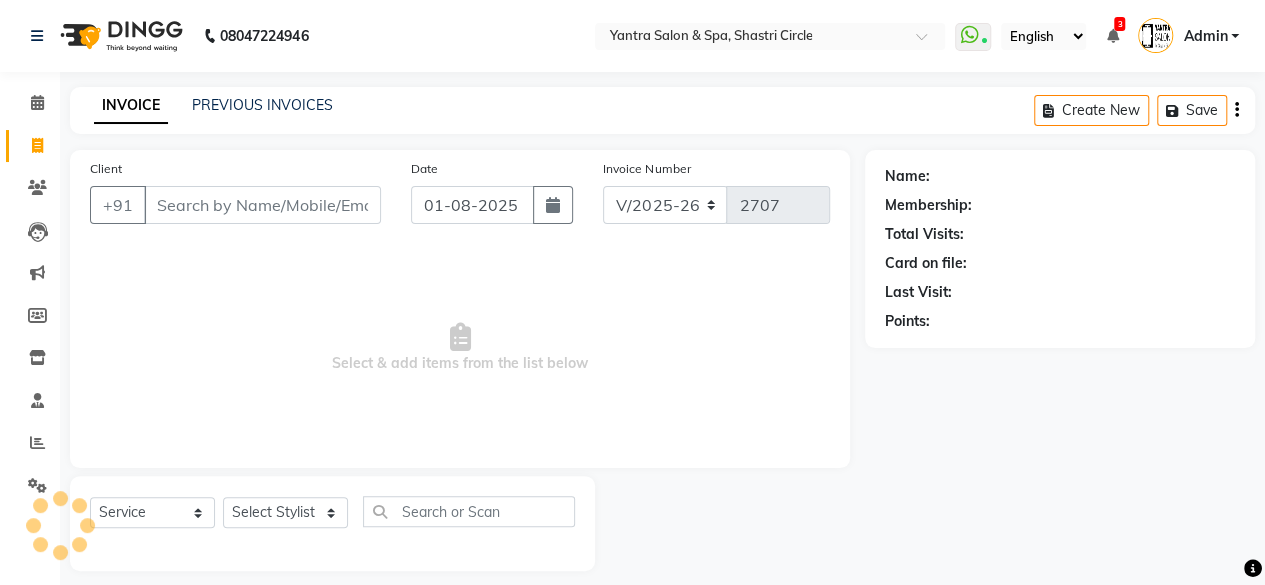 click on "Client" at bounding box center [262, 205] 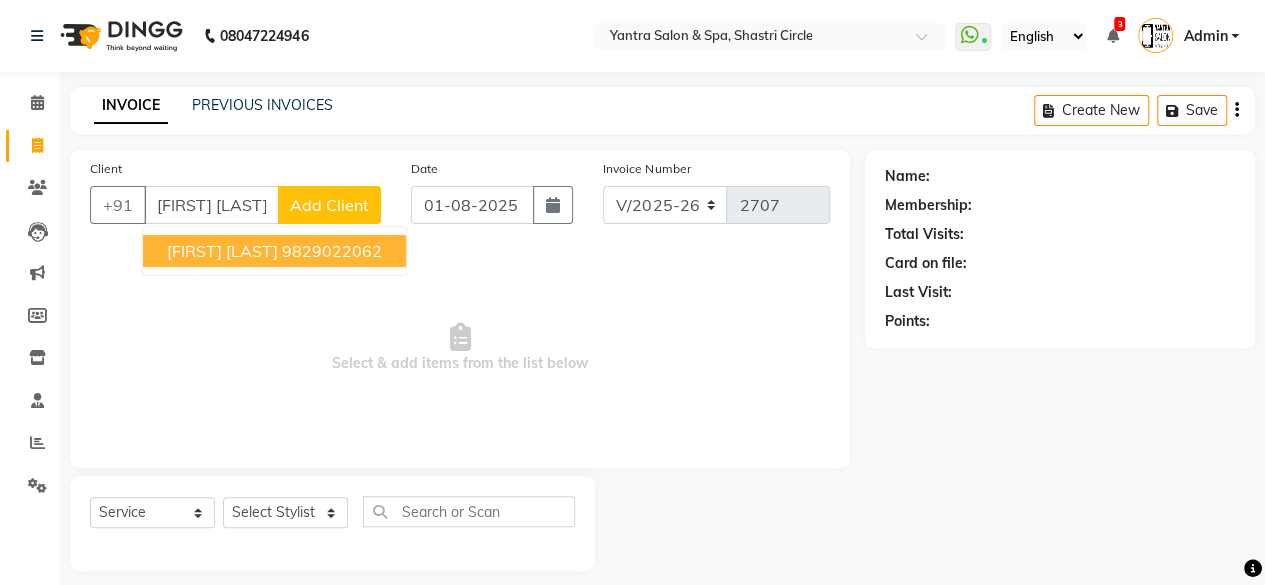 click on "Sarita Lodha" at bounding box center (222, 251) 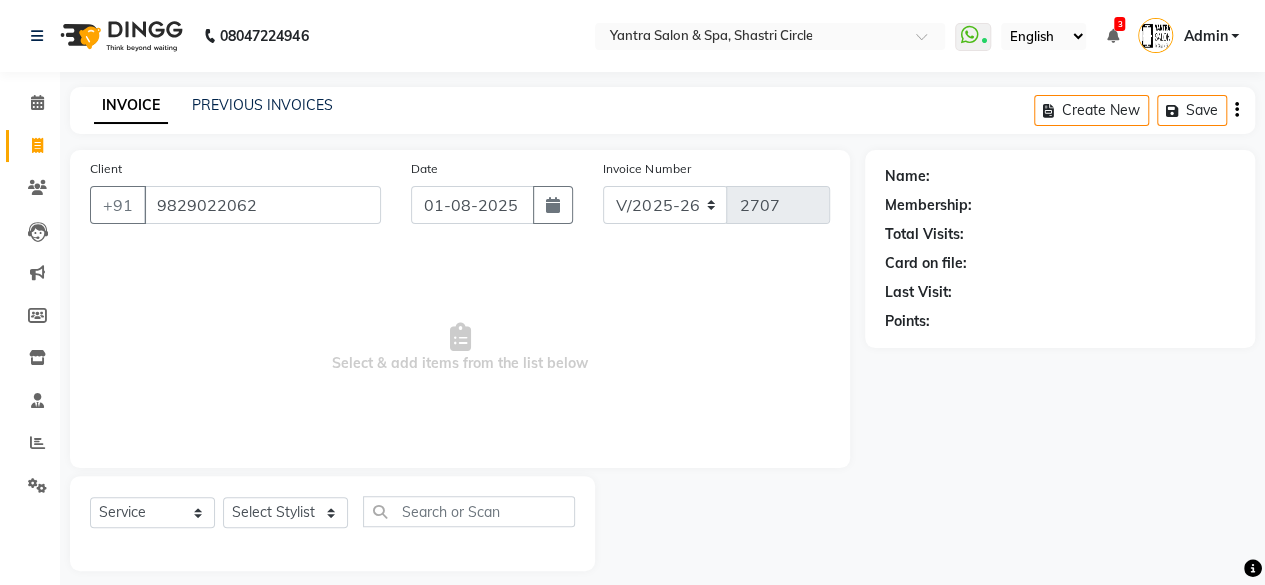 type on "9829022062" 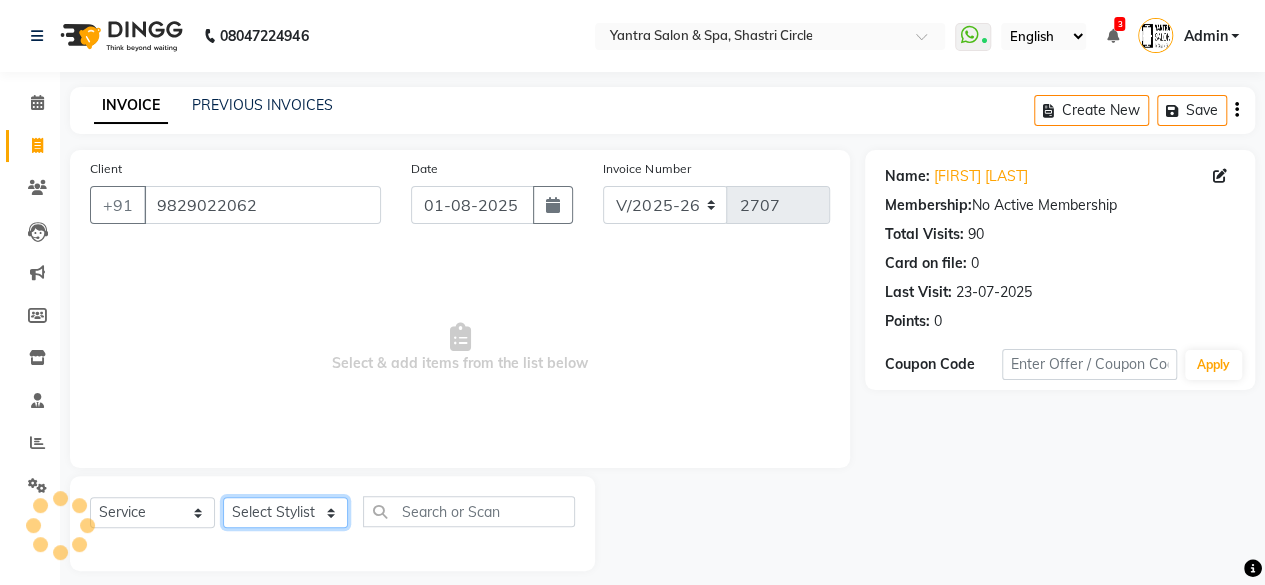 click on "Select Stylist Arvind ASHA bhawna goyal Dev Dimple Director Harsha Hemlata kajal Latika lucky Manager Manisha maam Neelu  Pallavi Pinky Priyanka Rahul Sekhar usha" 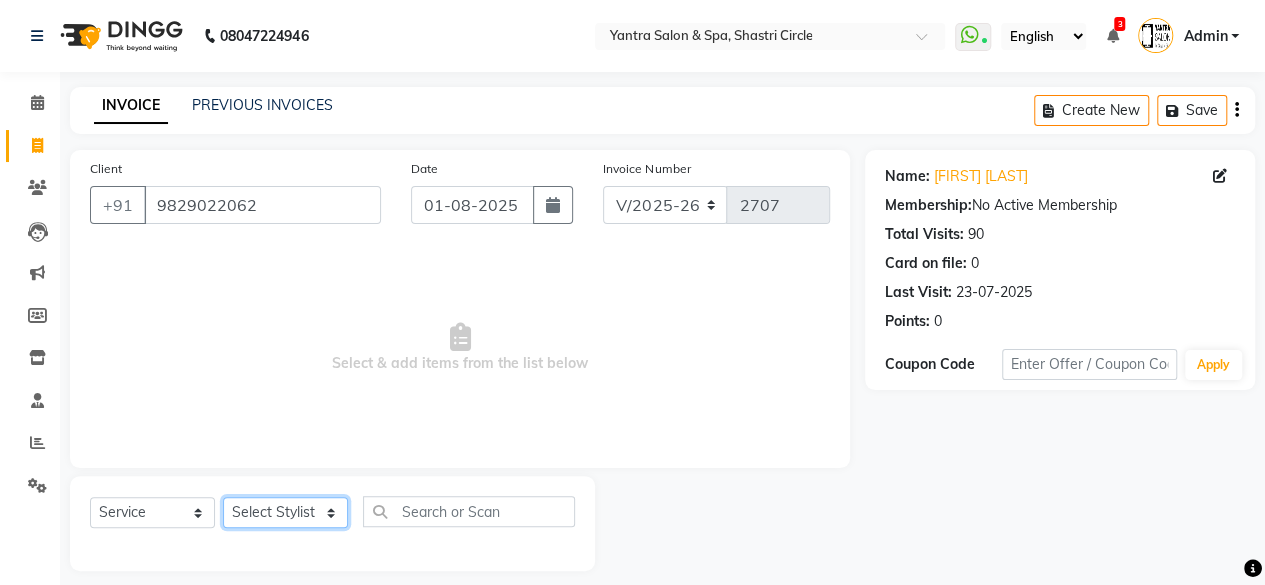select on "4414" 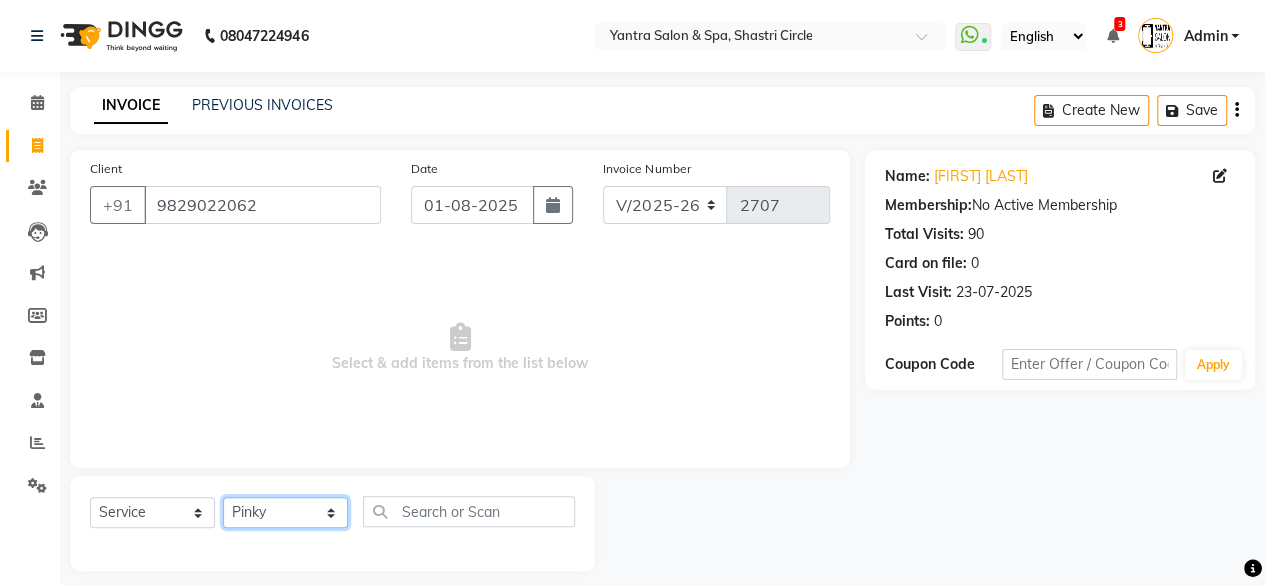click on "Select Stylist Arvind ASHA bhawna goyal Dev Dimple Director Harsha Hemlata kajal Latika lucky Manager Manisha maam Neelu  Pallavi Pinky Priyanka Rahul Sekhar usha" 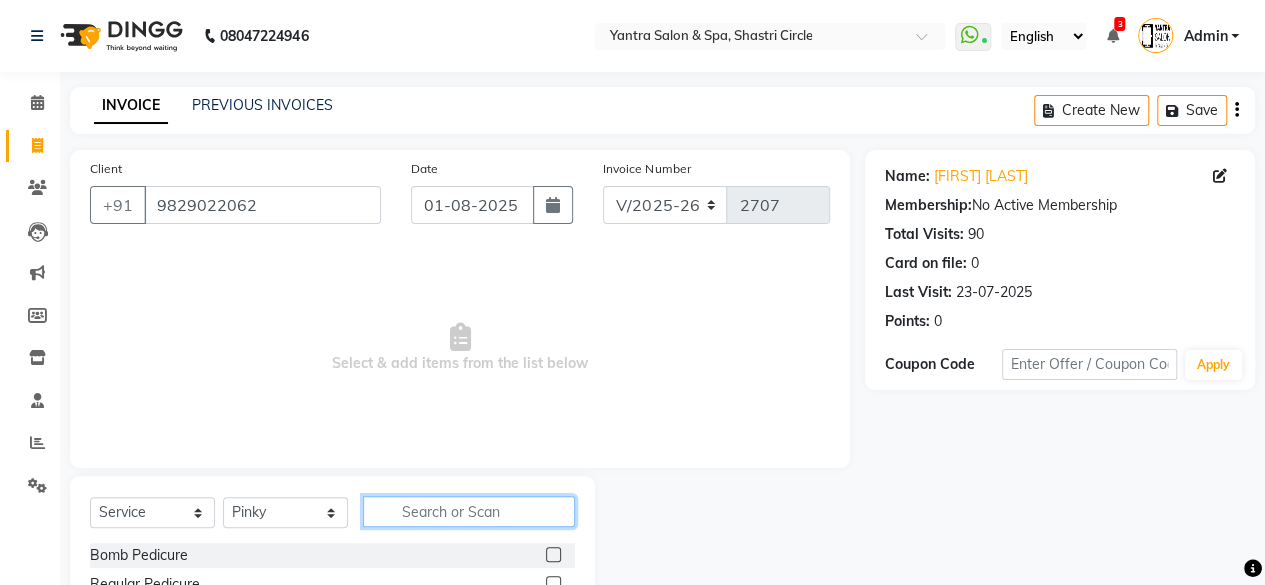 click 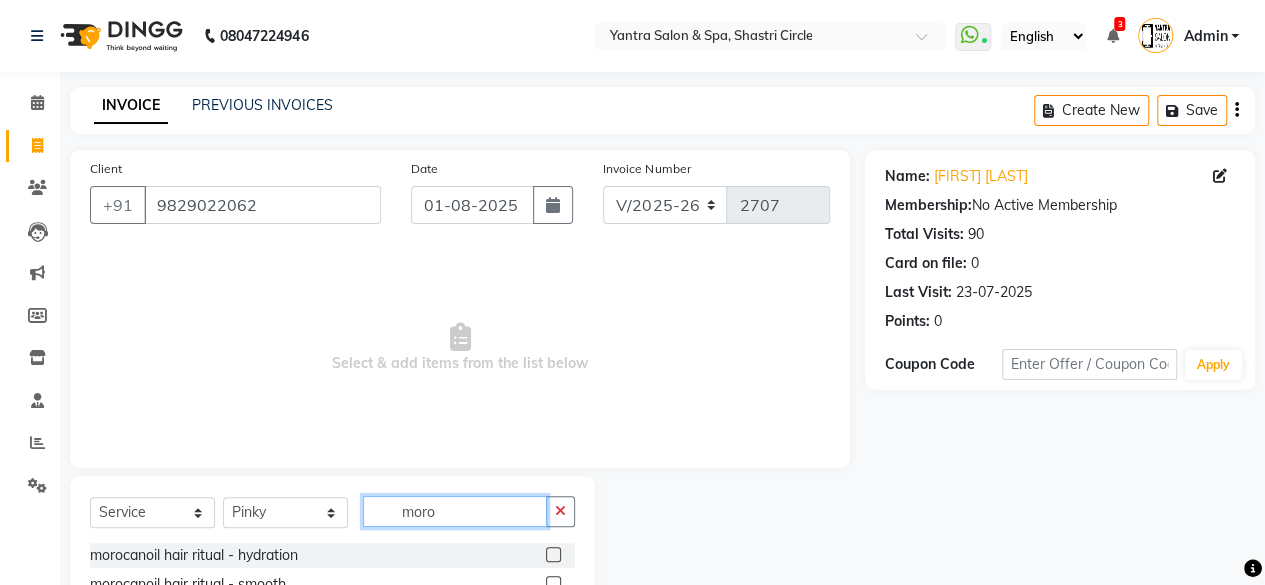 type on "moro" 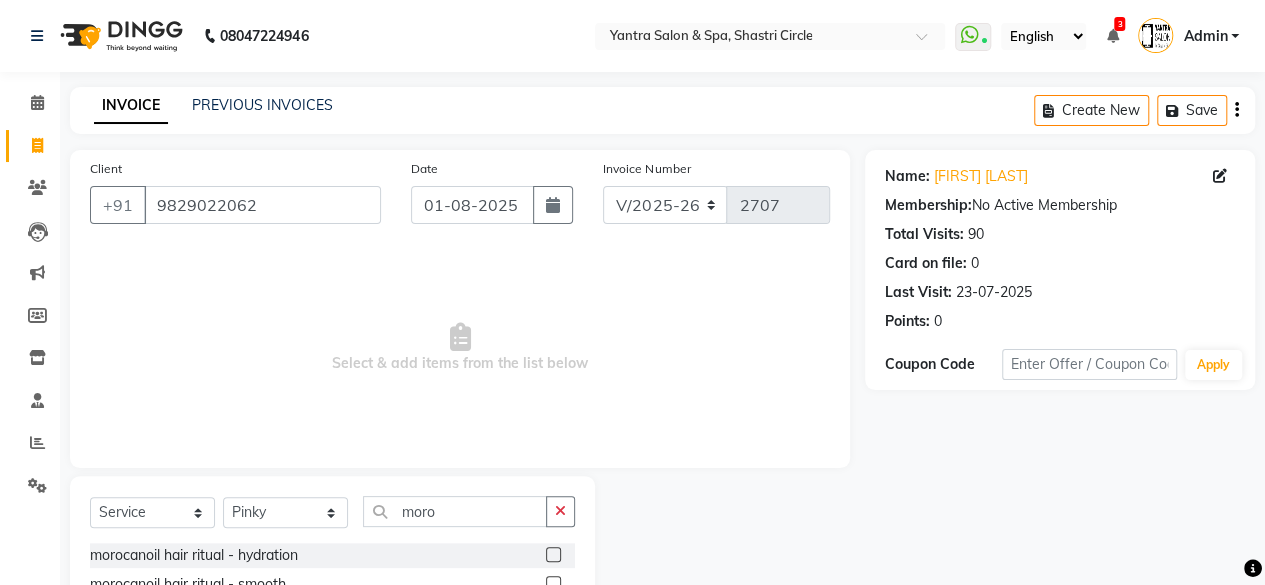 click 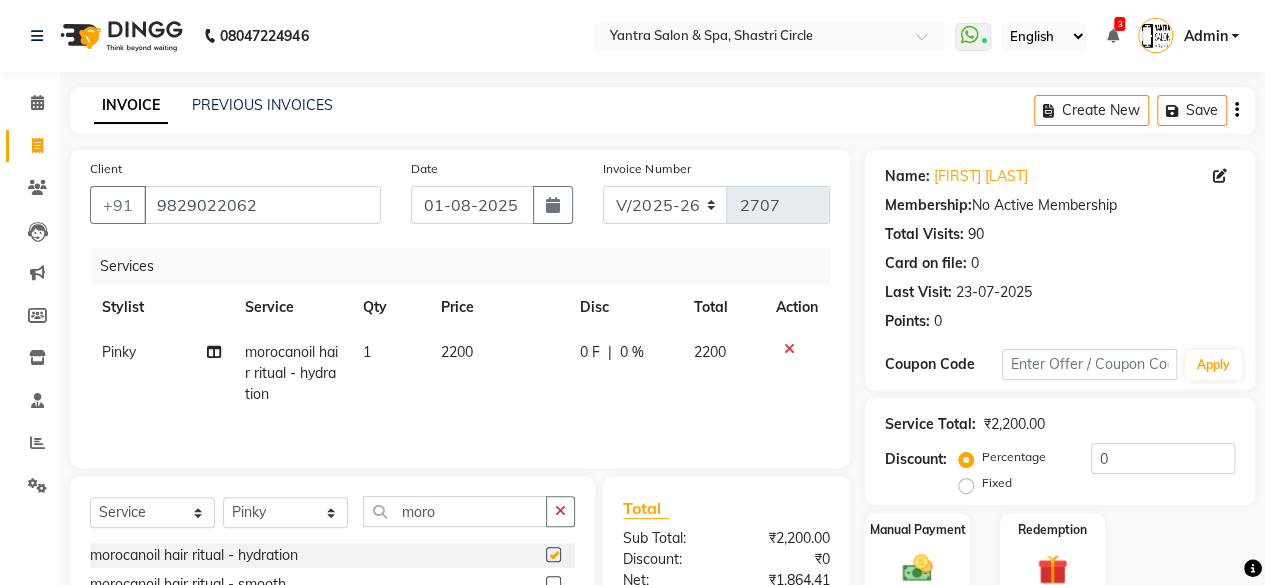 click on "2200" 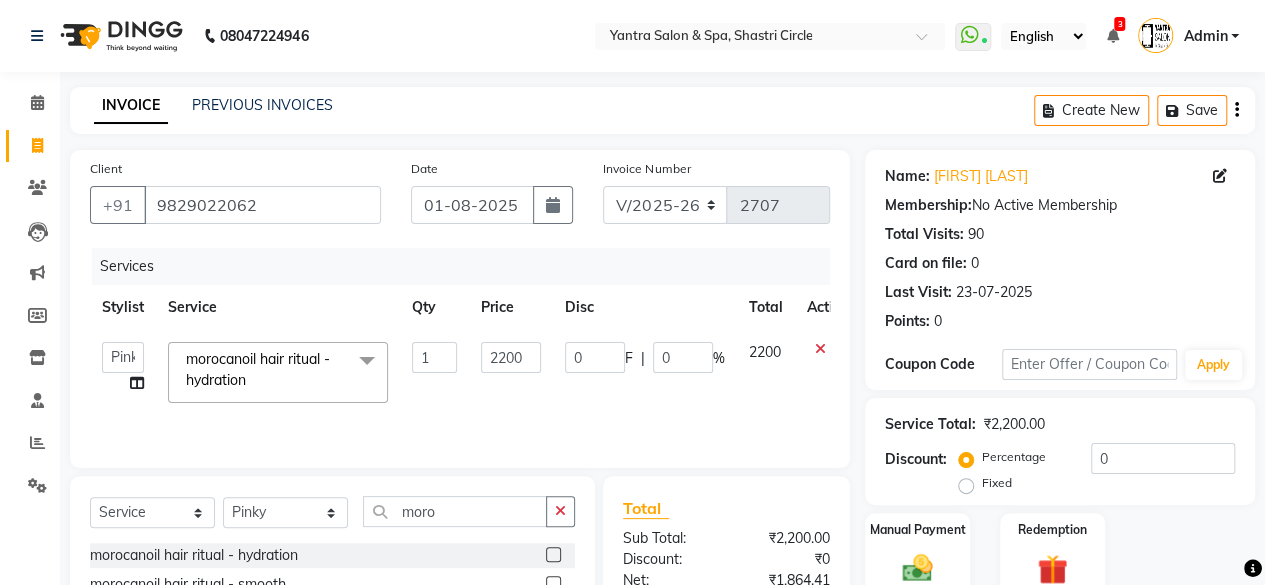 checkbox on "false" 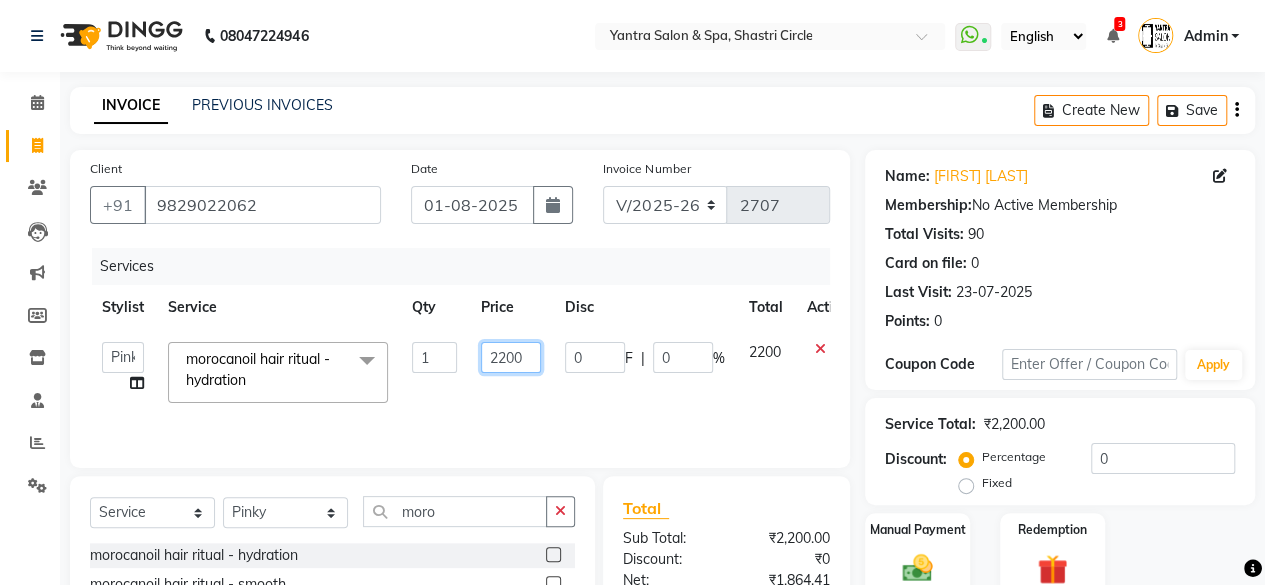 click on "2200" 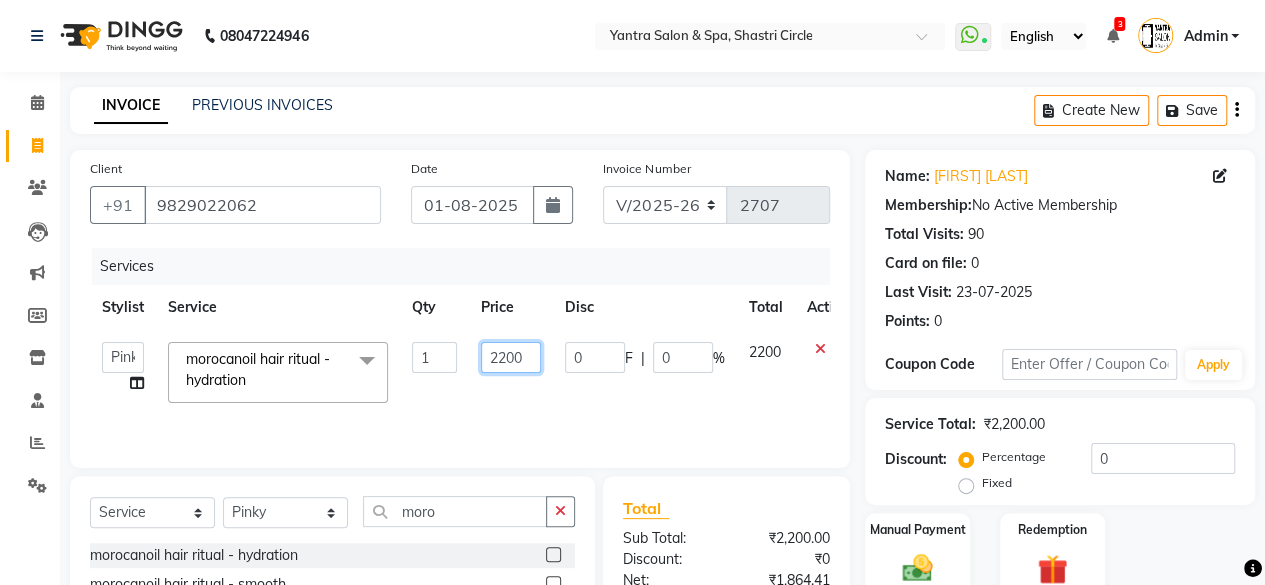 click on "2200" 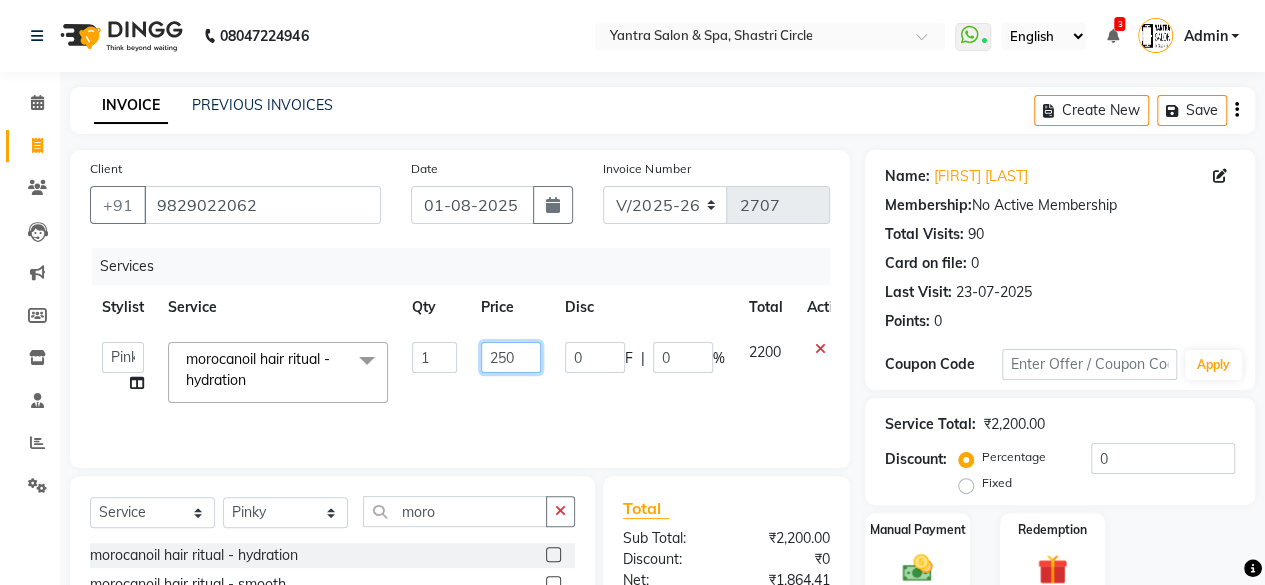 type on "2500" 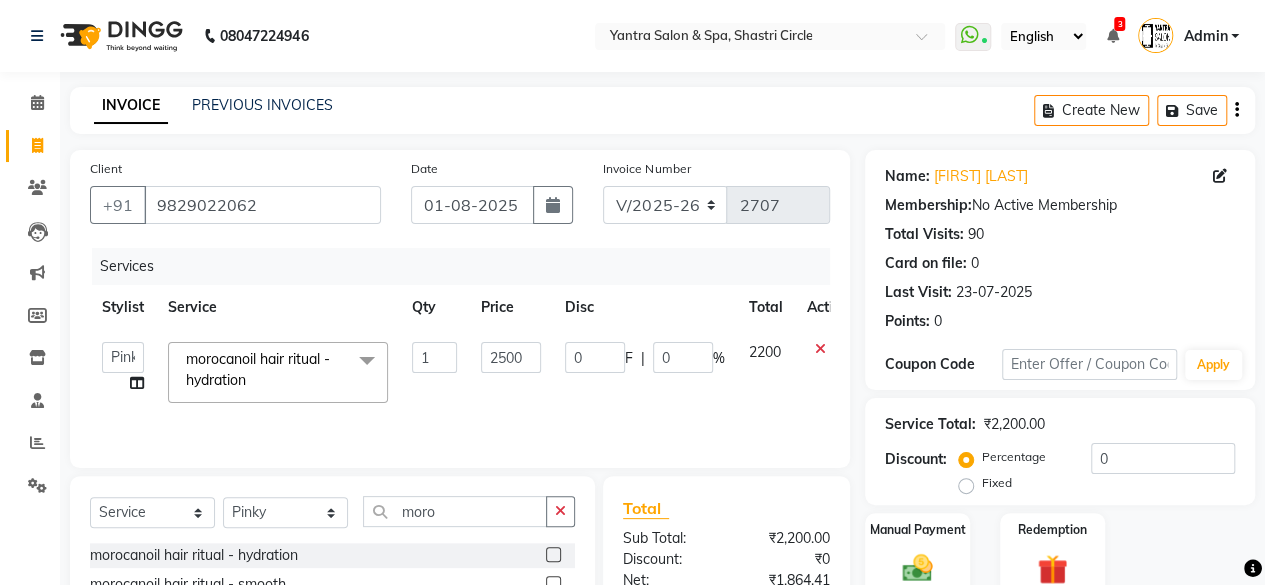 click on "2500" 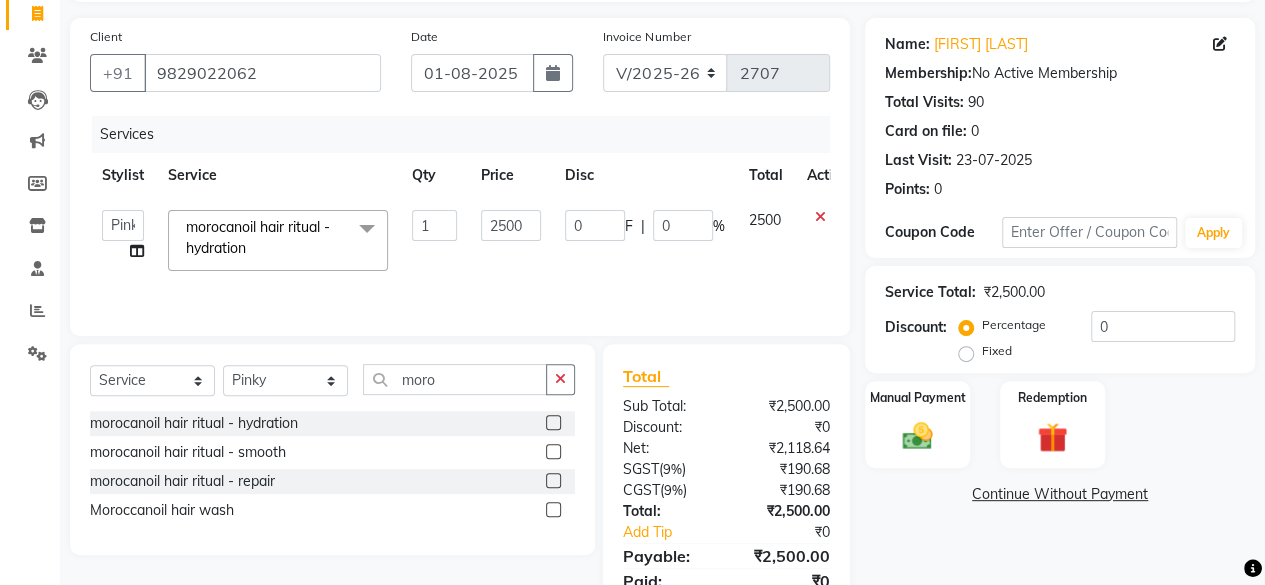 scroll, scrollTop: 213, scrollLeft: 0, axis: vertical 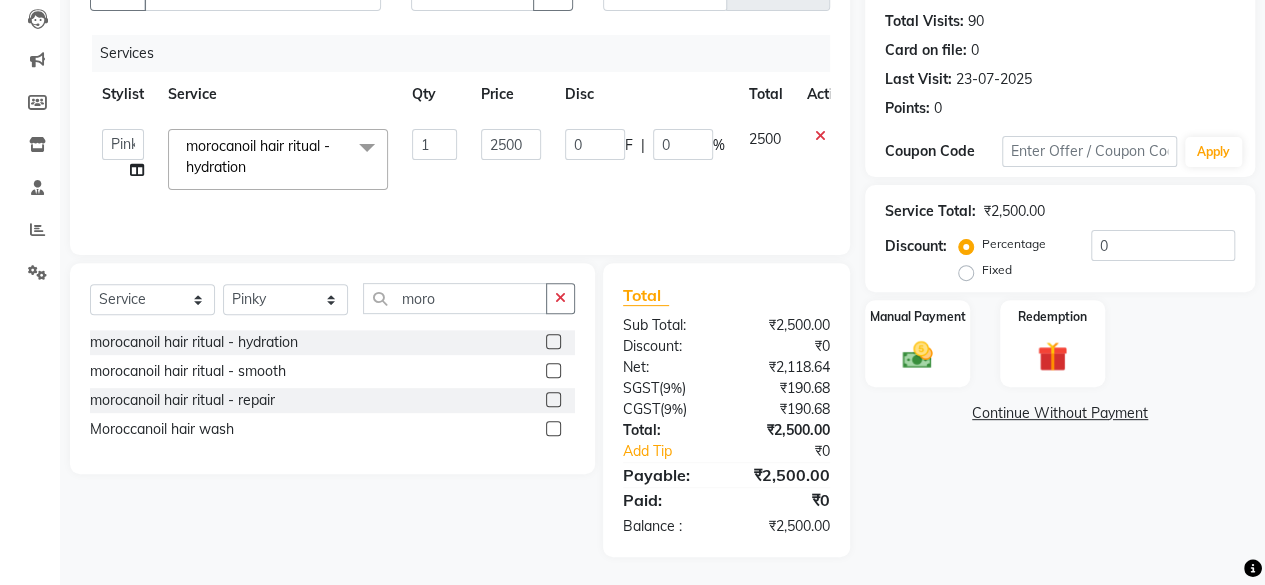 click on "Arvind   ASHA   bhawna goyal   Dev   Dimple   Director   Harsha   Hemlata   kajal   Latika   lucky   Manager   Manisha maam   Neelu    Pallavi   Pinky   Priyanka   Rahul   Sekhar   usha" 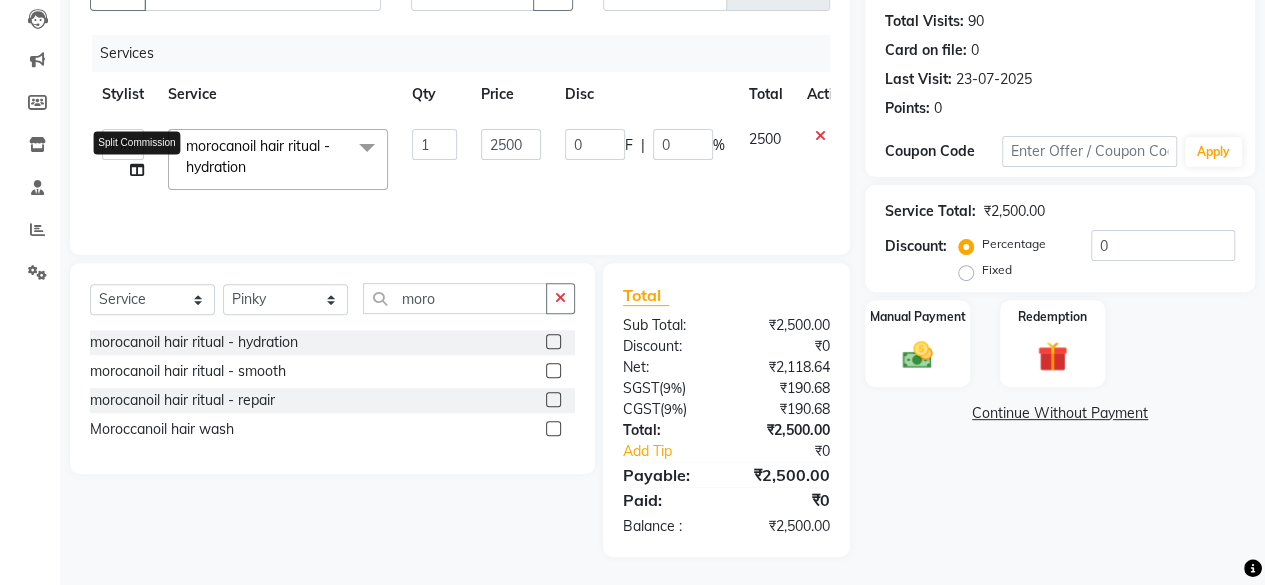 click 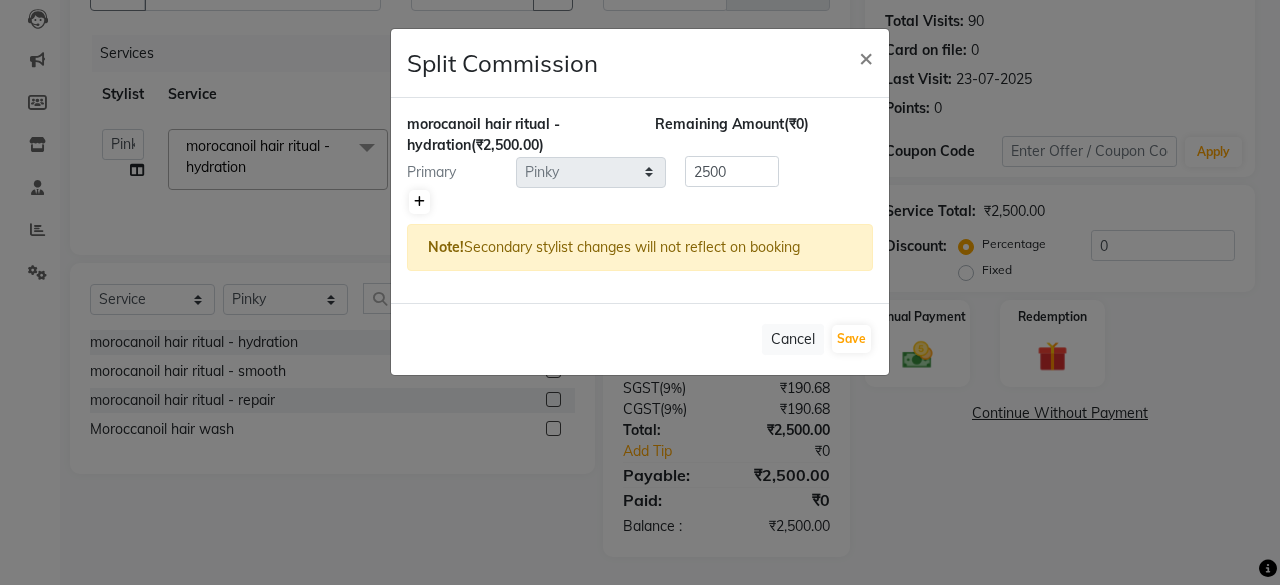 click 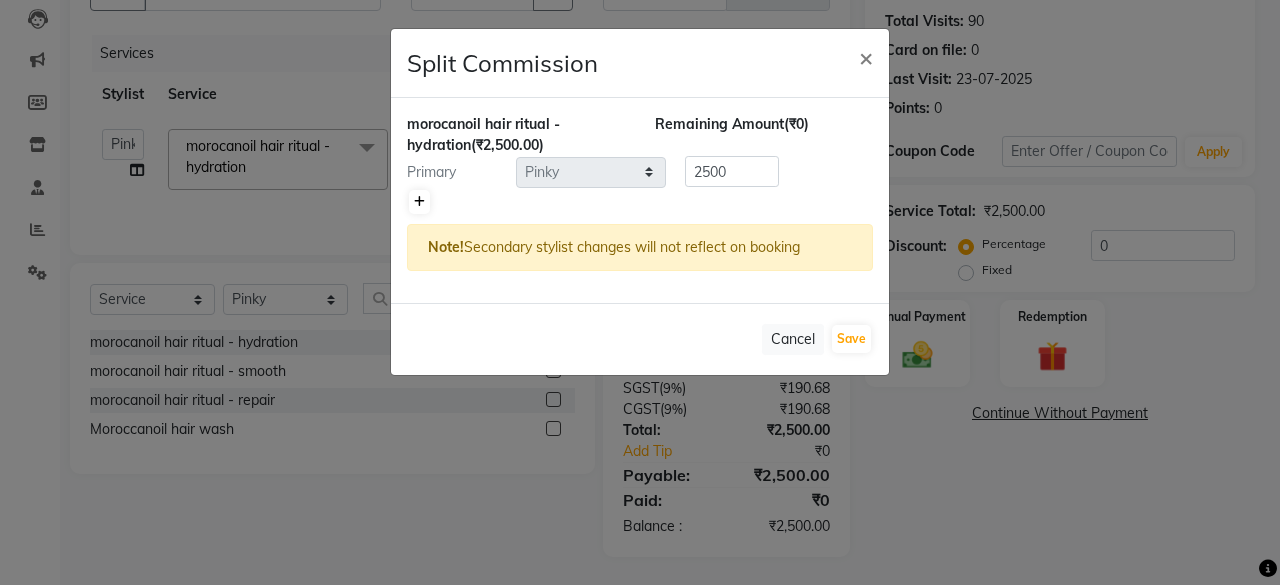 type on "1250" 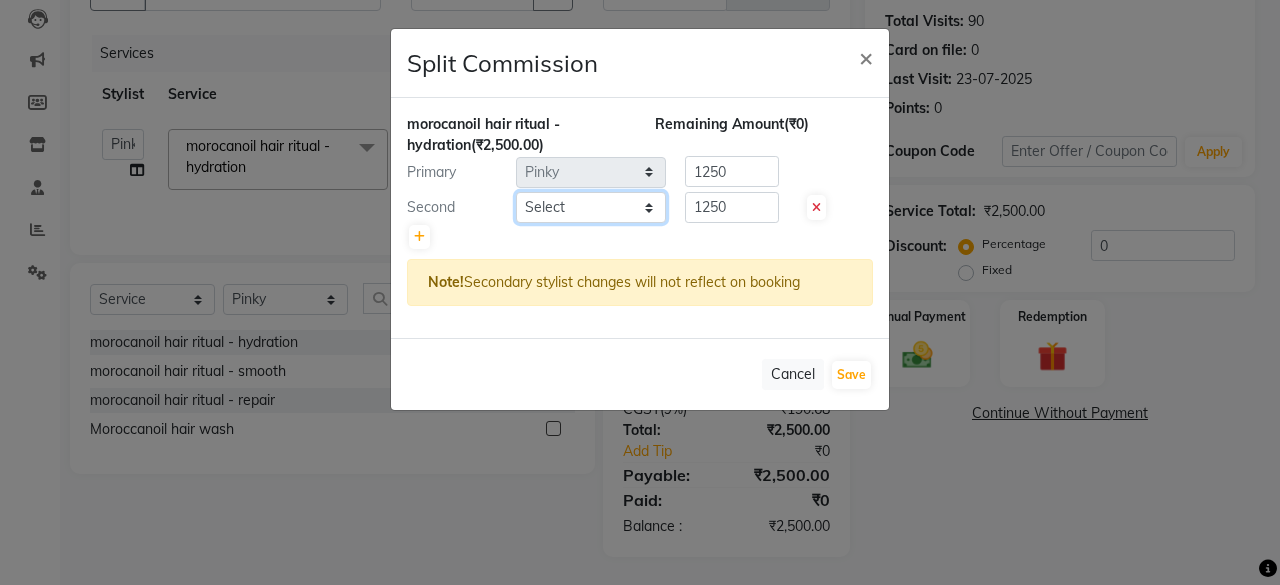 click on "Select  Arvind   ASHA   bhawna goyal   Dev   Dimple   Director   Harsha   Hemlata   kajal   Latika   lucky   Manager   Manisha maam   Neelu    No Preference   Pallavi   Pinky   Priyanka   Rahul   Sekhar   usha" 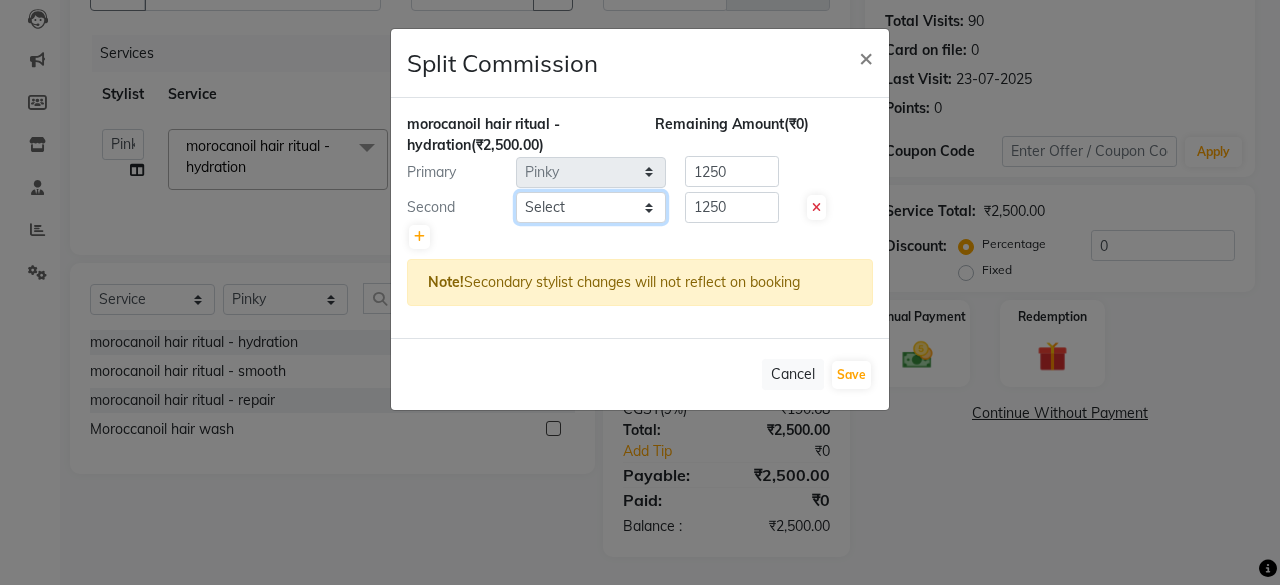 select on "44020" 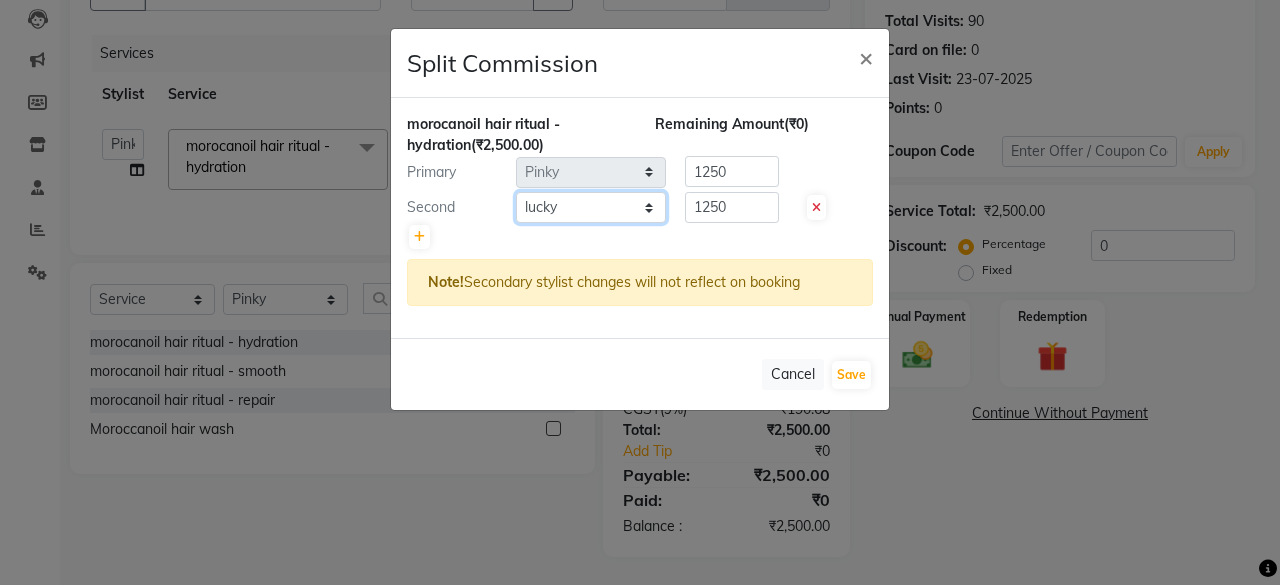 click on "Select  Arvind   ASHA   bhawna goyal   Dev   Dimple   Director   Harsha   Hemlata   kajal   Latika   lucky   Manager   Manisha maam   Neelu    No Preference   Pallavi   Pinky   Priyanka   Rahul   Sekhar   usha" 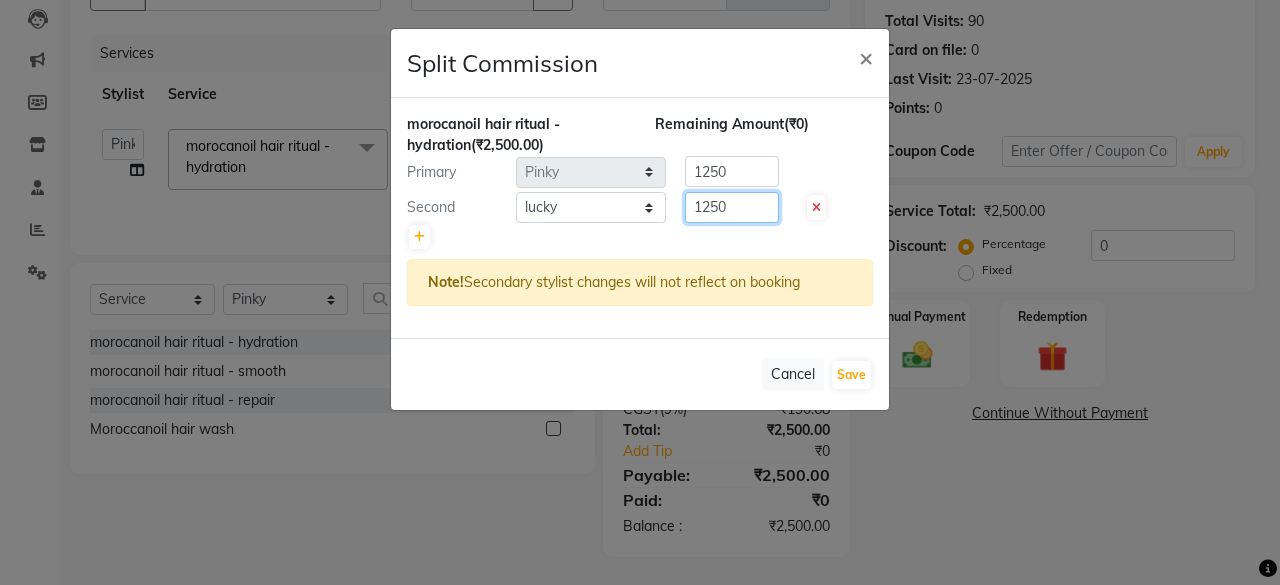 click on "1250" 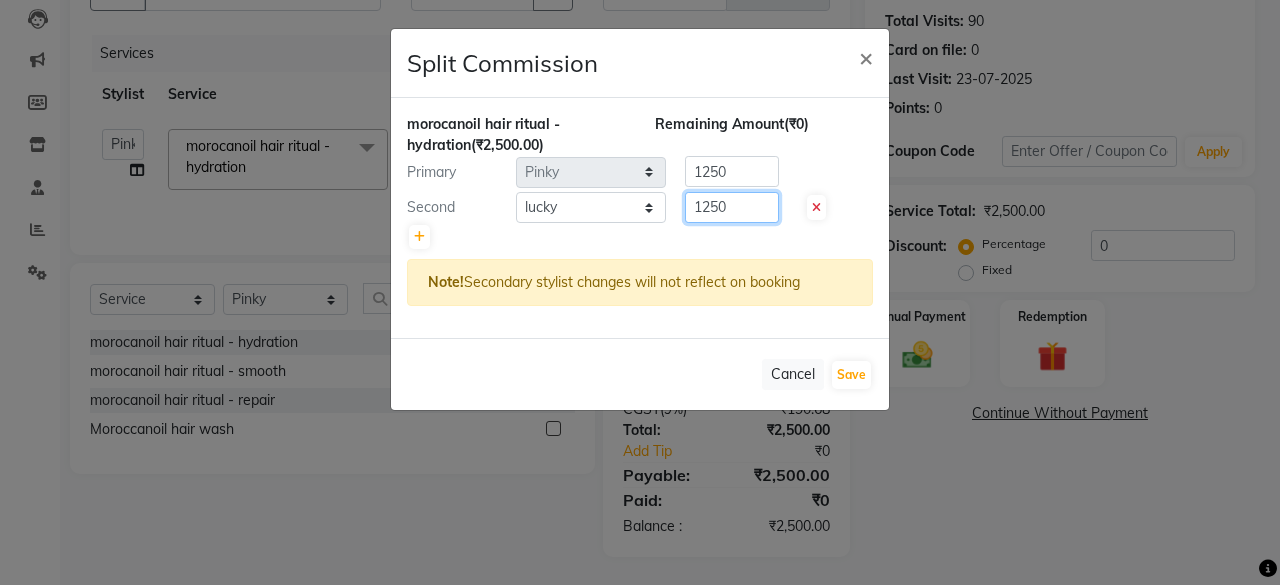 click on "1250" 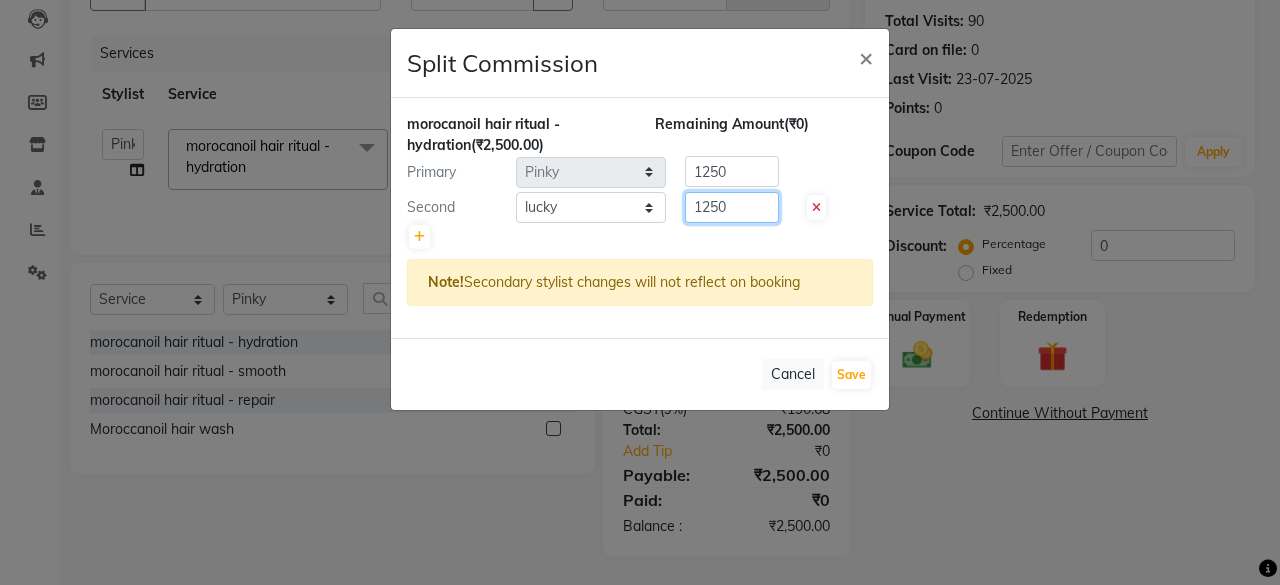 click on "1250" 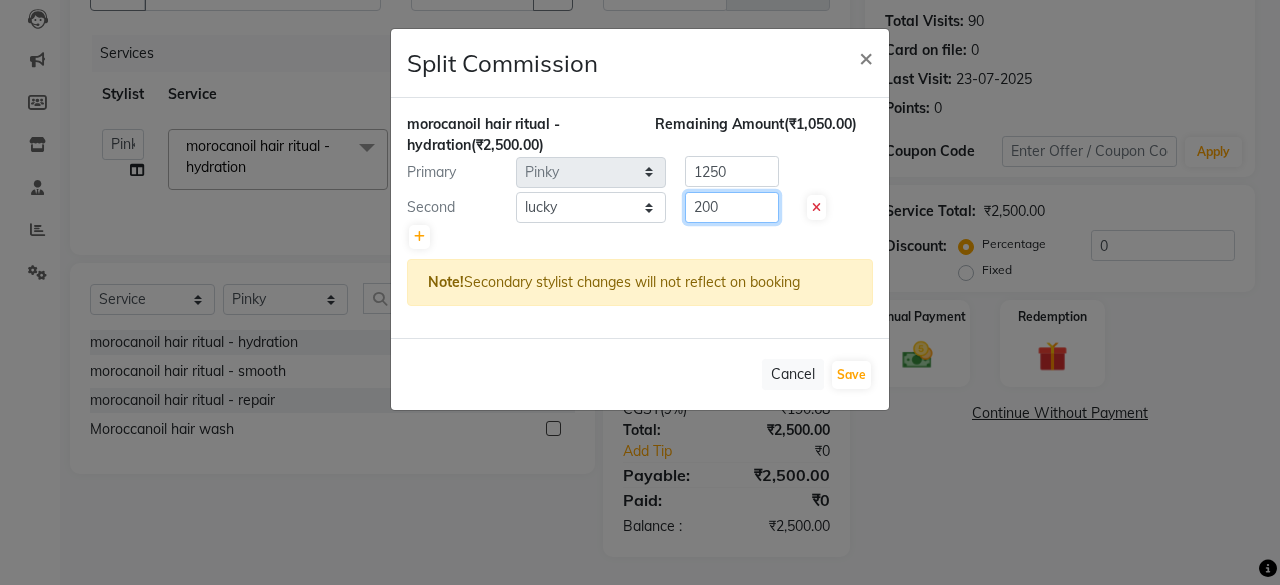type on "200" 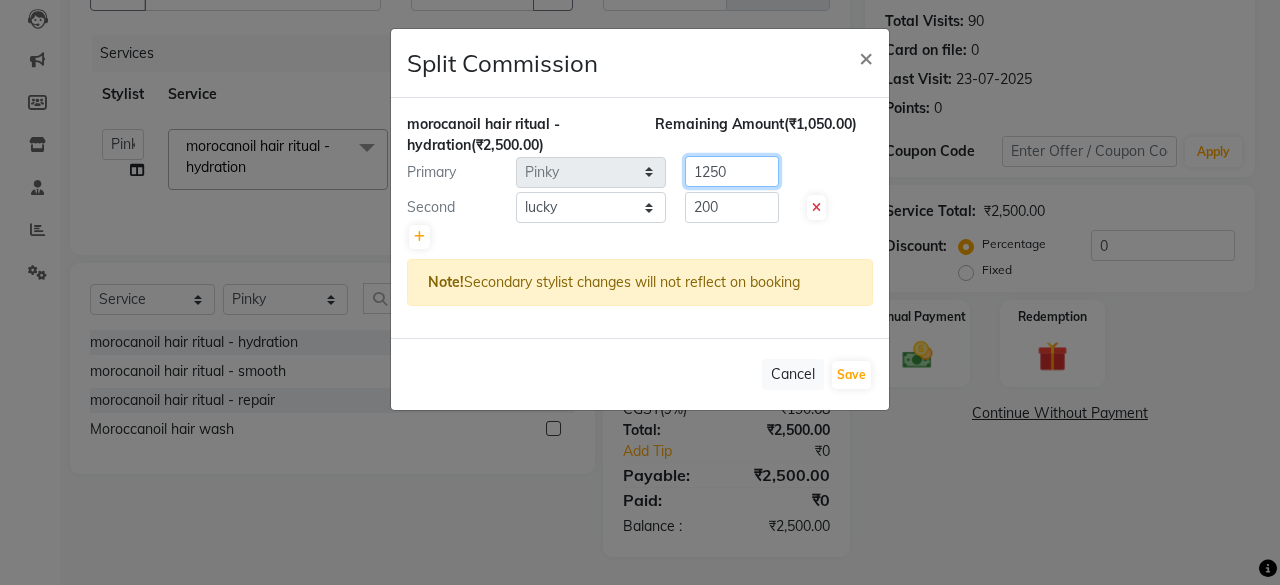 click on "1250" 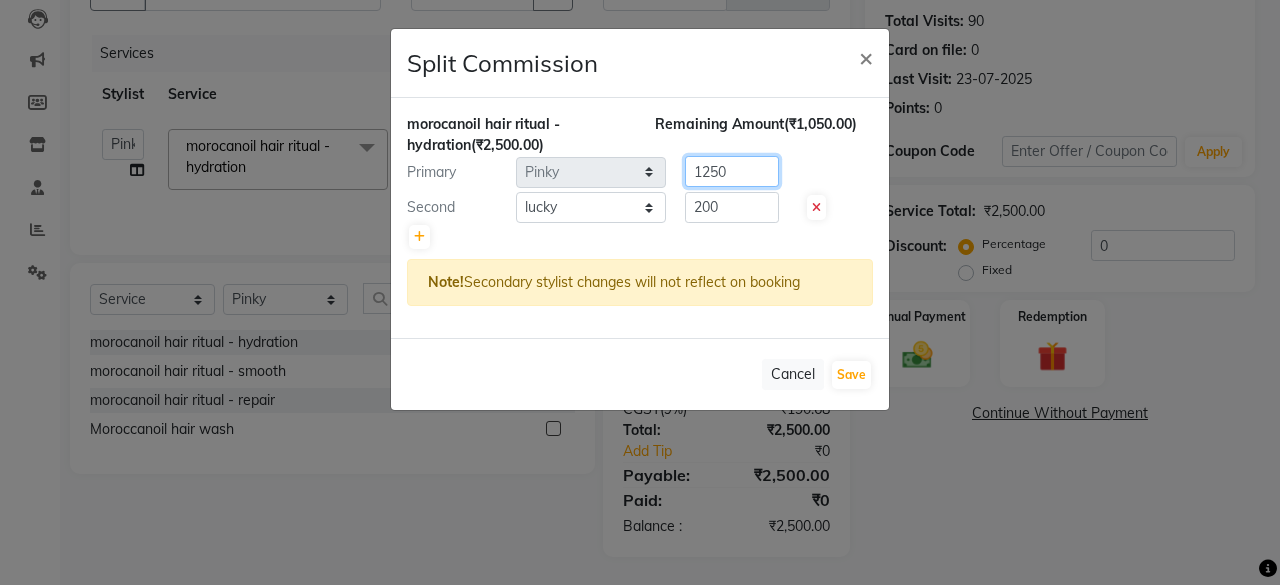 click on "1250" 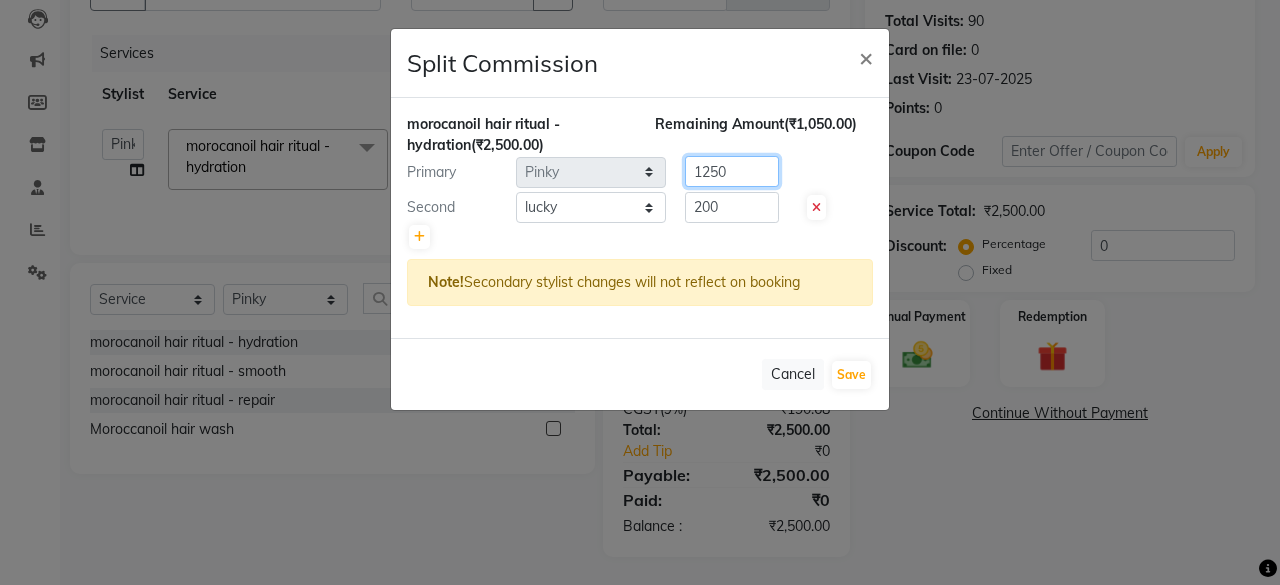 click on "1250" 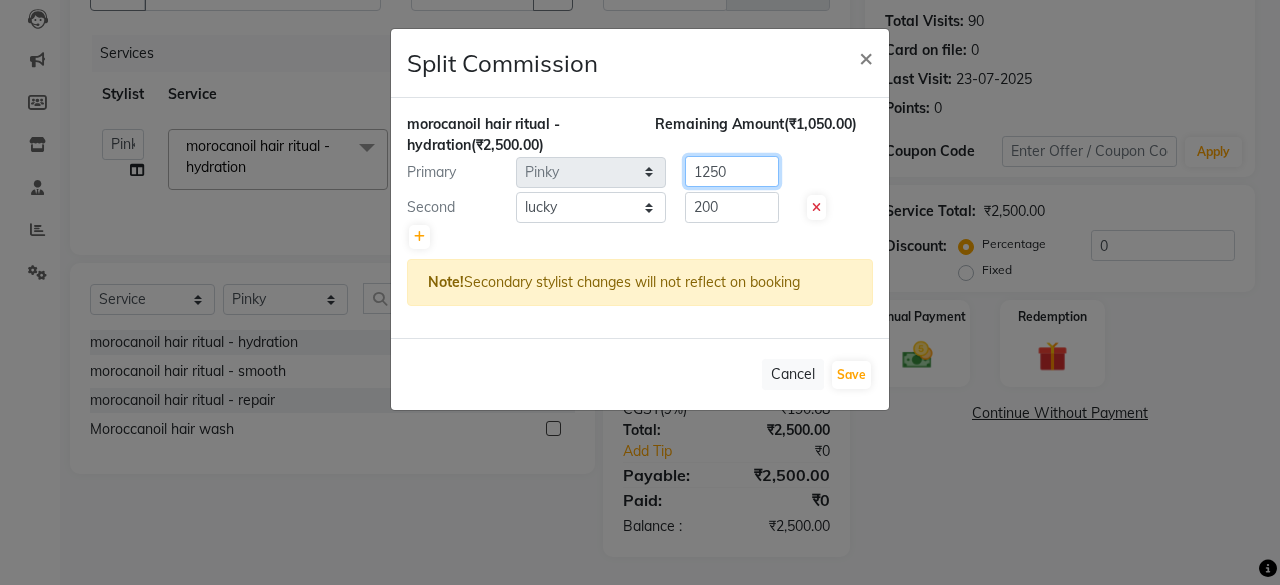 click on "1250" 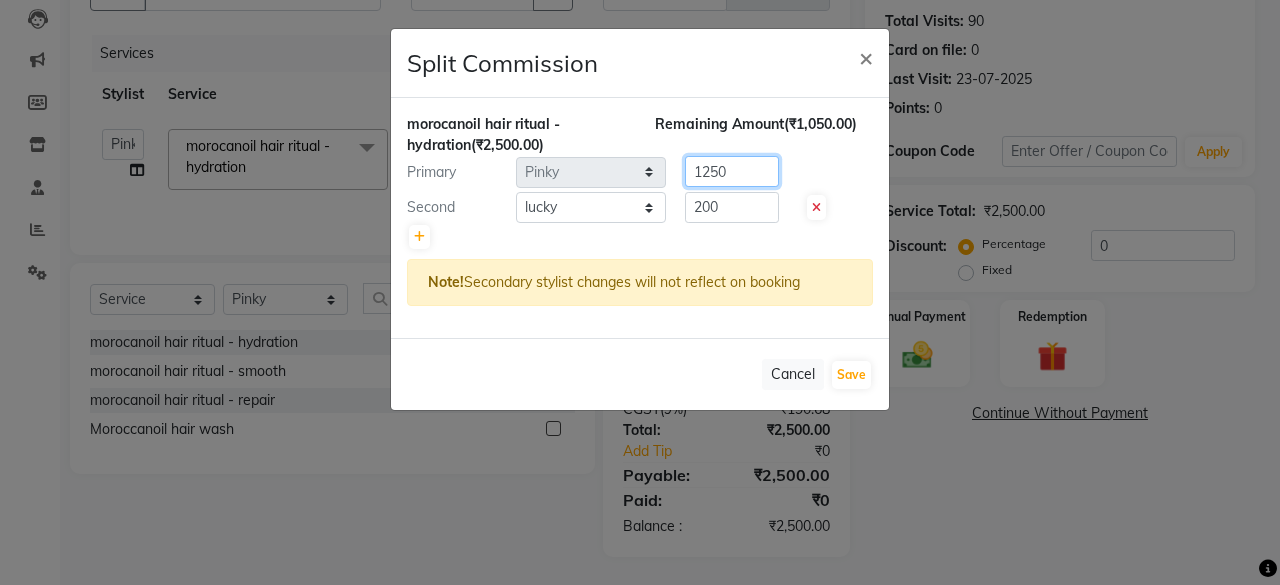 click on "1250" 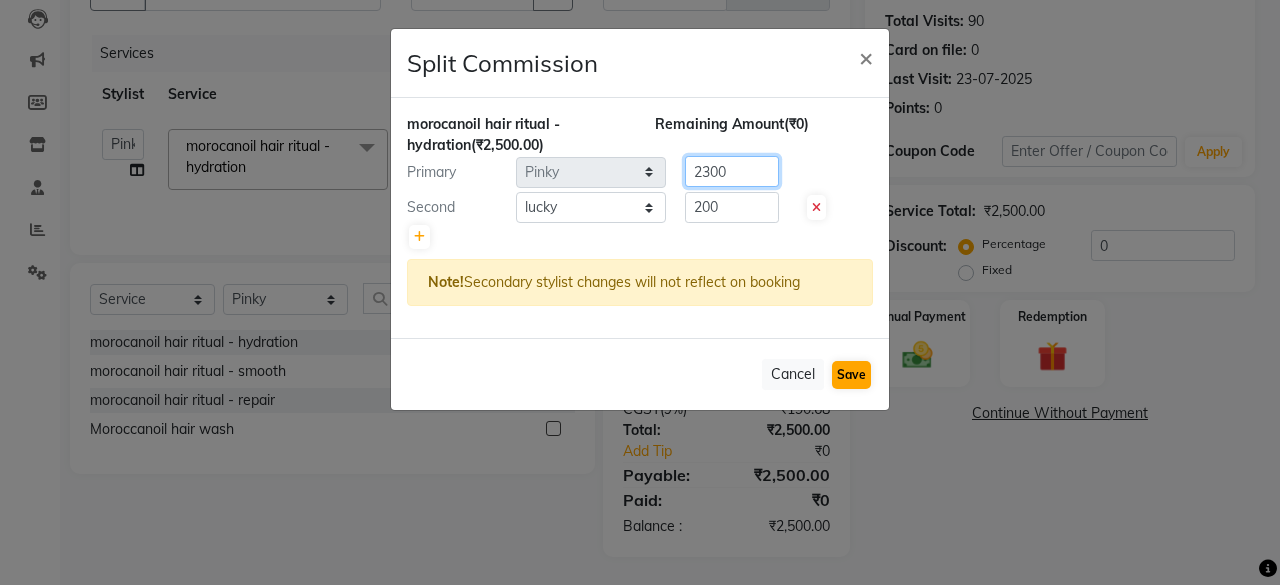 type on "2300" 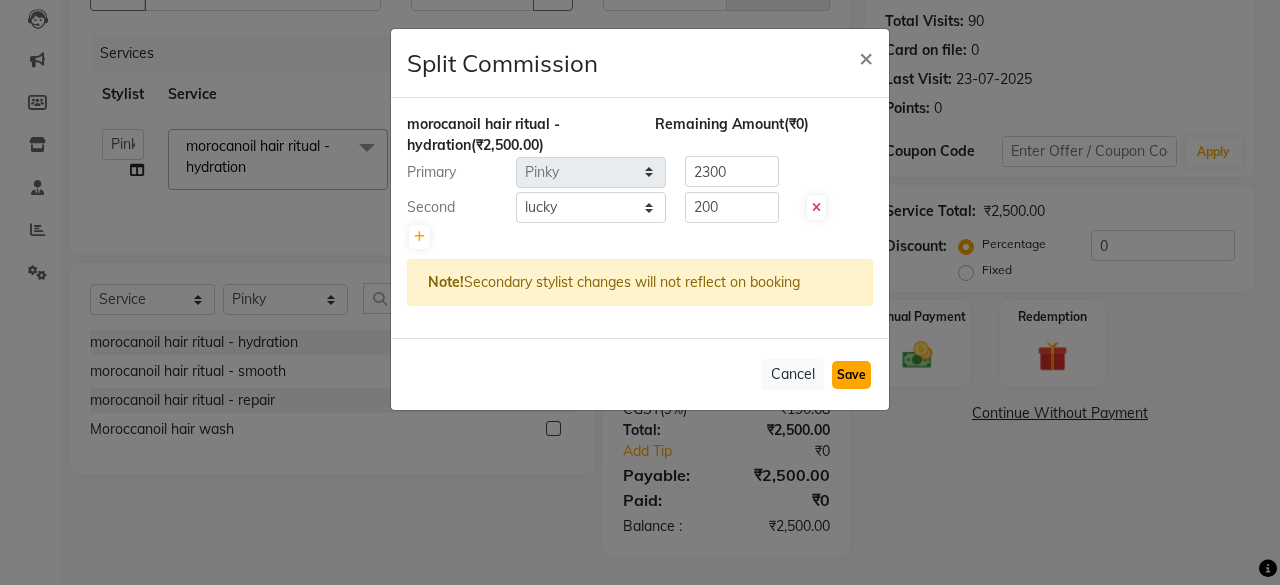 click on "Save" 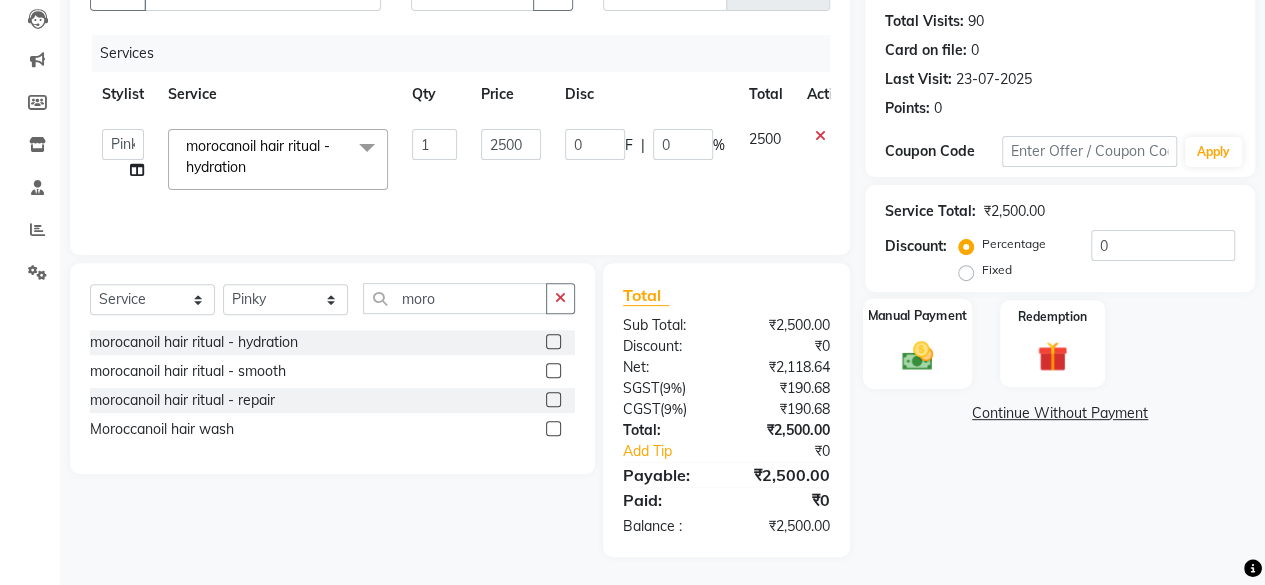 click 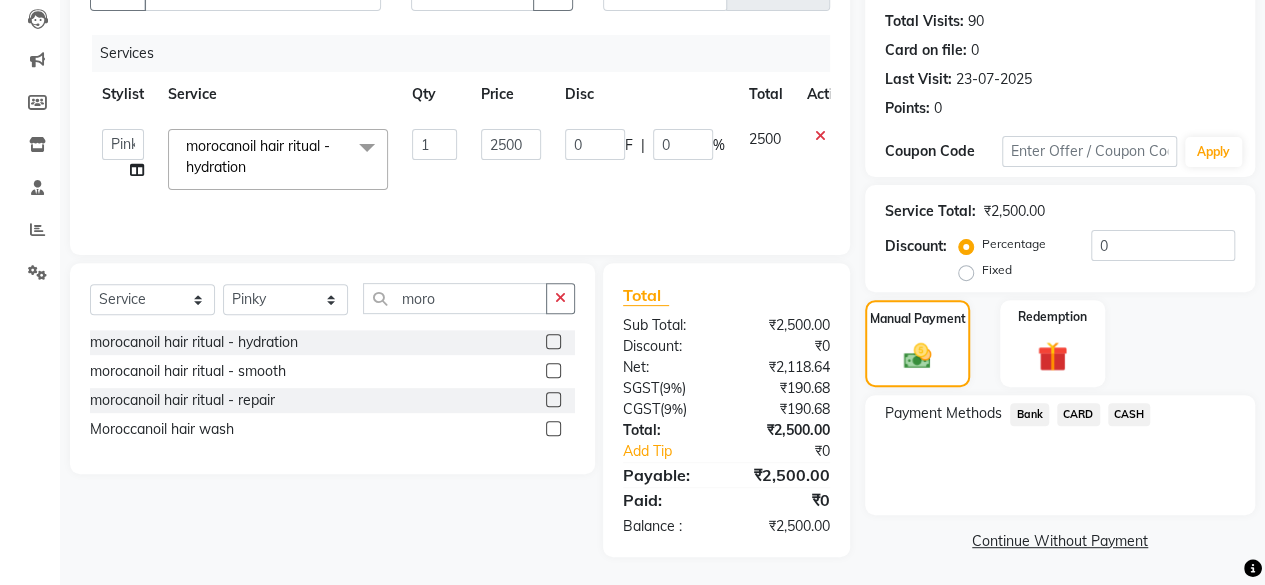 click on "CASH" 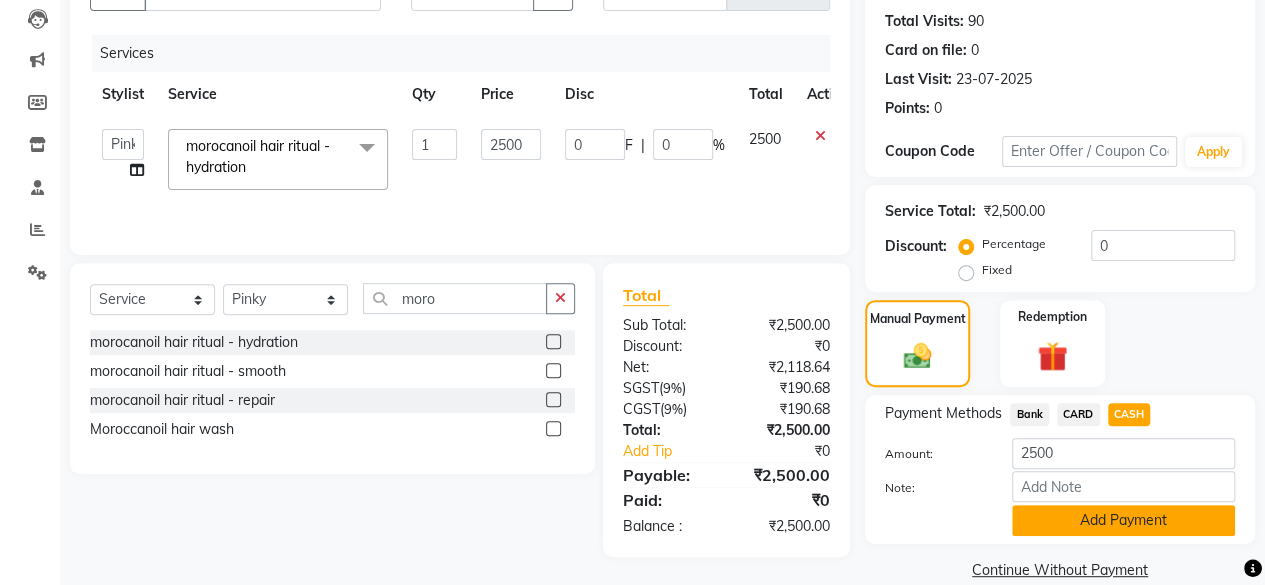 click on "Add Payment" 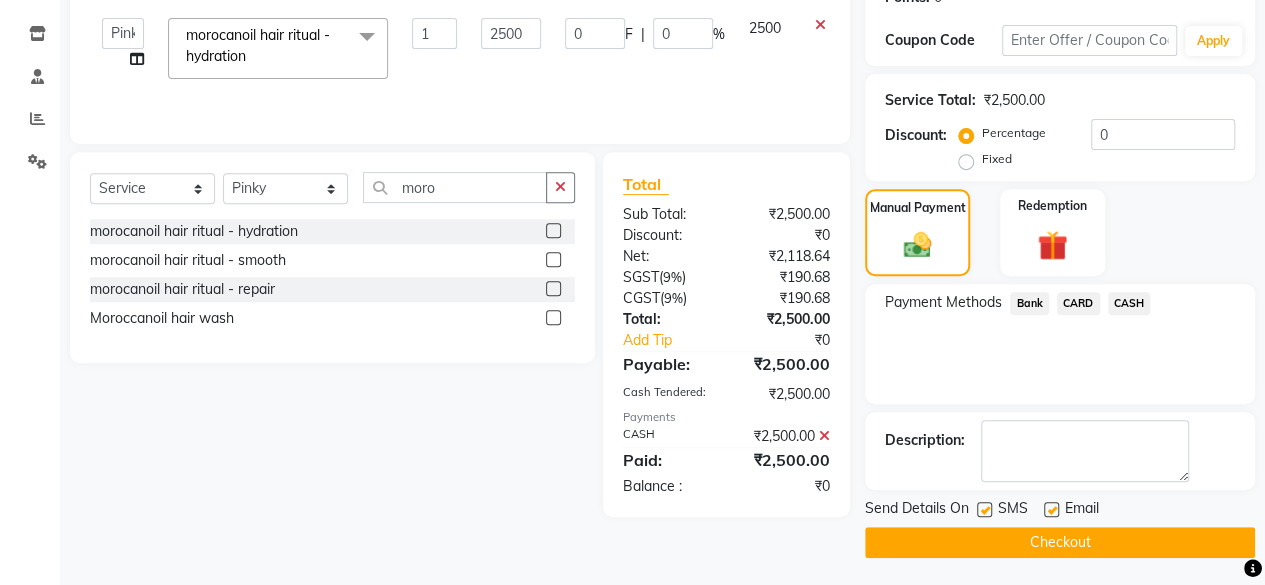 click on "Checkout" 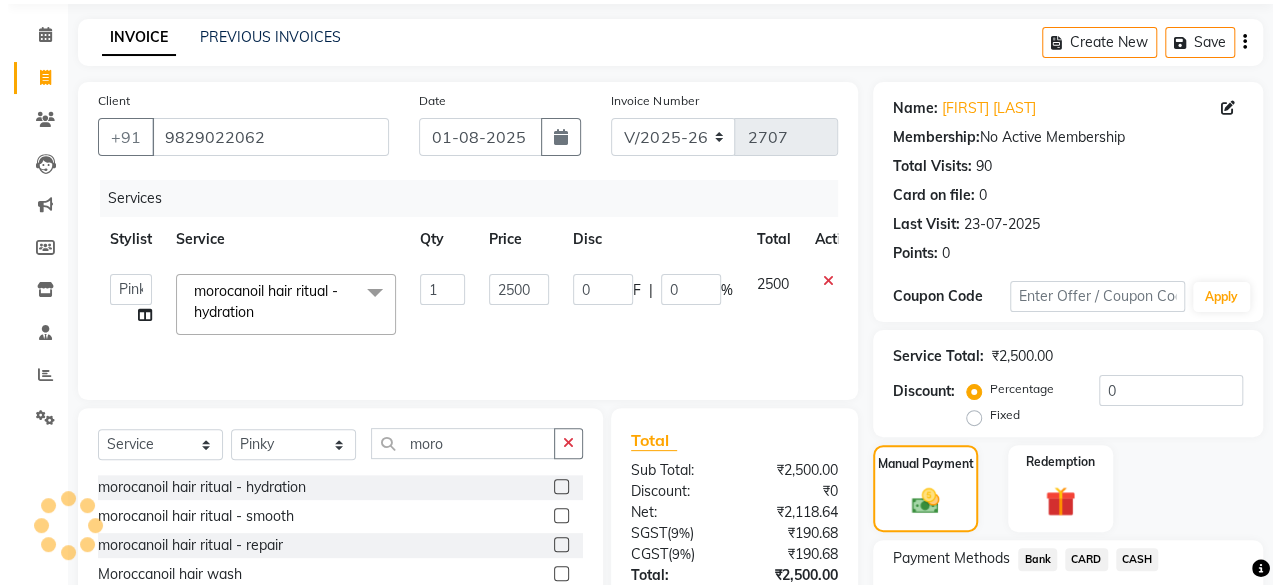 scroll, scrollTop: 0, scrollLeft: 0, axis: both 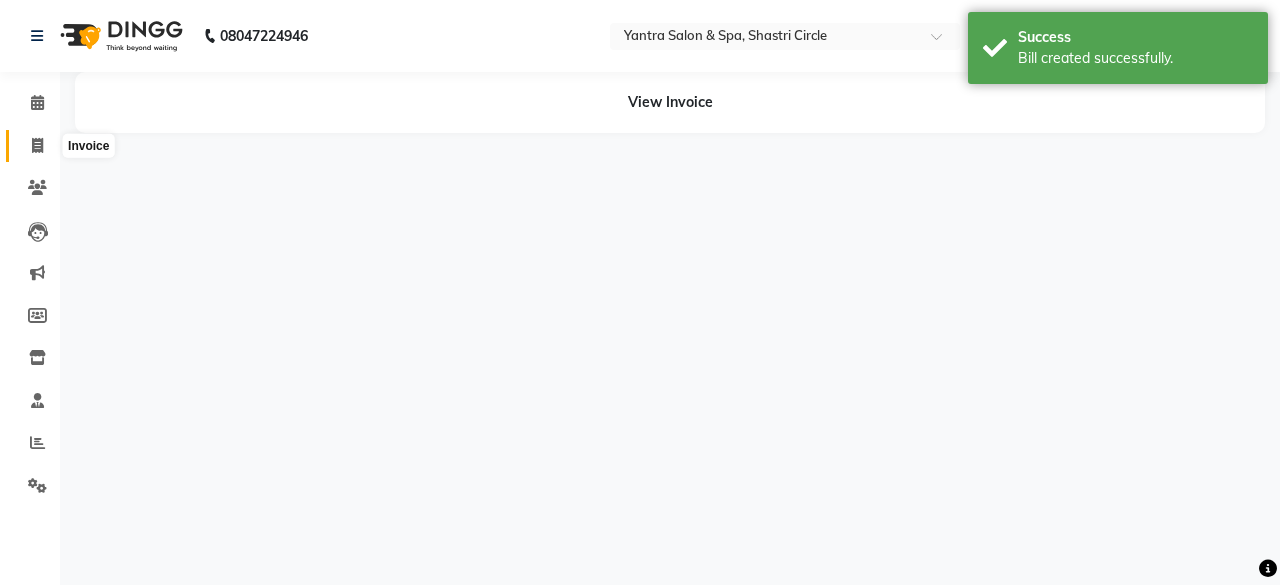 select on "4414" 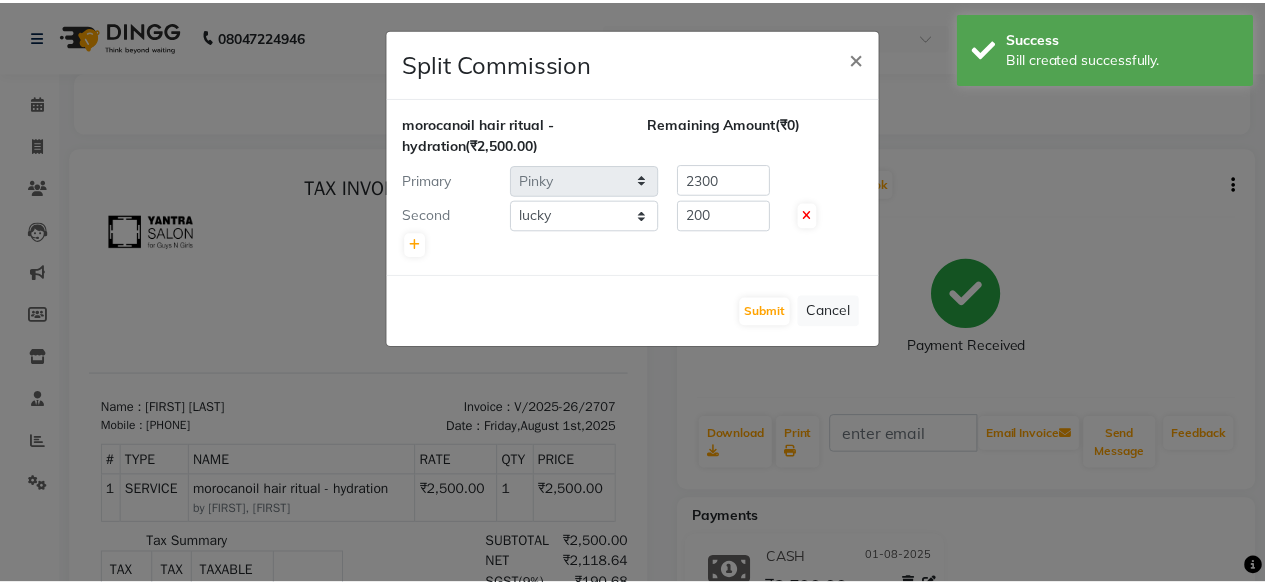 scroll, scrollTop: 0, scrollLeft: 0, axis: both 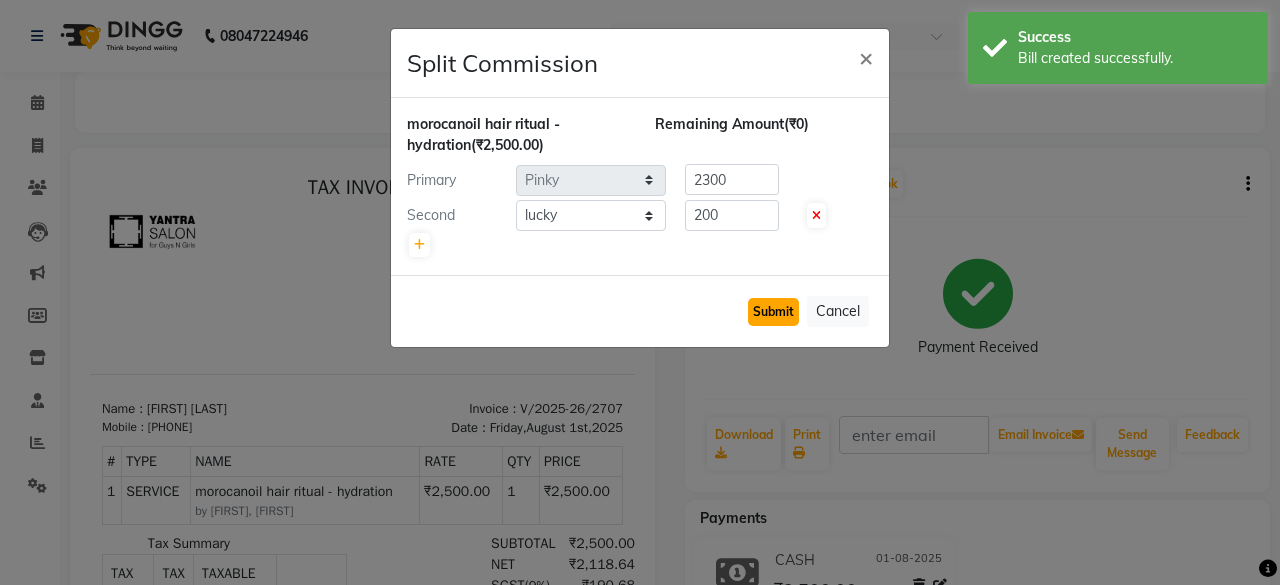 click on "Submit" 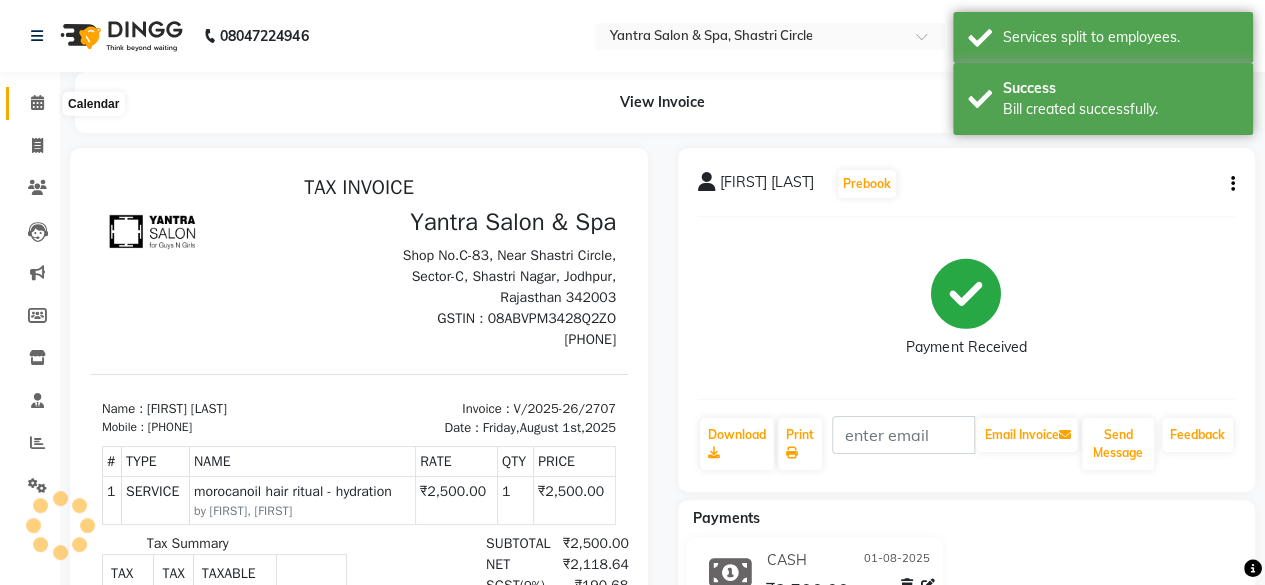 click 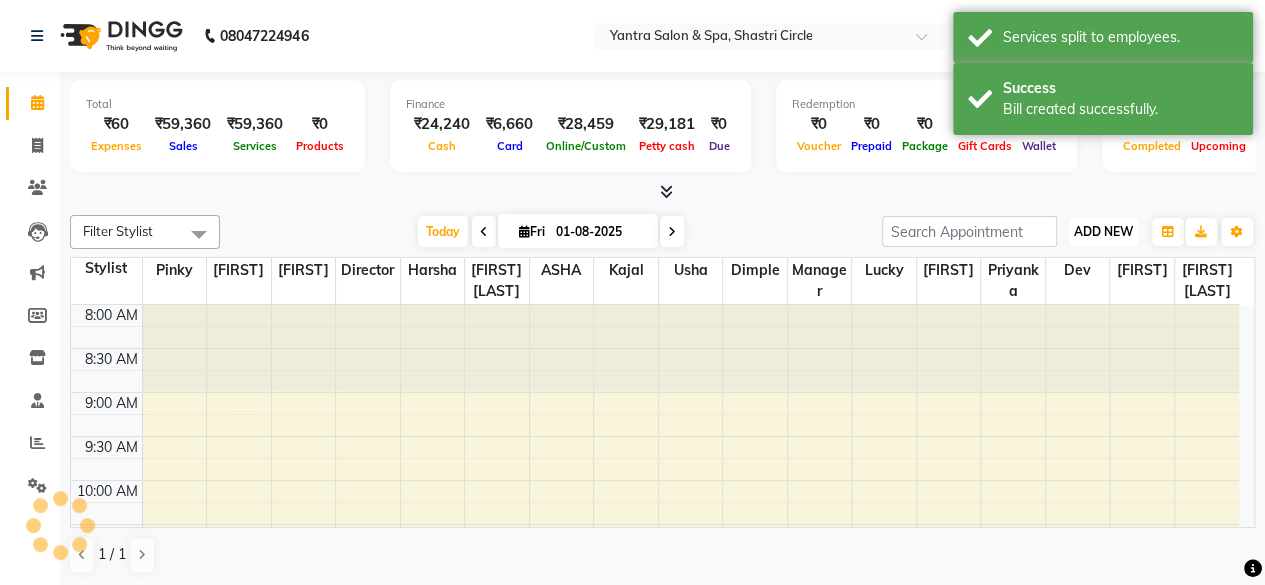 click on "ADD NEW" at bounding box center [1103, 231] 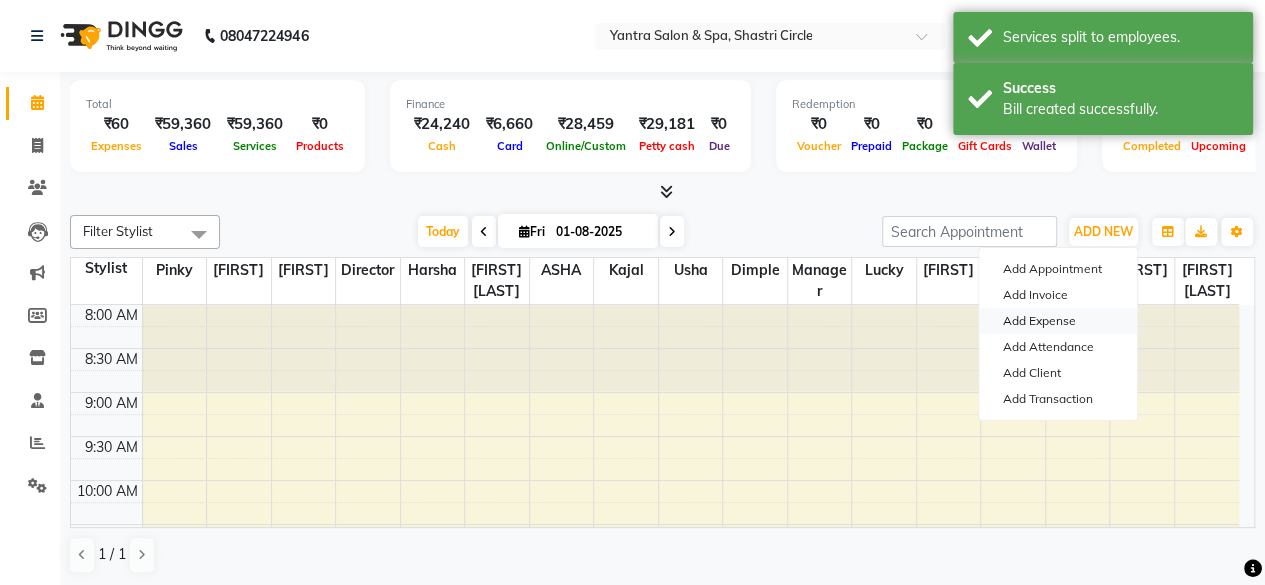 click on "Add Expense" at bounding box center [1058, 321] 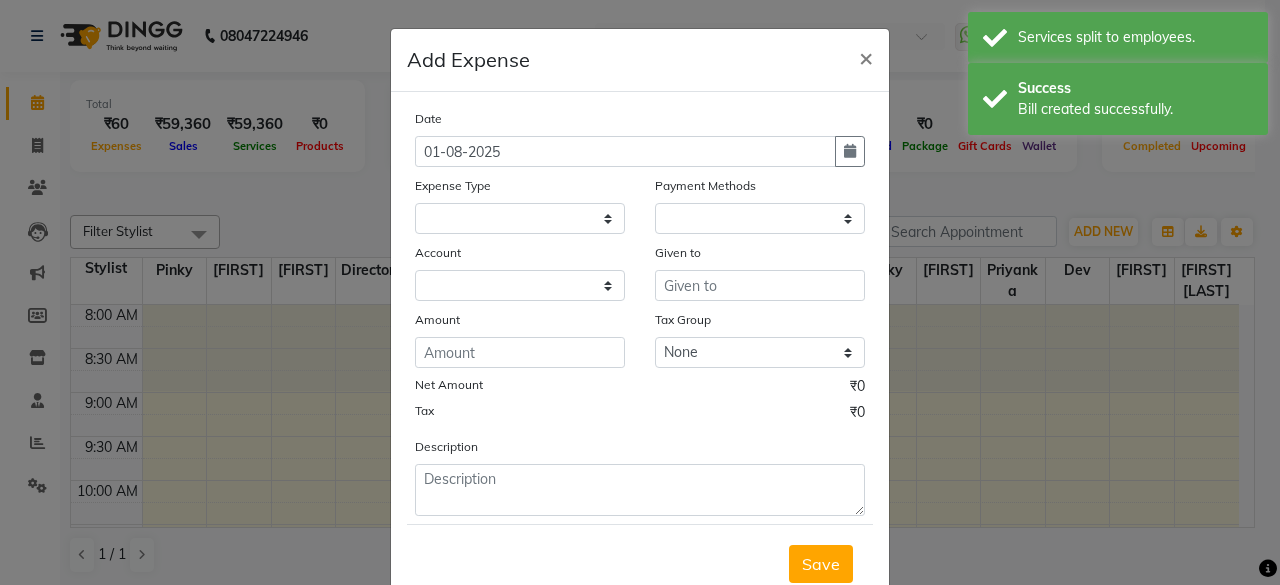 select 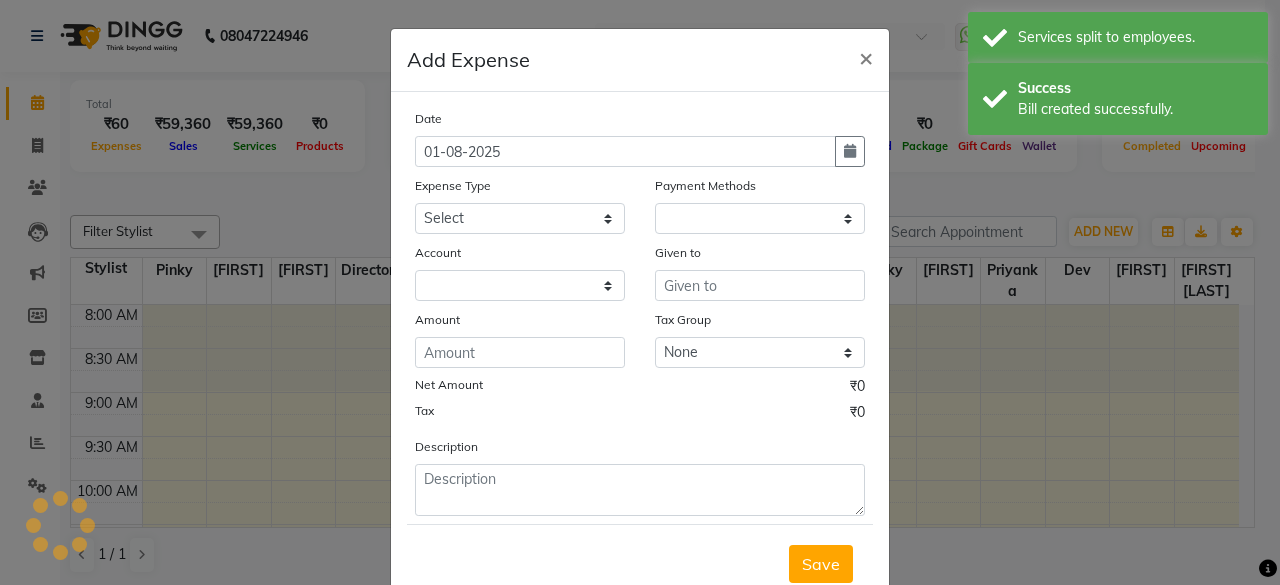 select on "1" 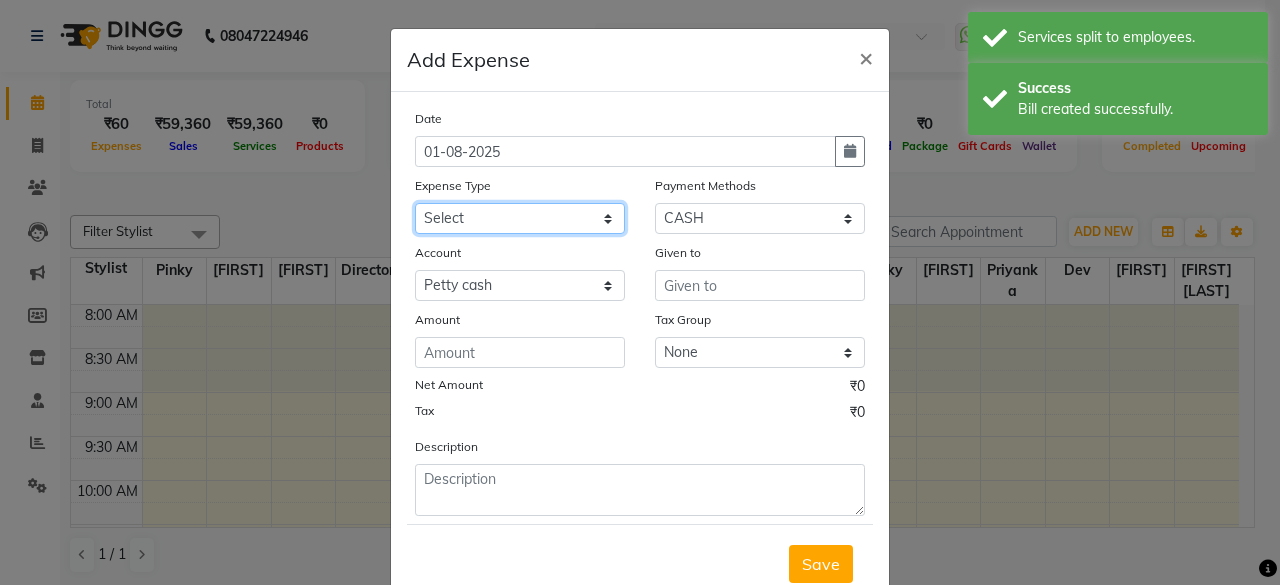 click on "Select Advance Salary Bank charges Car maintenance  Cash transfer to bank Cash transfer to hub Client Snacks Clinical charges Equipment Fuel Govt fee Incentive Insurance International purchase Loan Repayment Maintenance Marketing Miscellaneous MRA Other Pantry Product Rent Salary Staff Snacks Tax Tea & Refreshment Utilities" 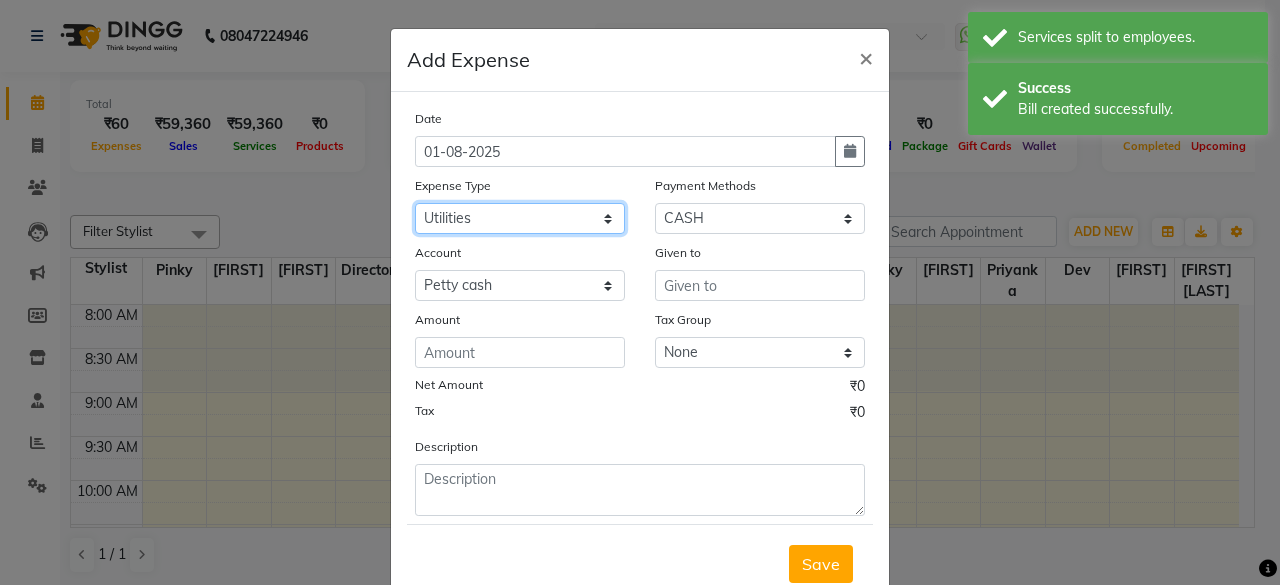 click on "Select Advance Salary Bank charges Car maintenance  Cash transfer to bank Cash transfer to hub Client Snacks Clinical charges Equipment Fuel Govt fee Incentive Insurance International purchase Loan Repayment Maintenance Marketing Miscellaneous MRA Other Pantry Product Rent Salary Staff Snacks Tax Tea & Refreshment Utilities" 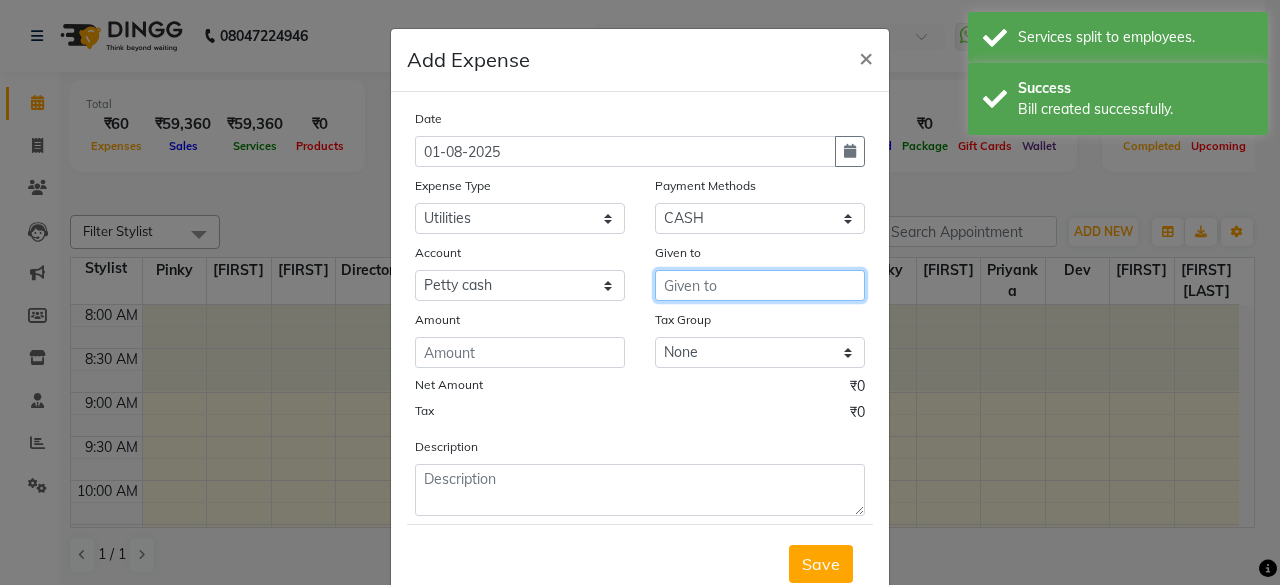 click at bounding box center (760, 285) 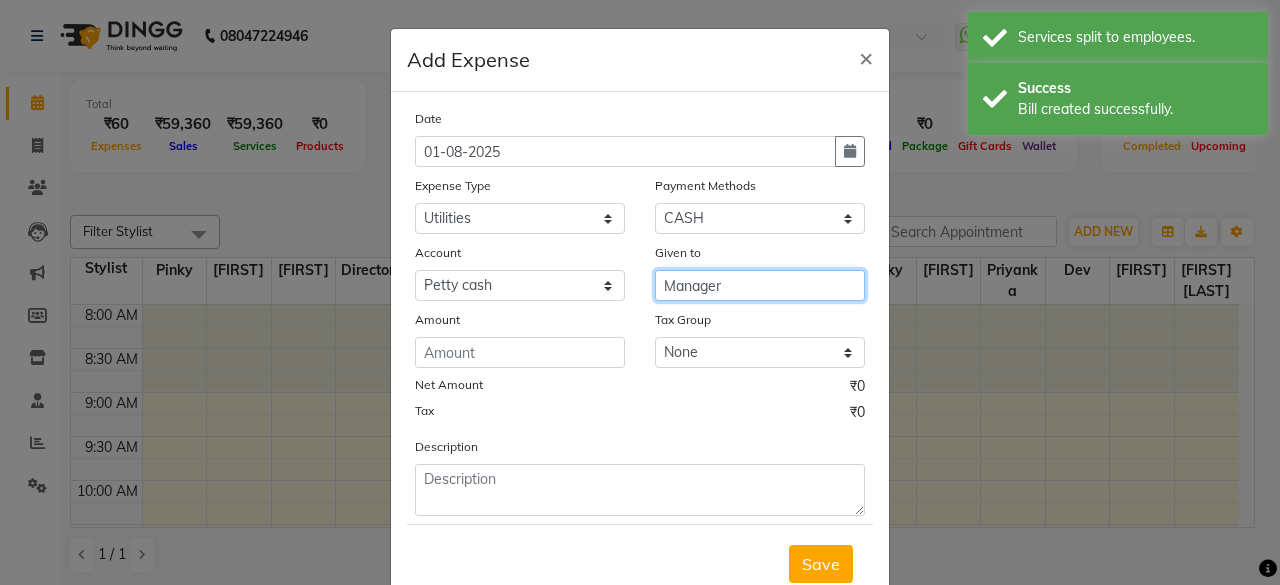 type on "Manager" 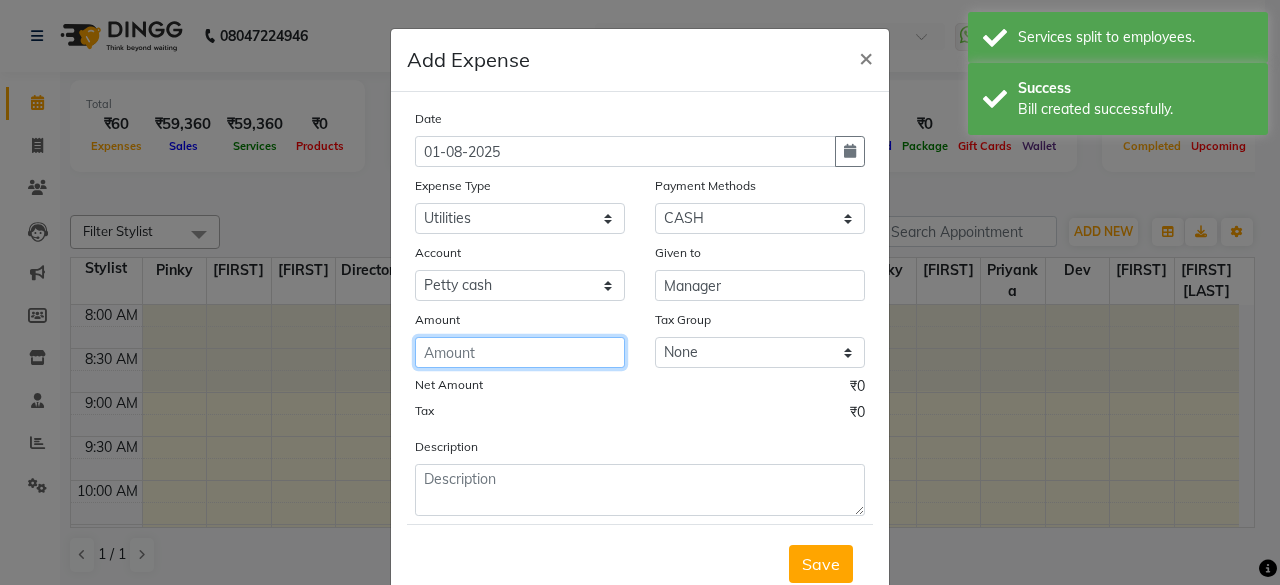 click 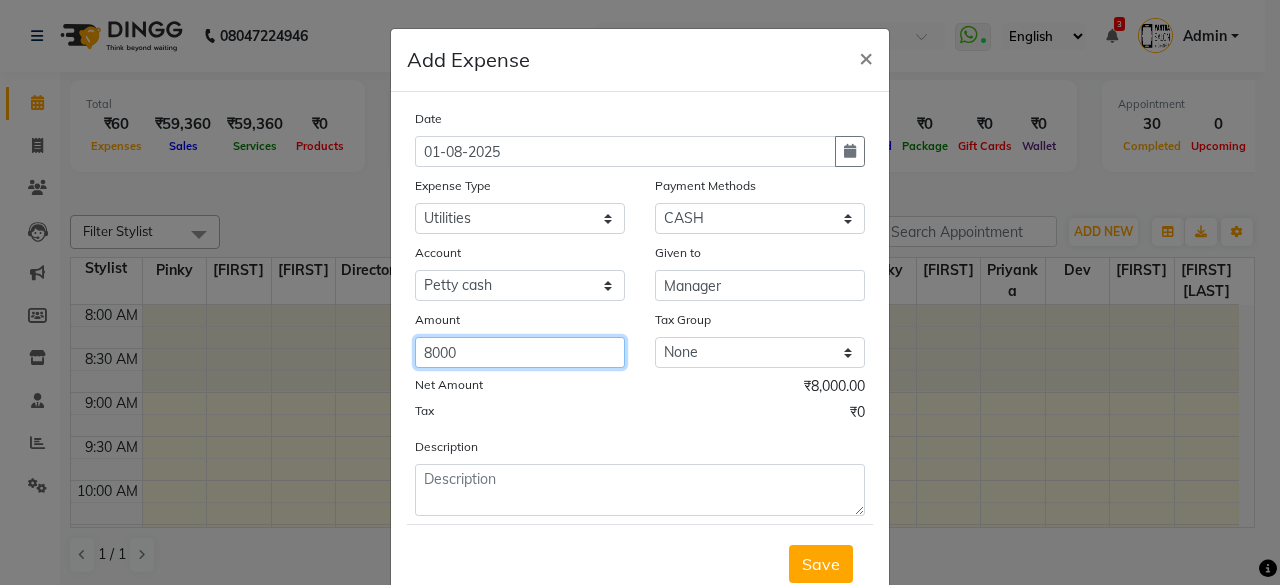 type on "8000" 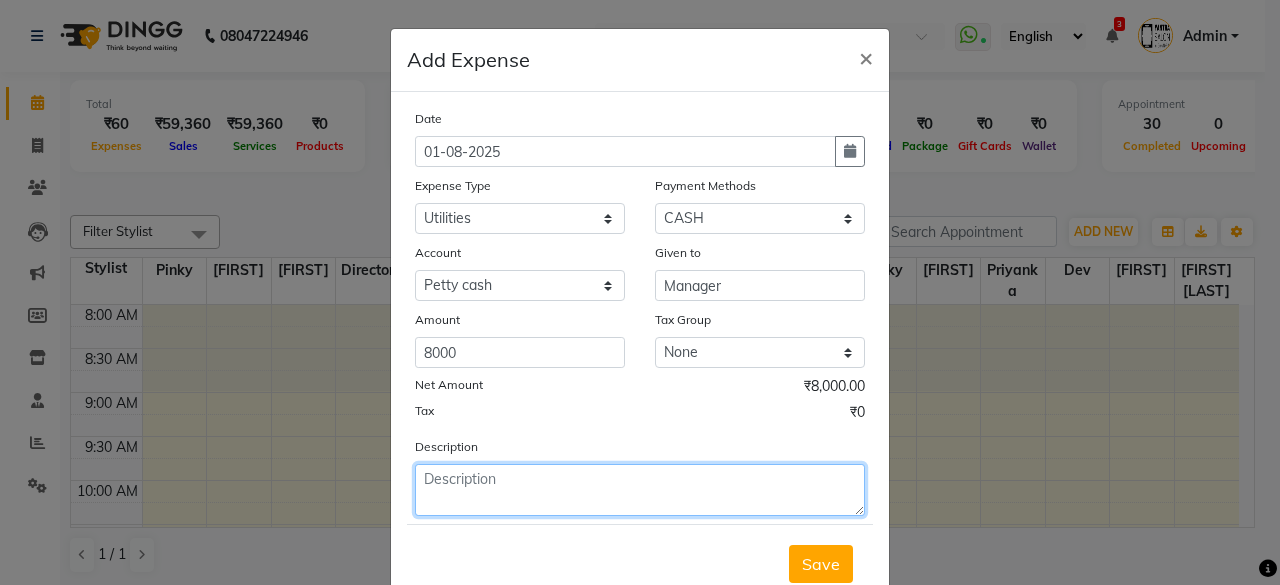 click 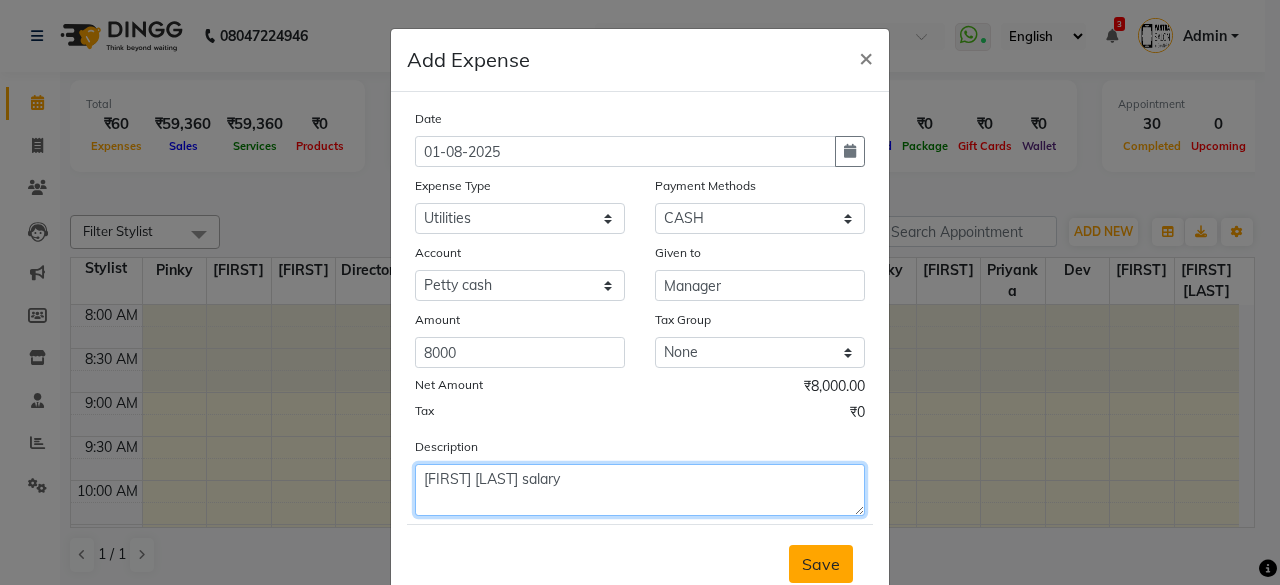 type on "shambu singh salary" 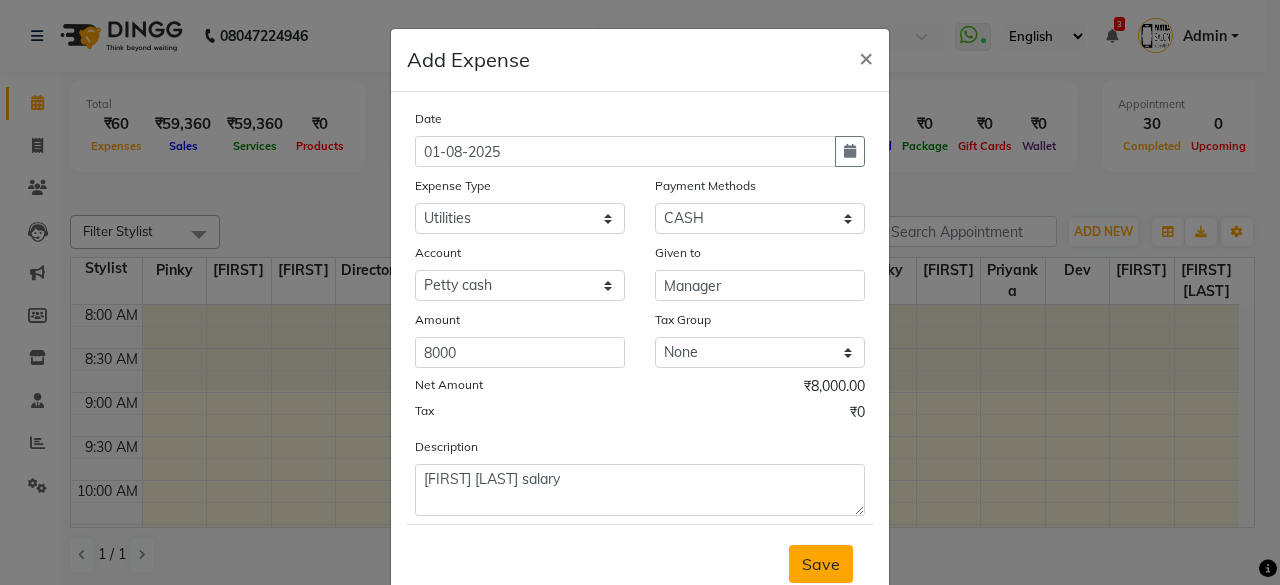 click on "Save" at bounding box center [821, 564] 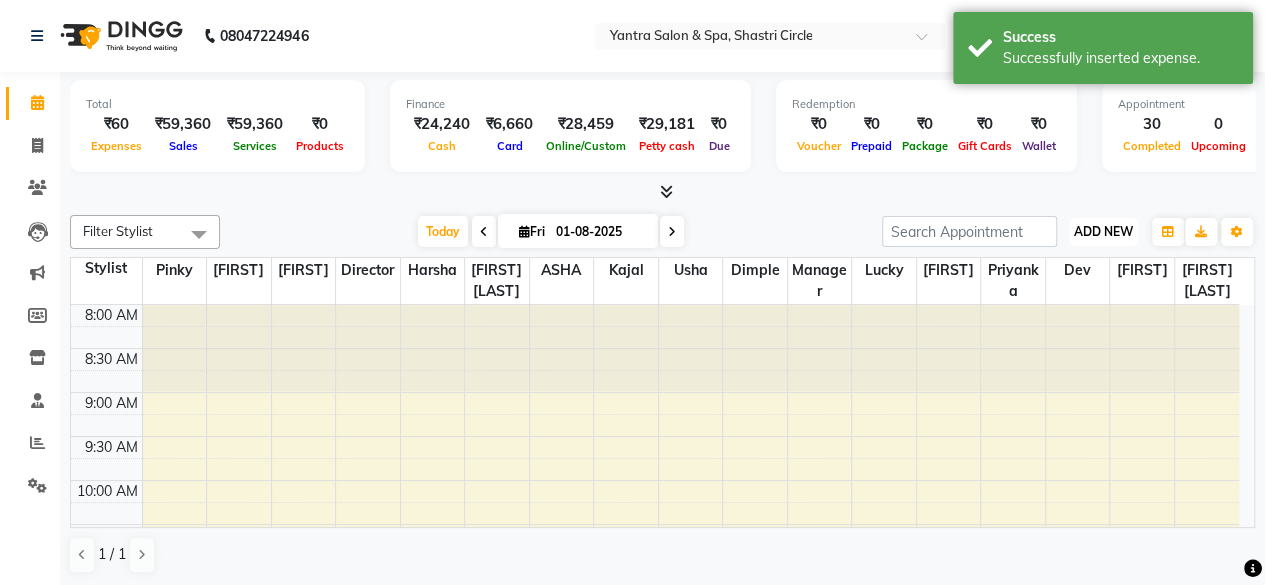 click on "ADD NEW" at bounding box center (1103, 231) 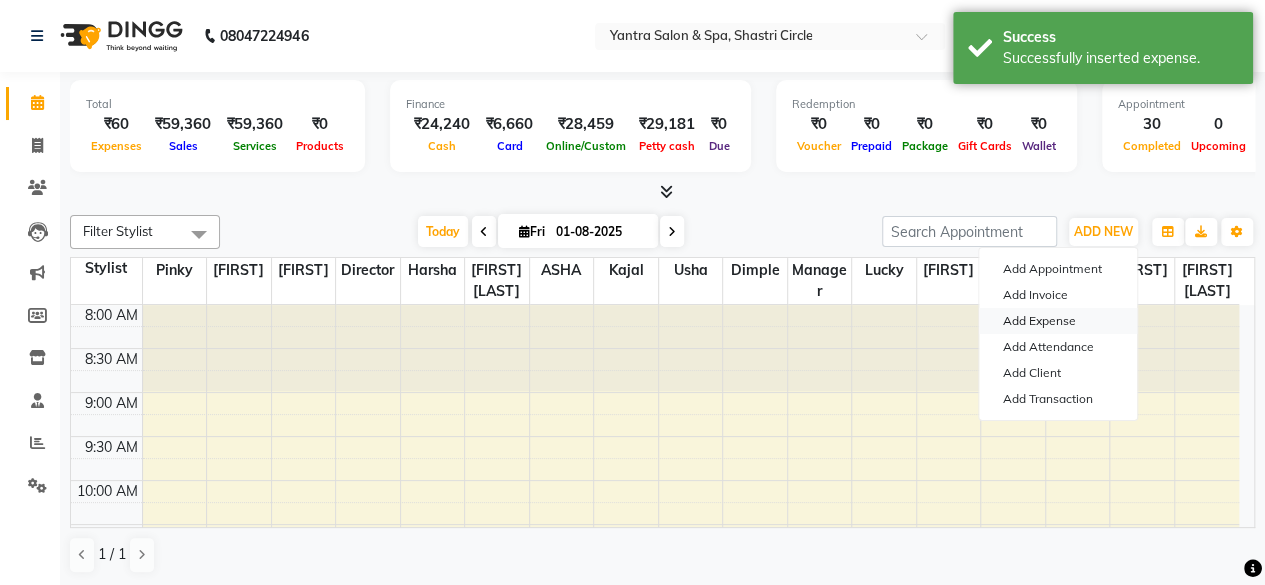 click on "Add Expense" at bounding box center (1058, 321) 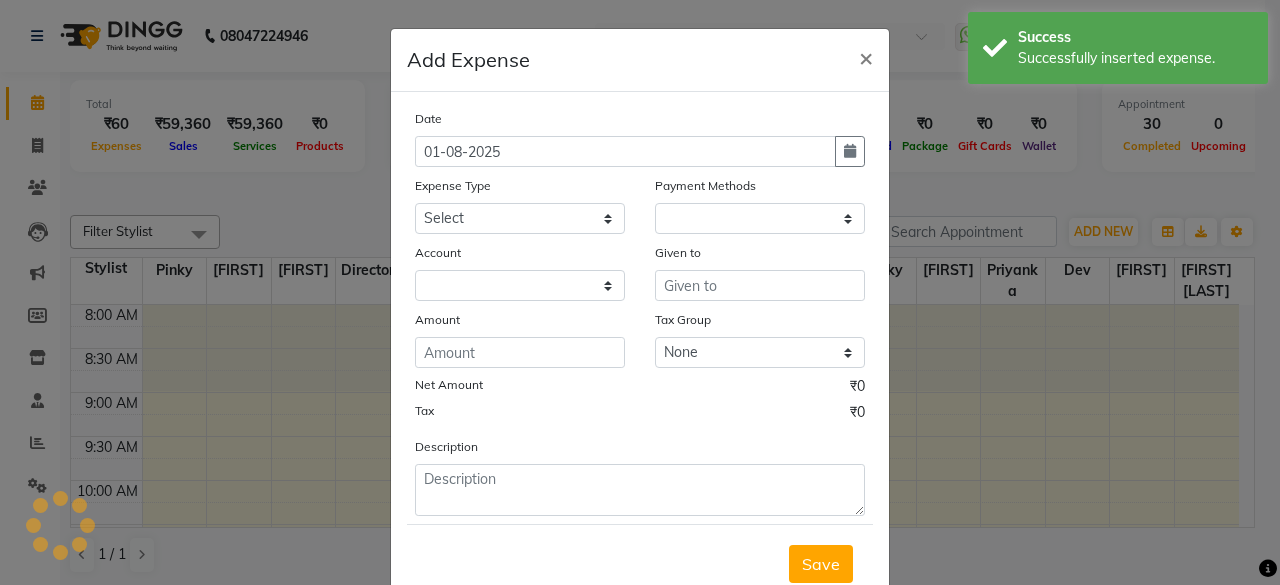 select on "1" 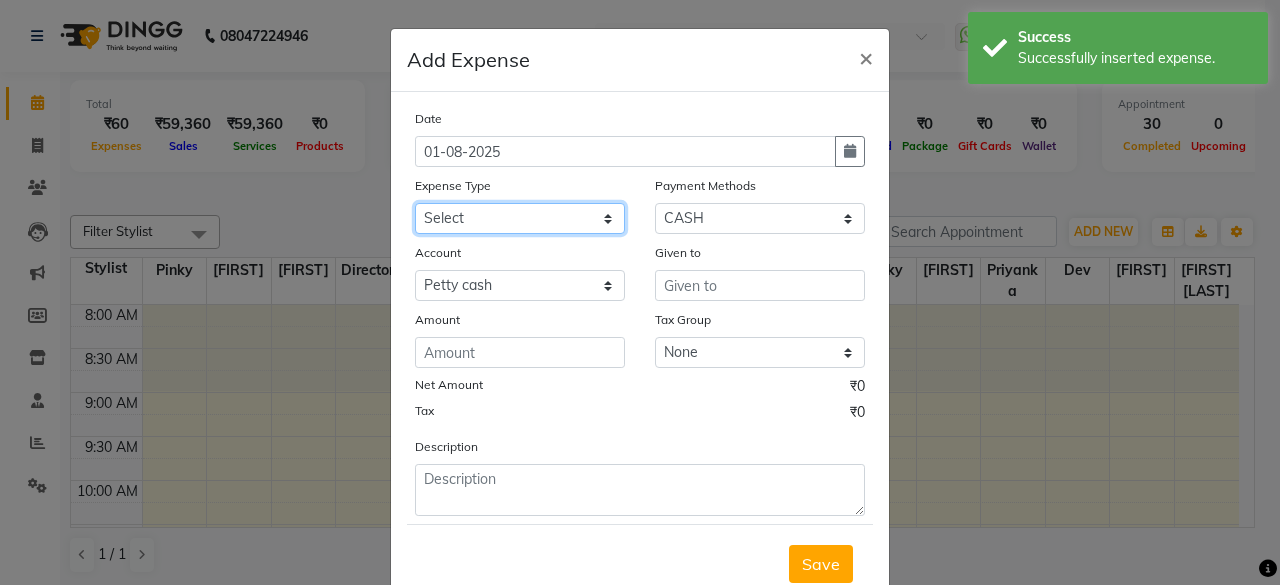 click on "Select Advance Salary Bank charges Car maintenance  Cash transfer to bank Cash transfer to hub Client Snacks Clinical charges Equipment Fuel Govt fee Incentive Insurance International purchase Loan Repayment Maintenance Marketing Miscellaneous MRA Other Pantry Product Rent Salary Staff Snacks Tax Tea & Refreshment Utilities" 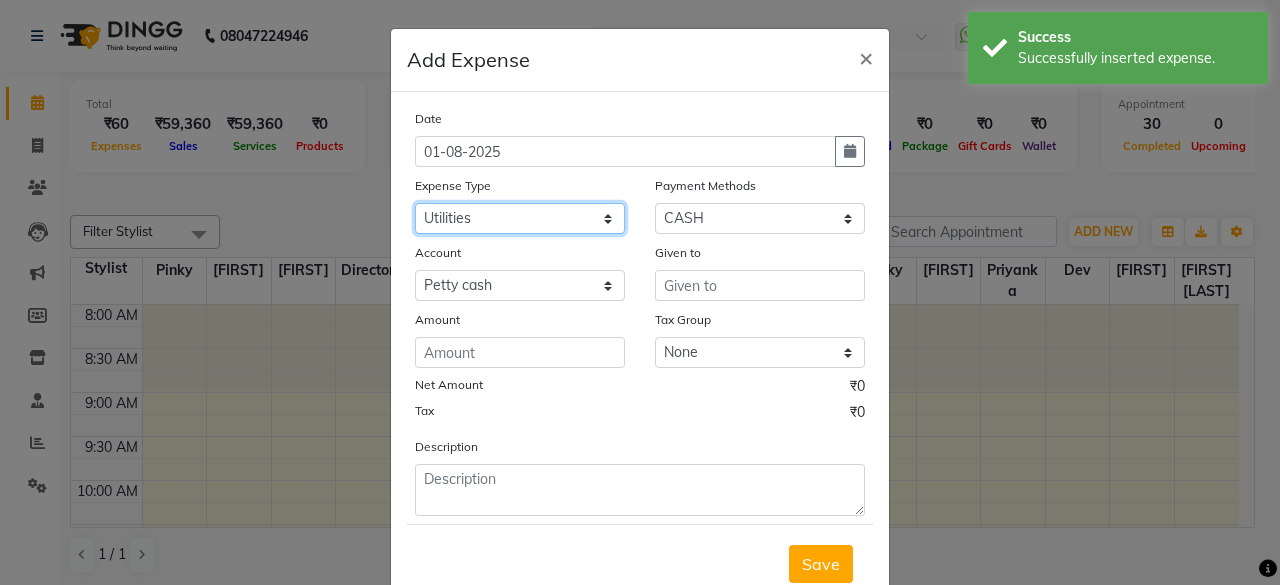 click on "Select Advance Salary Bank charges Car maintenance  Cash transfer to bank Cash transfer to hub Client Snacks Clinical charges Equipment Fuel Govt fee Incentive Insurance International purchase Loan Repayment Maintenance Marketing Miscellaneous MRA Other Pantry Product Rent Salary Staff Snacks Tax Tea & Refreshment Utilities" 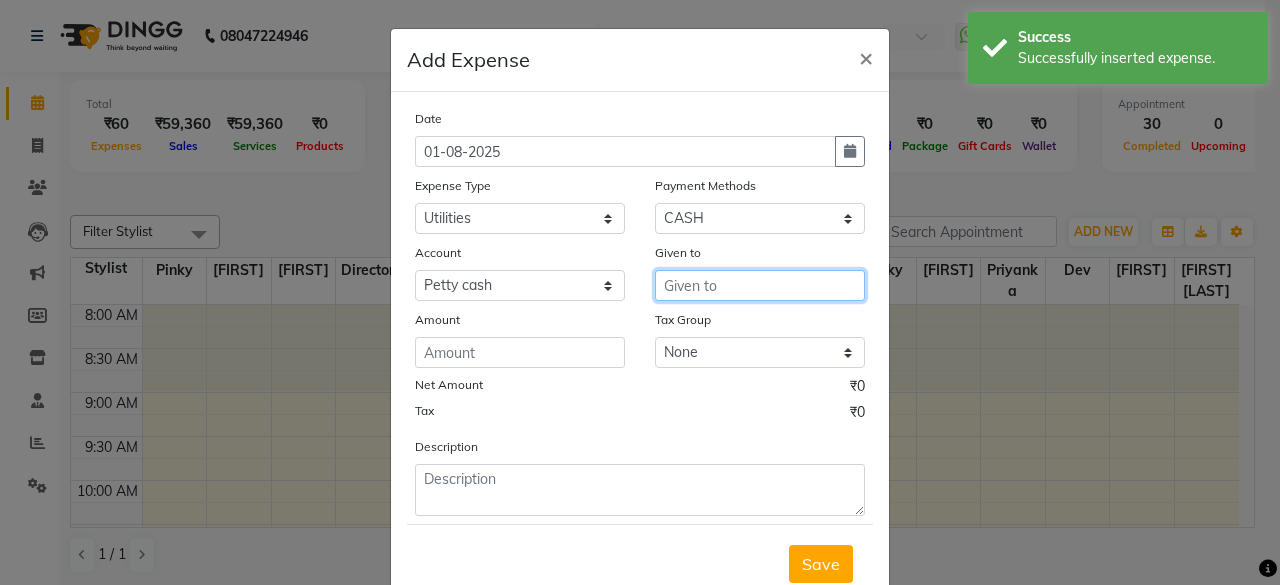 click at bounding box center [760, 285] 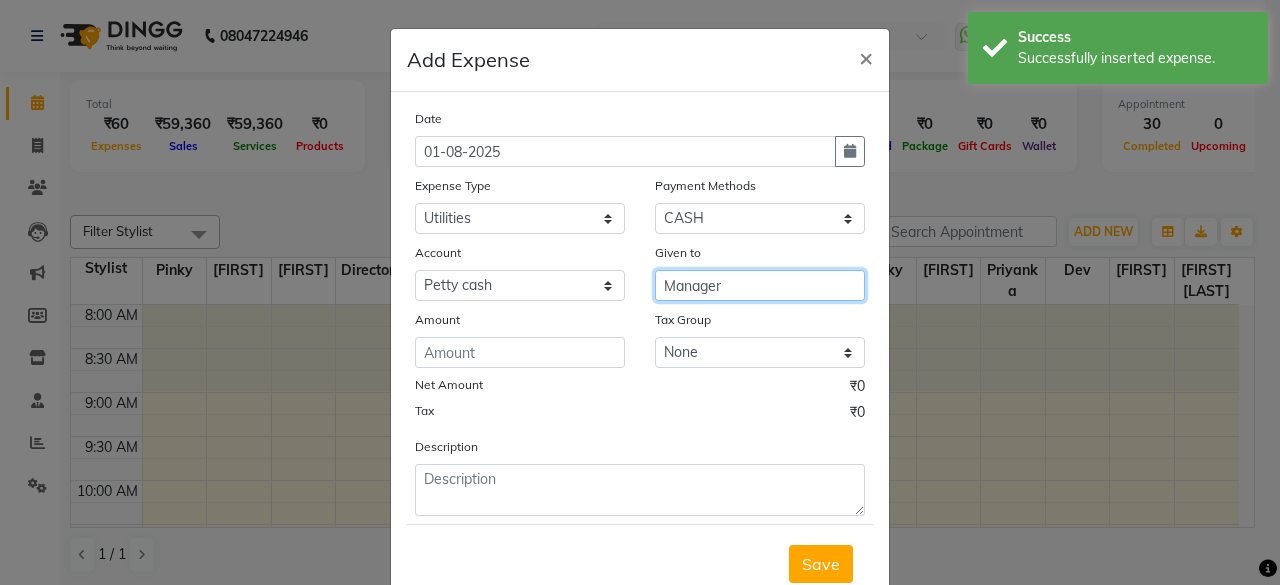 type on "Manager" 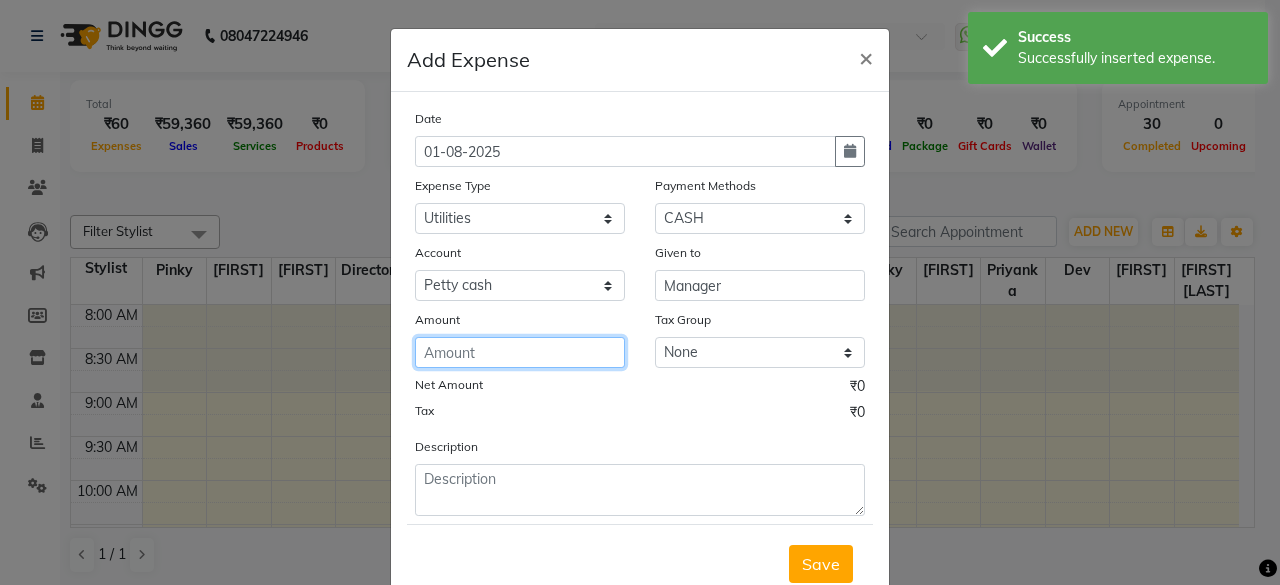 click 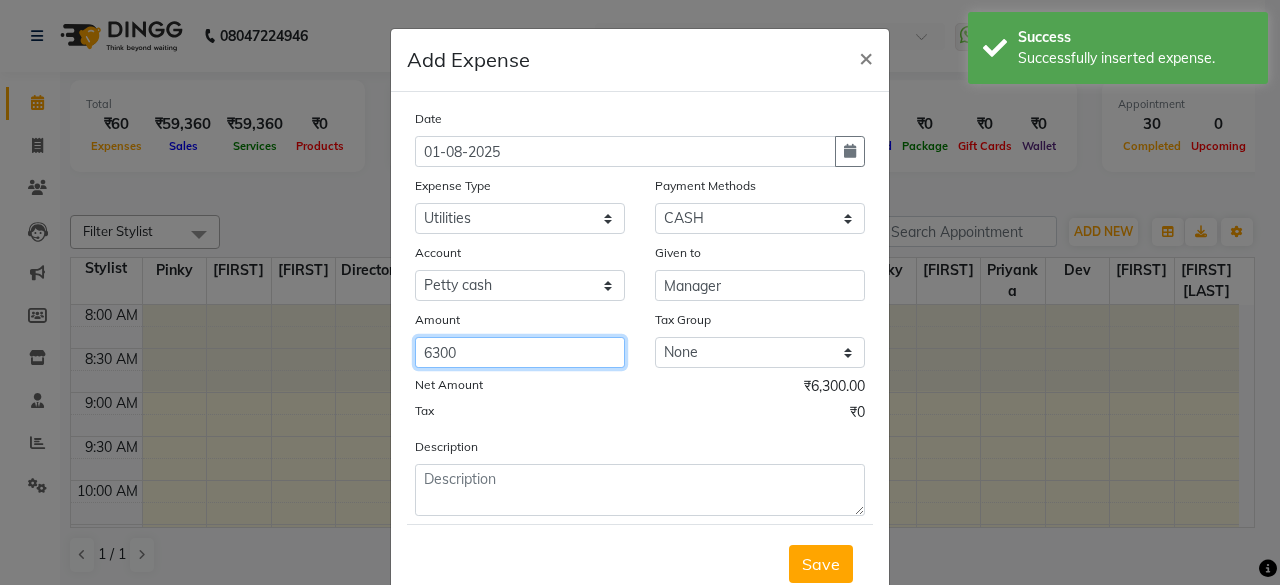 type on "6300" 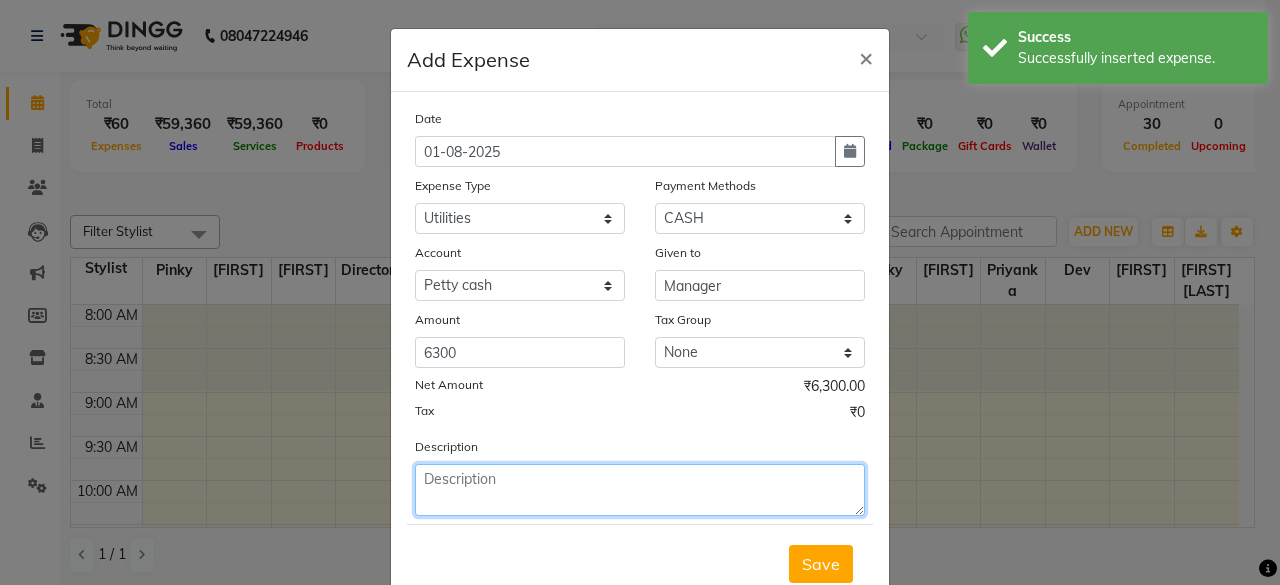 click 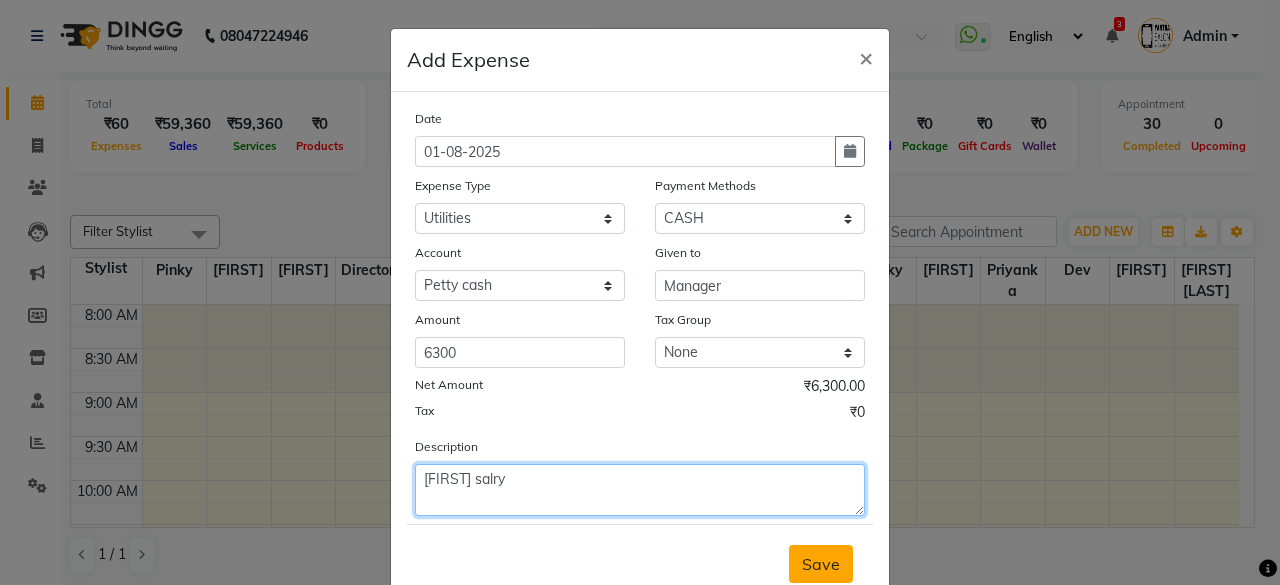 type on "khushi salry" 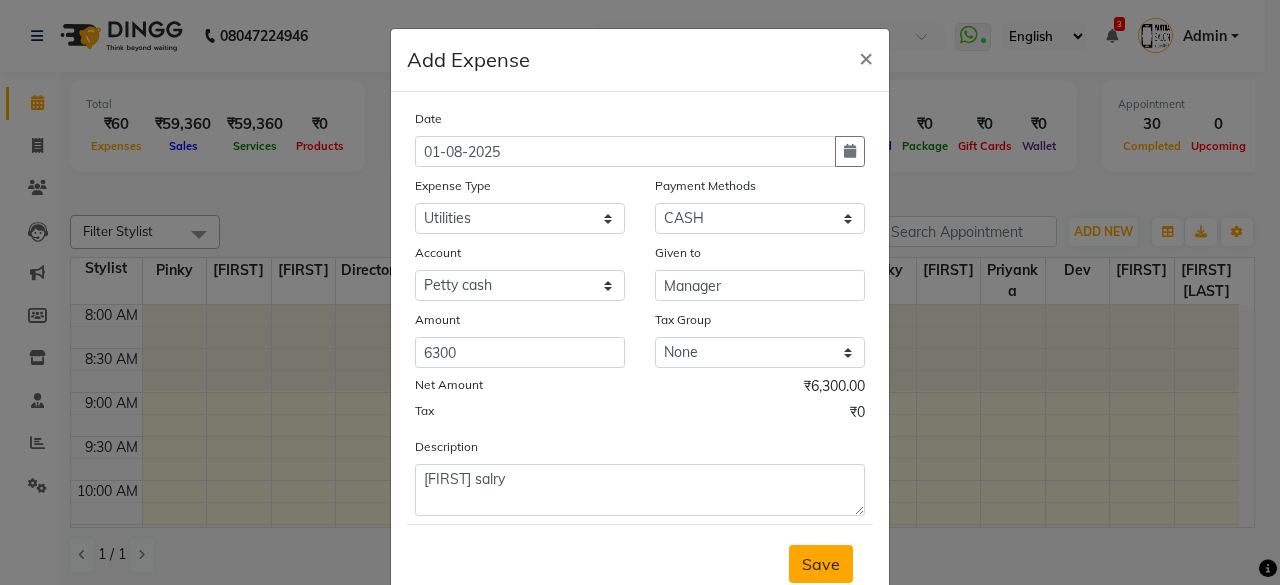 click on "Save" at bounding box center (821, 564) 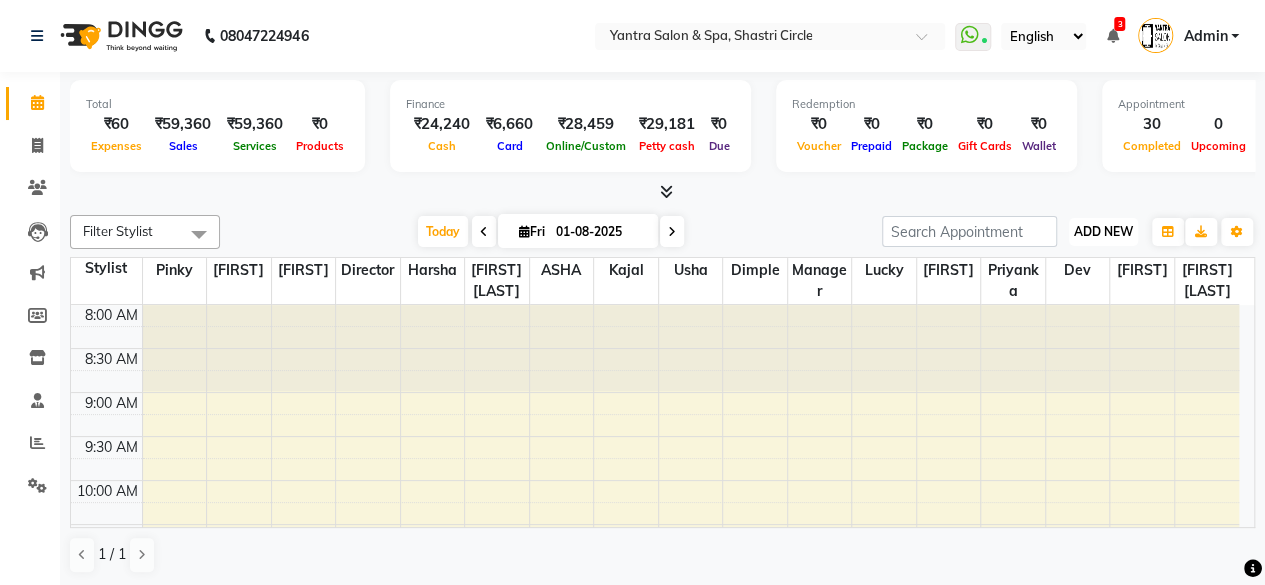 click on "ADD NEW" at bounding box center [1103, 231] 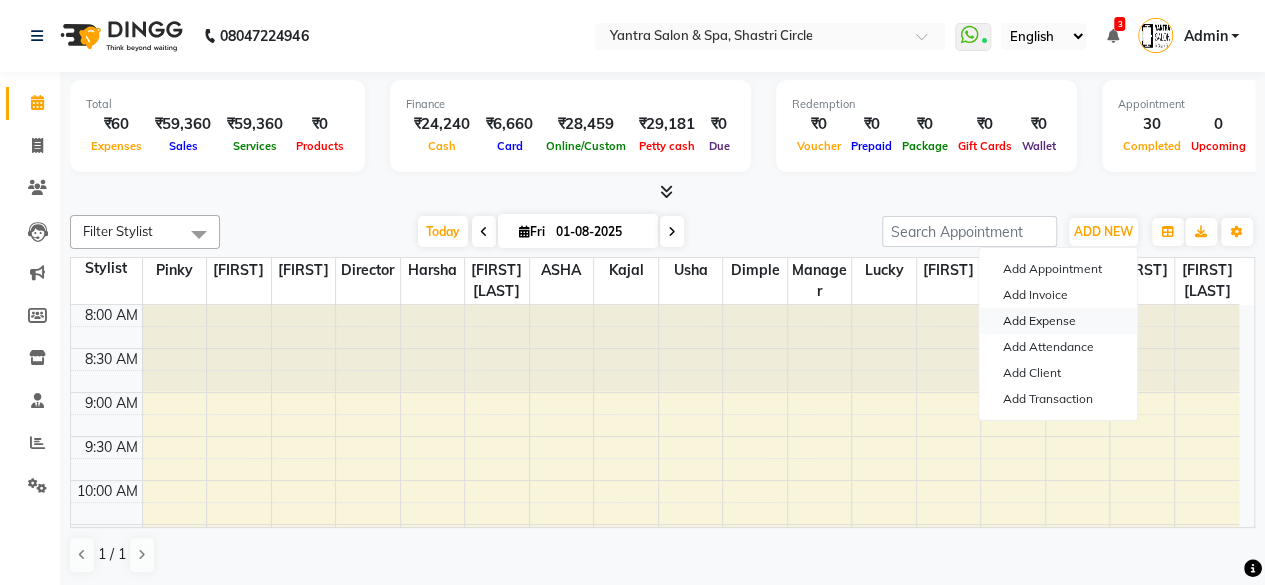 click on "Add Expense" at bounding box center (1058, 321) 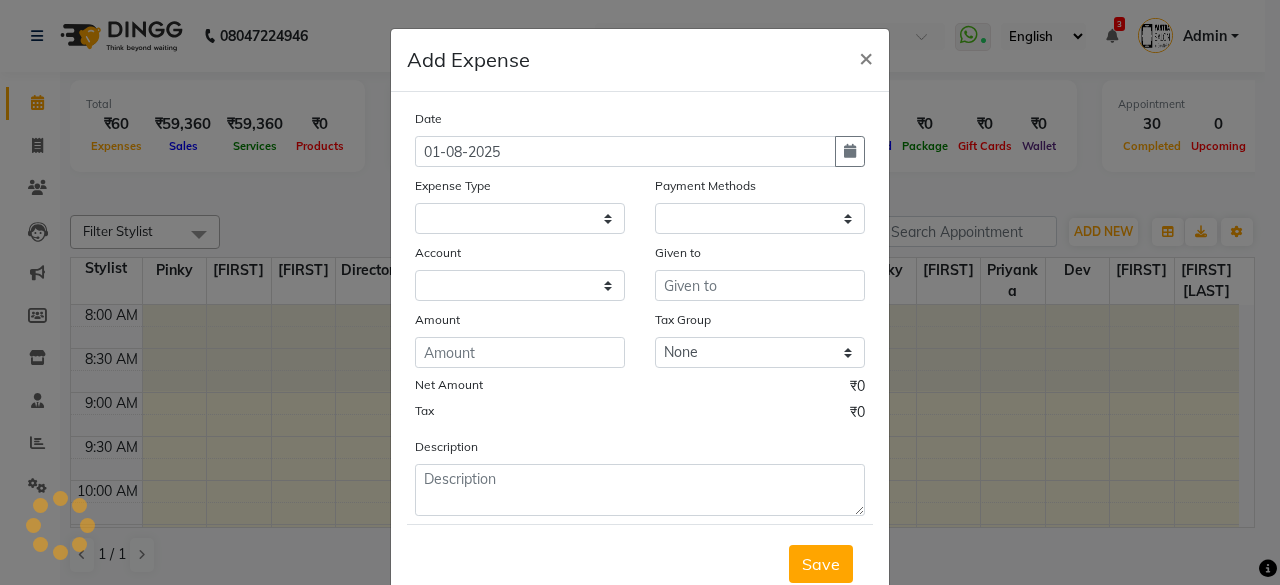 select on "552" 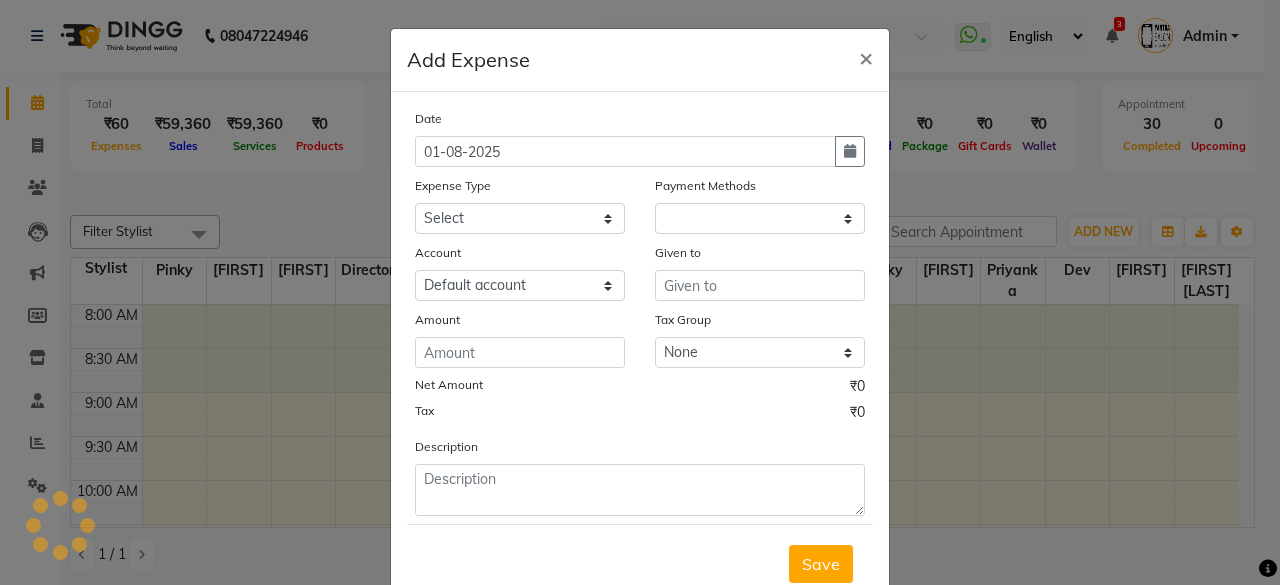 select on "1" 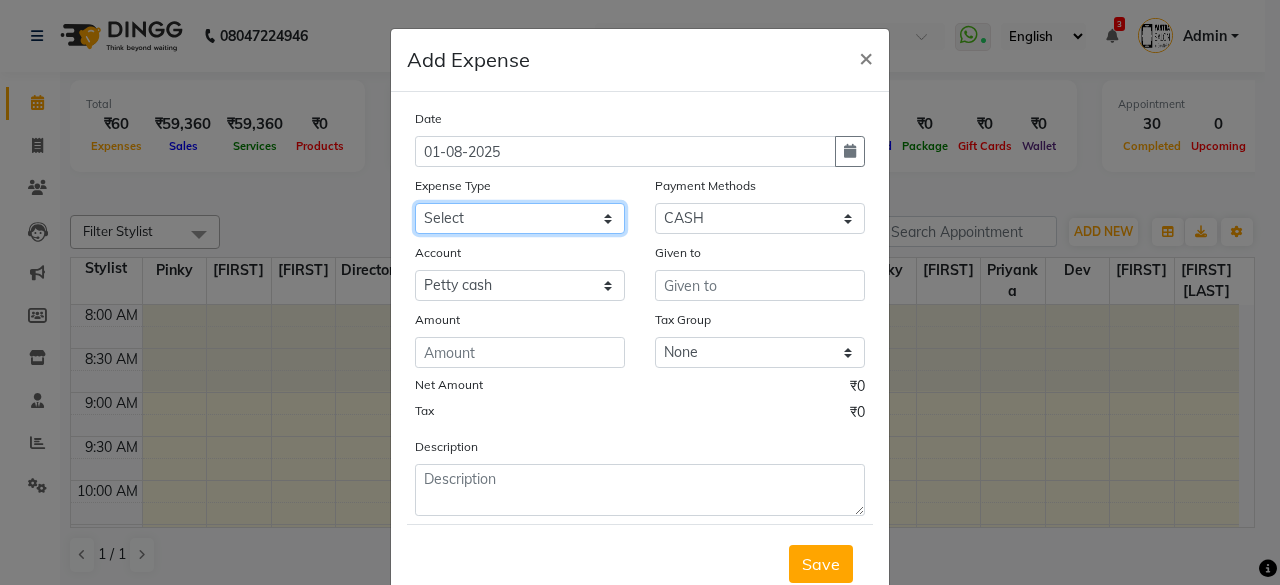 click on "Select Advance Salary Bank charges Car maintenance  Cash transfer to bank Cash transfer to hub Client Snacks Clinical charges Equipment Fuel Govt fee Incentive Insurance International purchase Loan Repayment Maintenance Marketing Miscellaneous MRA Other Pantry Product Rent Salary Staff Snacks Tax Tea & Refreshment Utilities" 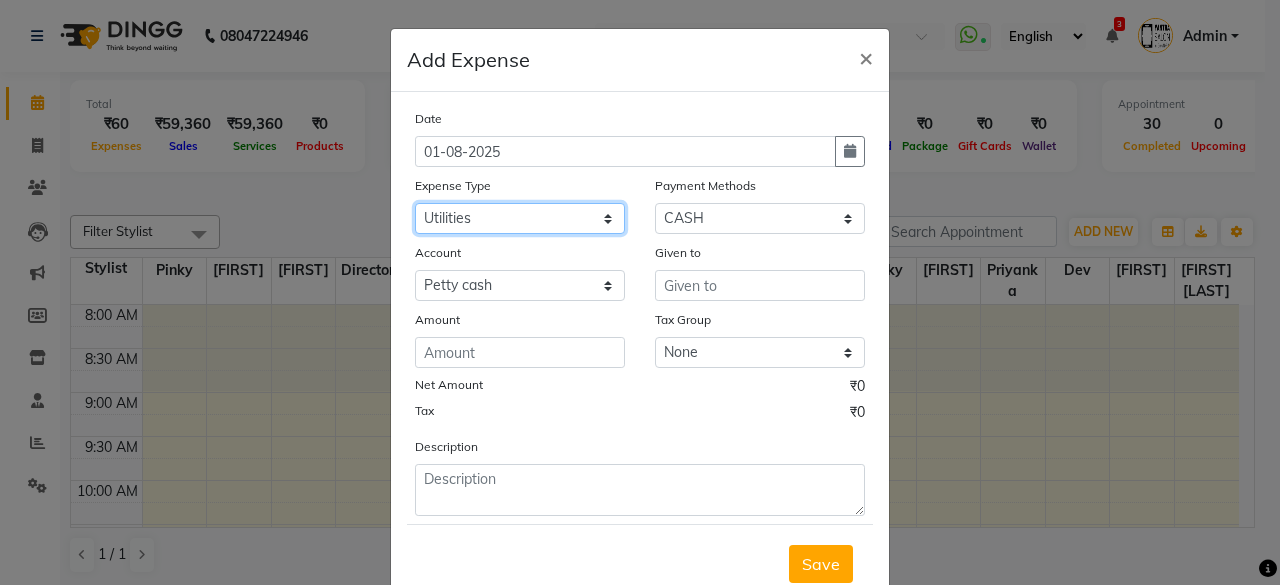 click on "Select Advance Salary Bank charges Car maintenance  Cash transfer to bank Cash transfer to hub Client Snacks Clinical charges Equipment Fuel Govt fee Incentive Insurance International purchase Loan Repayment Maintenance Marketing Miscellaneous MRA Other Pantry Product Rent Salary Staff Snacks Tax Tea & Refreshment Utilities" 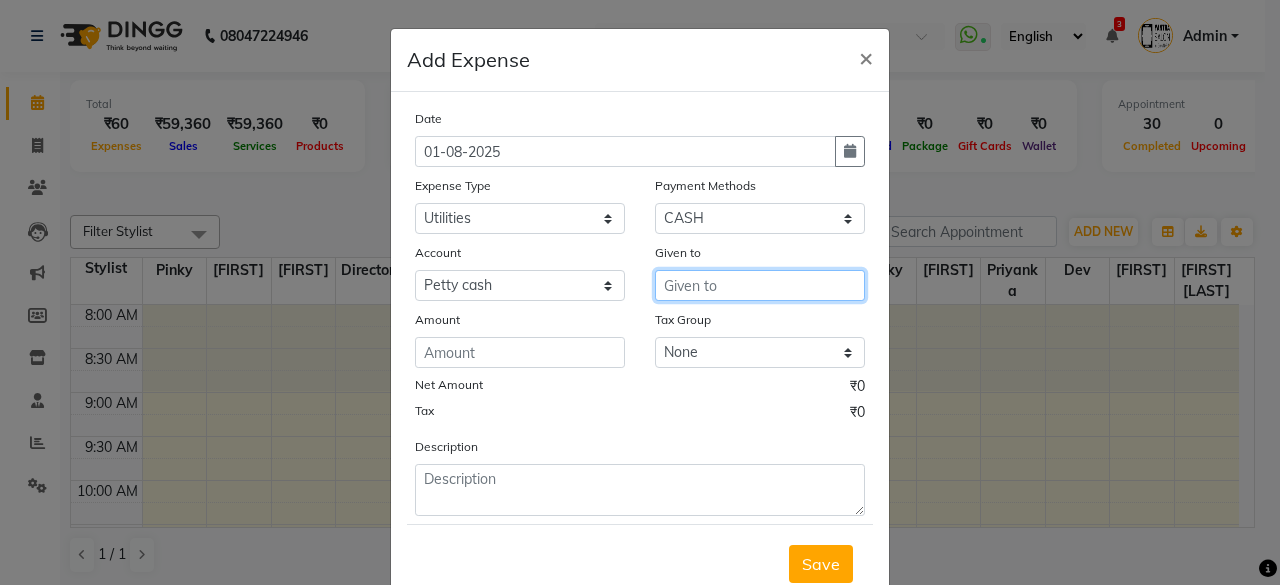 click at bounding box center [760, 285] 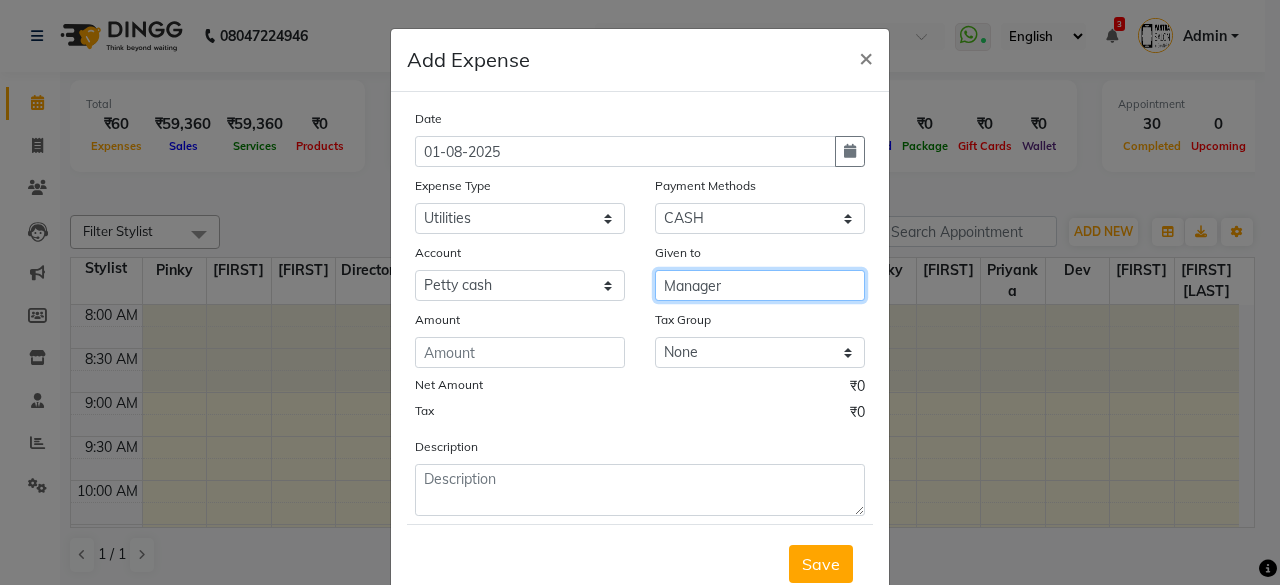 type on "Manager" 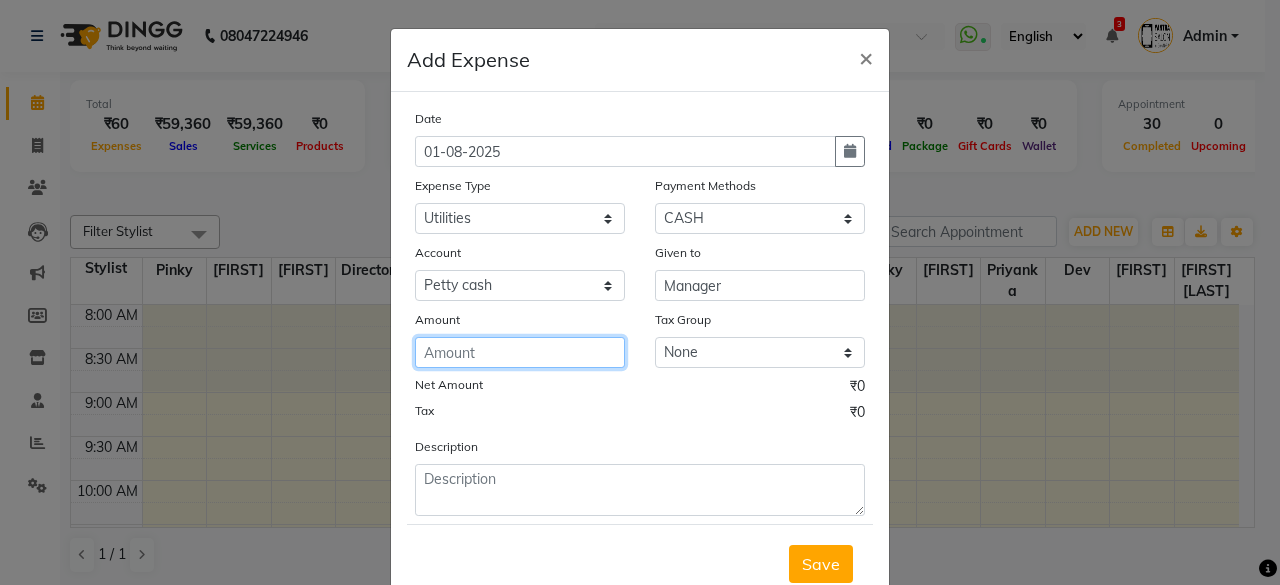 click 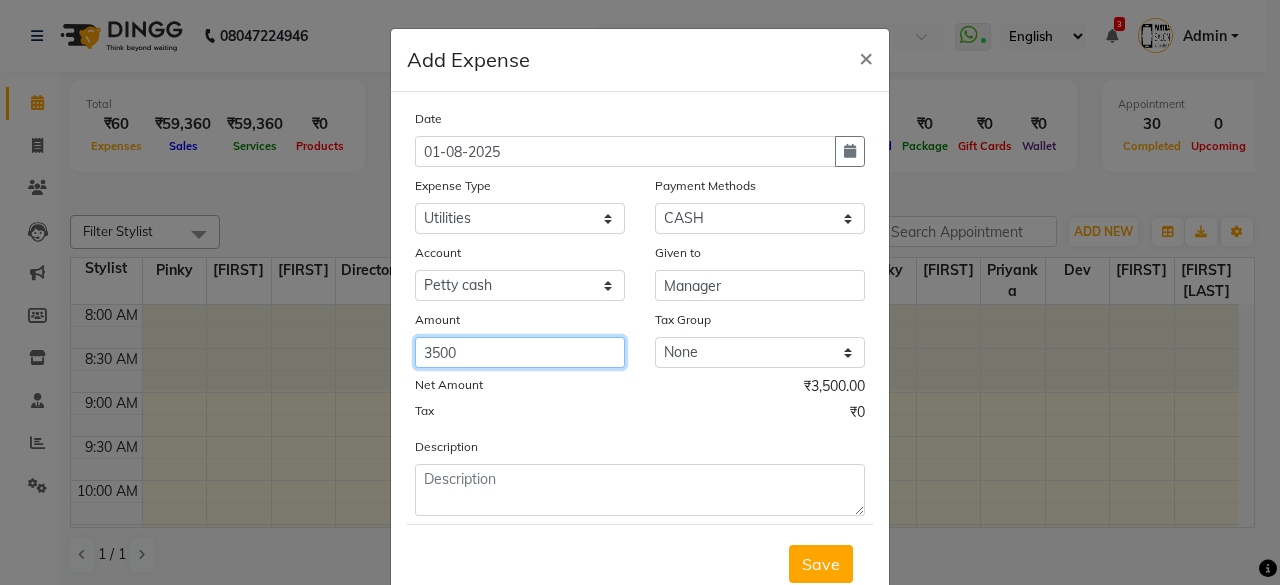 type on "3500" 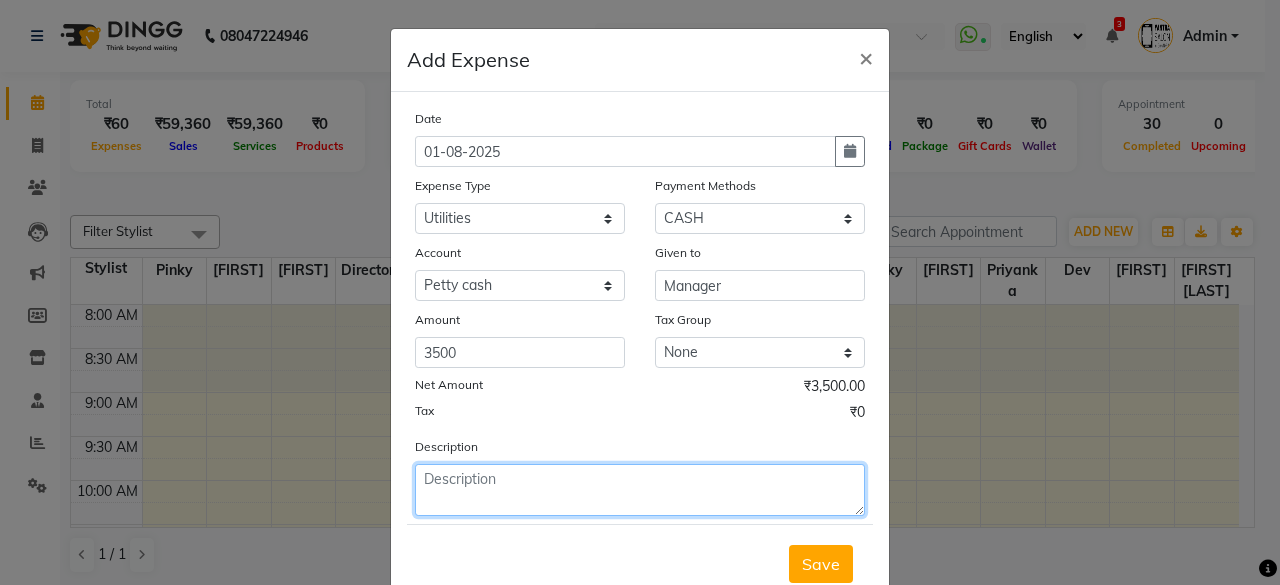 click 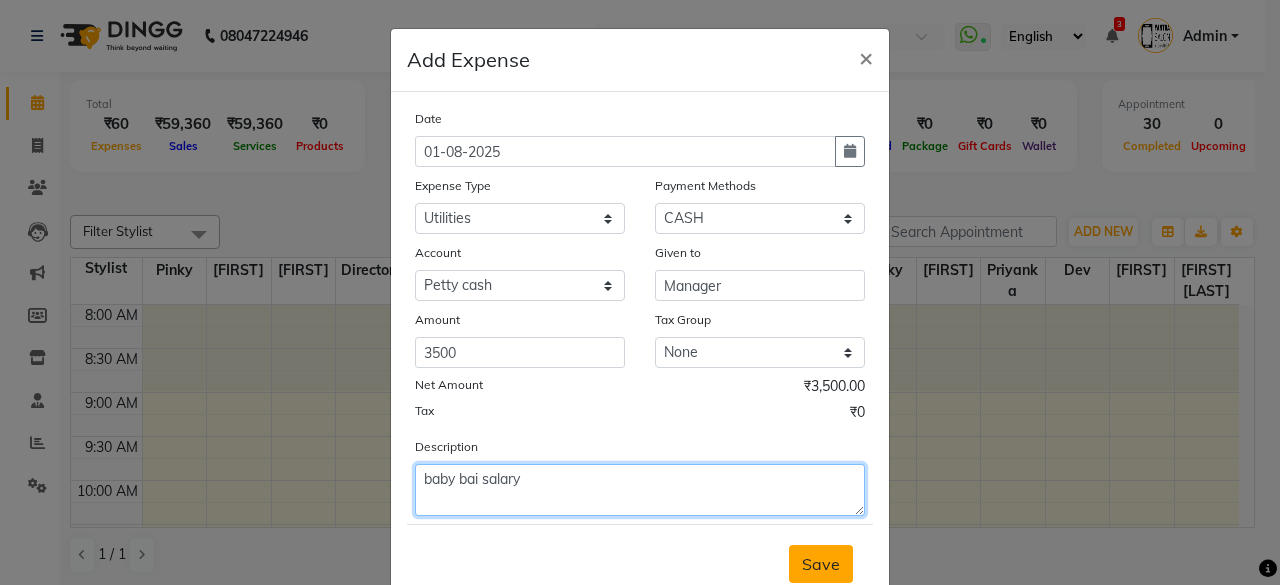 type on "baby bai salary" 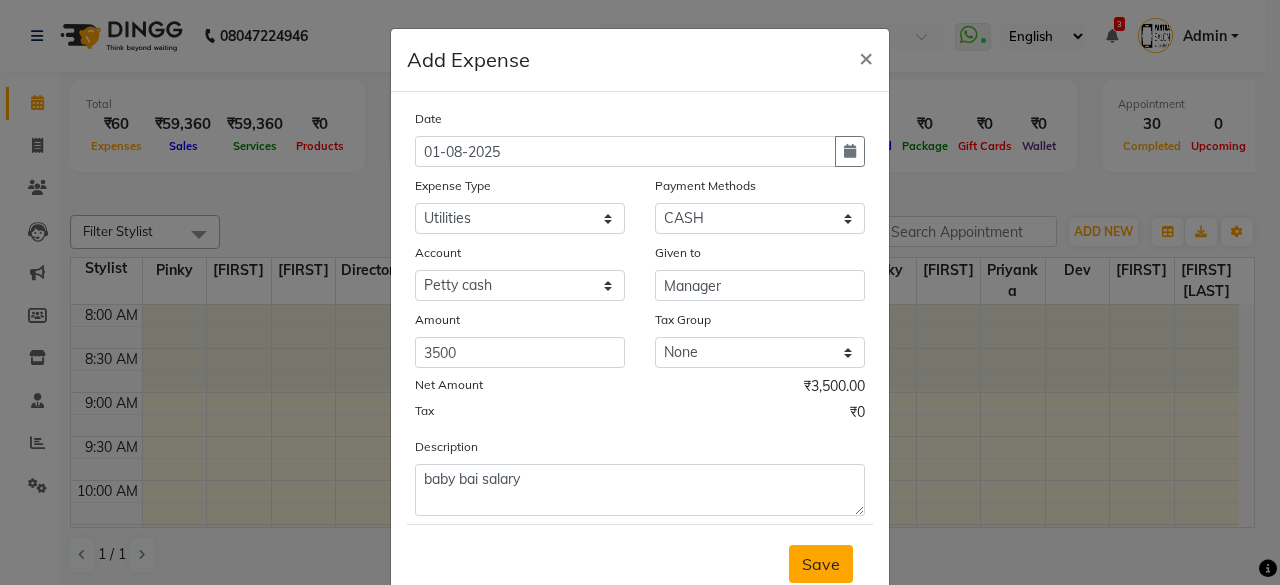 click on "Save" at bounding box center [821, 564] 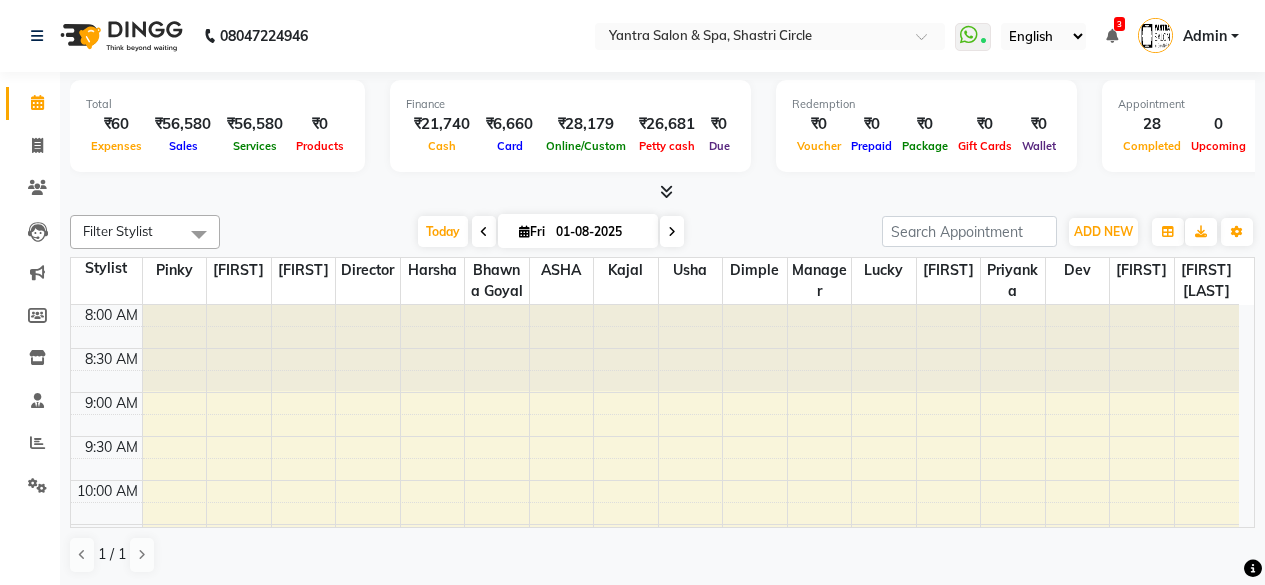 scroll, scrollTop: 0, scrollLeft: 0, axis: both 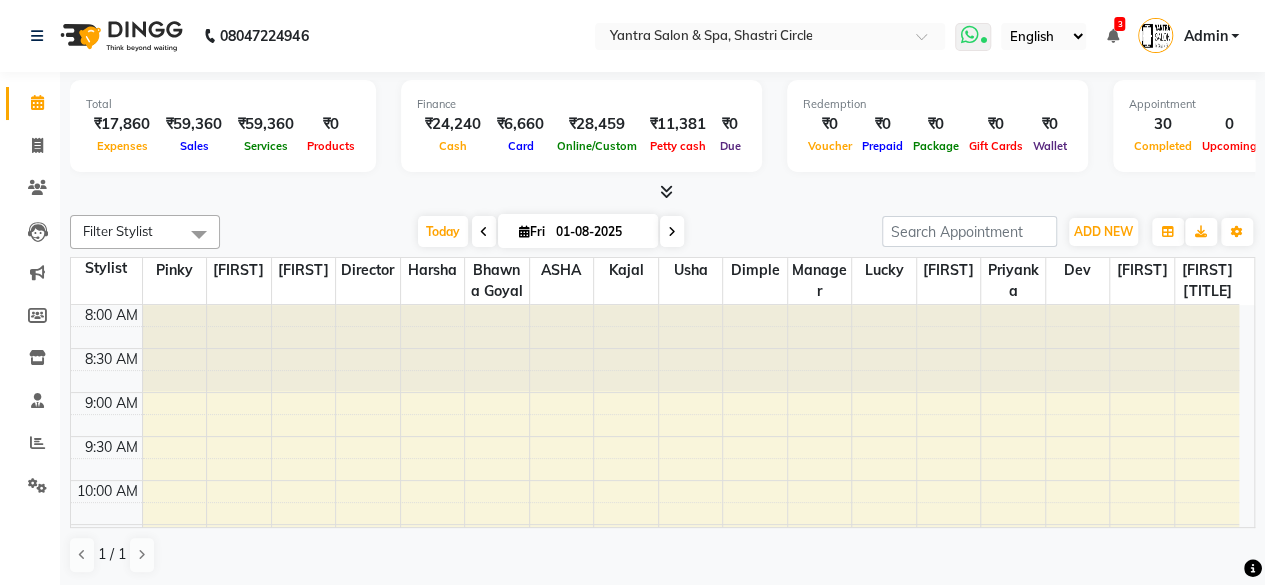 click at bounding box center (969, 35) 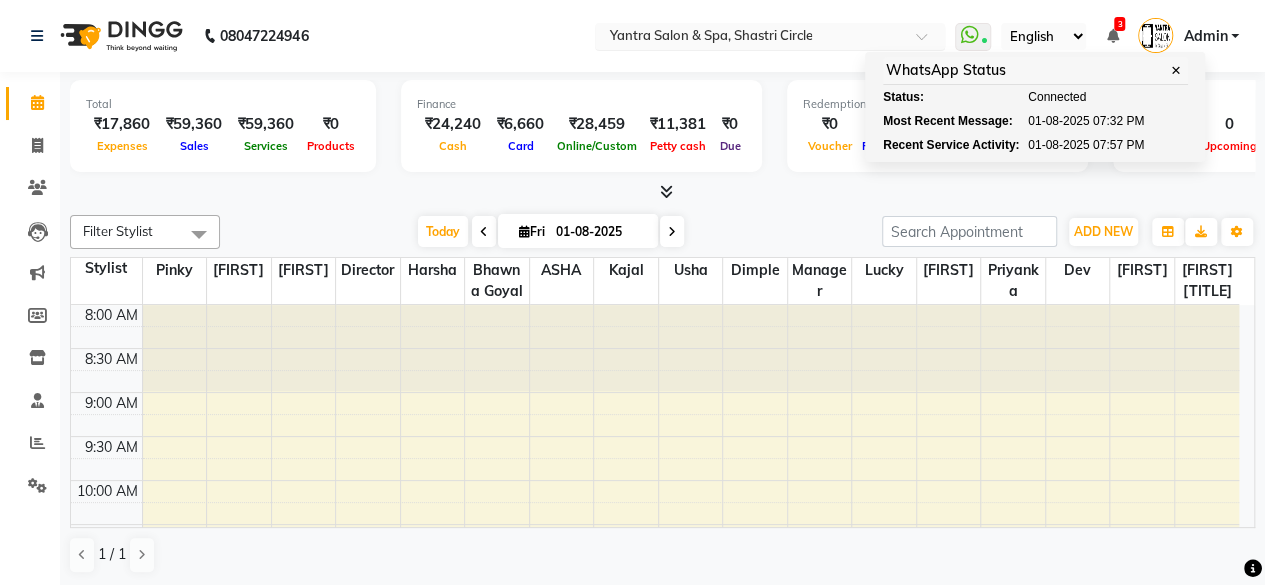 click at bounding box center (750, 38) 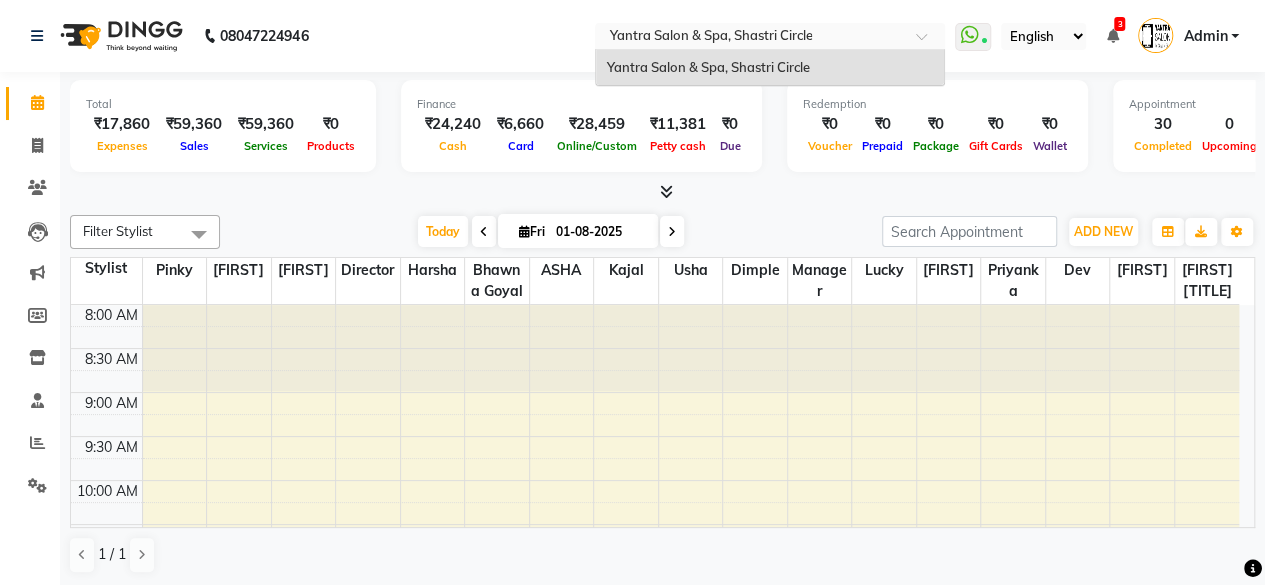 click on "[PHONE] Select Location × Yantra Salon & Spa, Shastri Circle Yantra Salon & Spa, Shastri Circle WhatsApp Status ✕ Status: Connected Most Recent Message: 01-08-2025 07:32 PM Recent Service Activity: 01-08-2025 07:57 PM English ENGLISH Español العربية मराठी हिंदी ગુજરાતી தமிழ் 中文 3 Notifications nothing to show Admin Manage Profile Change Password Sign out Version:3.15.11" 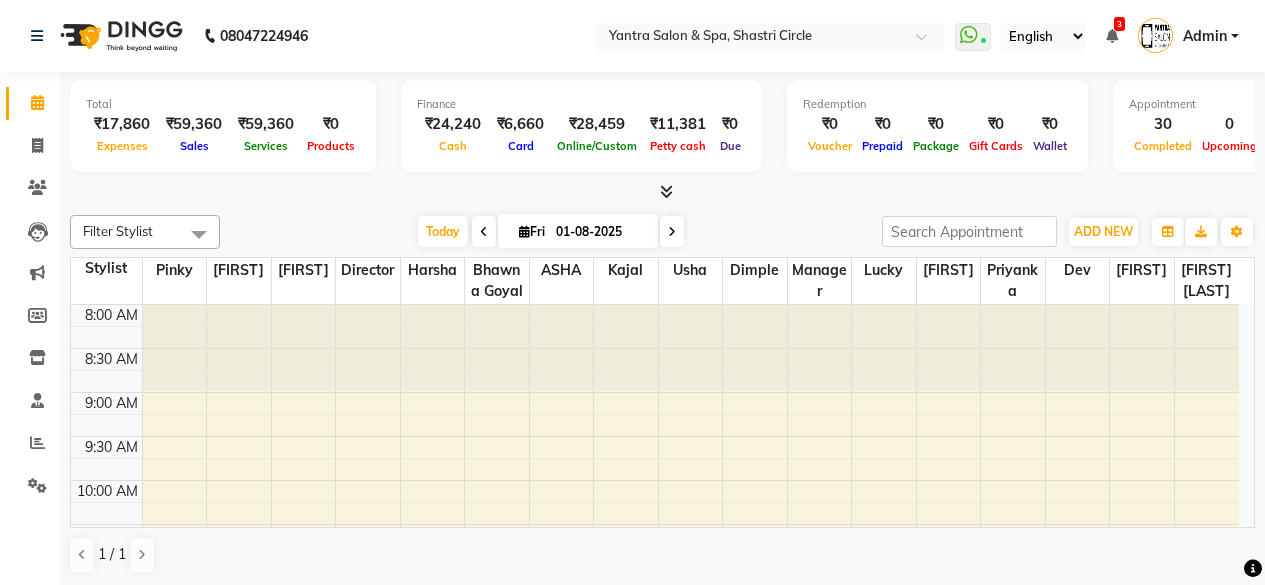 scroll, scrollTop: 0, scrollLeft: 0, axis: both 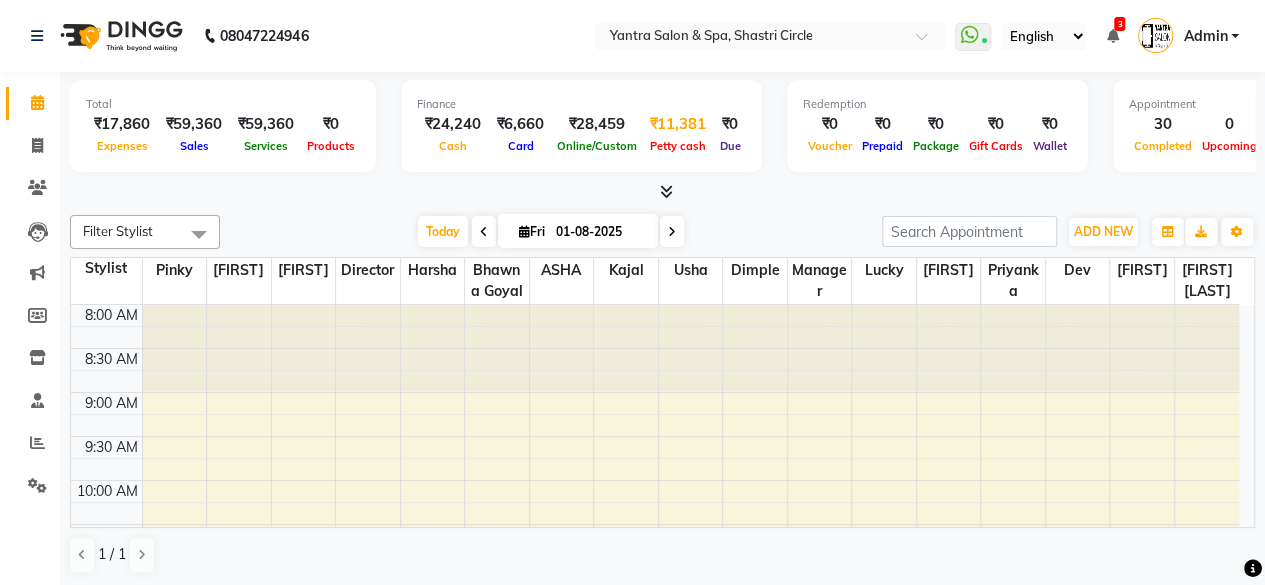 click on "₹11,381" at bounding box center (678, 124) 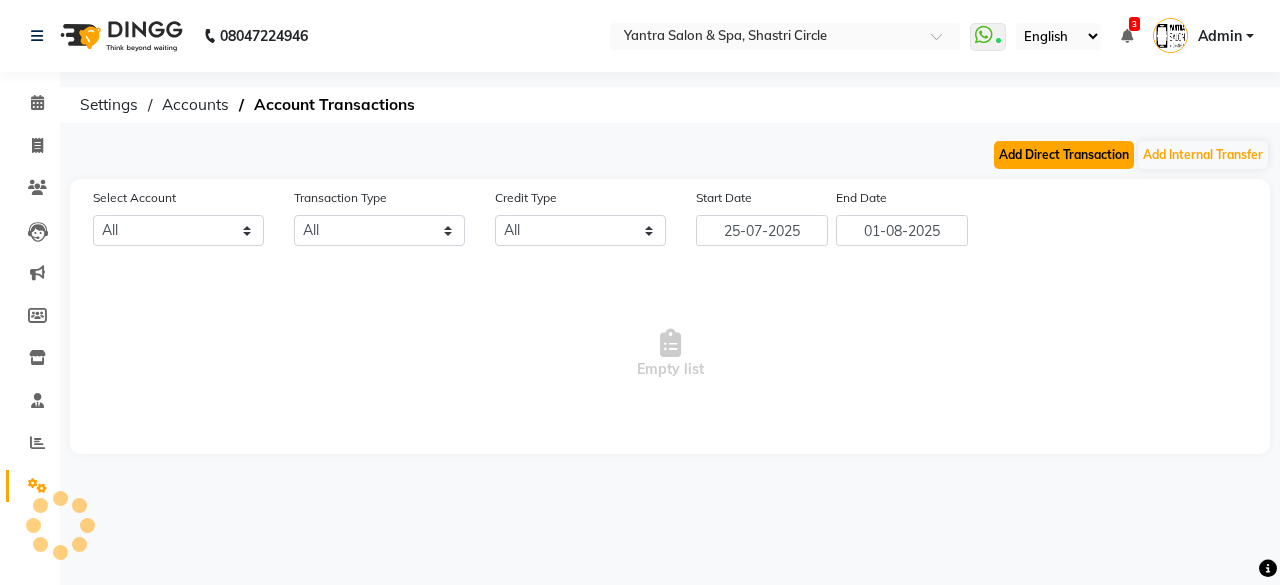 click on "Add Direct Transaction" 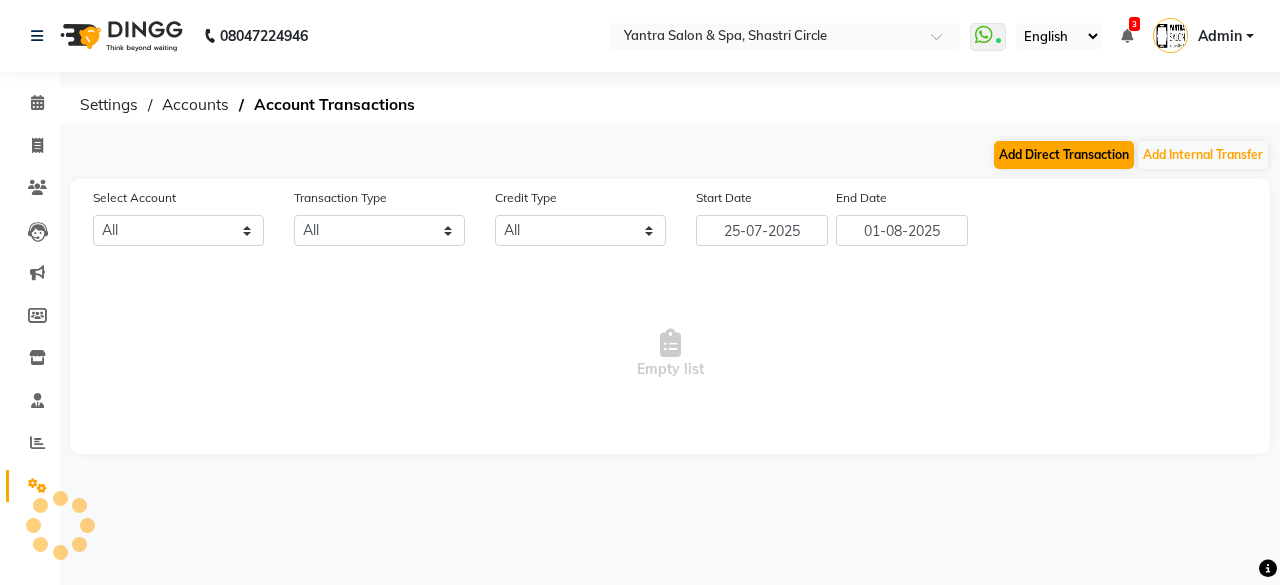 select on "direct" 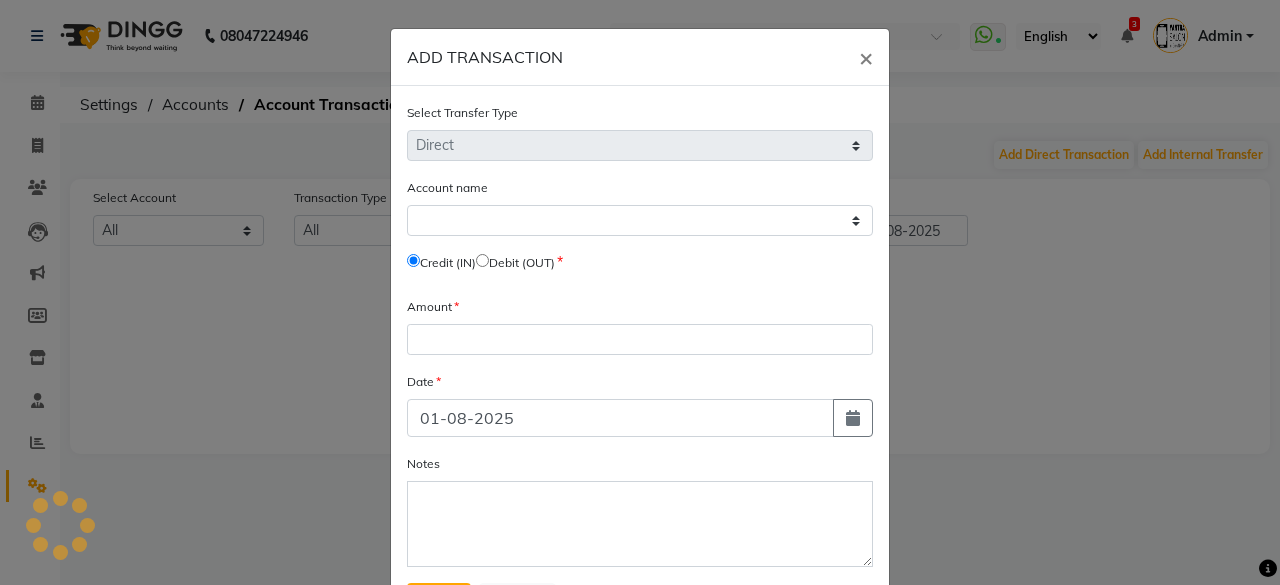 select on "2383" 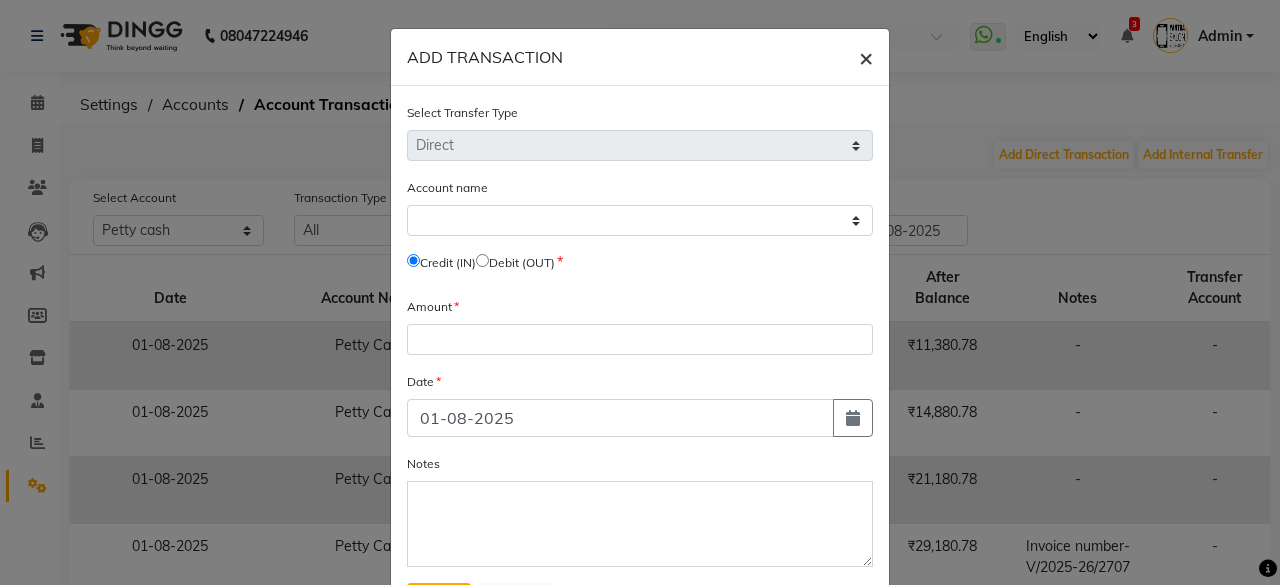 click on "×" 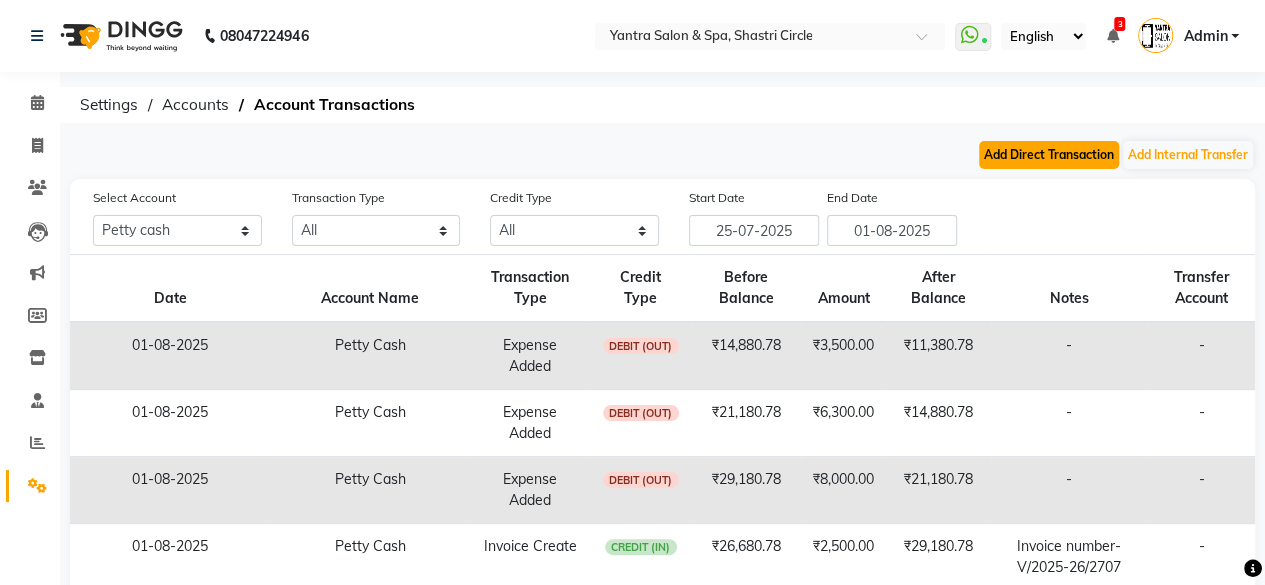 click on "Add Direct Transaction" 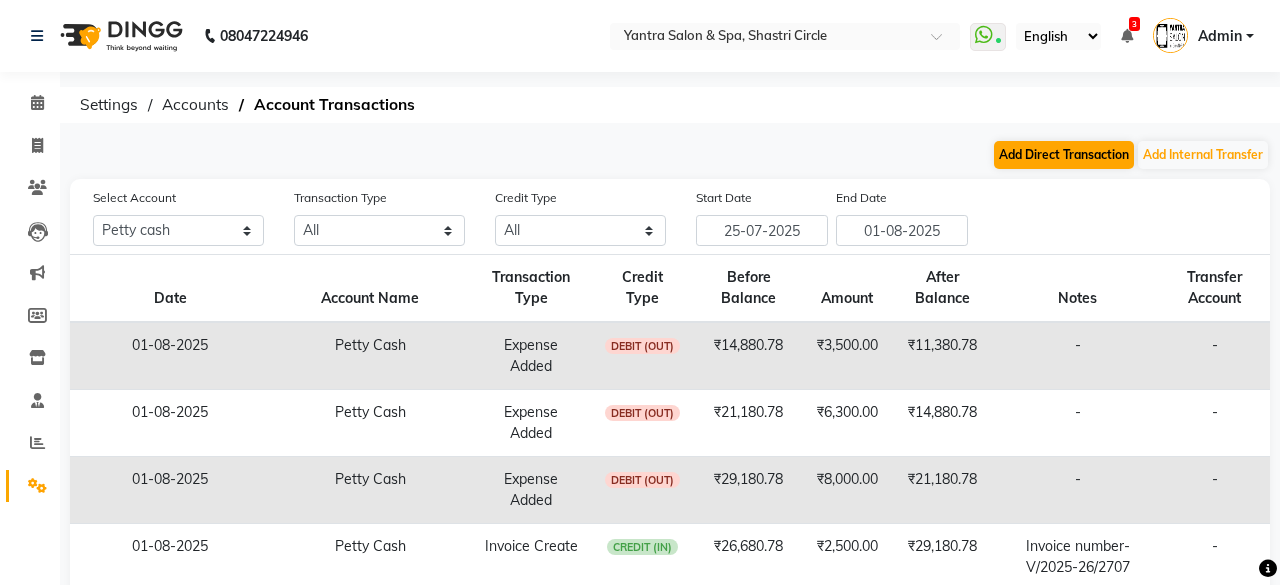 select on "direct" 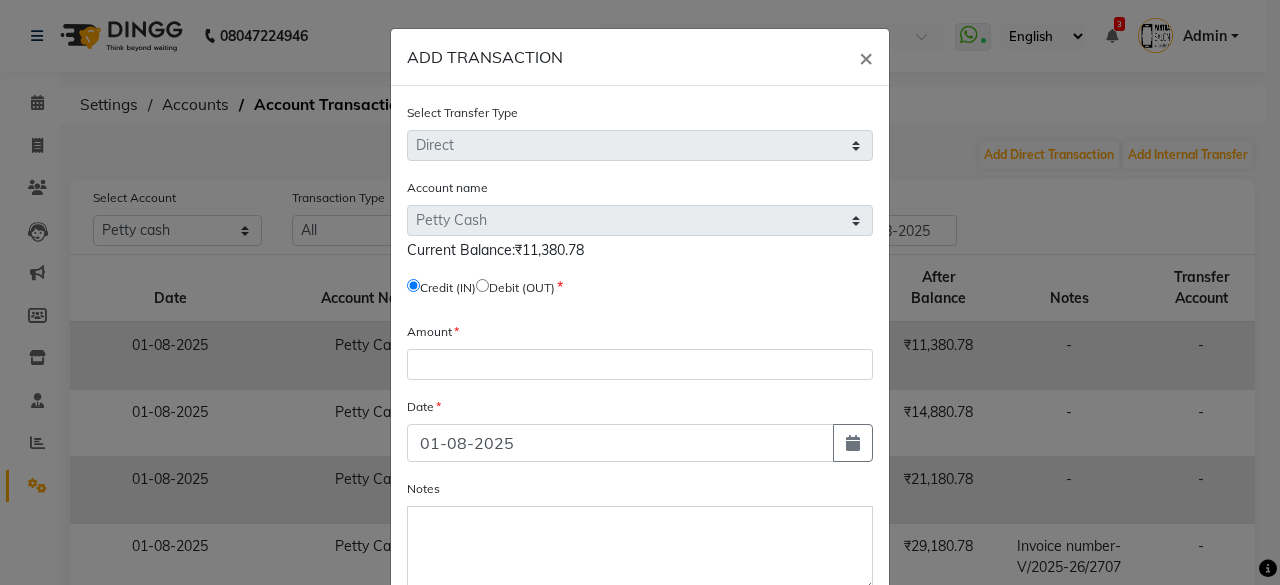 click 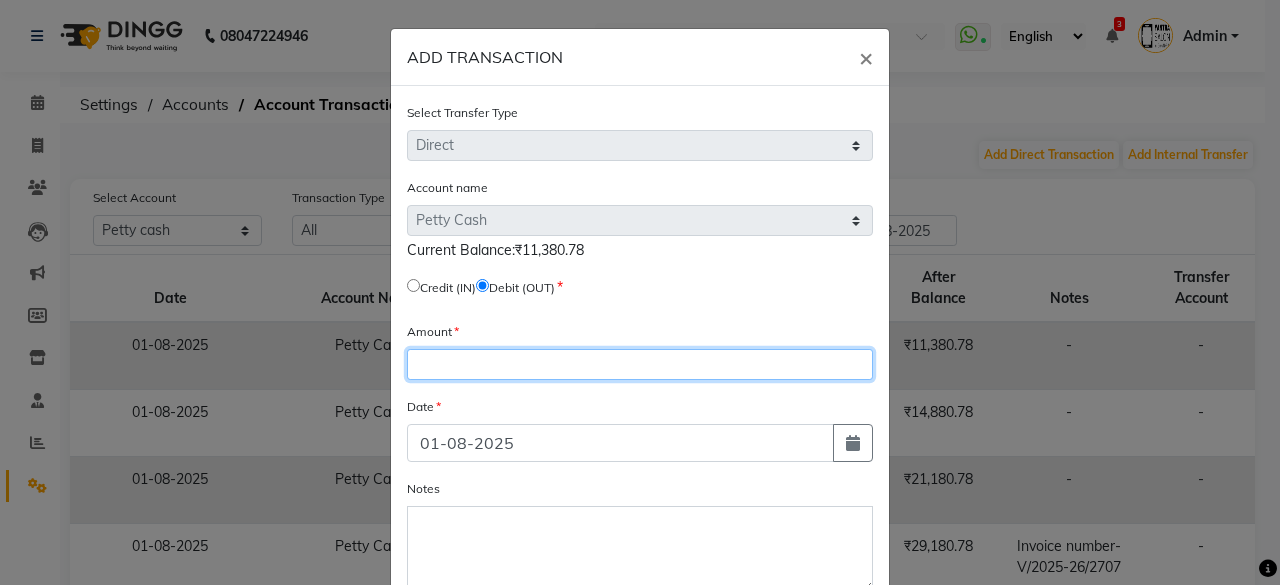 click 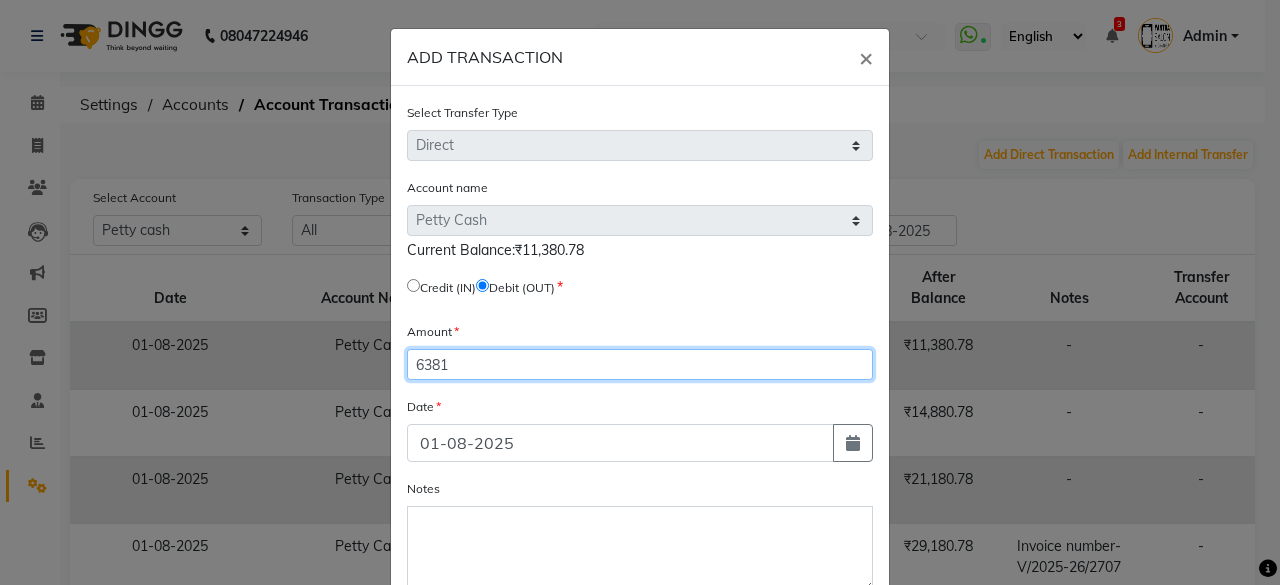 type on "6381" 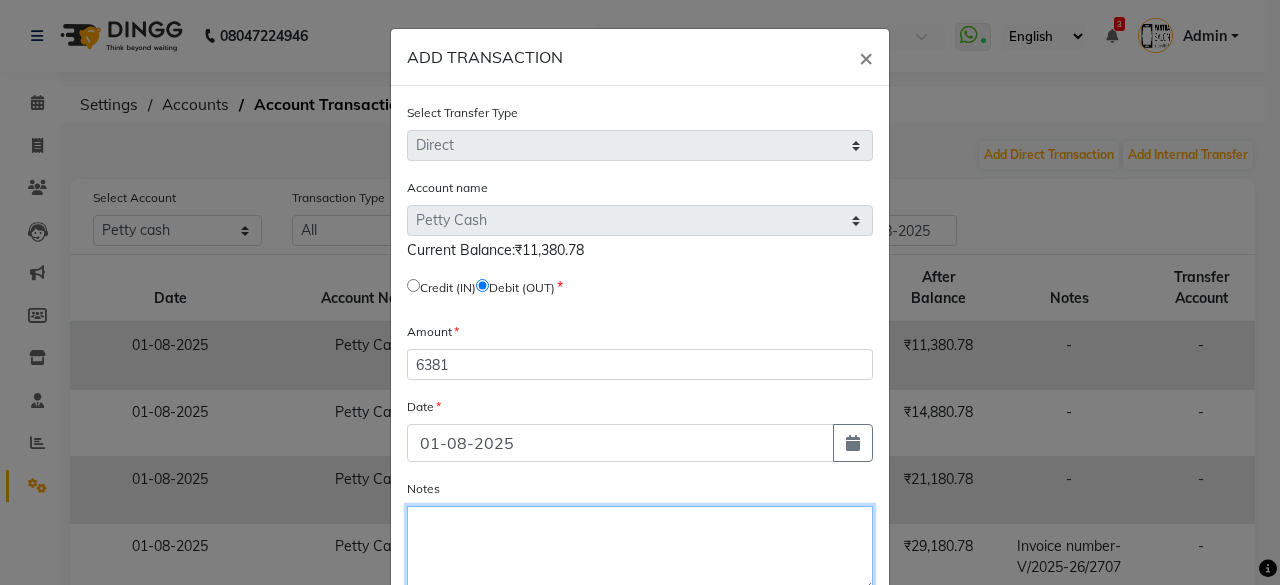 click on "Notes" at bounding box center [640, 549] 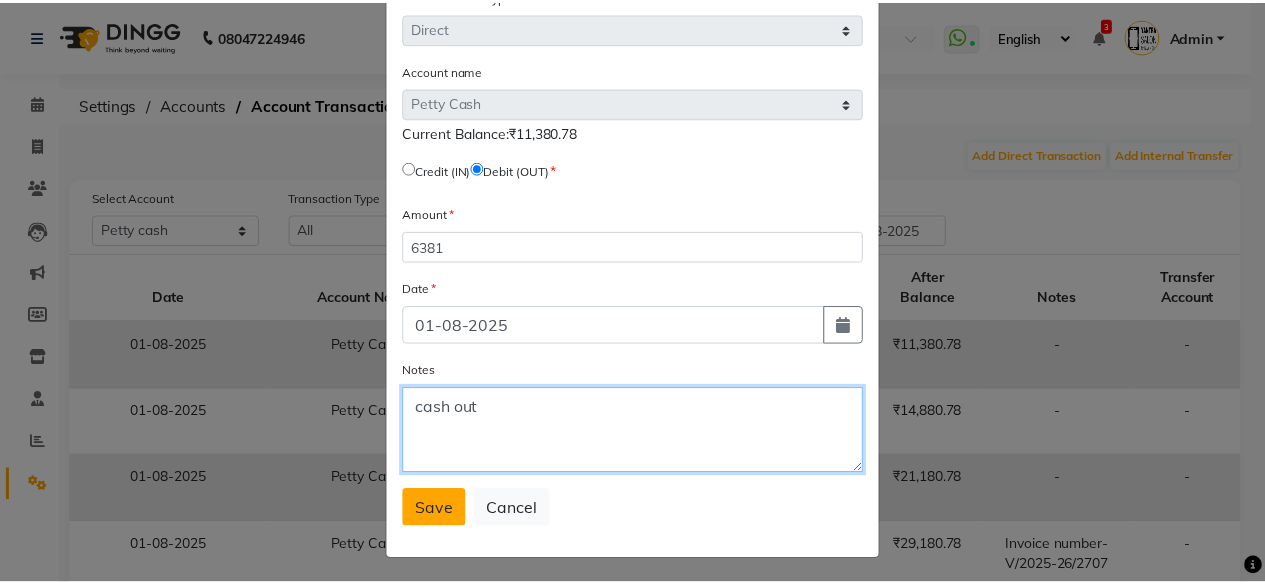 scroll, scrollTop: 119, scrollLeft: 0, axis: vertical 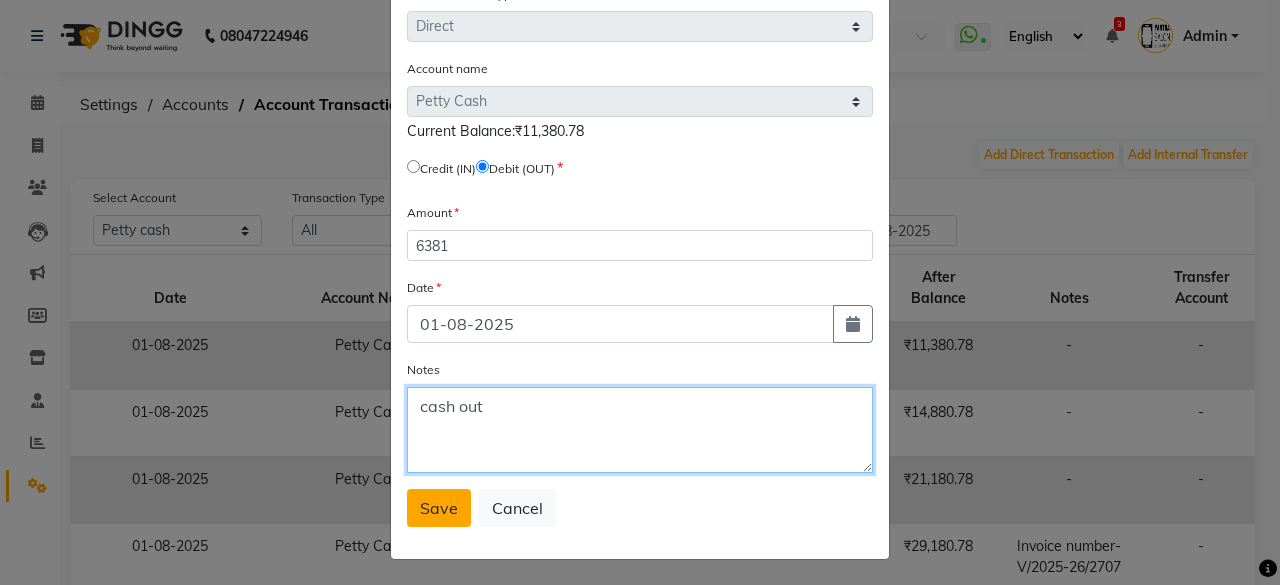 type on "cash out" 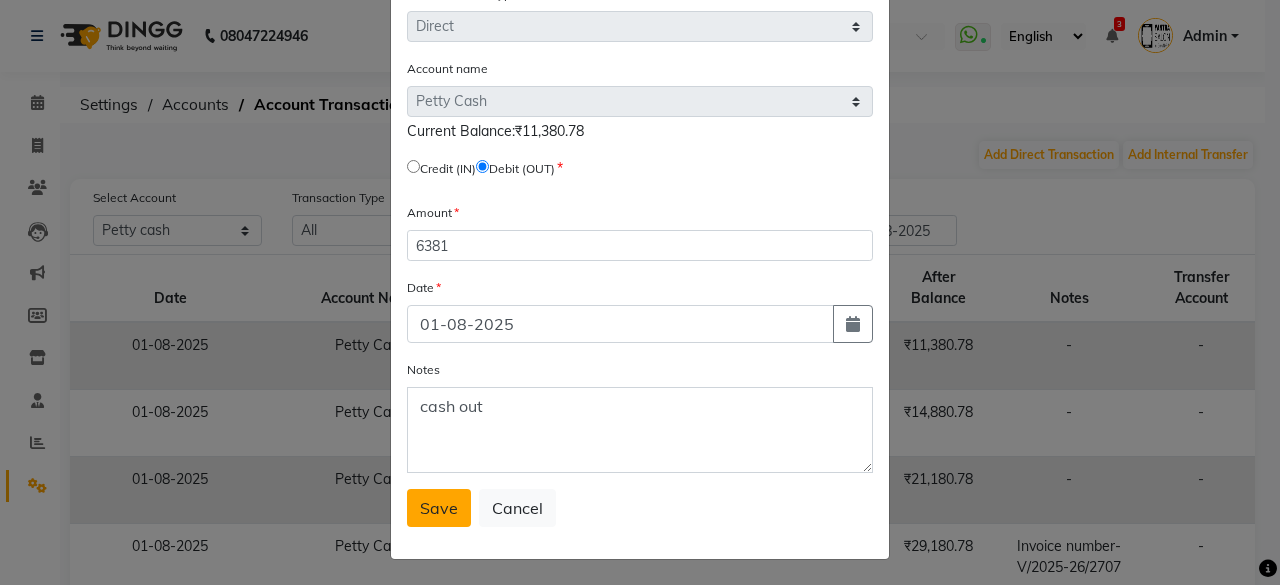 click on "Save" at bounding box center [439, 508] 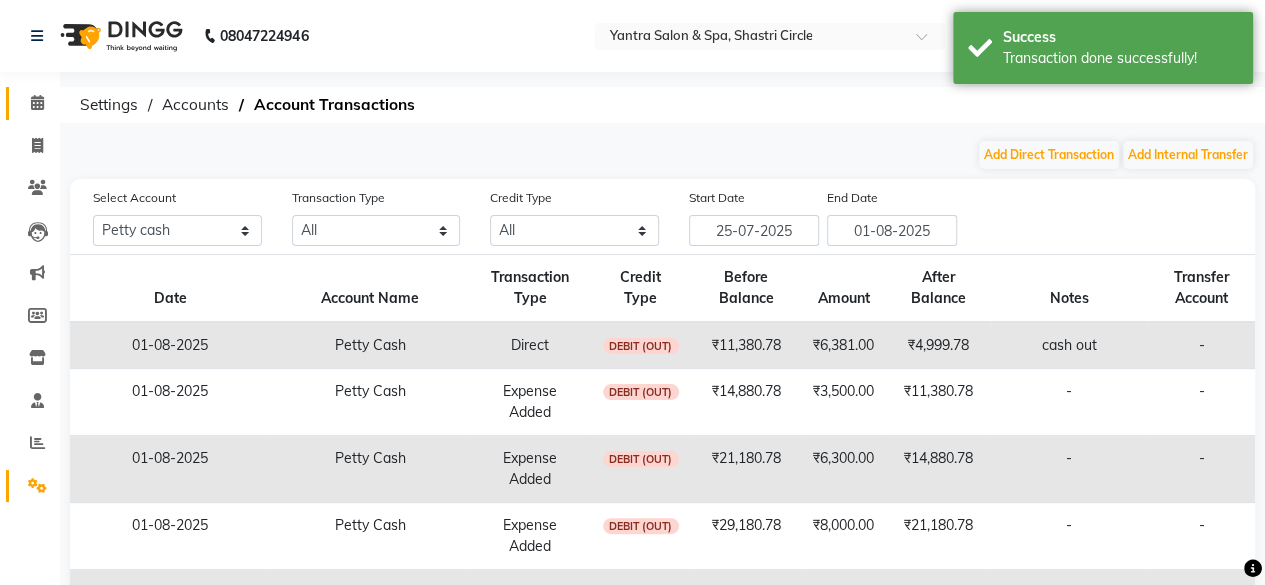 click 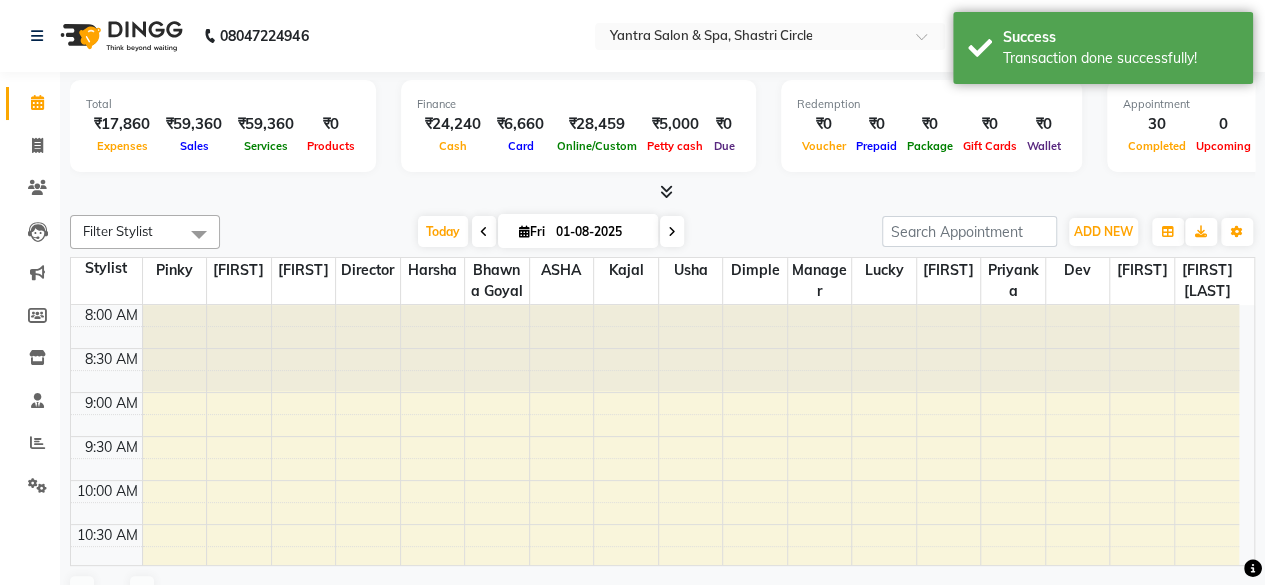 scroll, scrollTop: 0, scrollLeft: 0, axis: both 